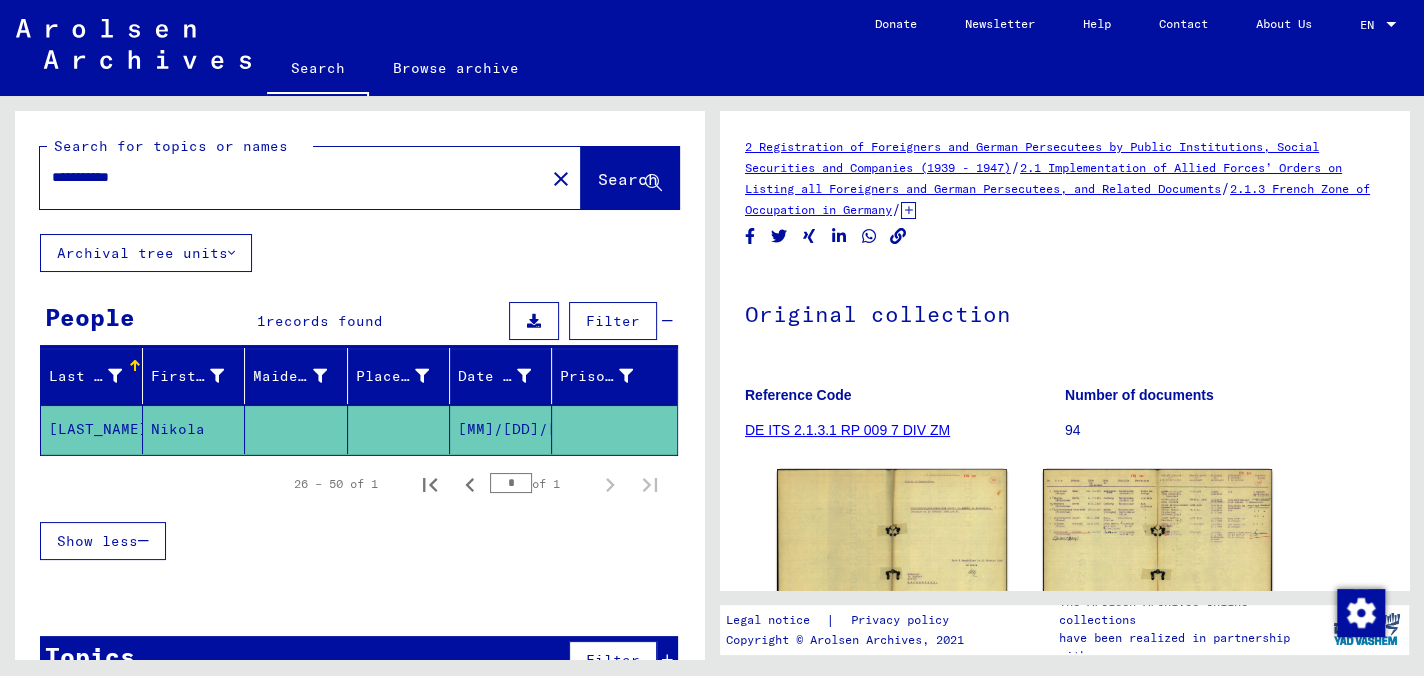 scroll, scrollTop: 0, scrollLeft: 0, axis: both 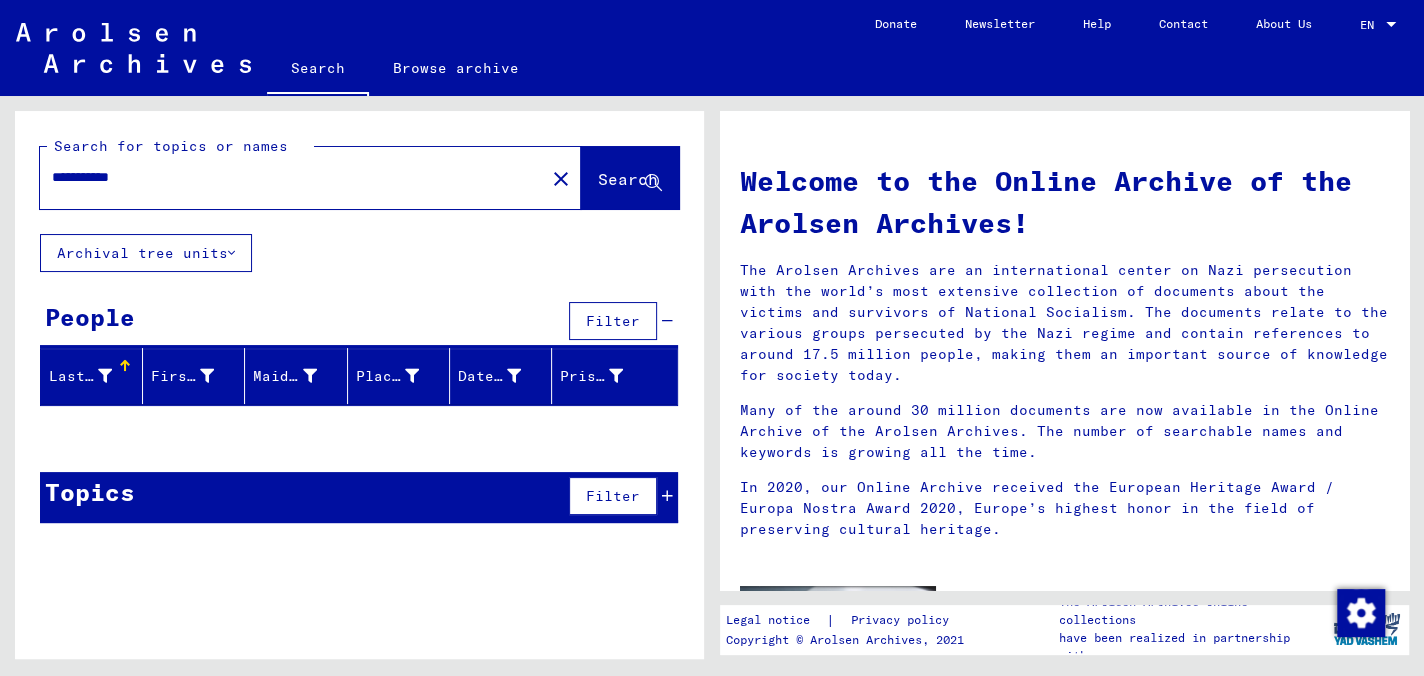 type on "**********" 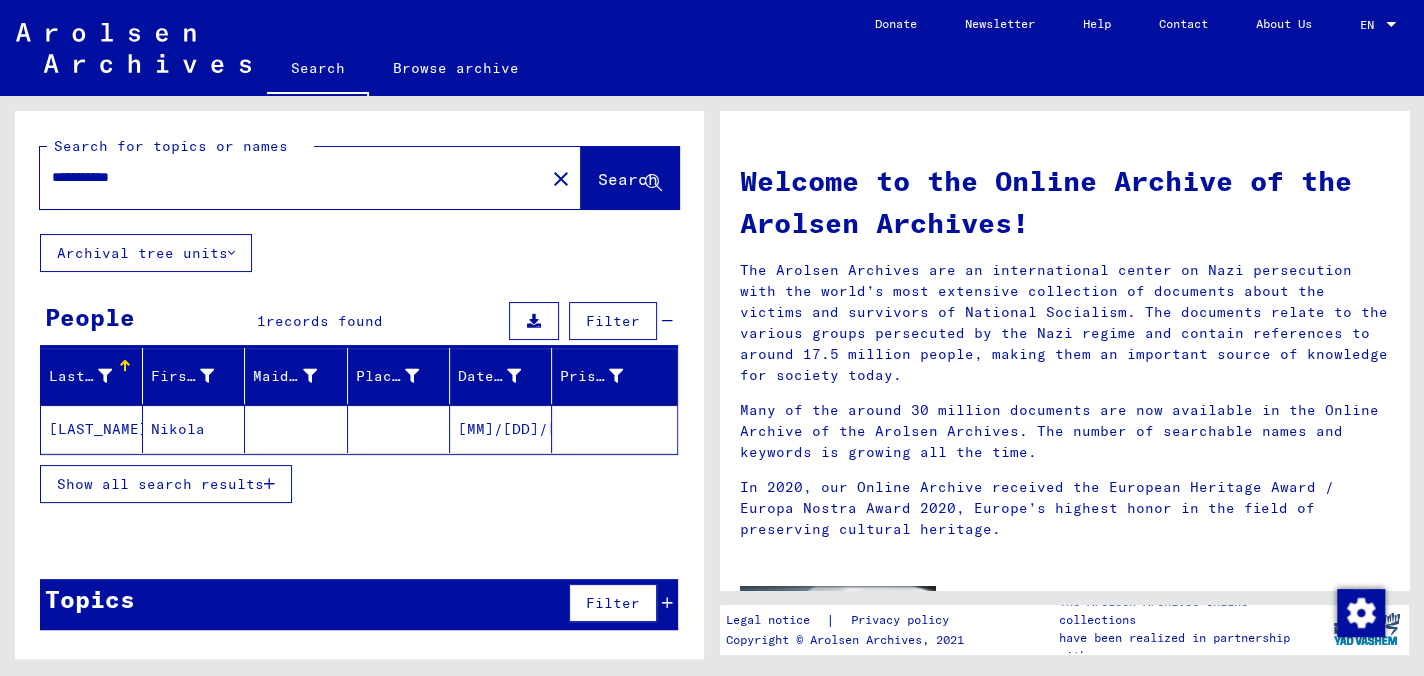 drag, startPoint x: 185, startPoint y: 179, endPoint x: 0, endPoint y: 196, distance: 185.77943 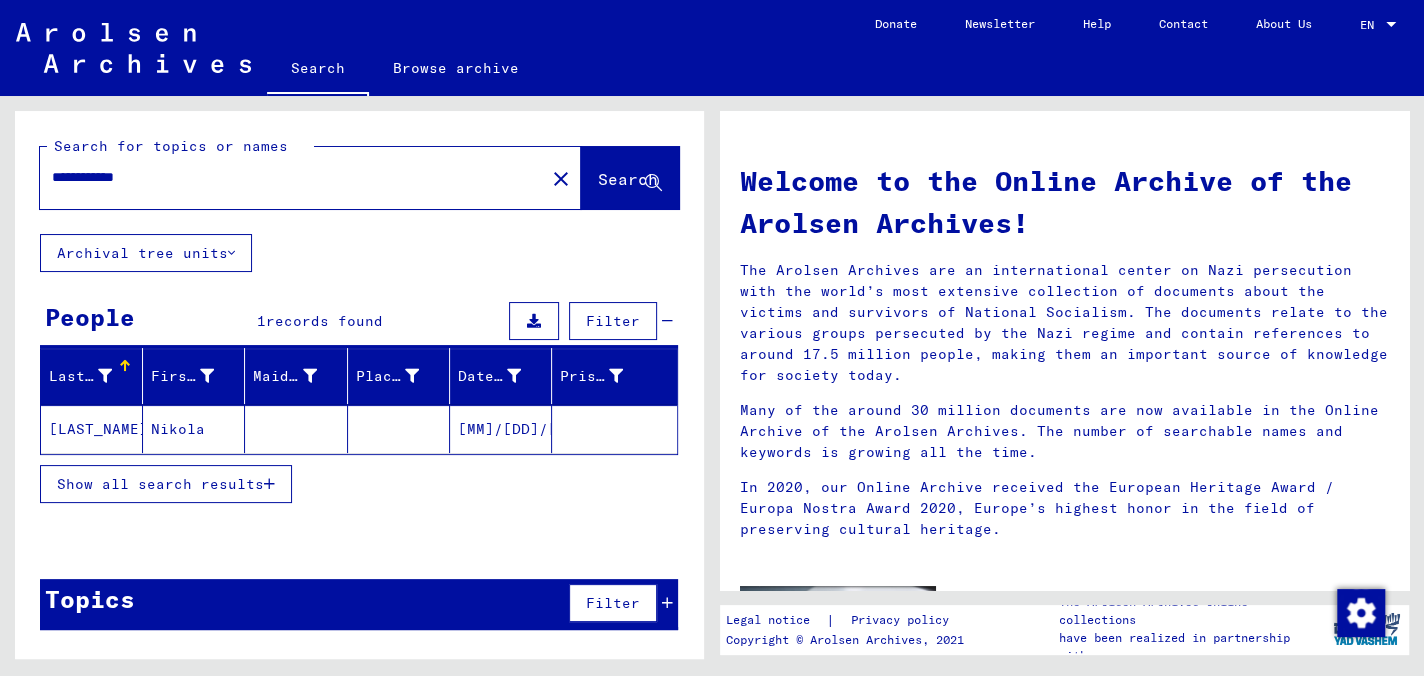 type on "**********" 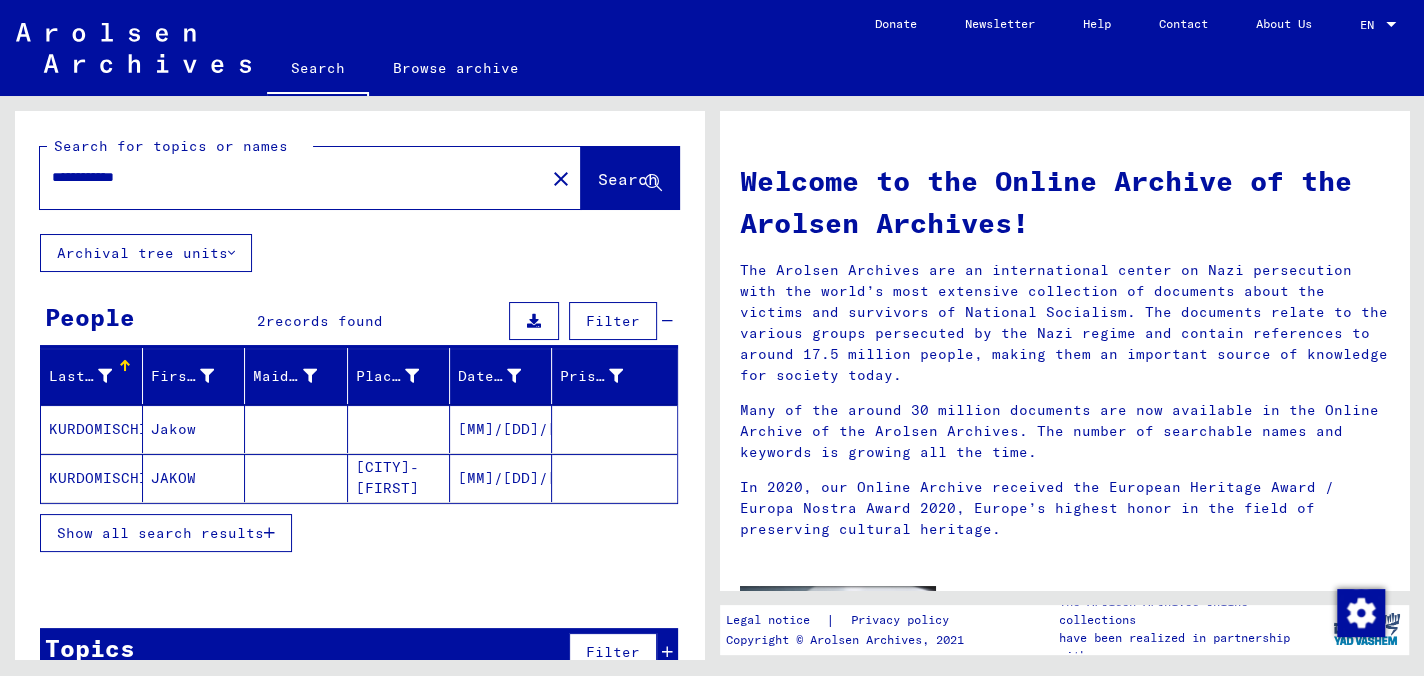 click on "JAKOW" 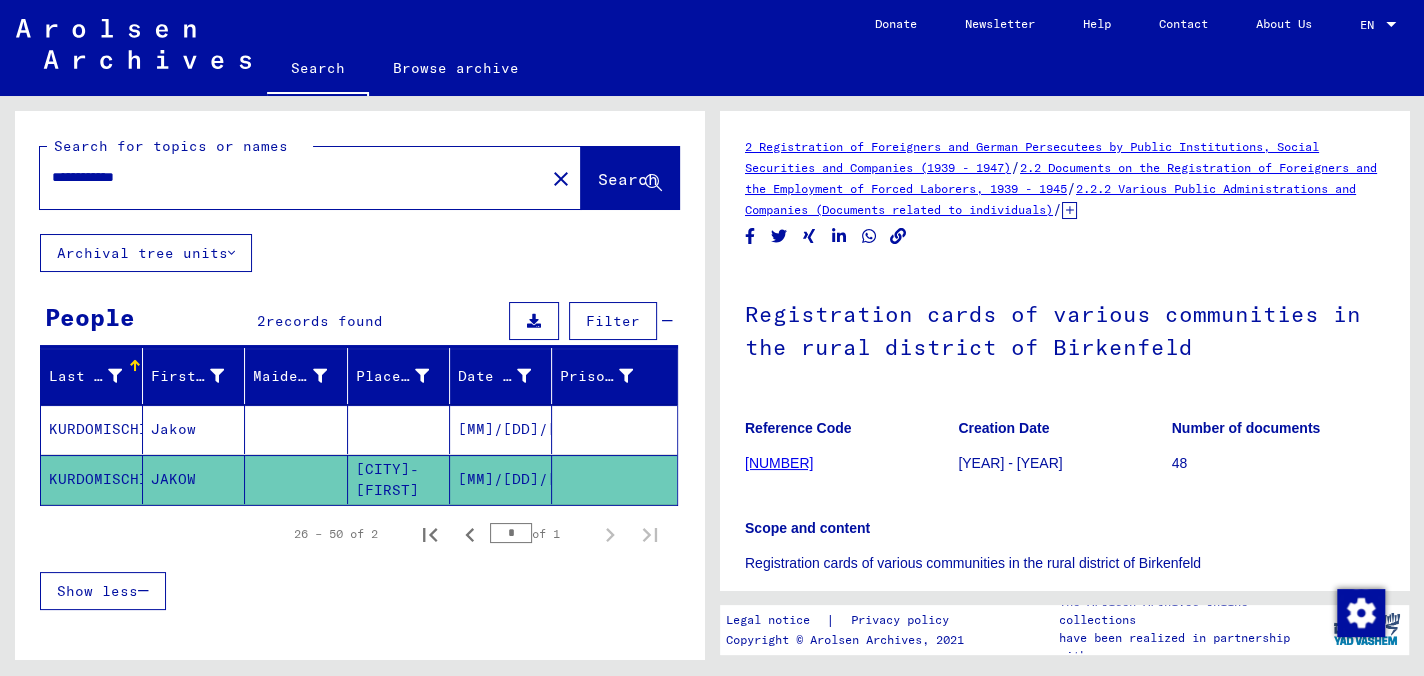 scroll, scrollTop: 0, scrollLeft: 0, axis: both 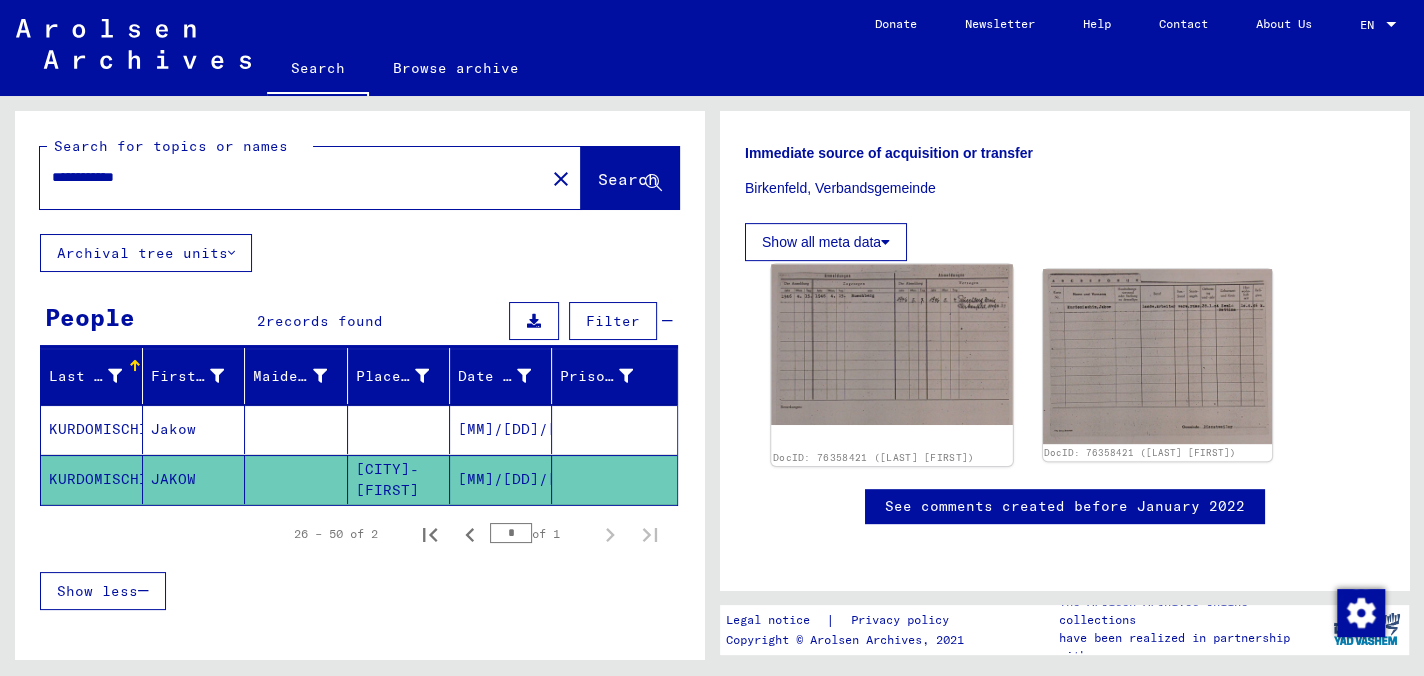 click 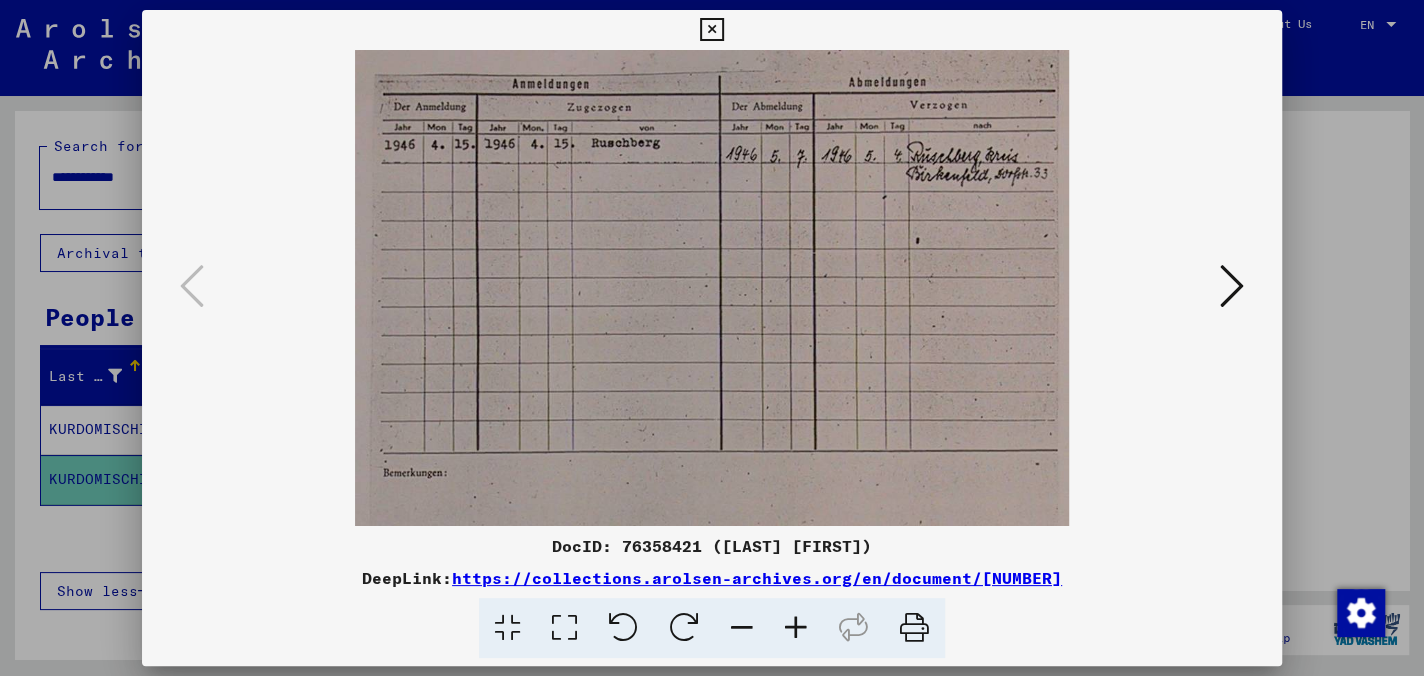 click at bounding box center (1232, 286) 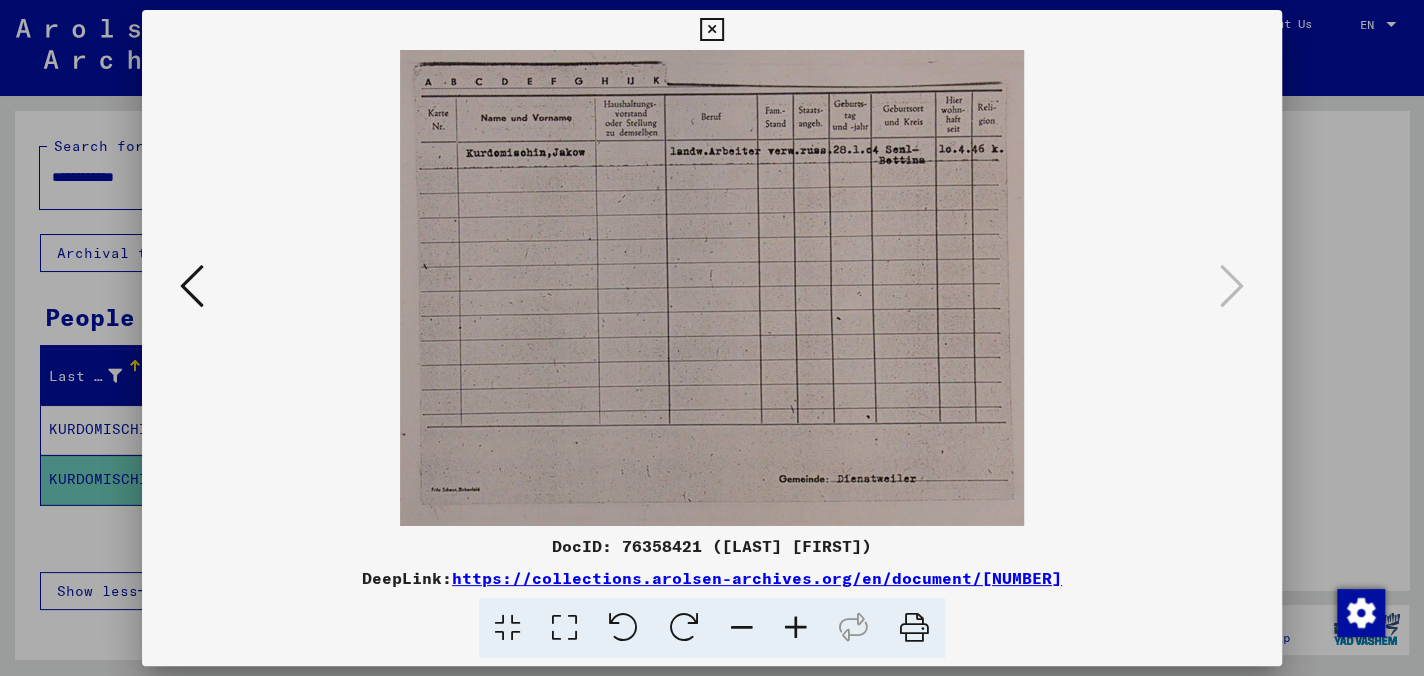 click at bounding box center [711, 30] 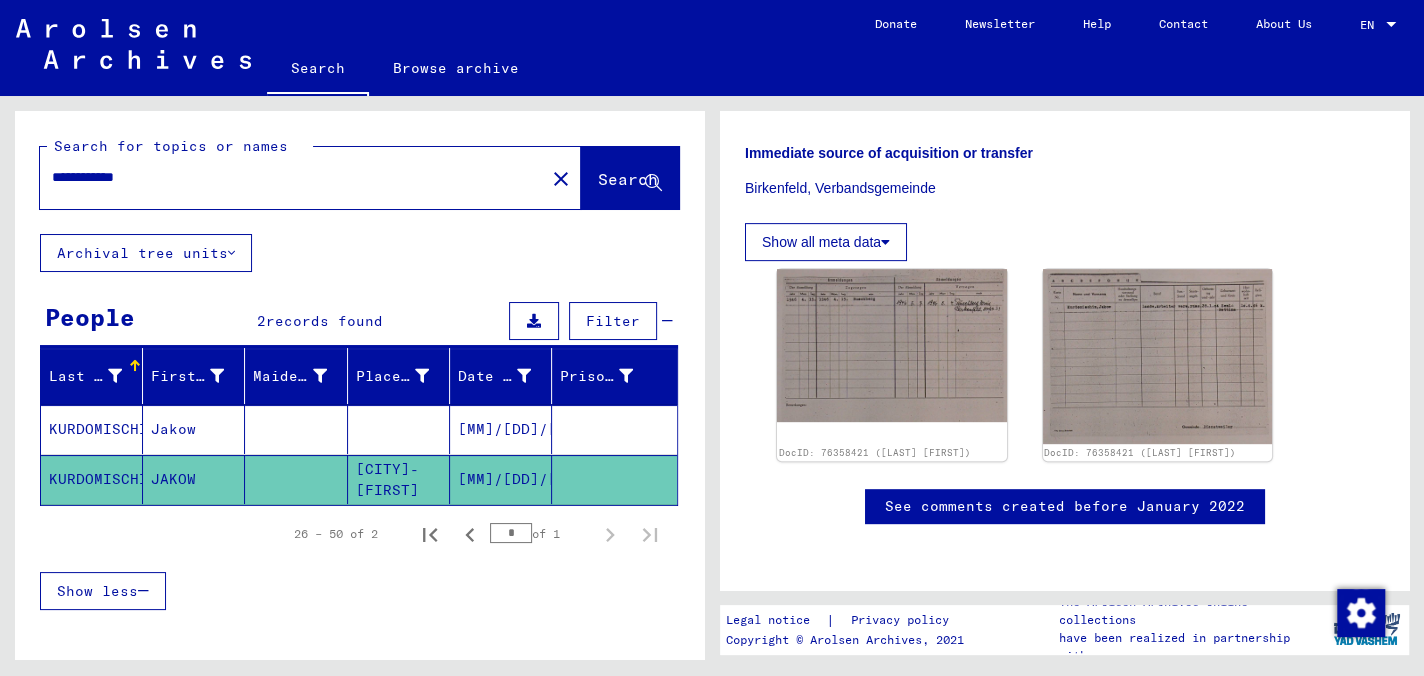 click on "KURDOMISCHIN" at bounding box center (92, 479) 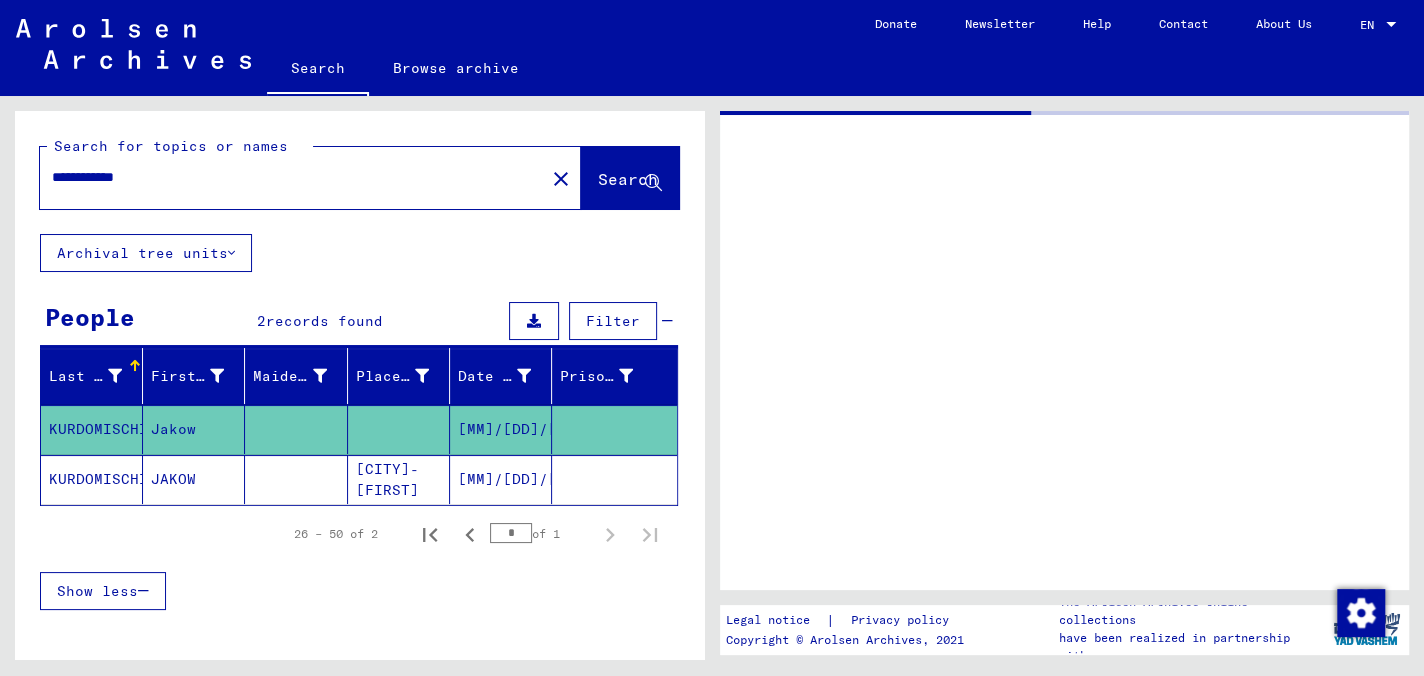 scroll, scrollTop: 0, scrollLeft: 0, axis: both 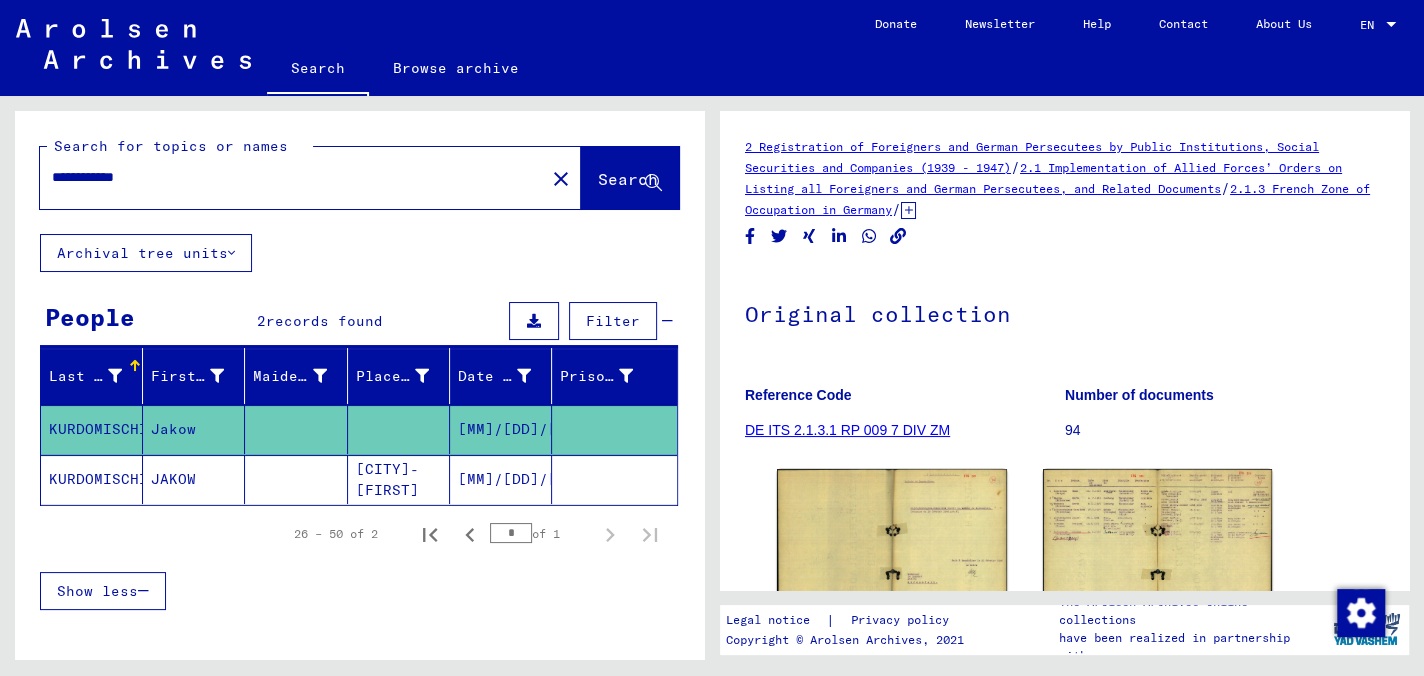 drag, startPoint x: 178, startPoint y: 168, endPoint x: 0, endPoint y: 175, distance: 178.13759 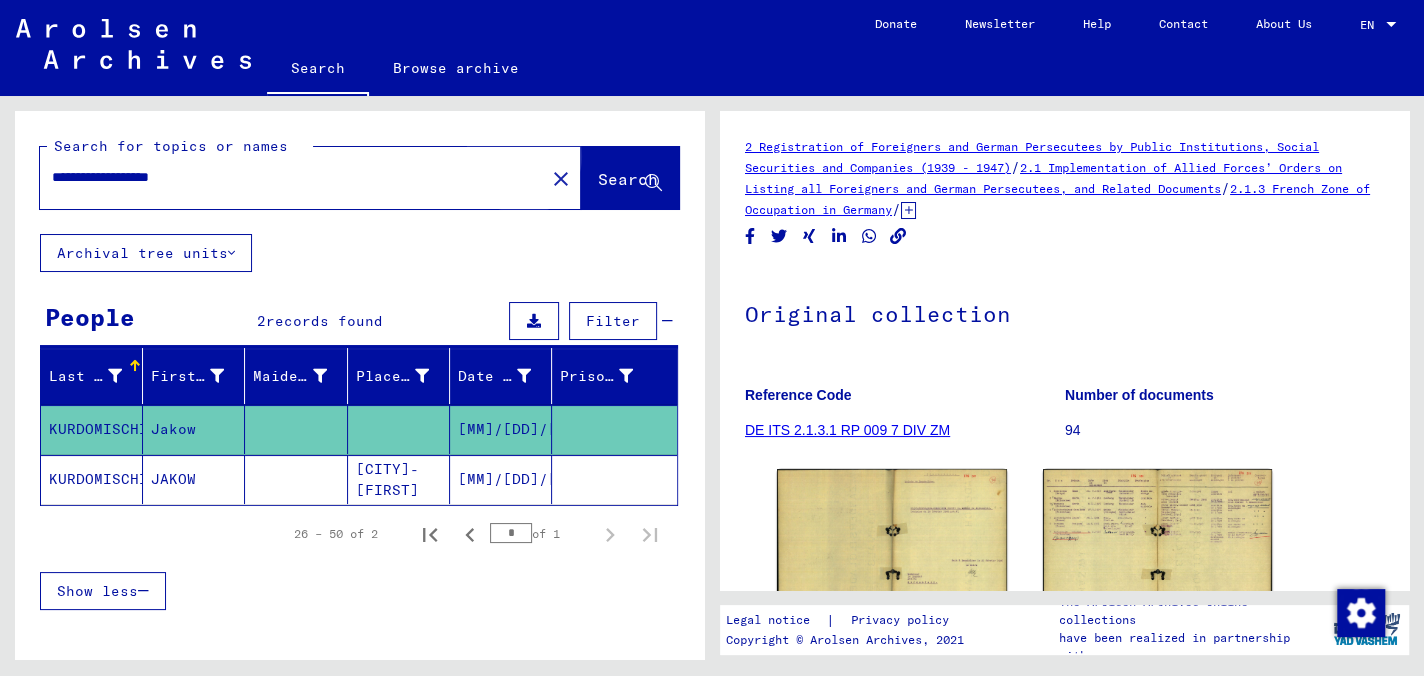 click on "Search" 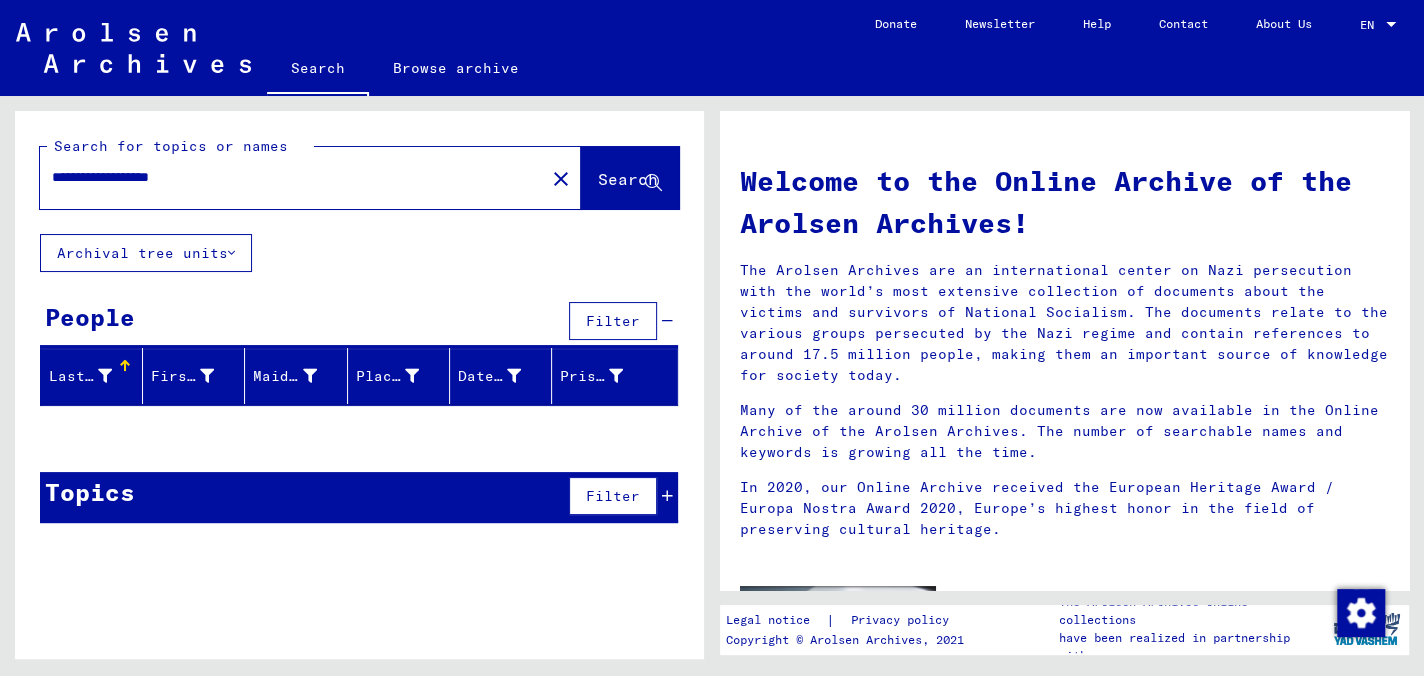 click on "**********" at bounding box center [286, 177] 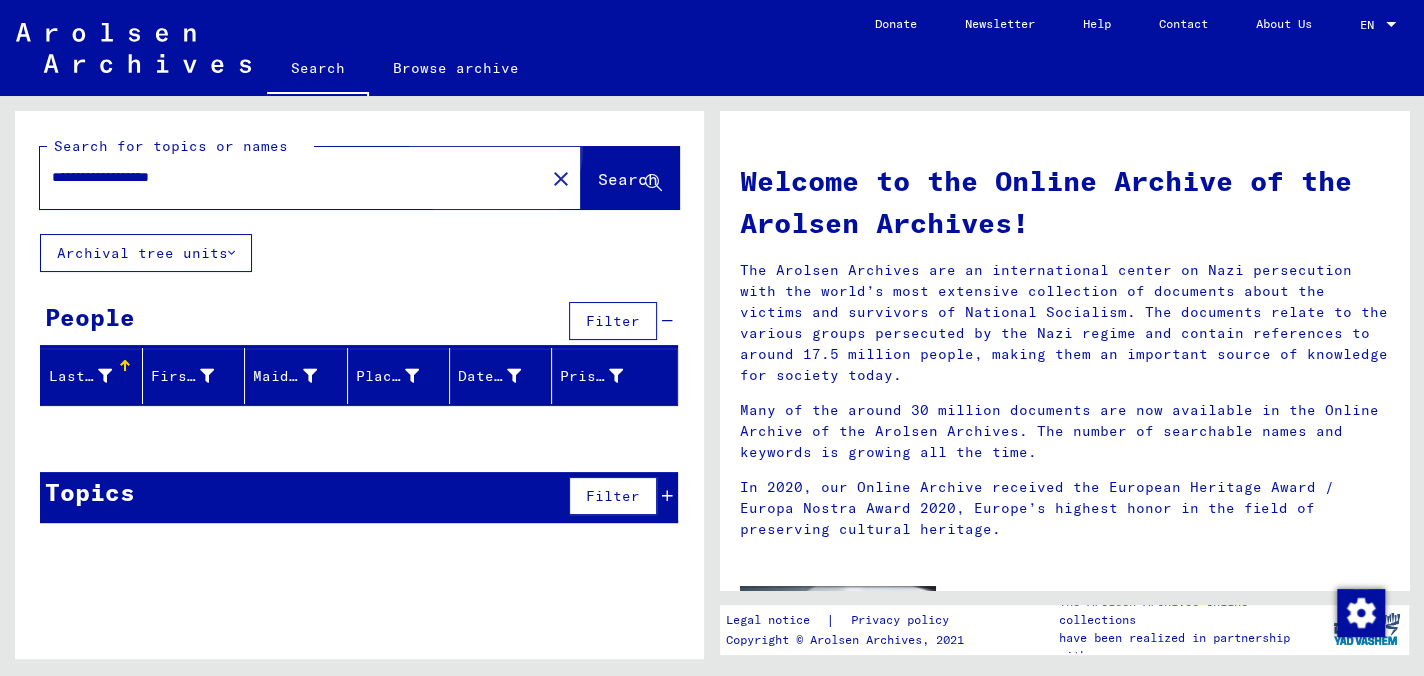 click on "Search" 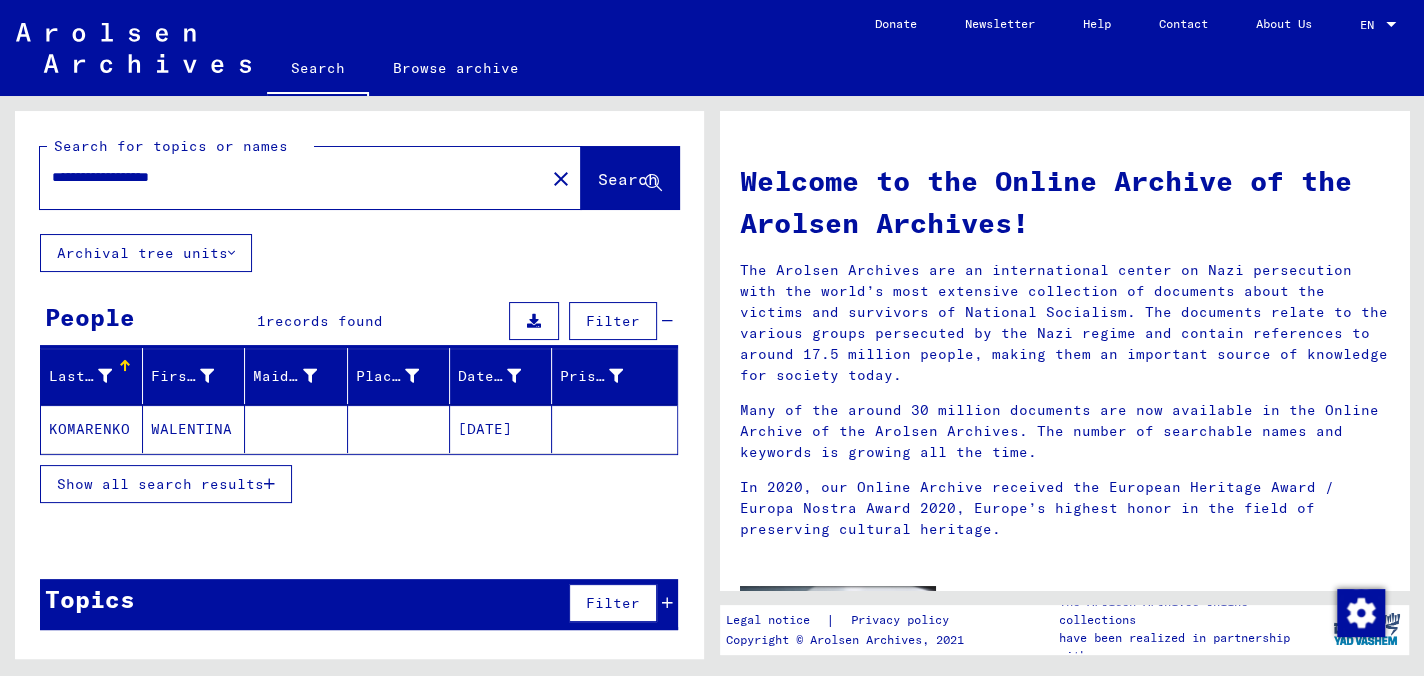 click on "KOMARENKO" 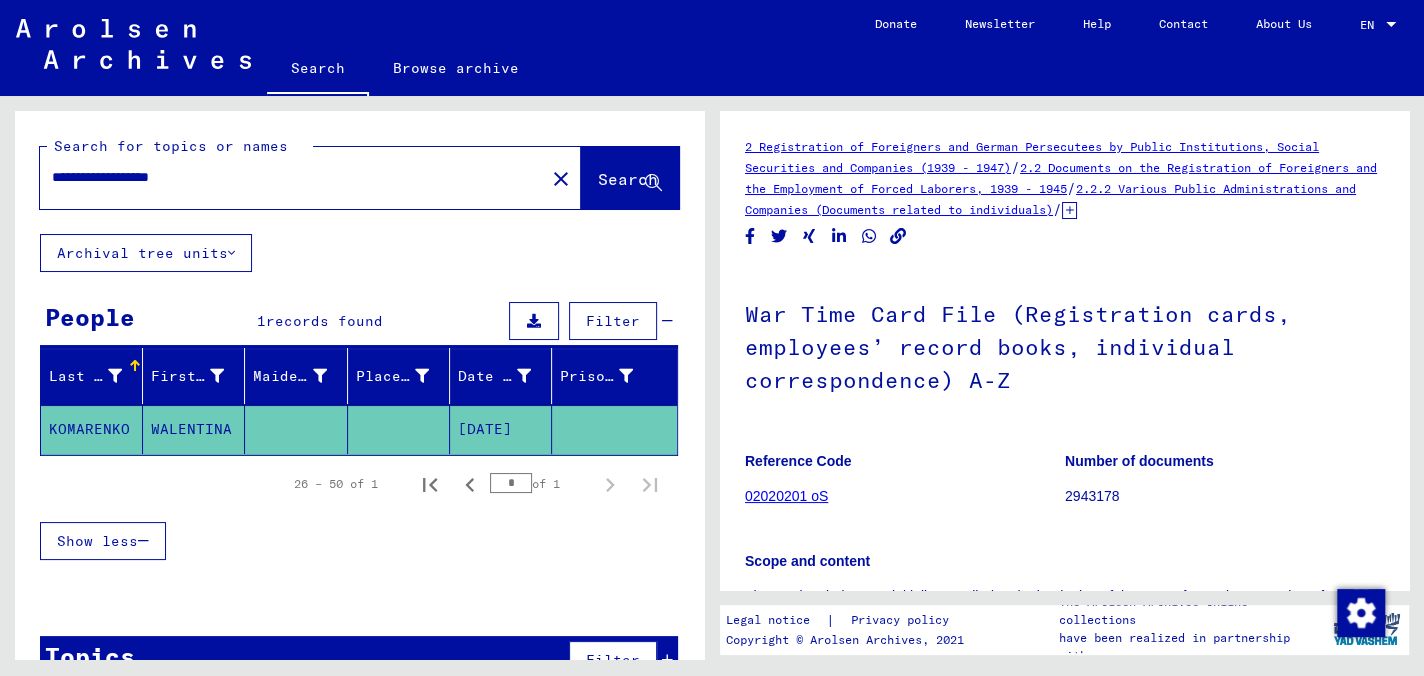 scroll, scrollTop: 0, scrollLeft: 0, axis: both 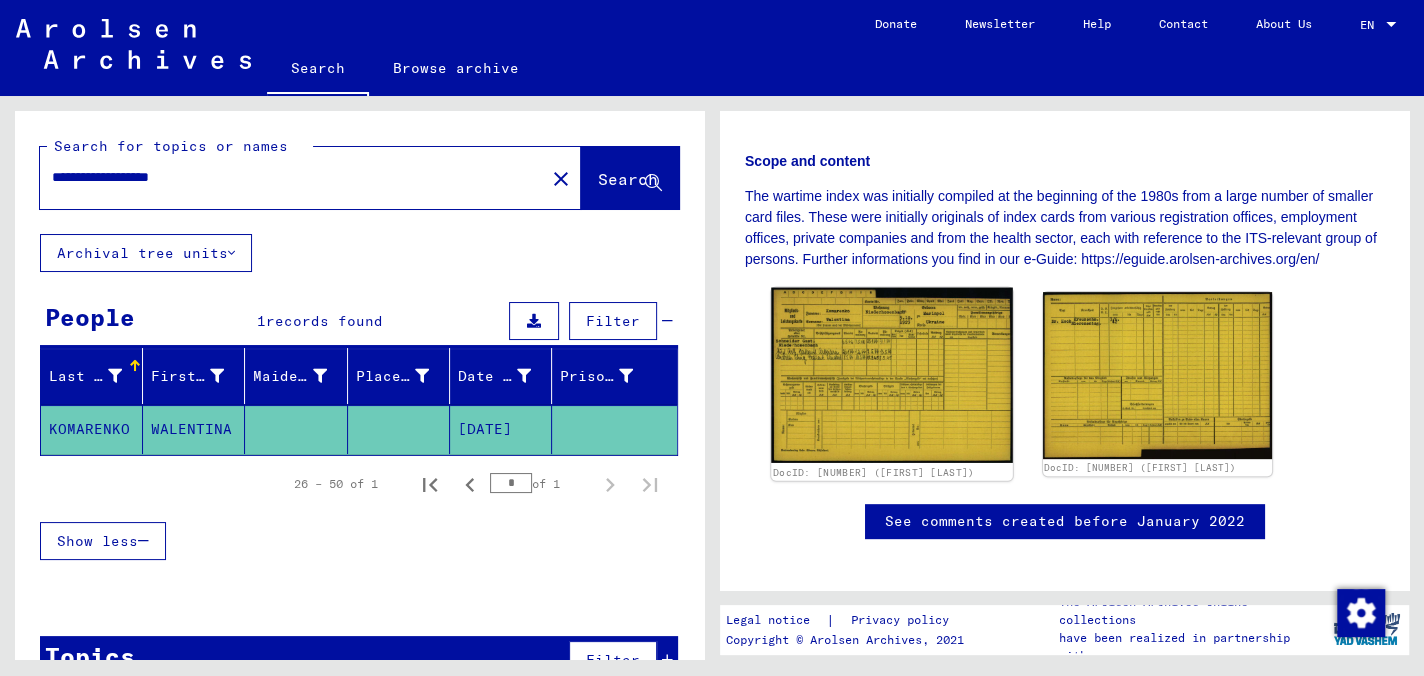 click 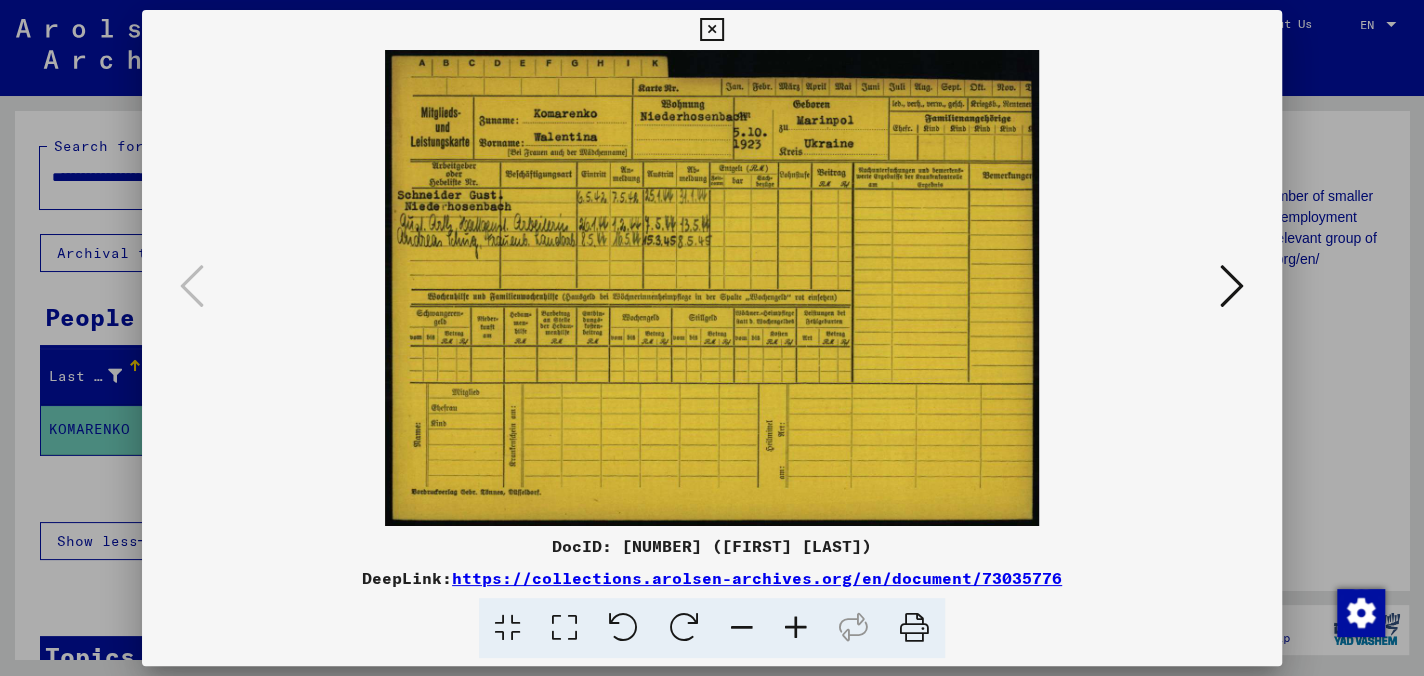 click at bounding box center [796, 628] 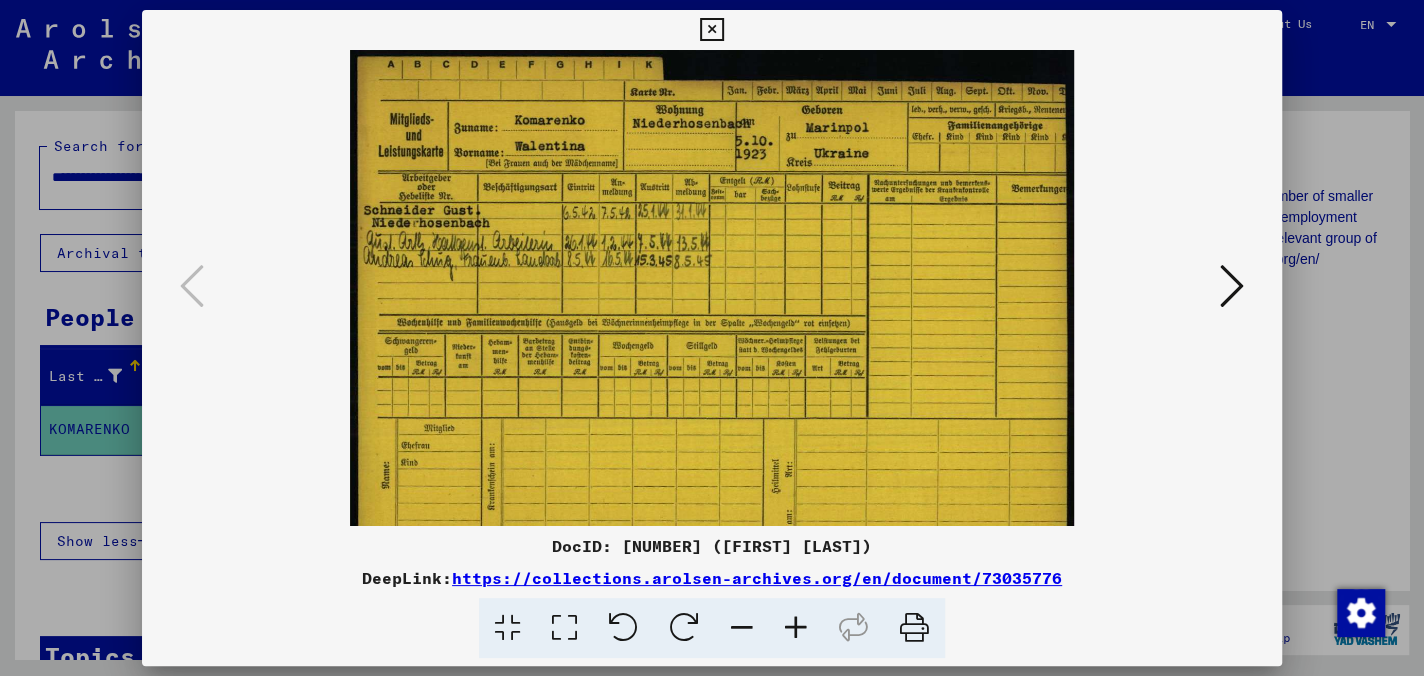 click at bounding box center (796, 628) 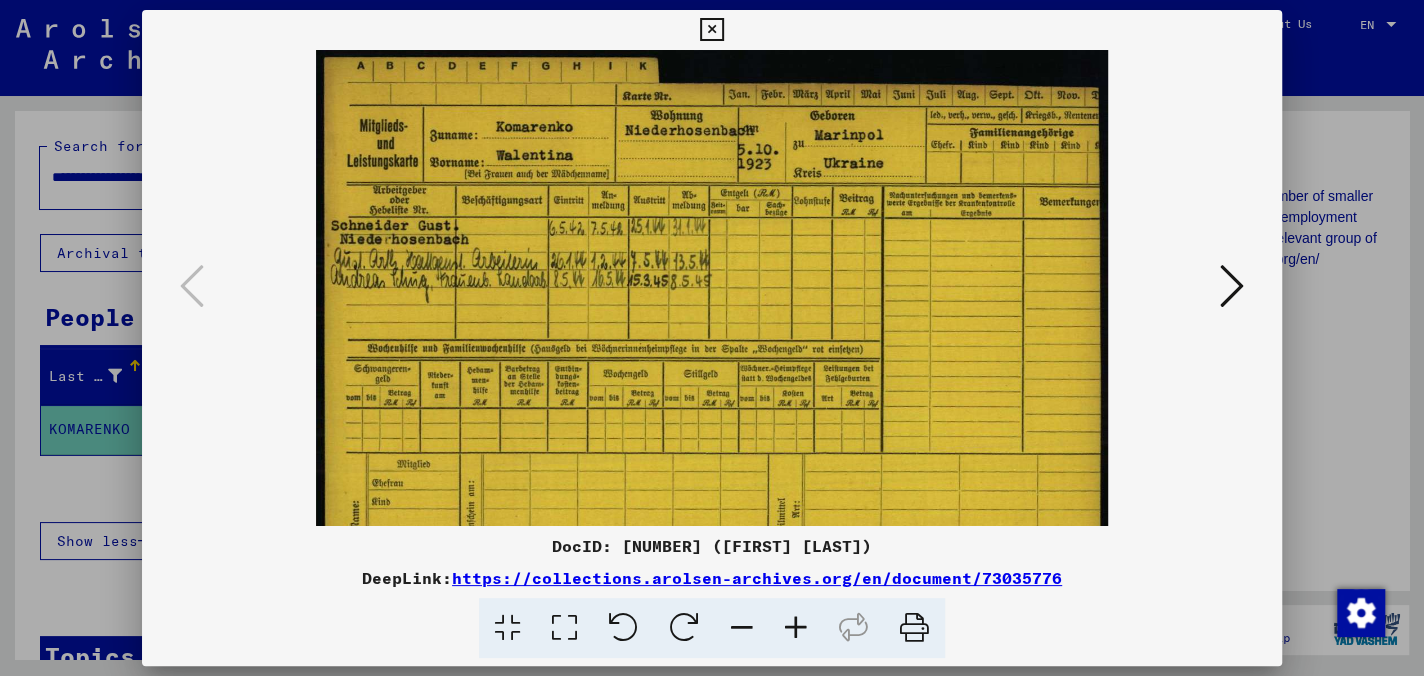 click at bounding box center (796, 628) 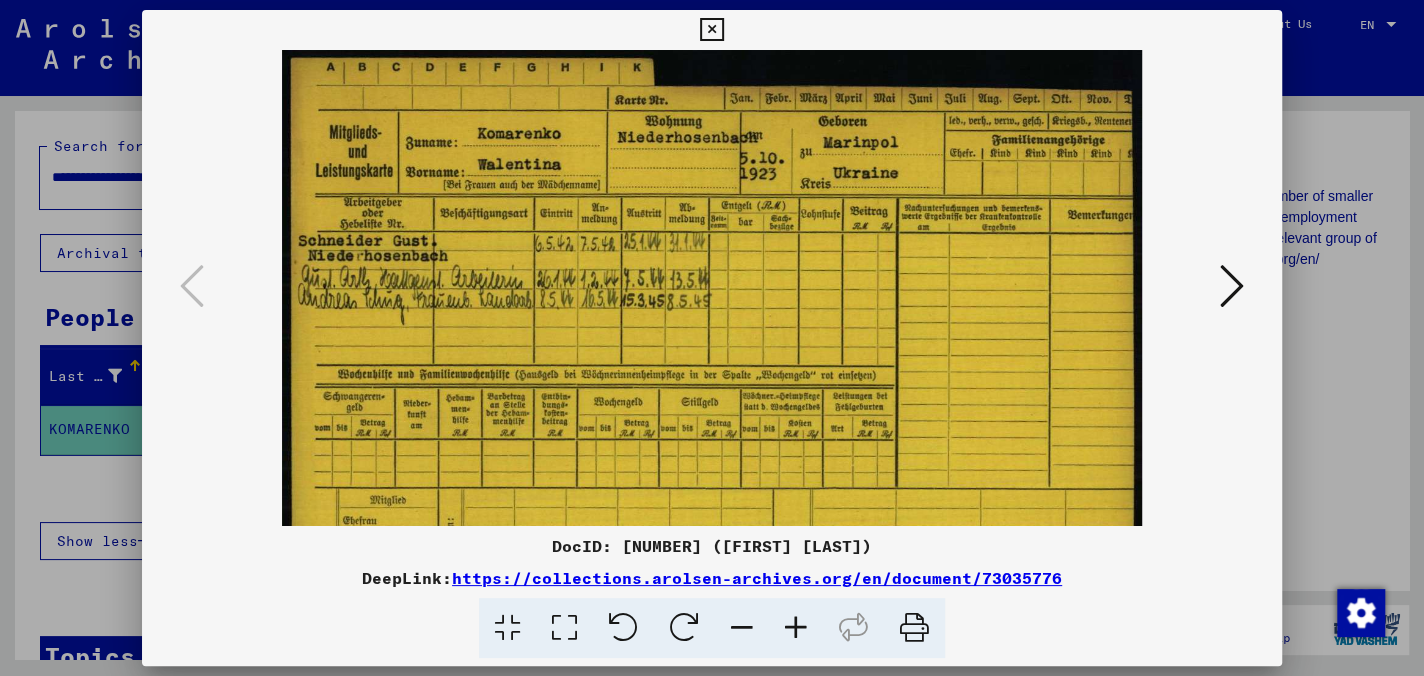click at bounding box center [796, 628] 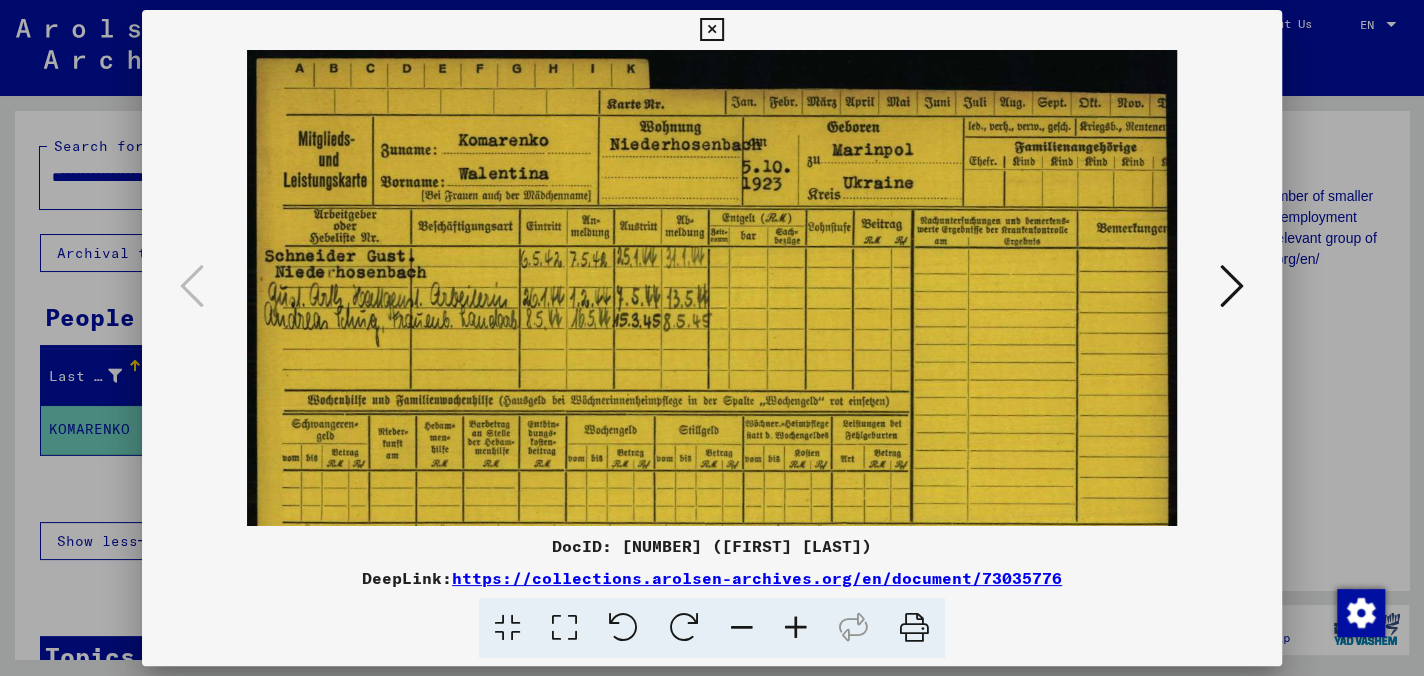 click at bounding box center (796, 628) 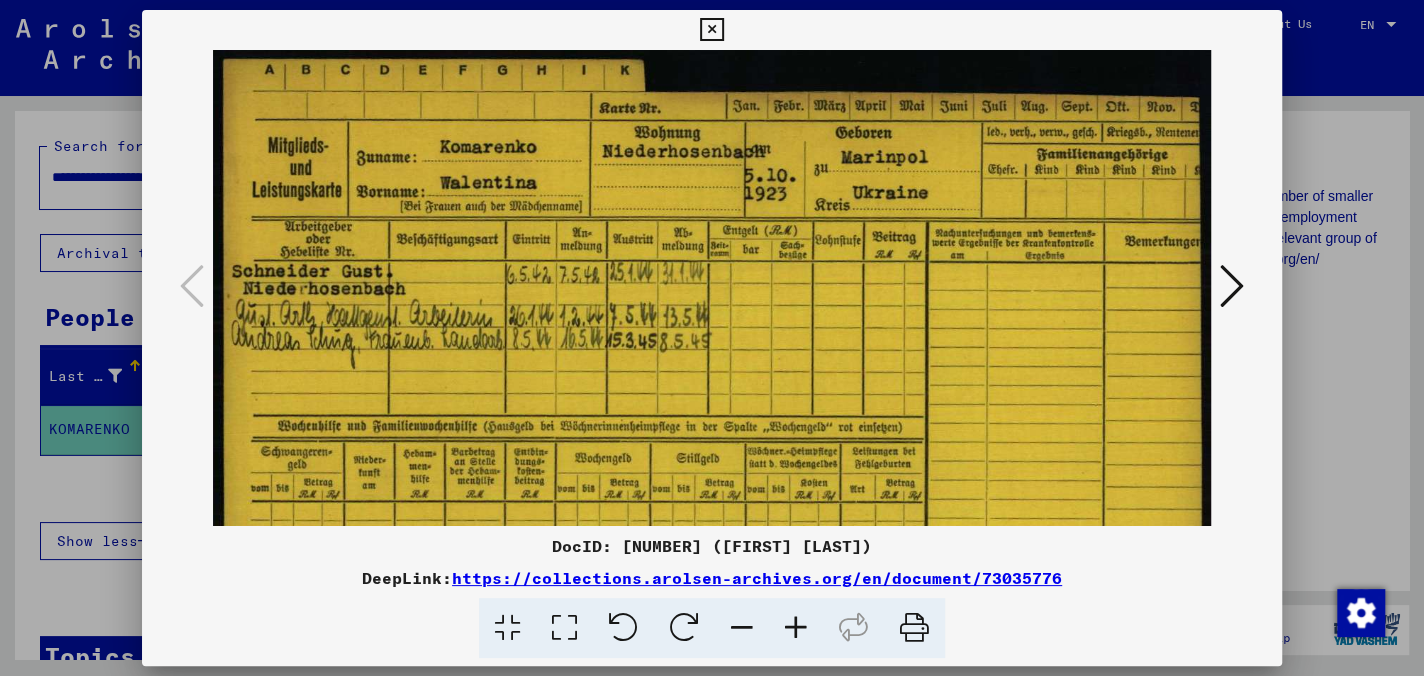 drag, startPoint x: 449, startPoint y: 198, endPoint x: 1232, endPoint y: 287, distance: 788.0419 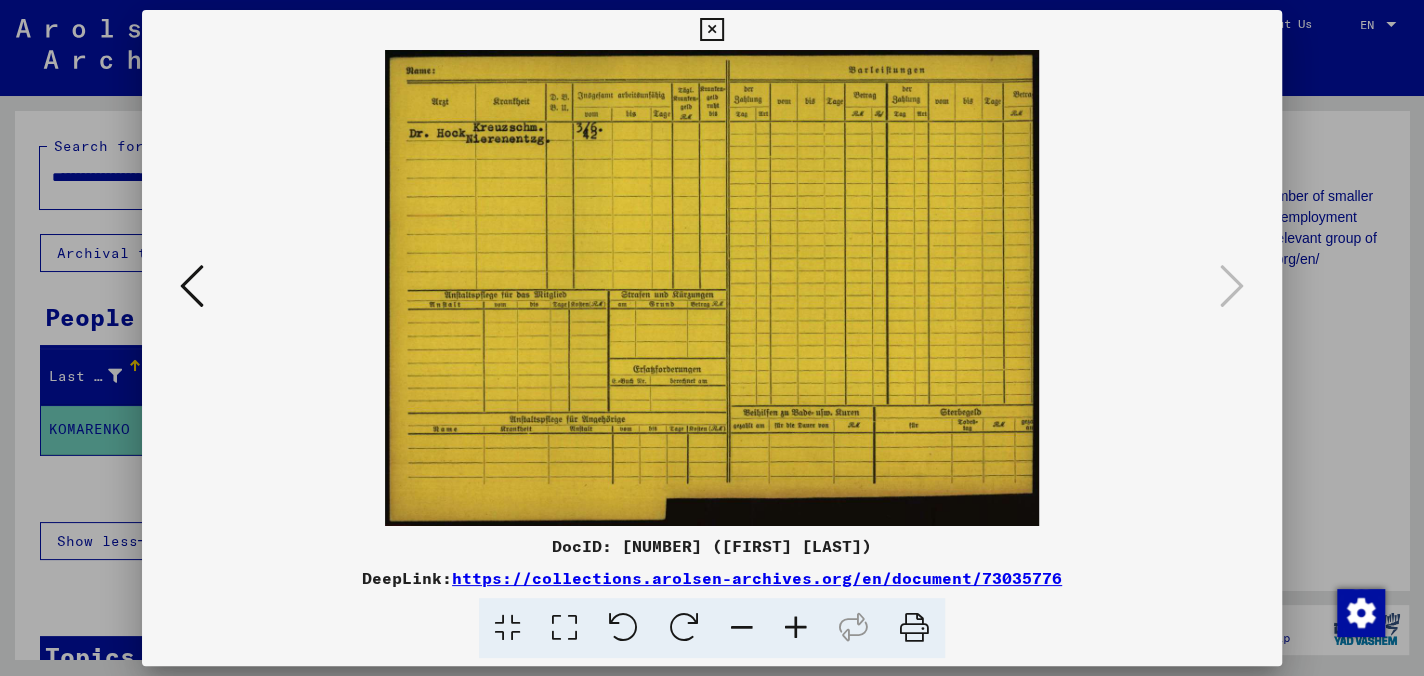 drag, startPoint x: 182, startPoint y: 286, endPoint x: 209, endPoint y: 286, distance: 27 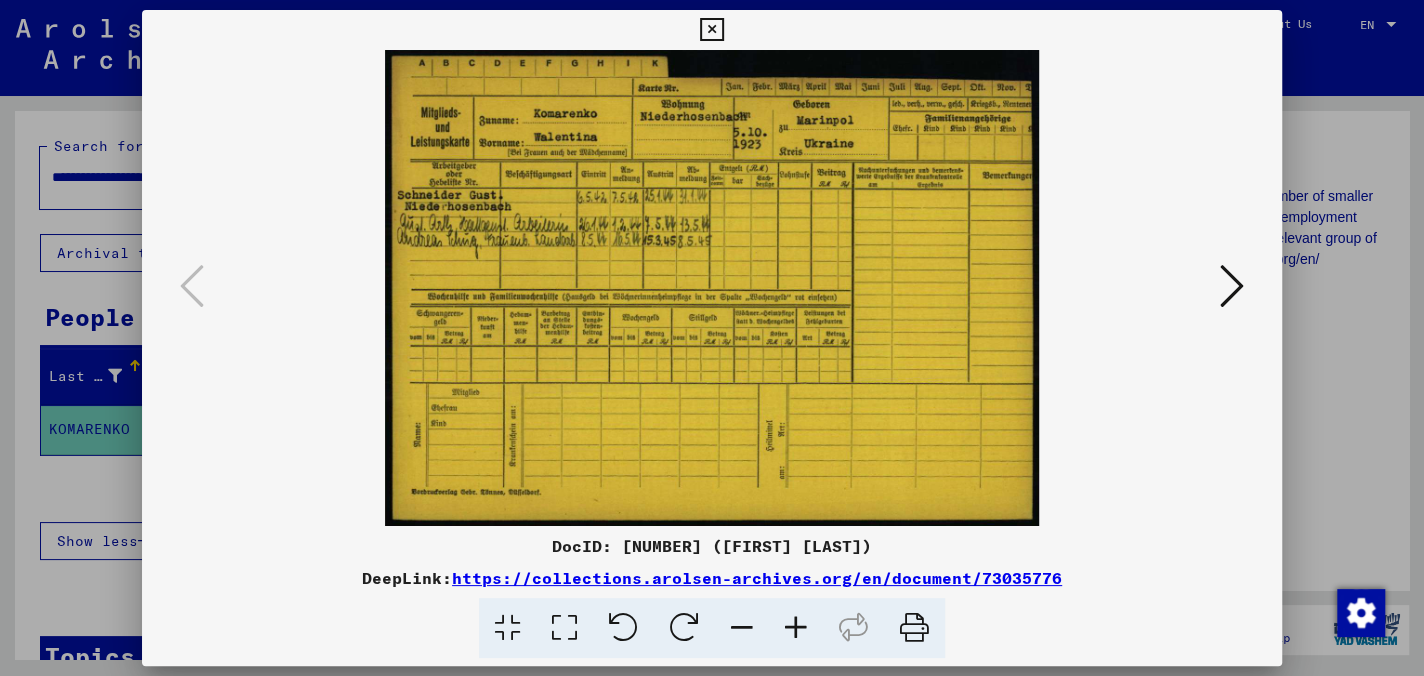click at bounding box center (1232, 286) 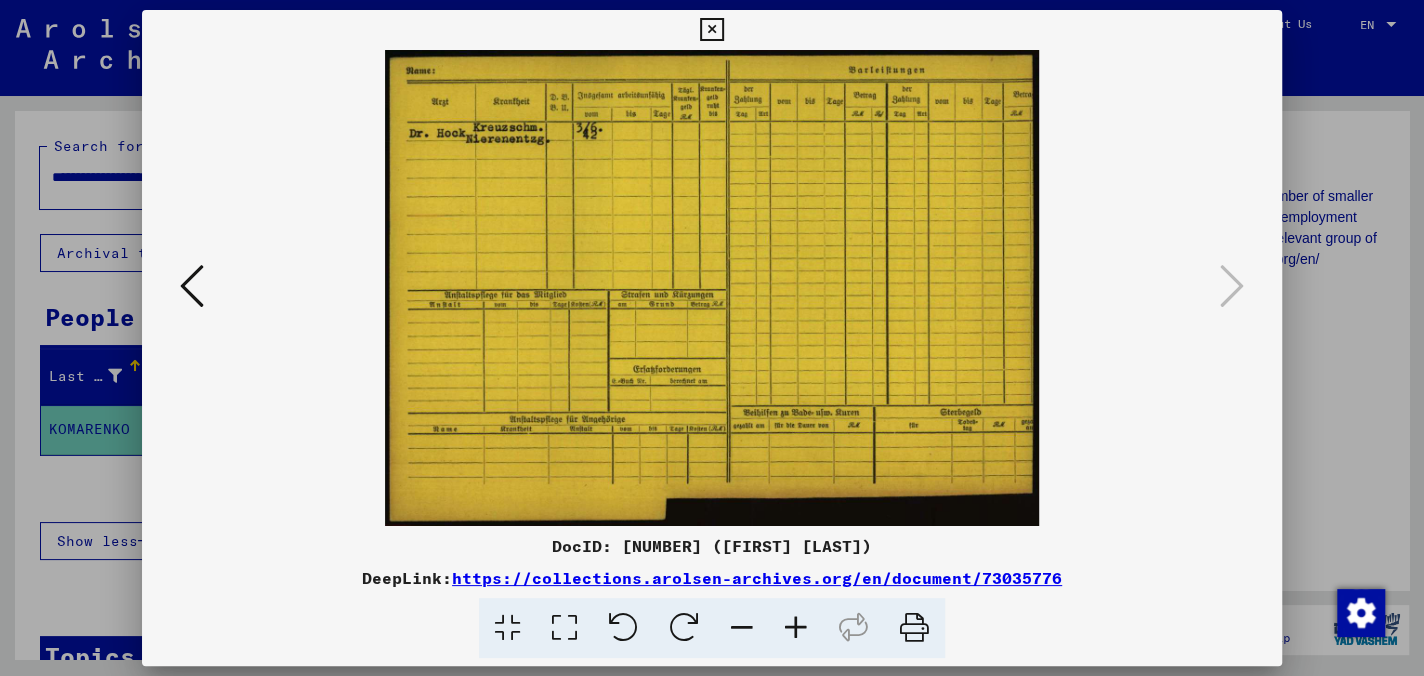 click at bounding box center [711, 30] 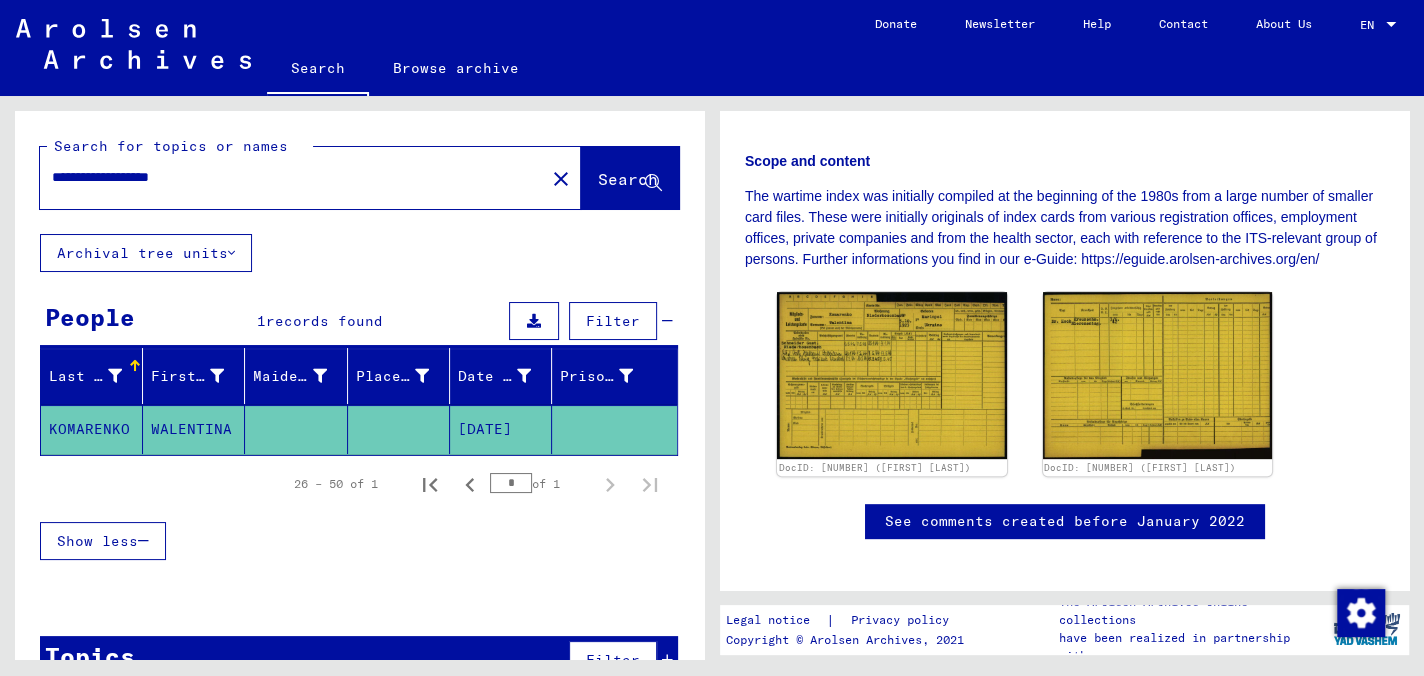 click on "**********" at bounding box center (292, 177) 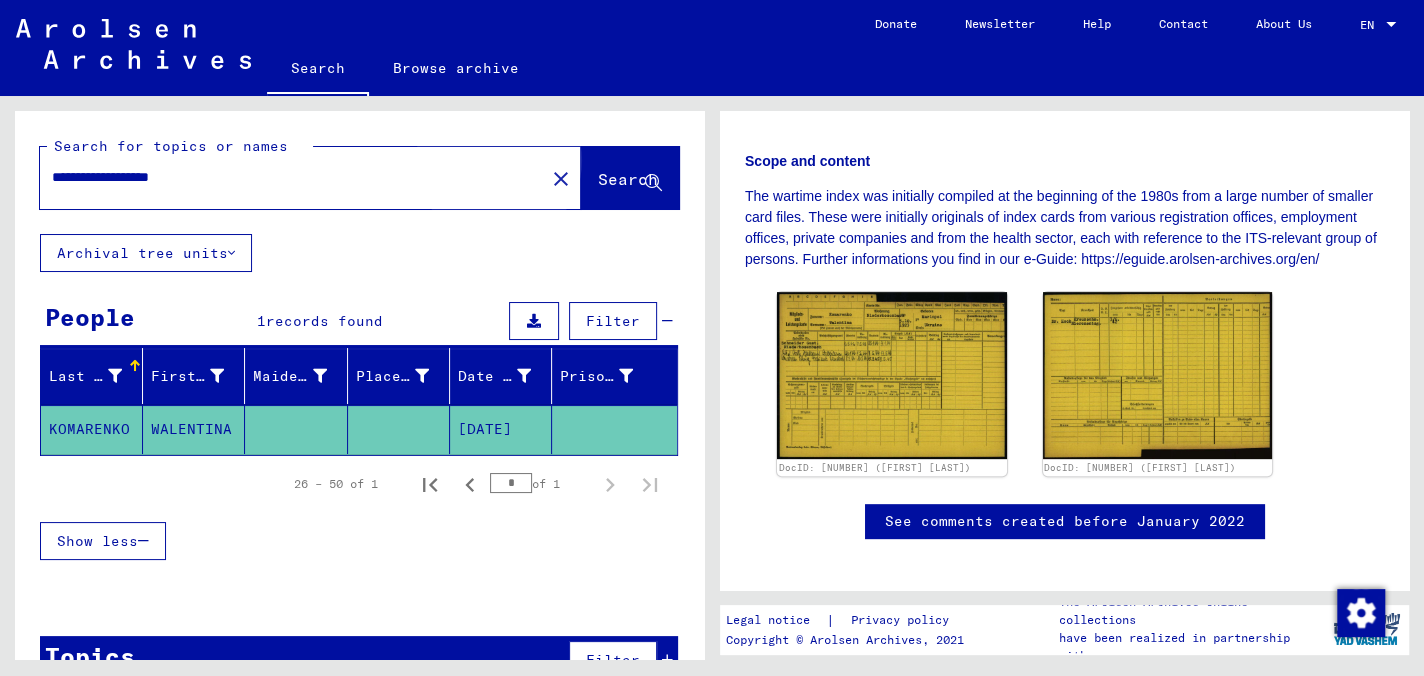 drag, startPoint x: 565, startPoint y: 184, endPoint x: 602, endPoint y: 204, distance: 42.059483 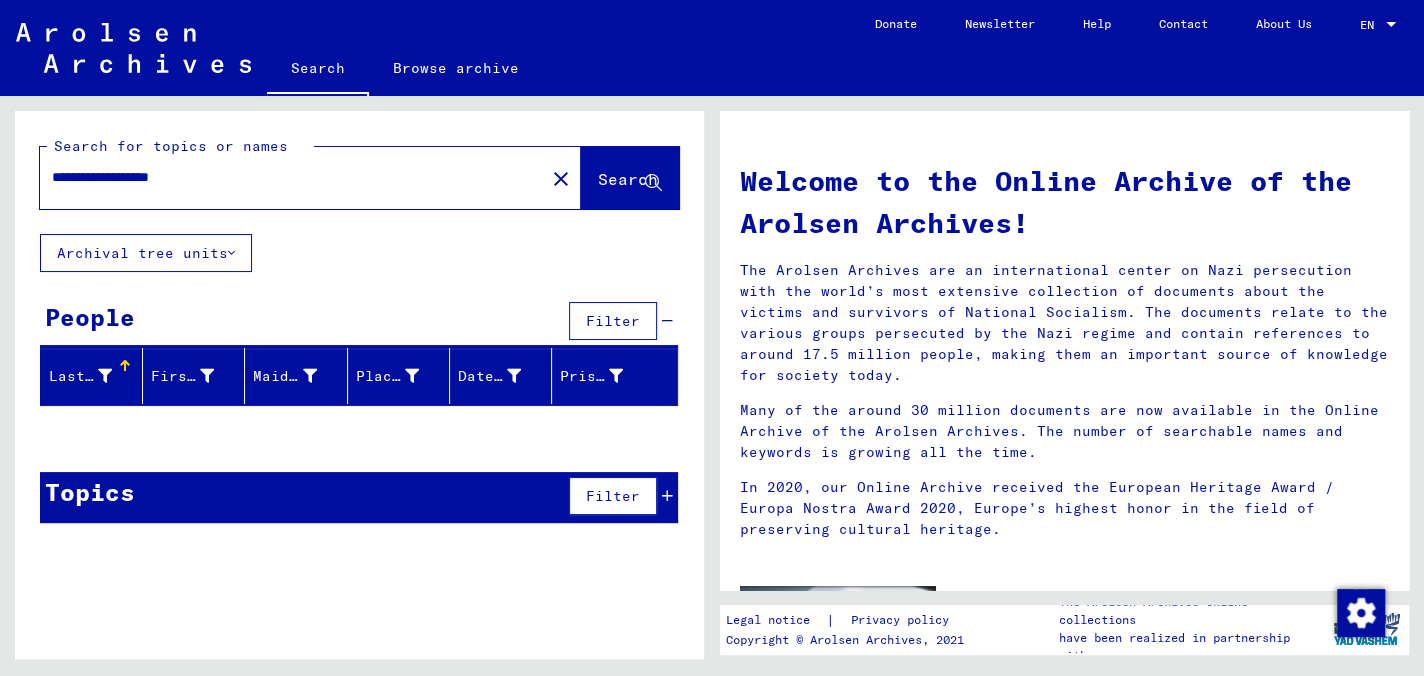 click on "**********" at bounding box center [286, 177] 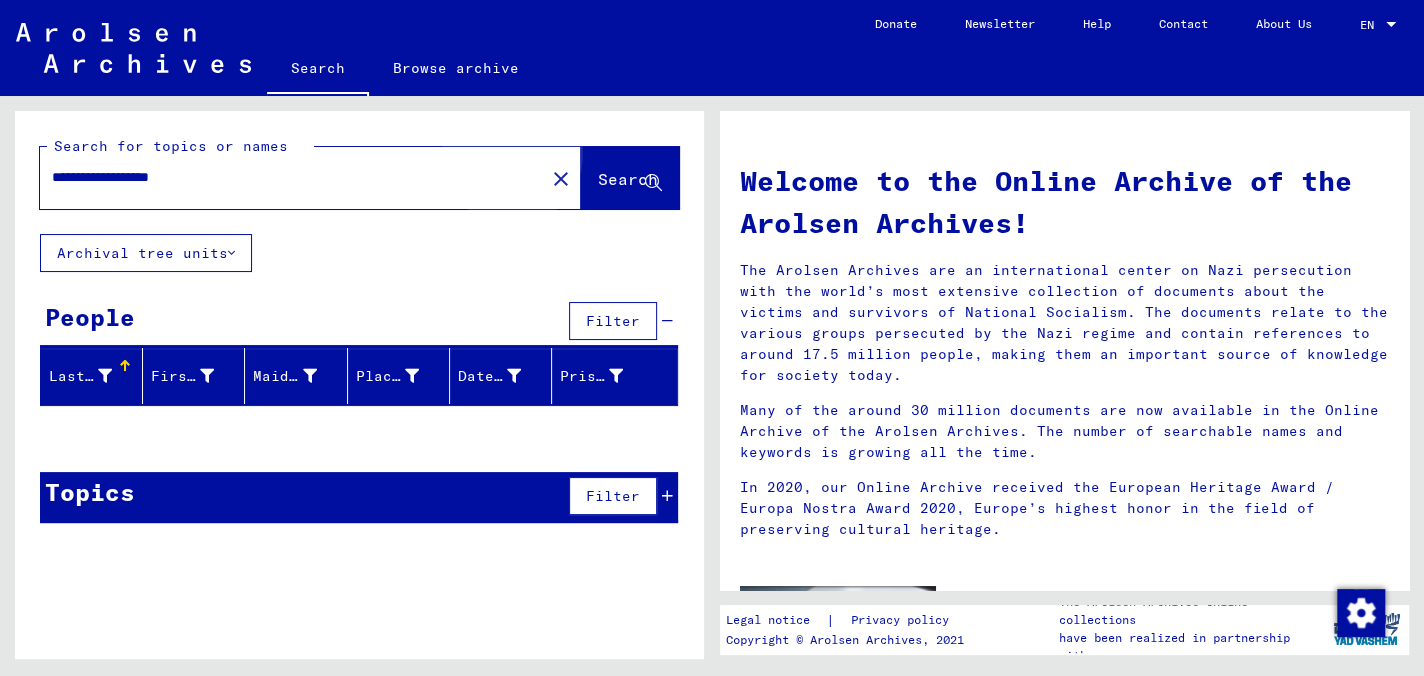 click on "Search" 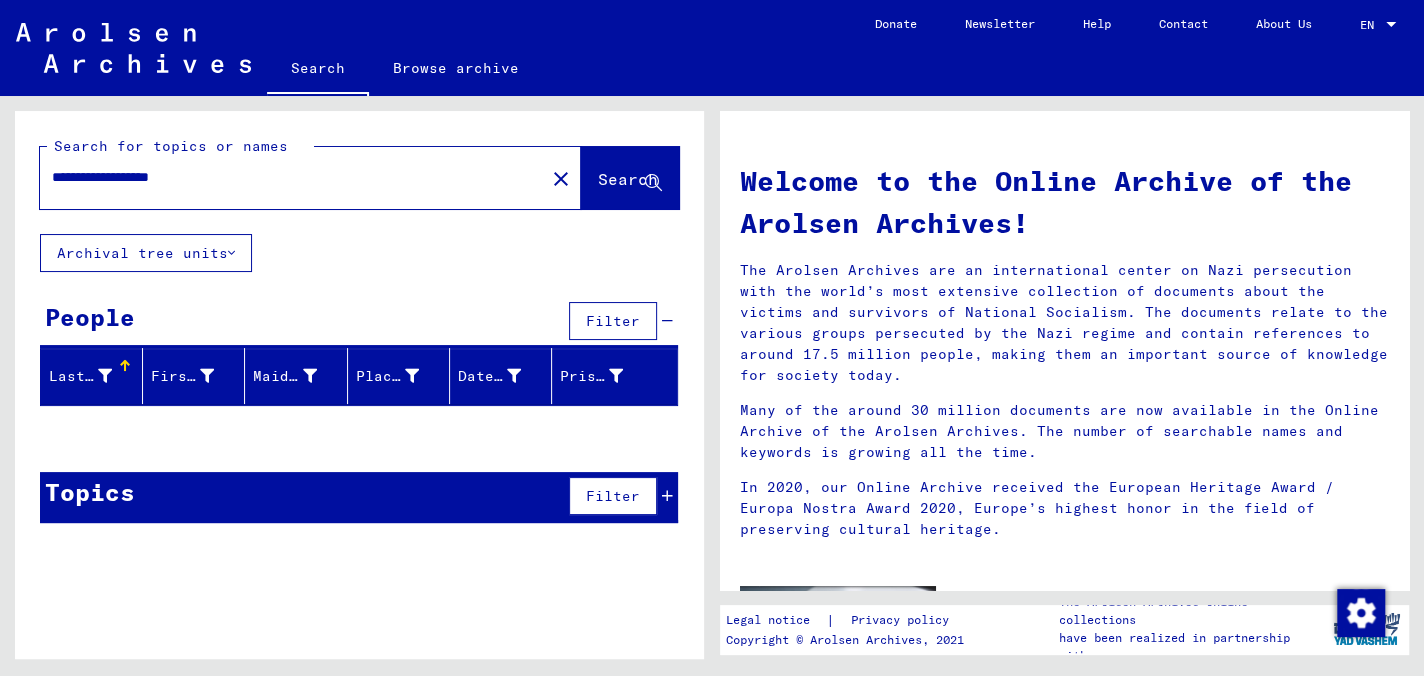 click on "**********" at bounding box center [286, 177] 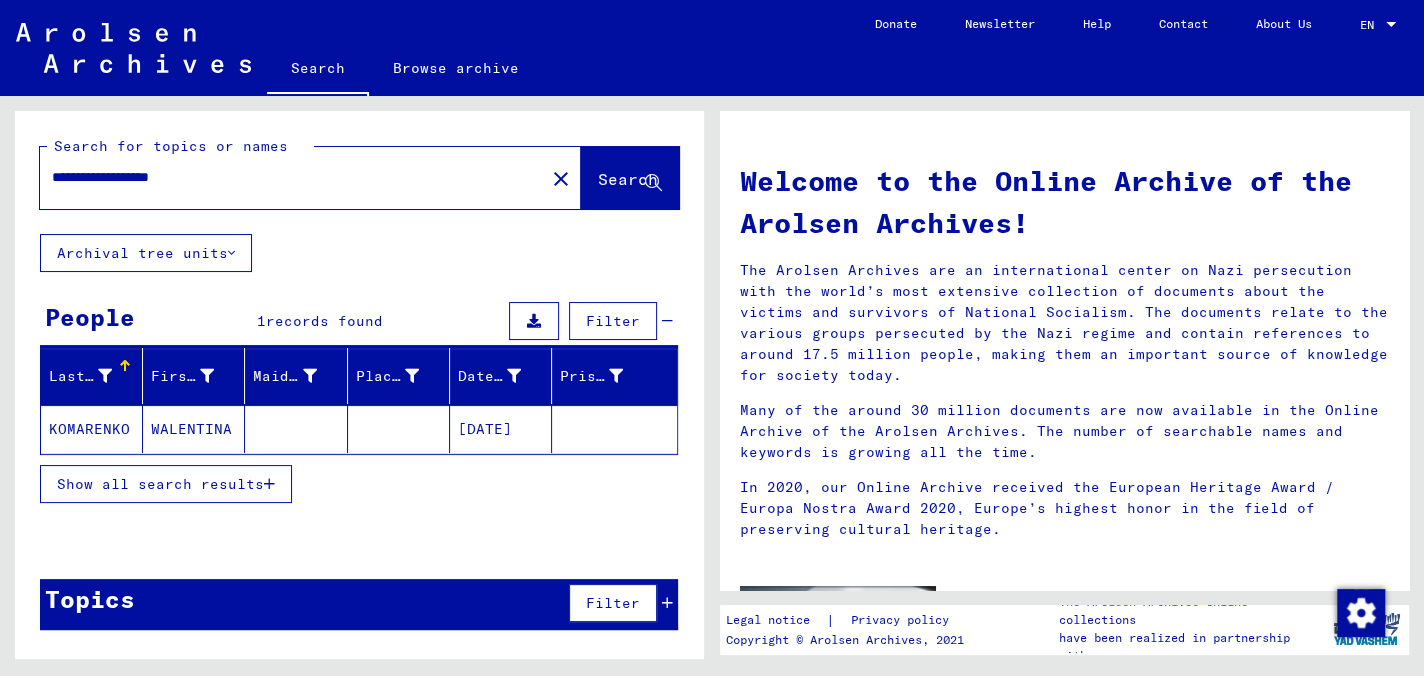 click on "KOMARENKO" 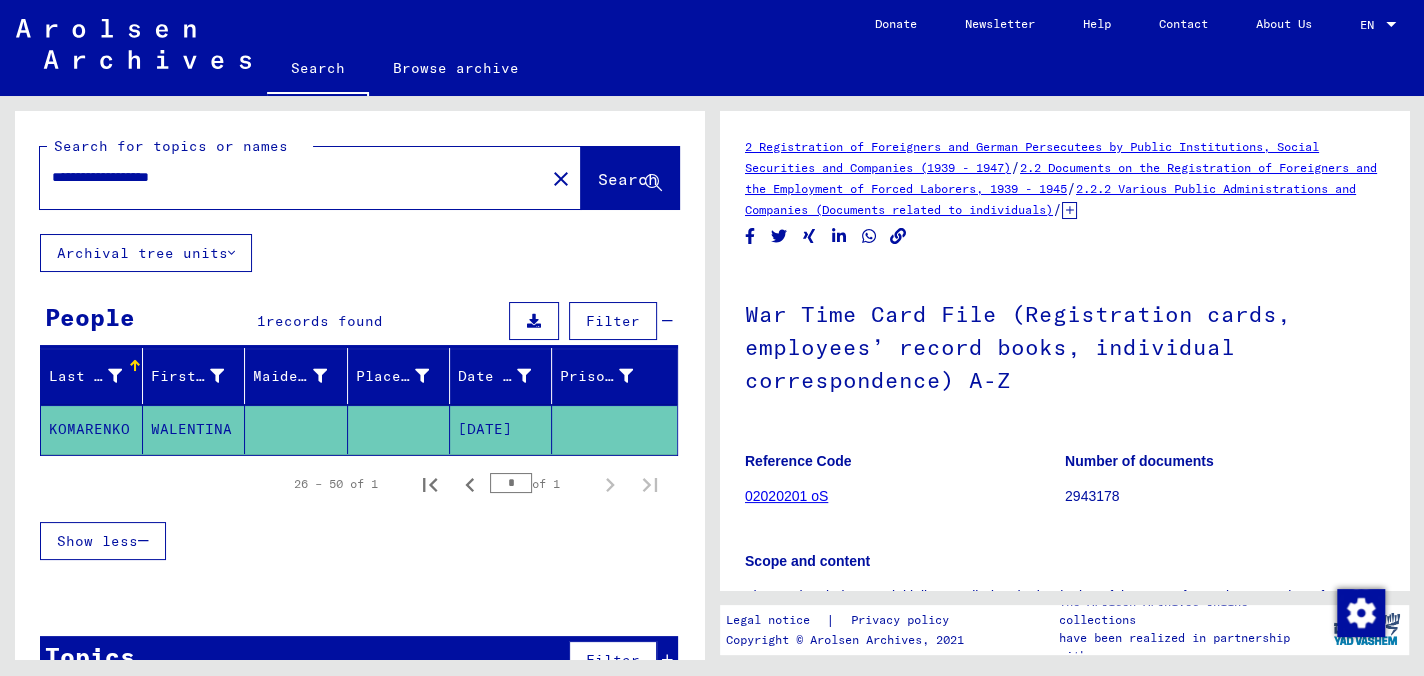 scroll, scrollTop: 0, scrollLeft: 0, axis: both 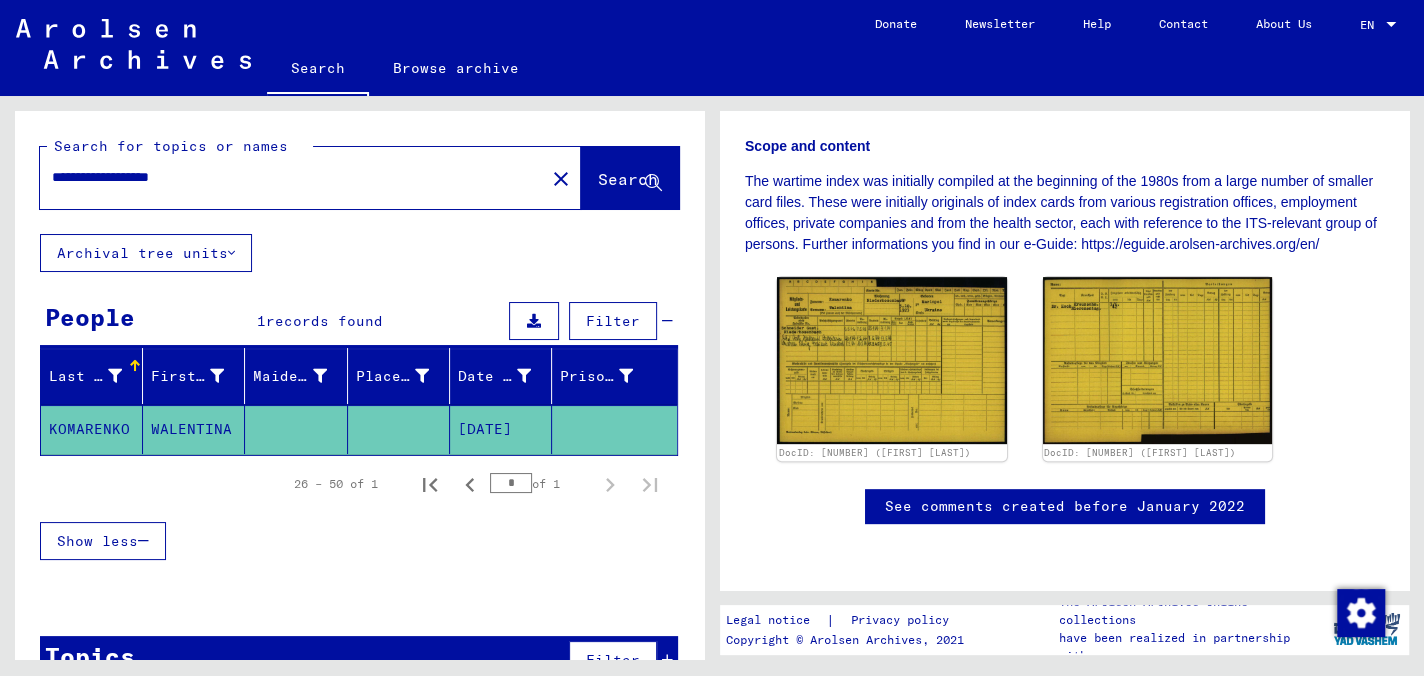 click on "**********" at bounding box center (292, 177) 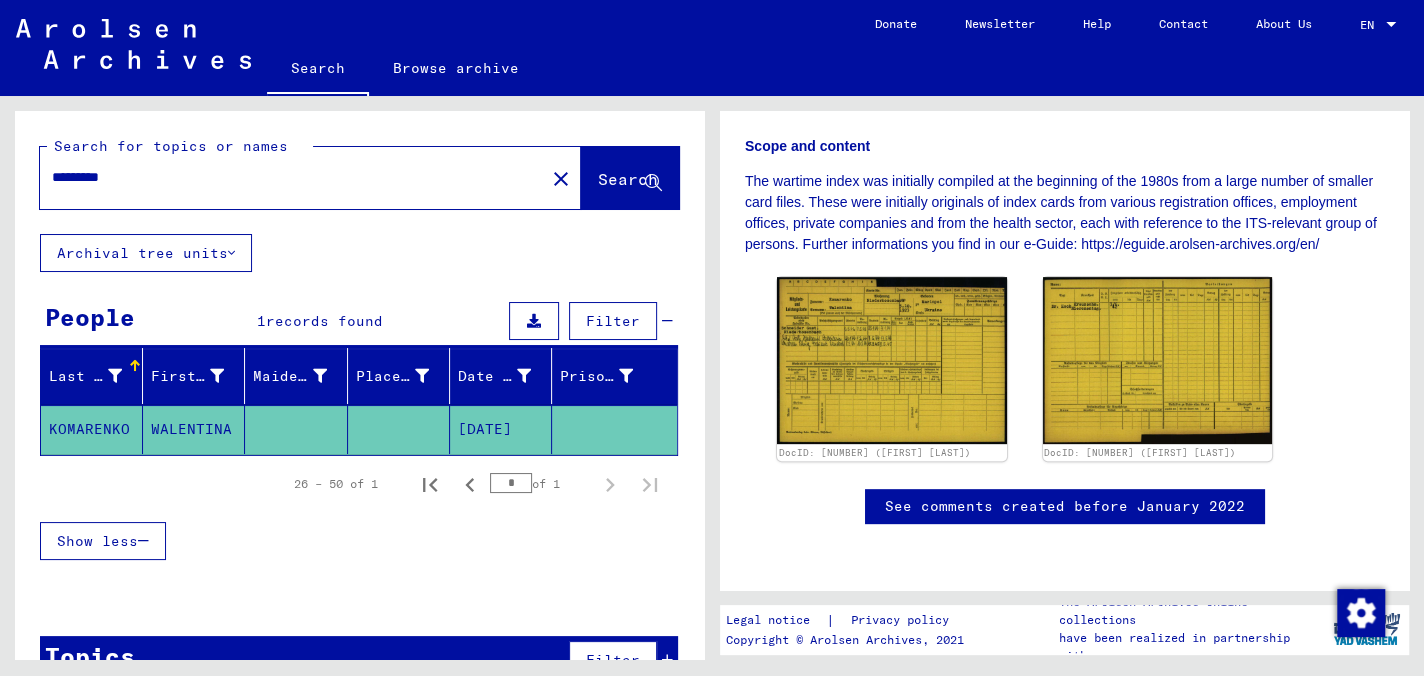 click on "*********" at bounding box center (292, 177) 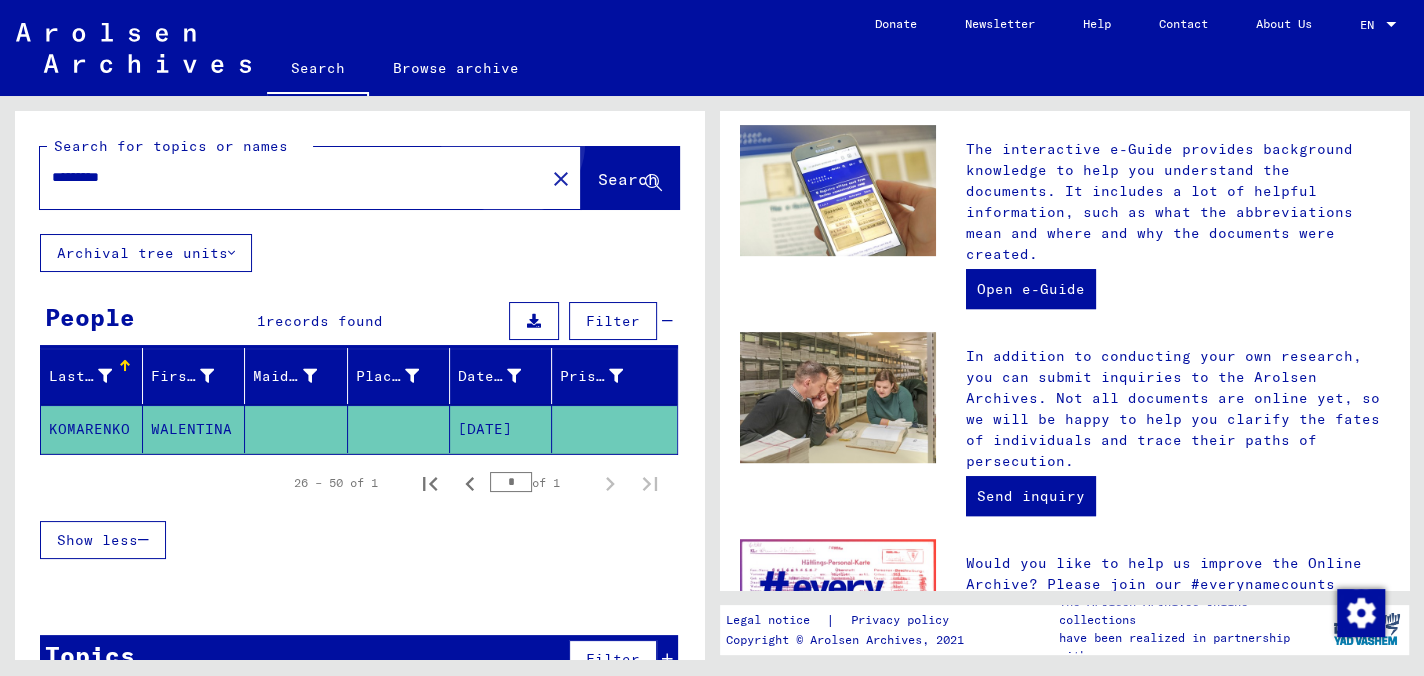 scroll, scrollTop: 0, scrollLeft: 0, axis: both 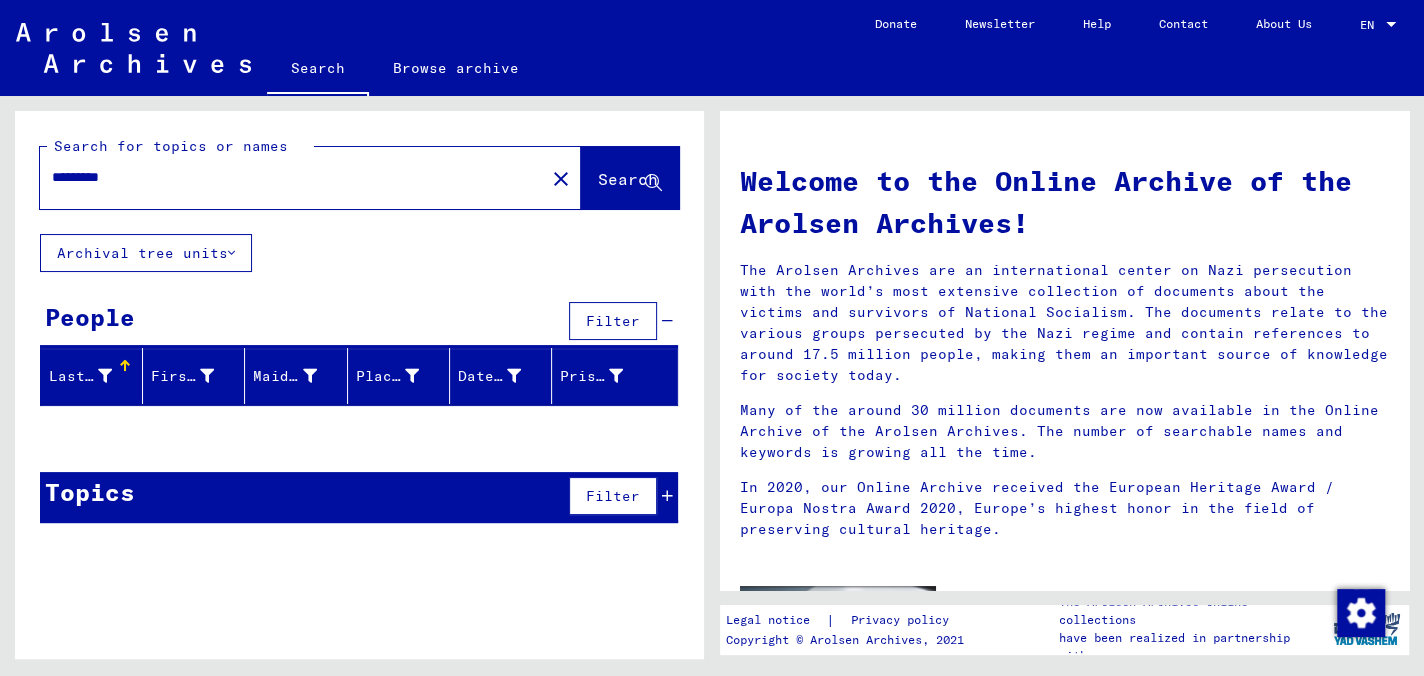 click on "*********" at bounding box center (286, 177) 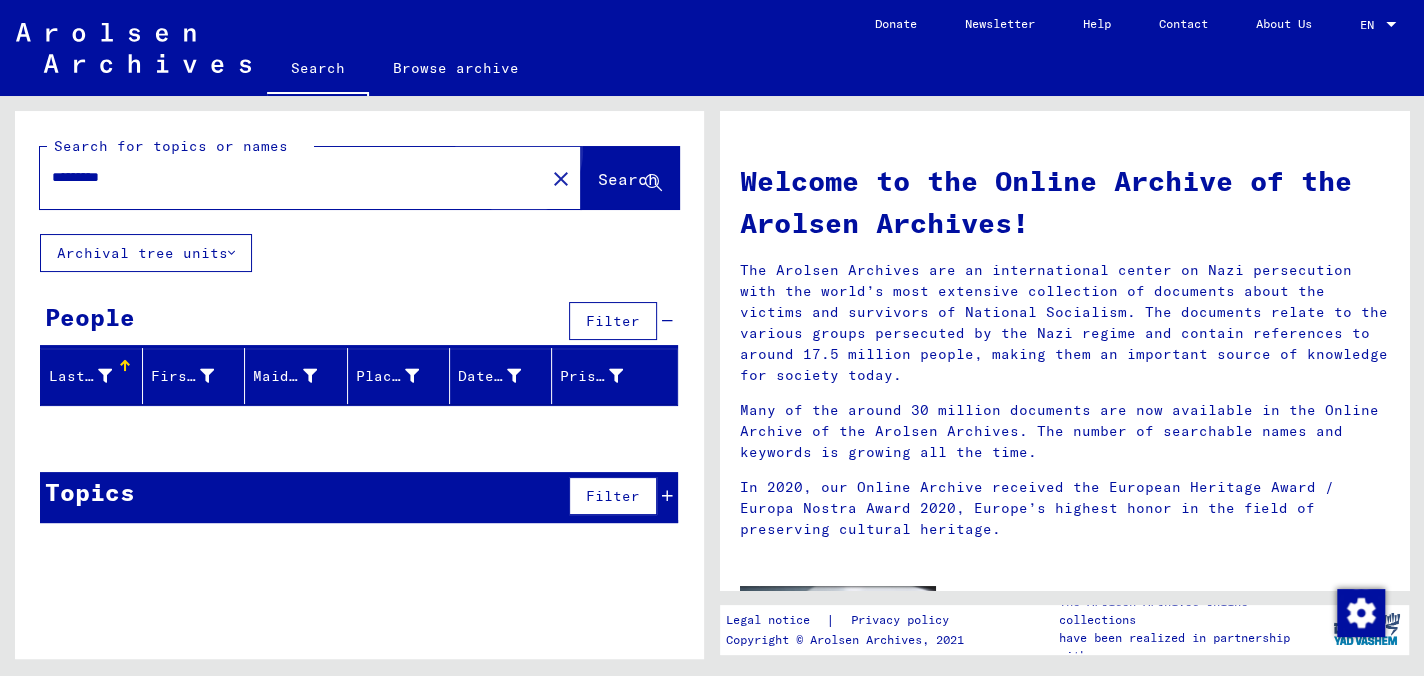 click on "Search" 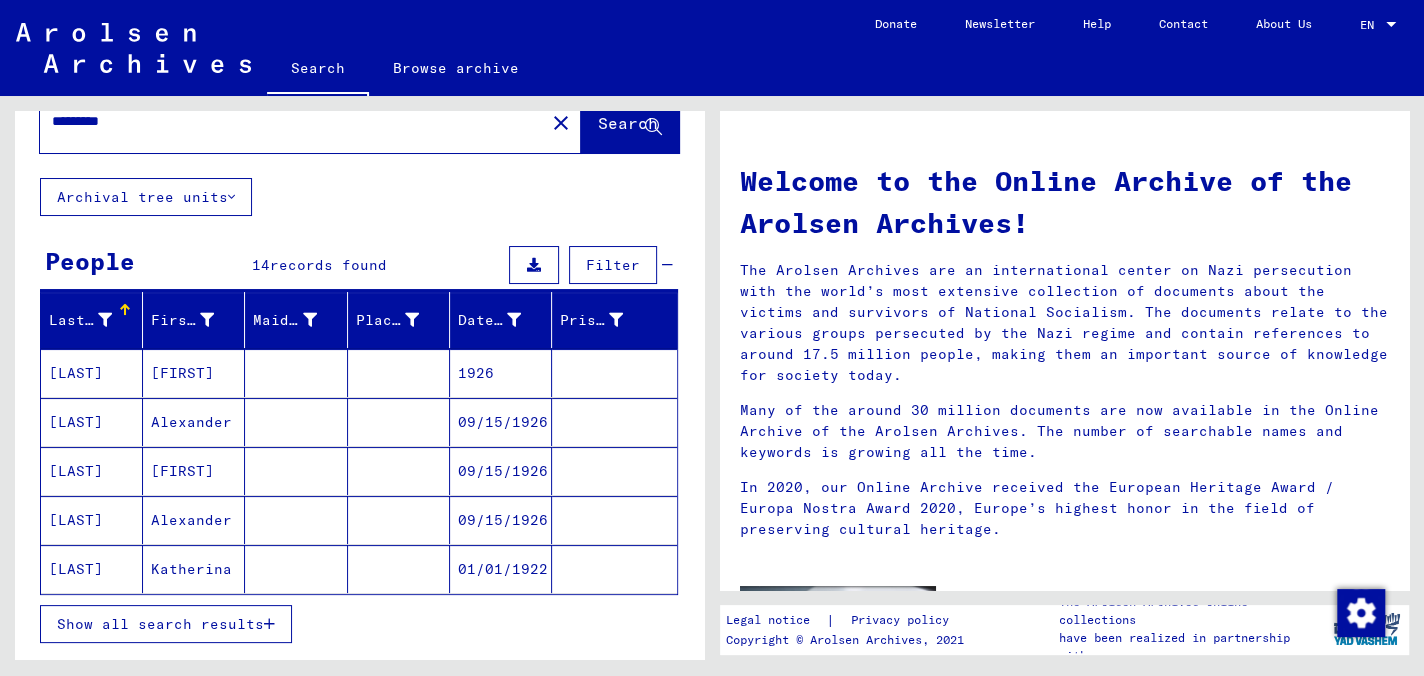 scroll, scrollTop: 100, scrollLeft: 0, axis: vertical 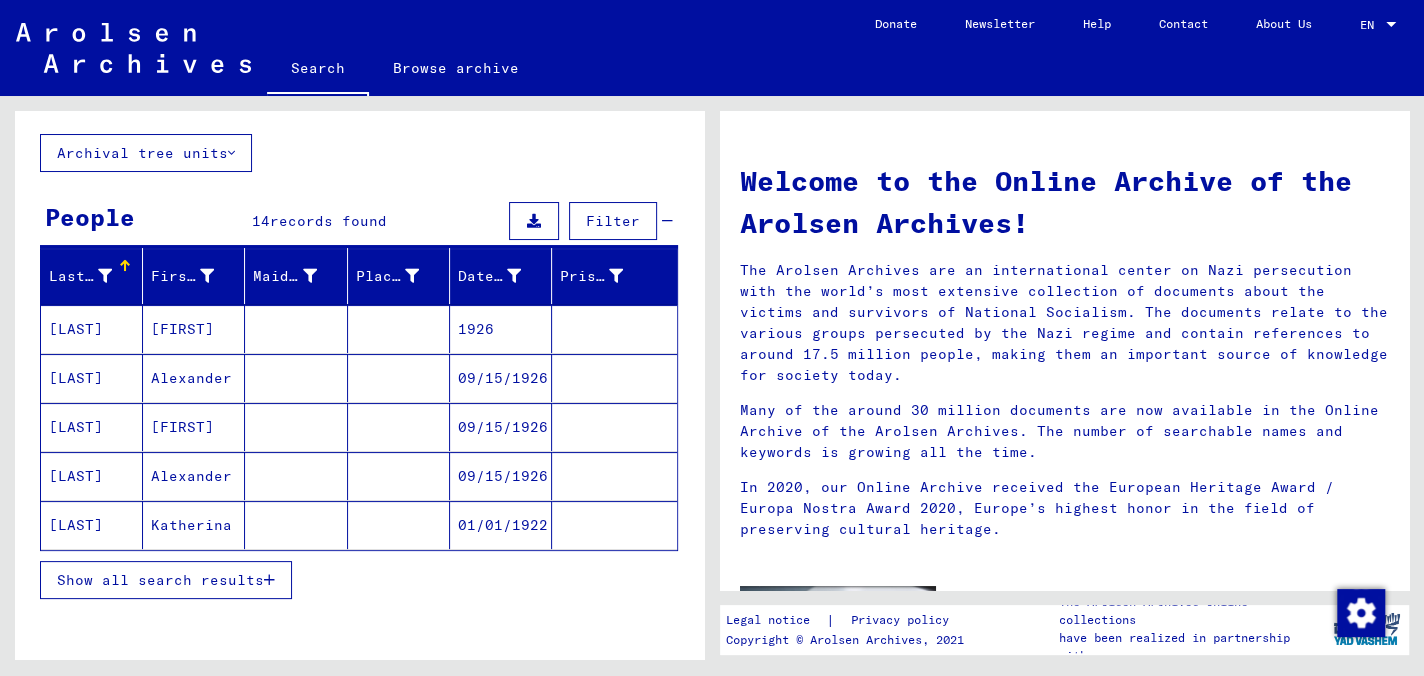 click at bounding box center (269, 580) 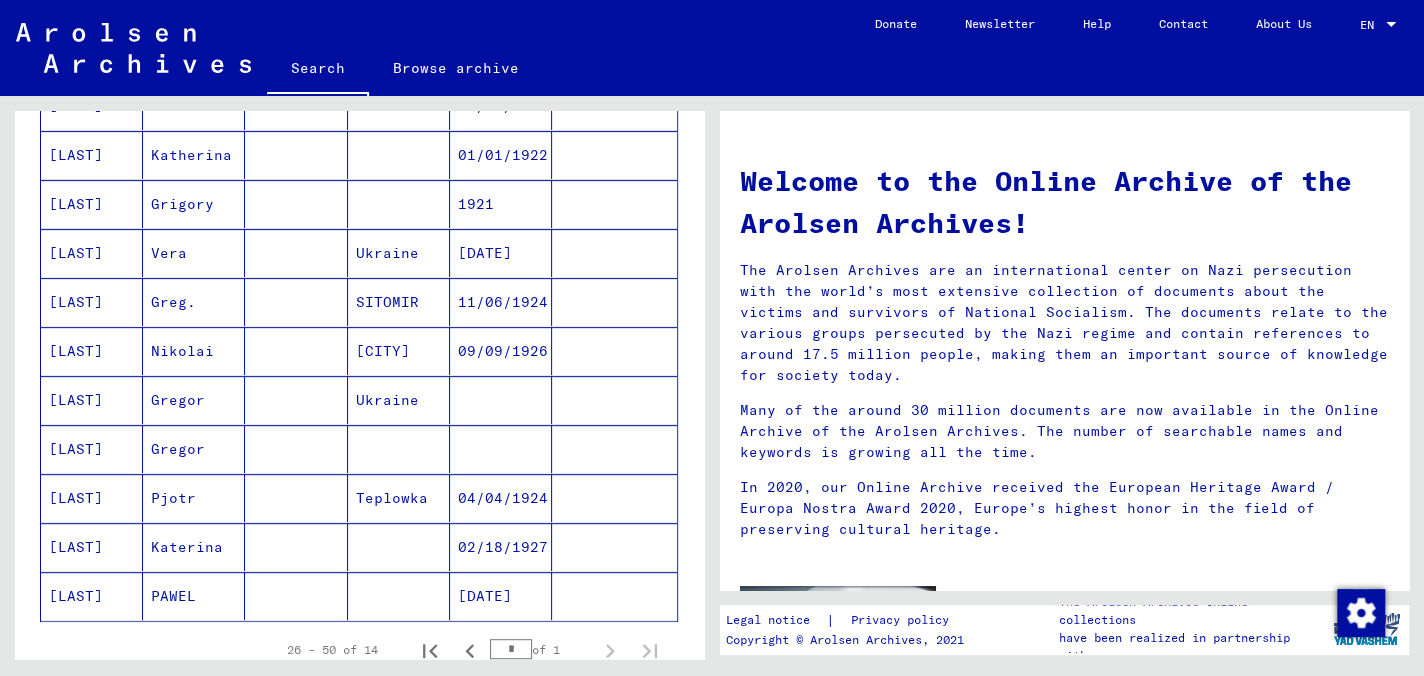 scroll, scrollTop: 600, scrollLeft: 0, axis: vertical 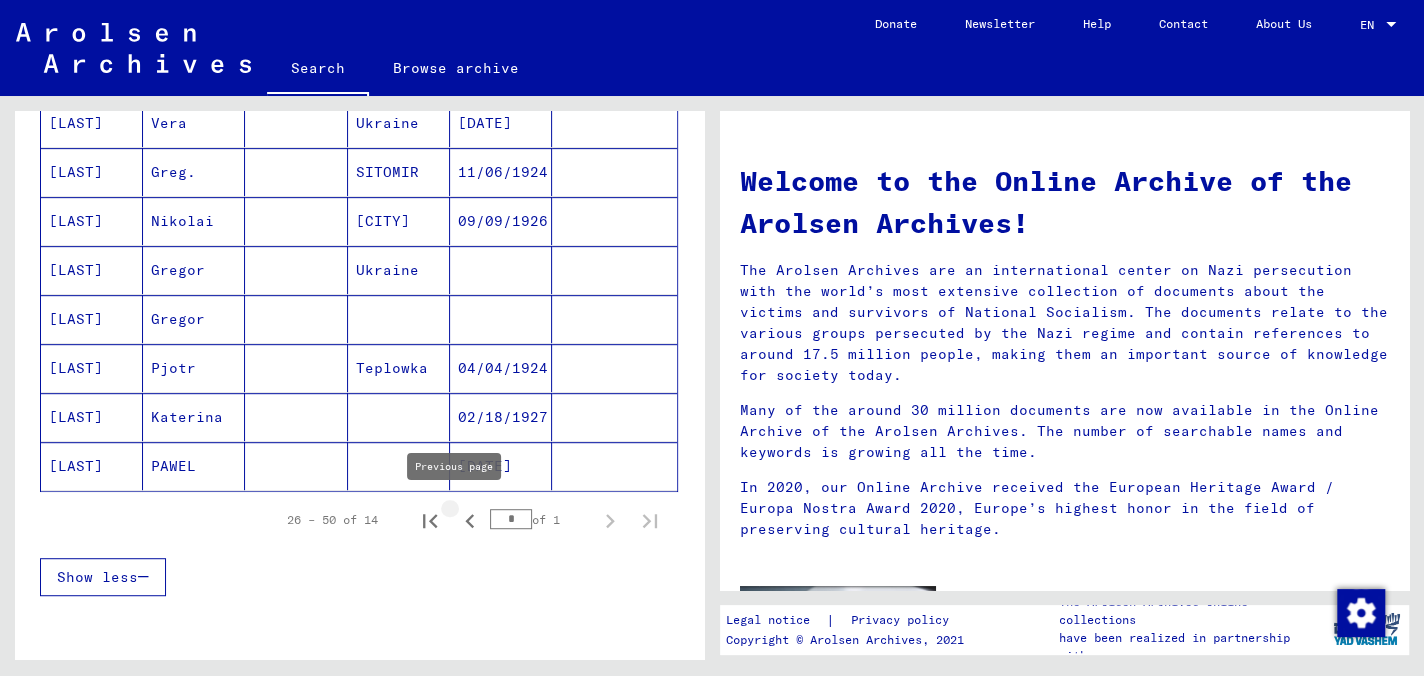click 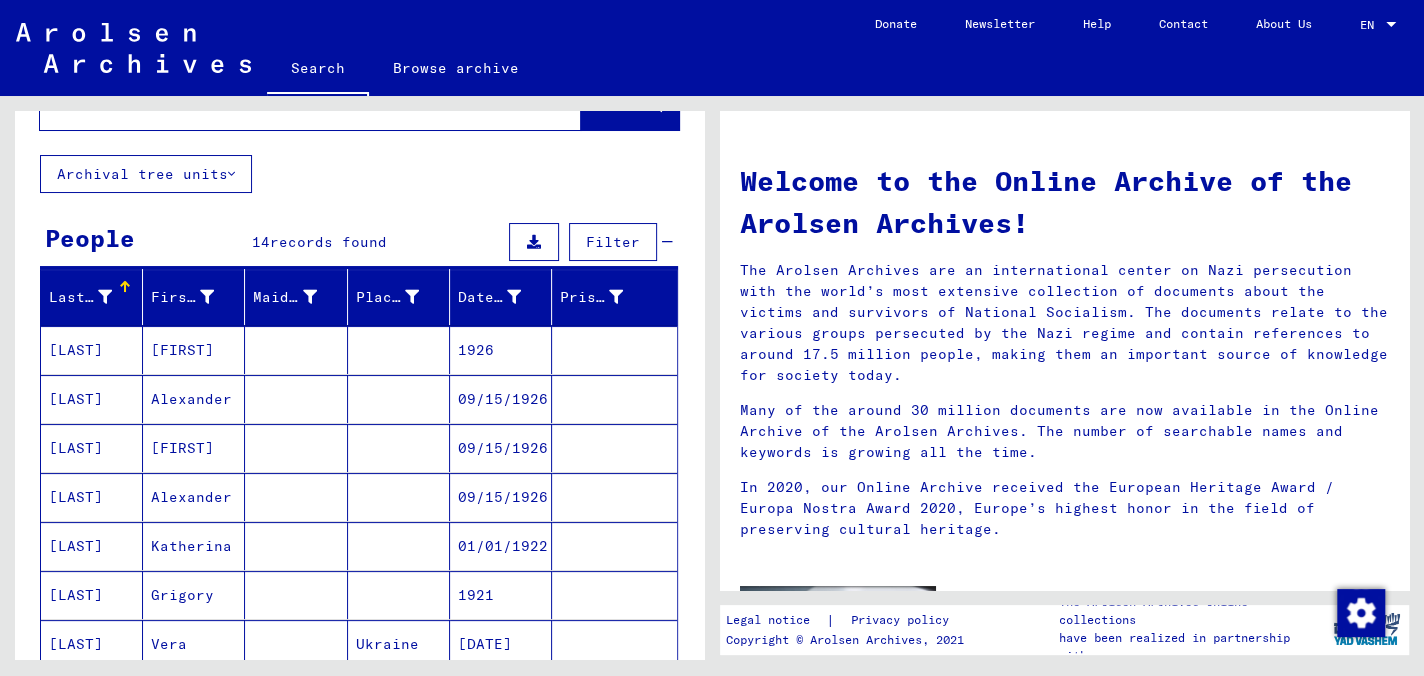 scroll, scrollTop: 0, scrollLeft: 0, axis: both 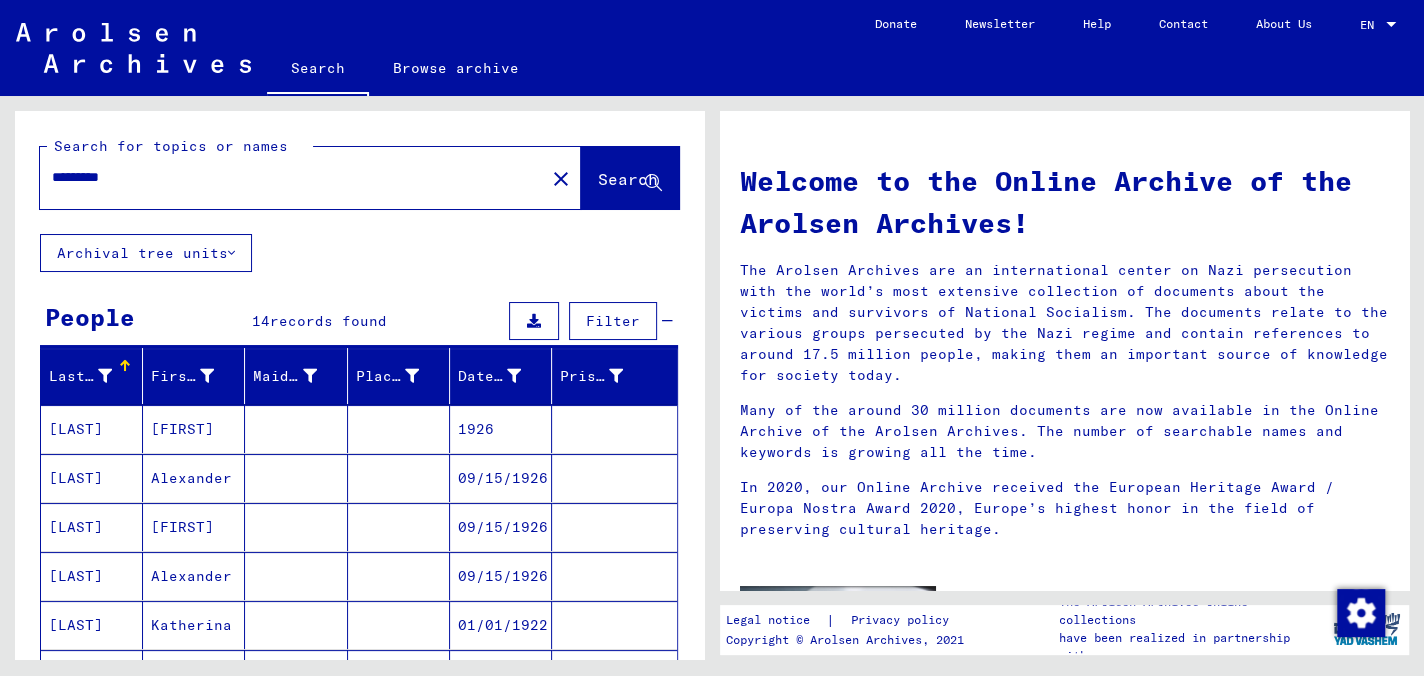 click on "*********" at bounding box center (286, 177) 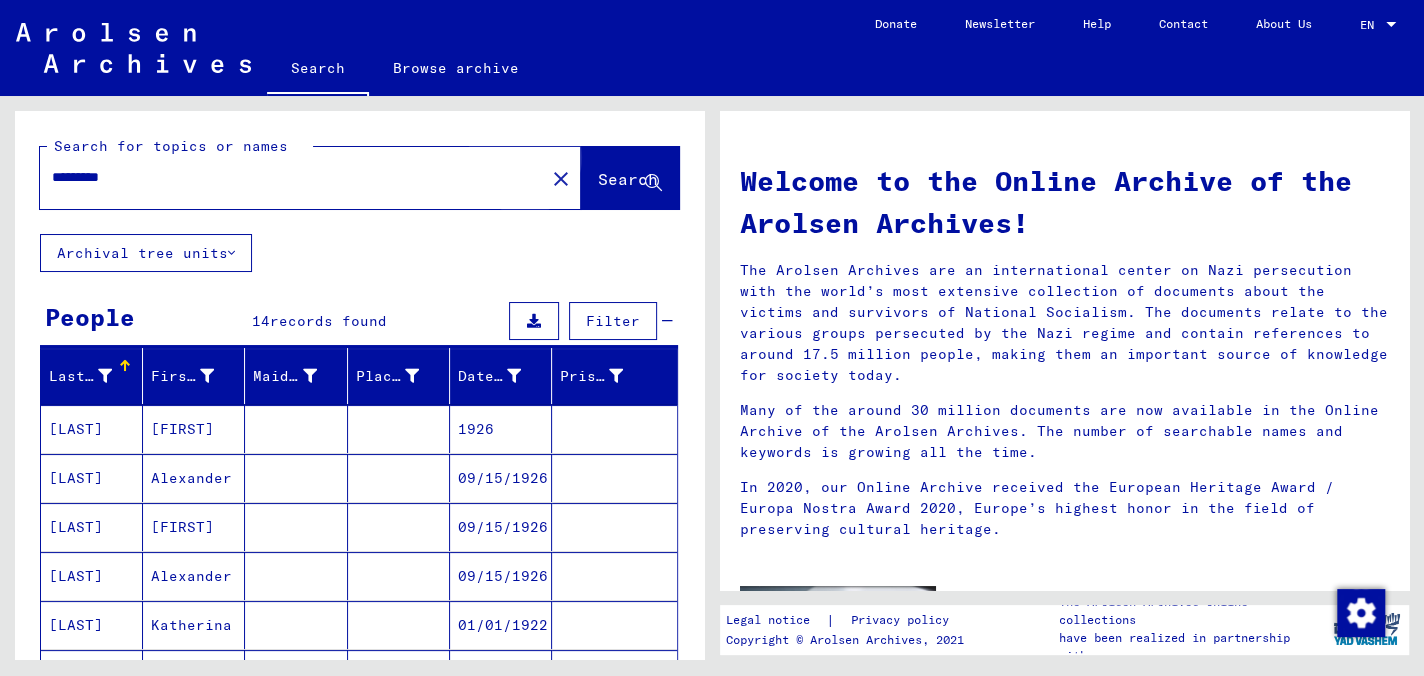 click on "Search" 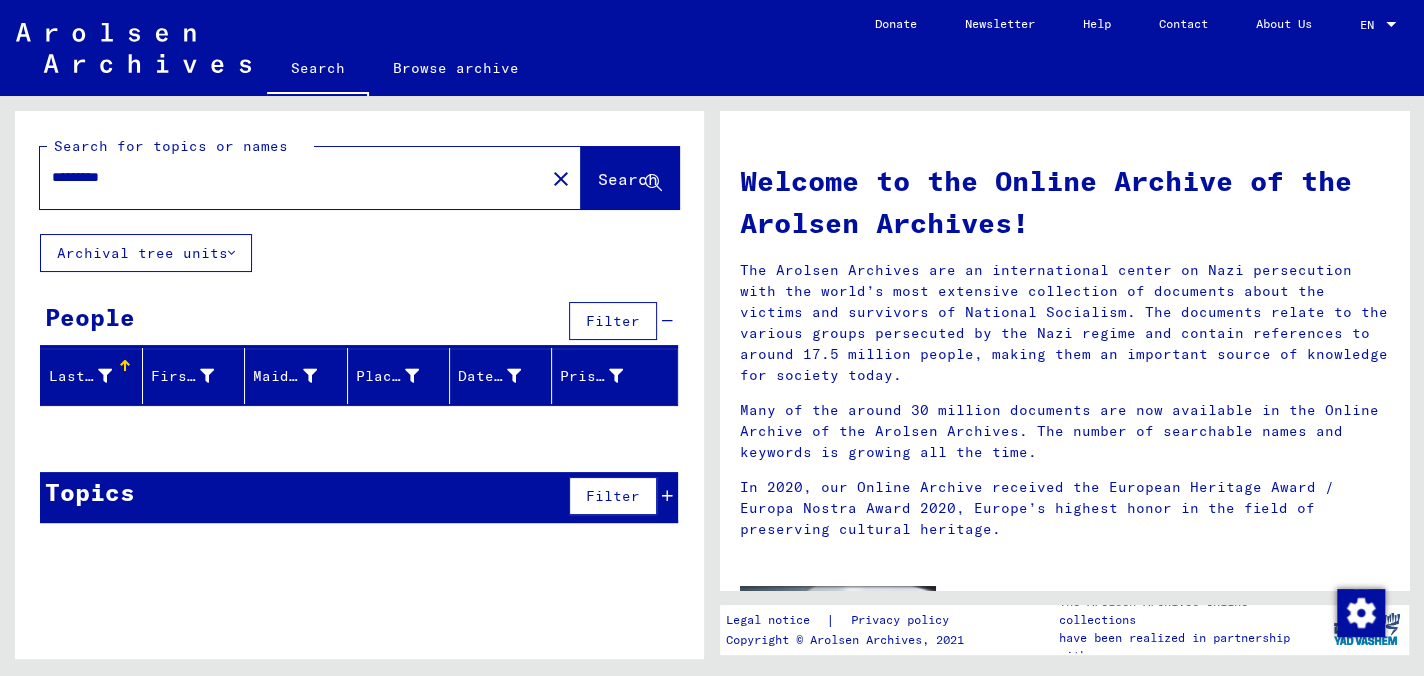 click on "*********" at bounding box center (286, 177) 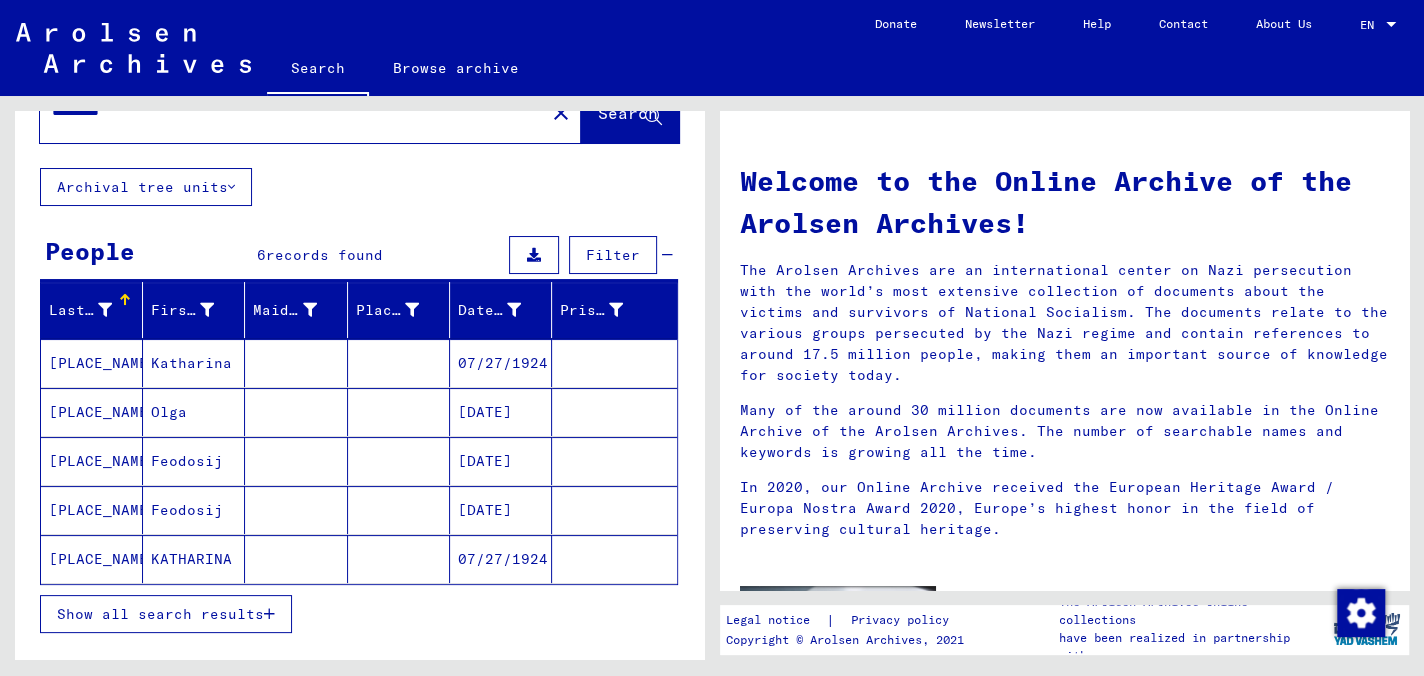 scroll, scrollTop: 100, scrollLeft: 0, axis: vertical 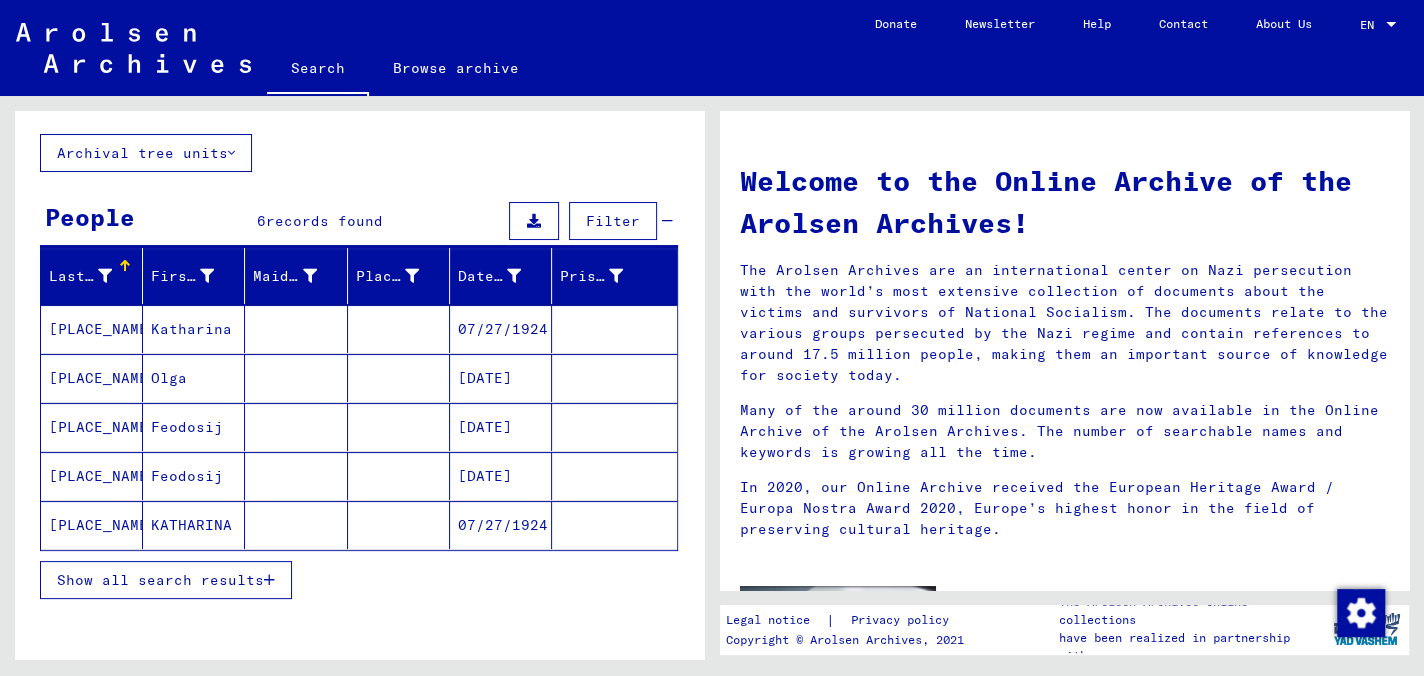 click at bounding box center (269, 580) 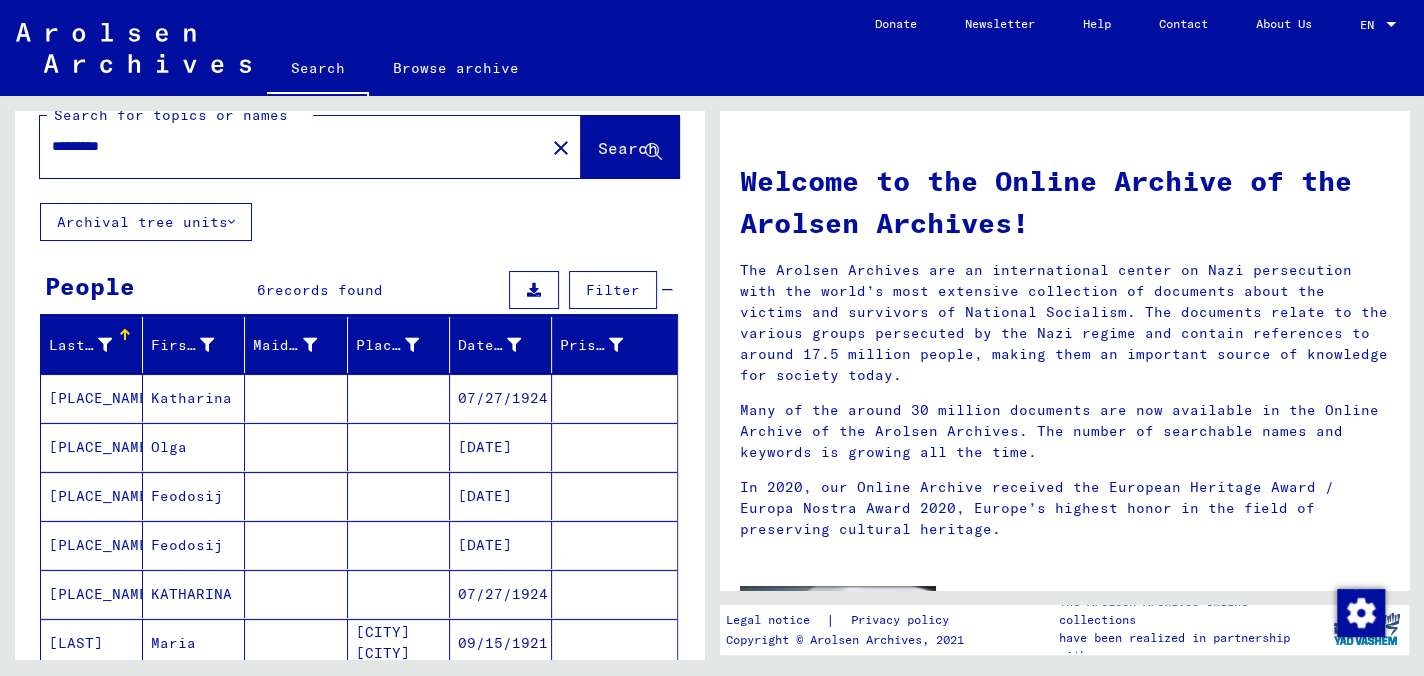 scroll, scrollTop: 0, scrollLeft: 0, axis: both 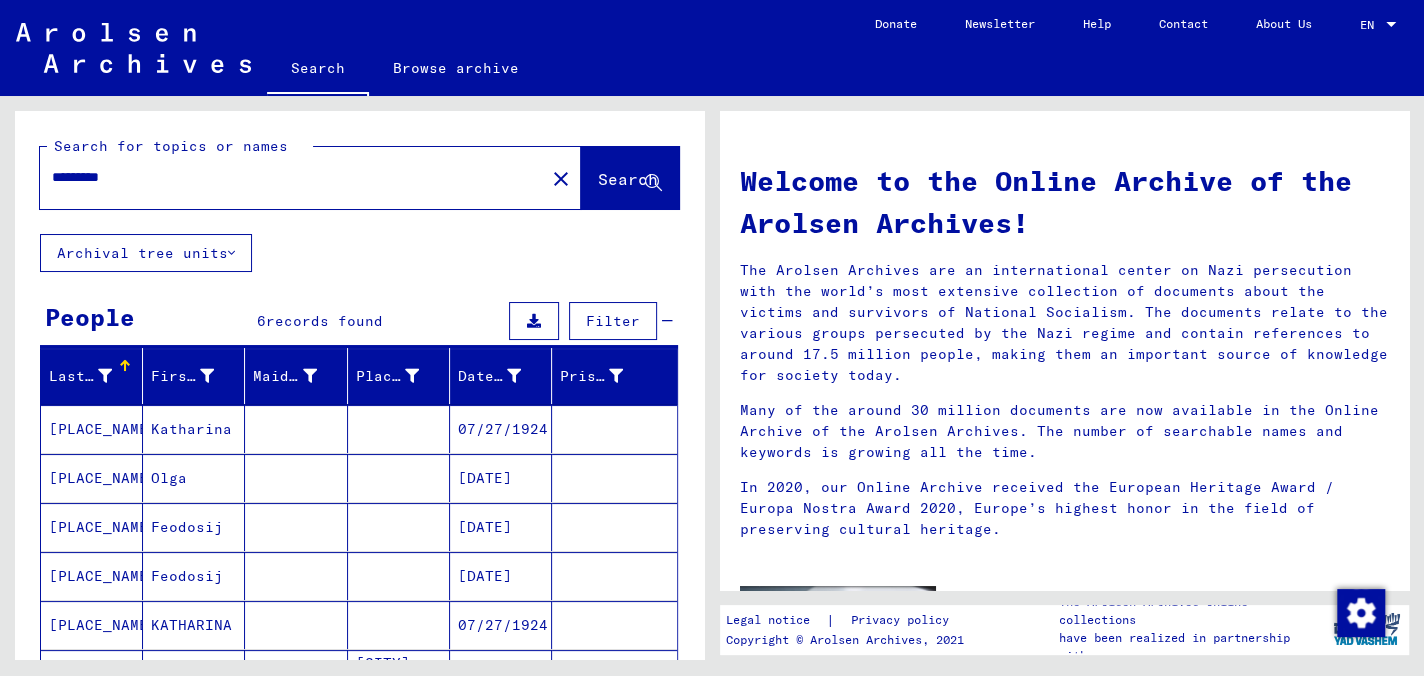 drag, startPoint x: 151, startPoint y: 178, endPoint x: 35, endPoint y: 164, distance: 116.841774 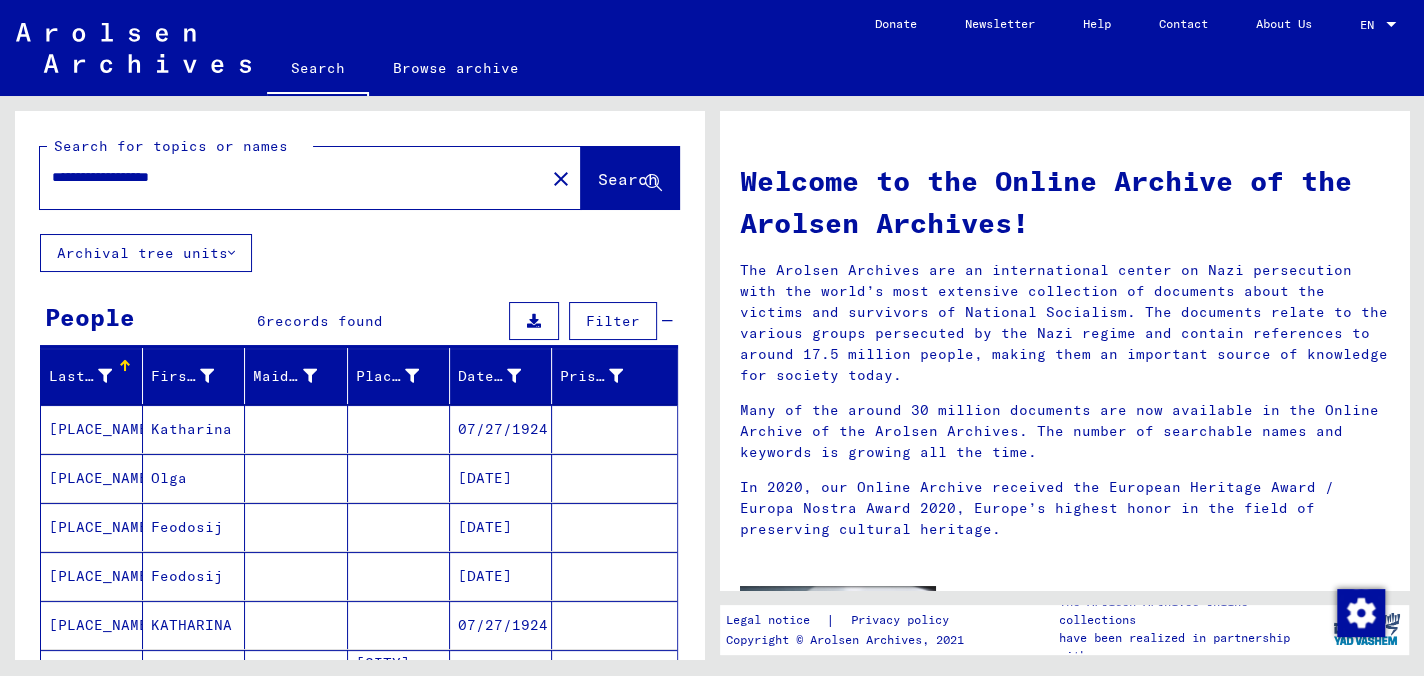click on "**********" at bounding box center (286, 177) 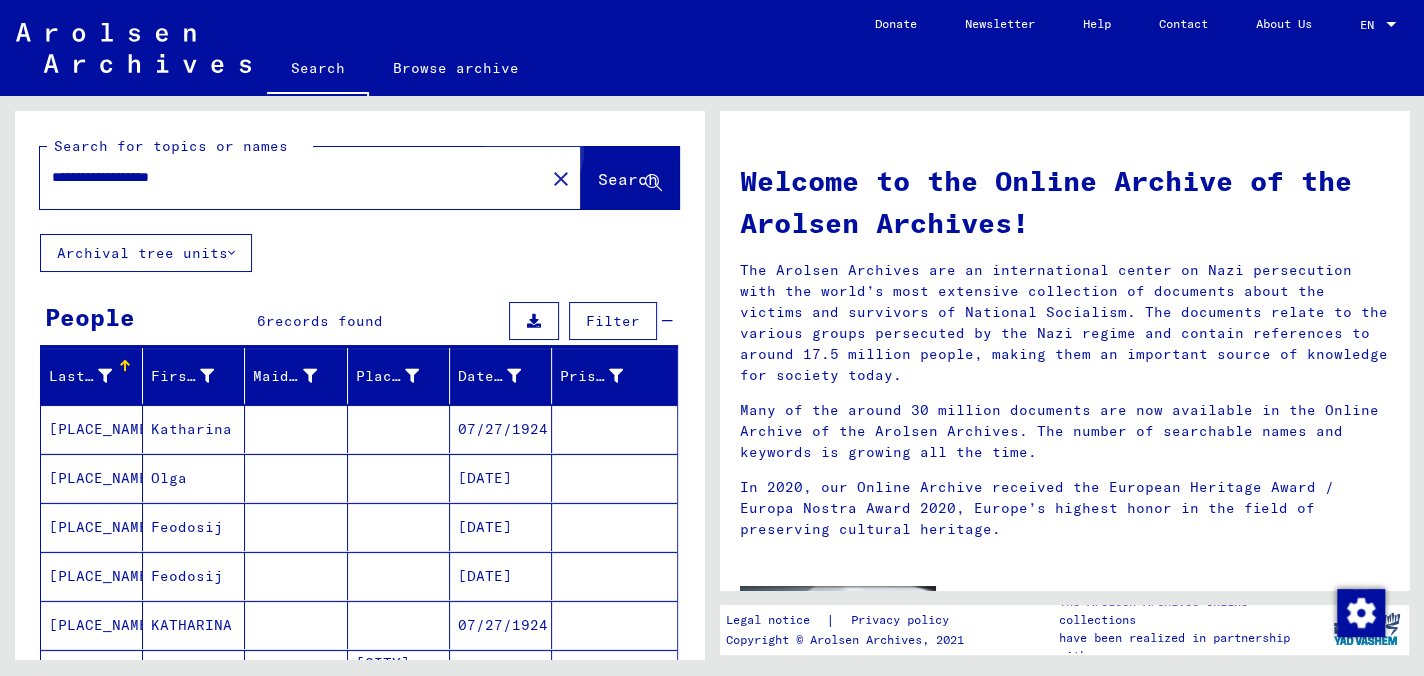 click on "Search" 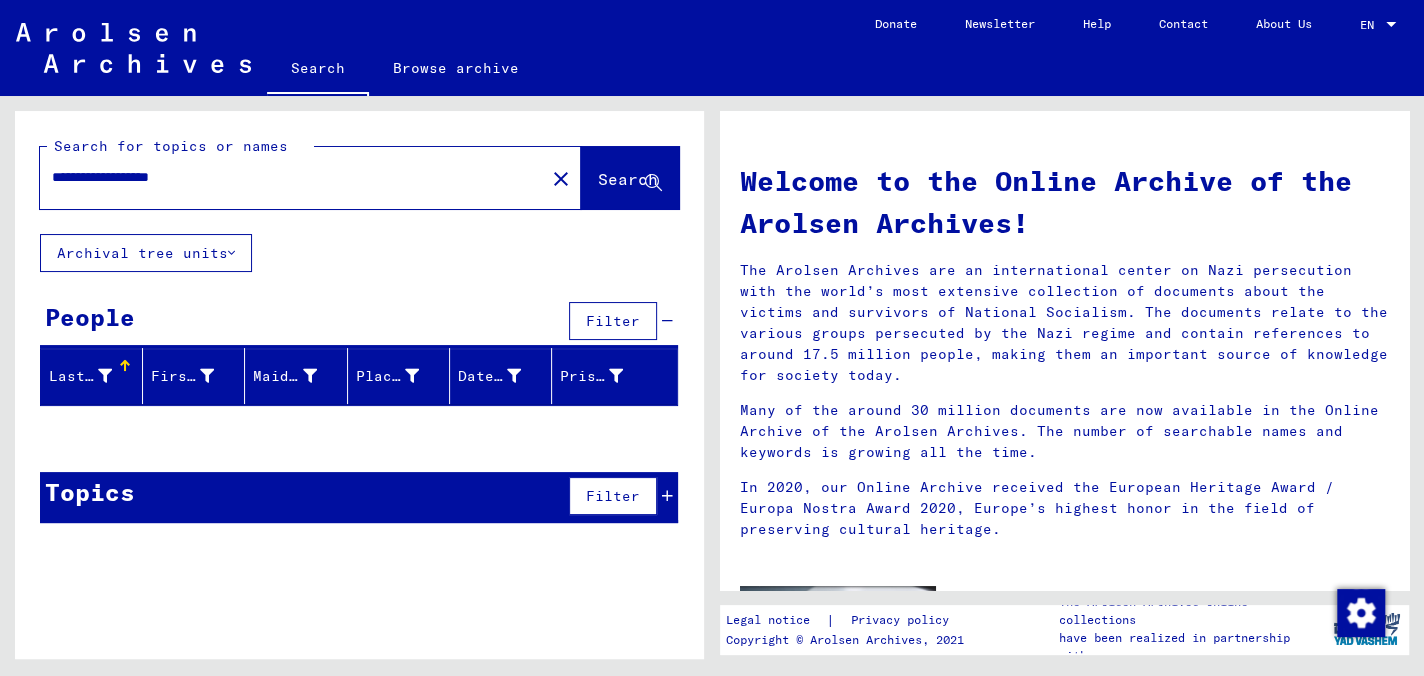 click on "**********" at bounding box center [286, 177] 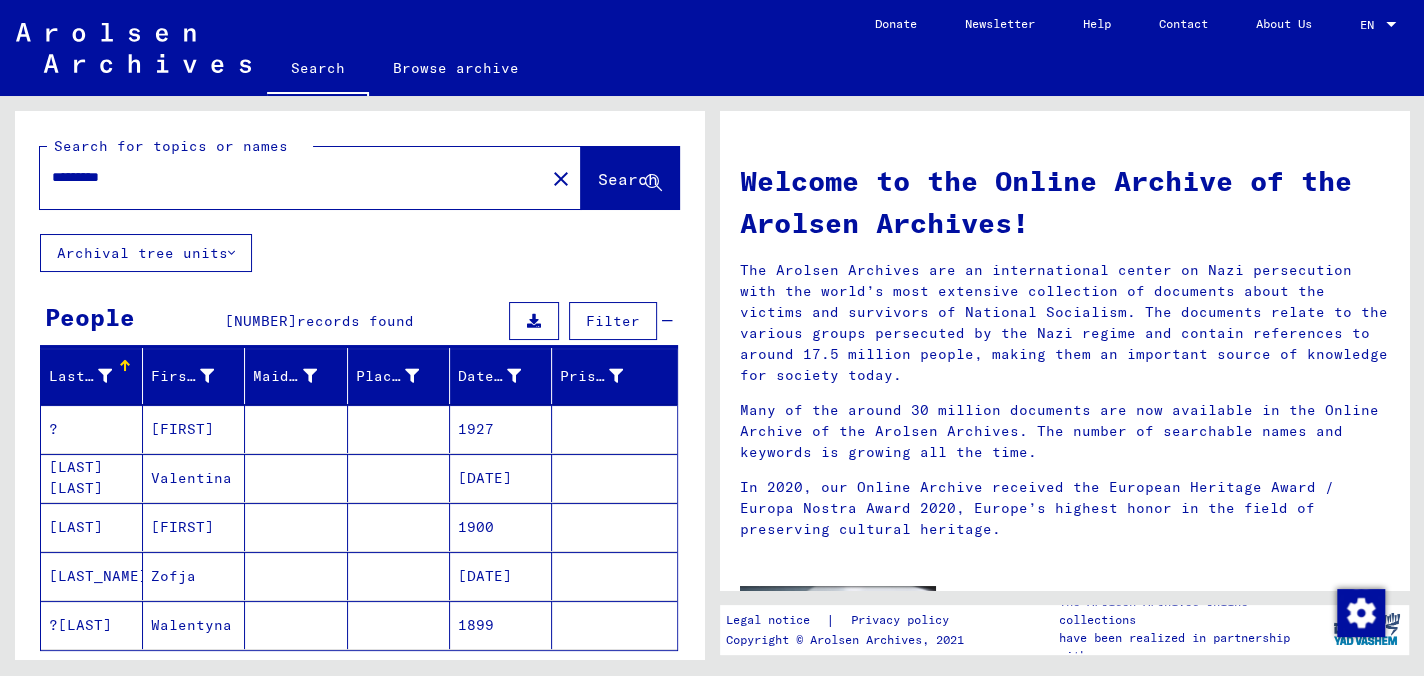 click on "*********" at bounding box center [286, 177] 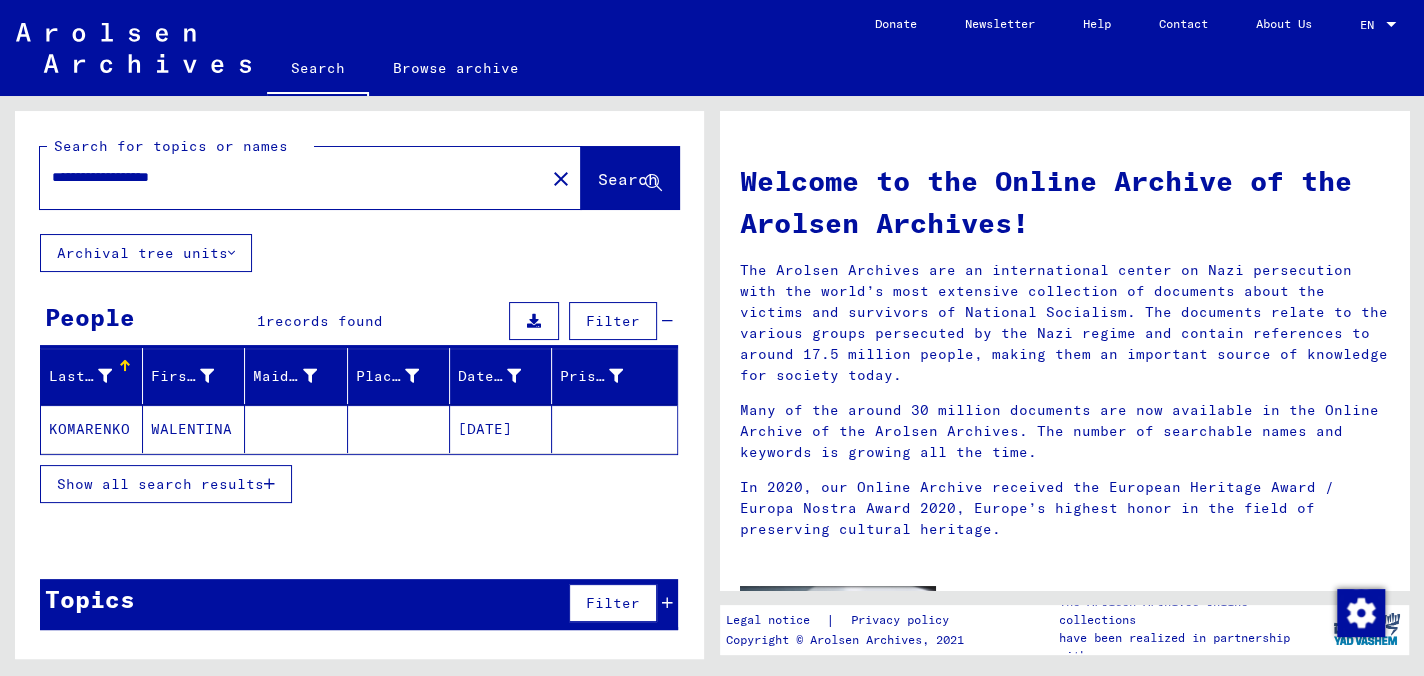 click on "WALENTINA" 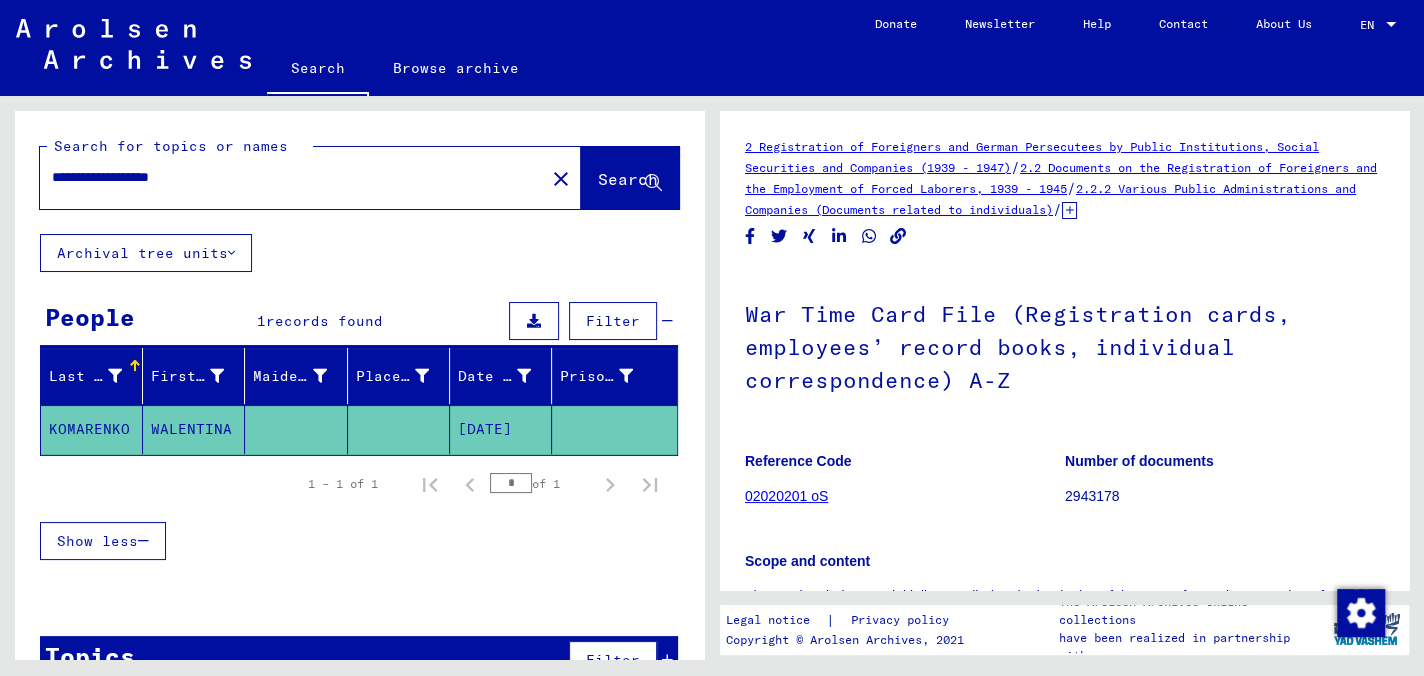 scroll, scrollTop: 0, scrollLeft: 0, axis: both 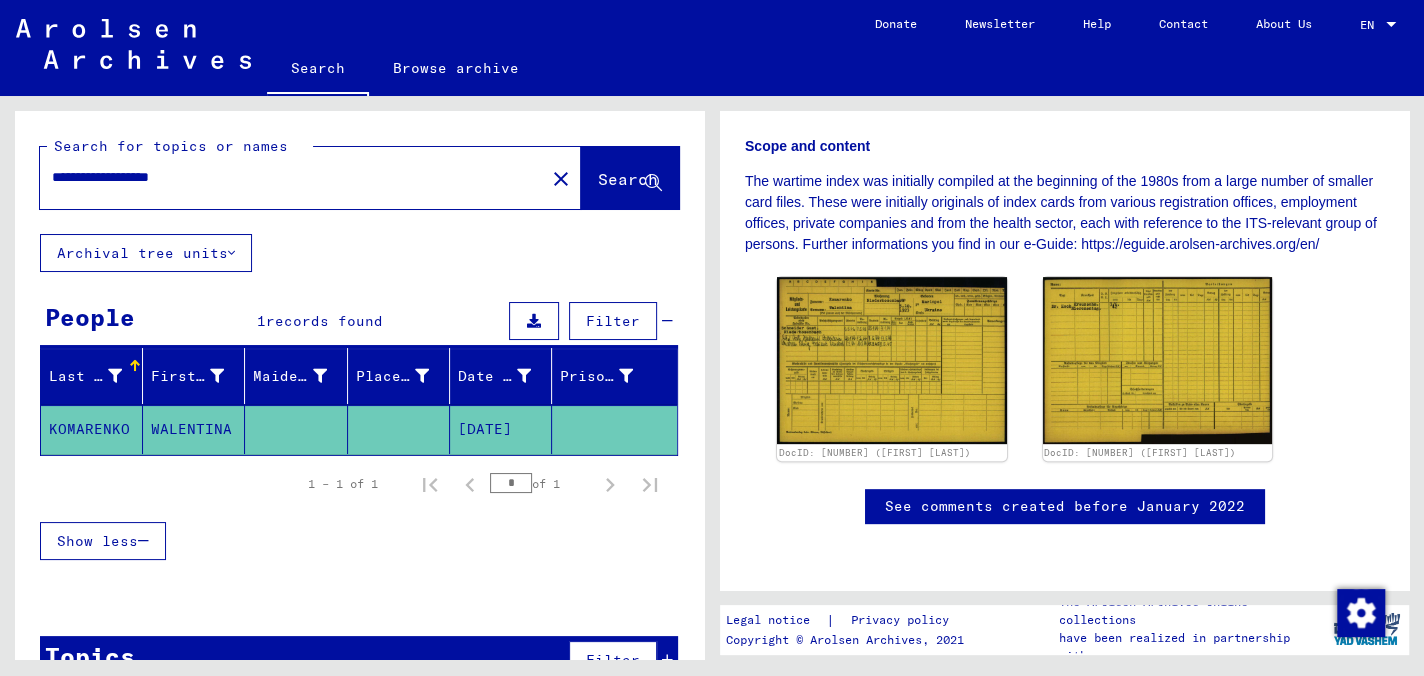 drag, startPoint x: 139, startPoint y: 175, endPoint x: 4, endPoint y: 100, distance: 154.43445 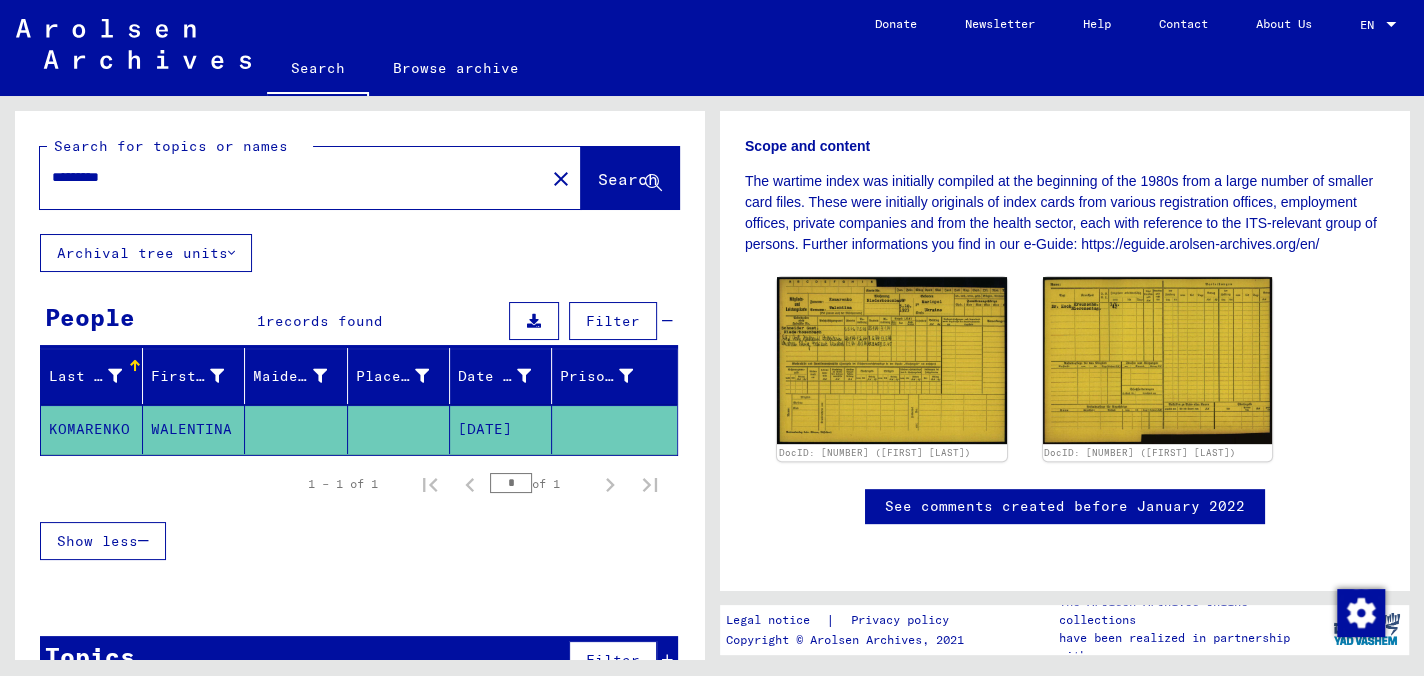 click on "*********" at bounding box center [292, 177] 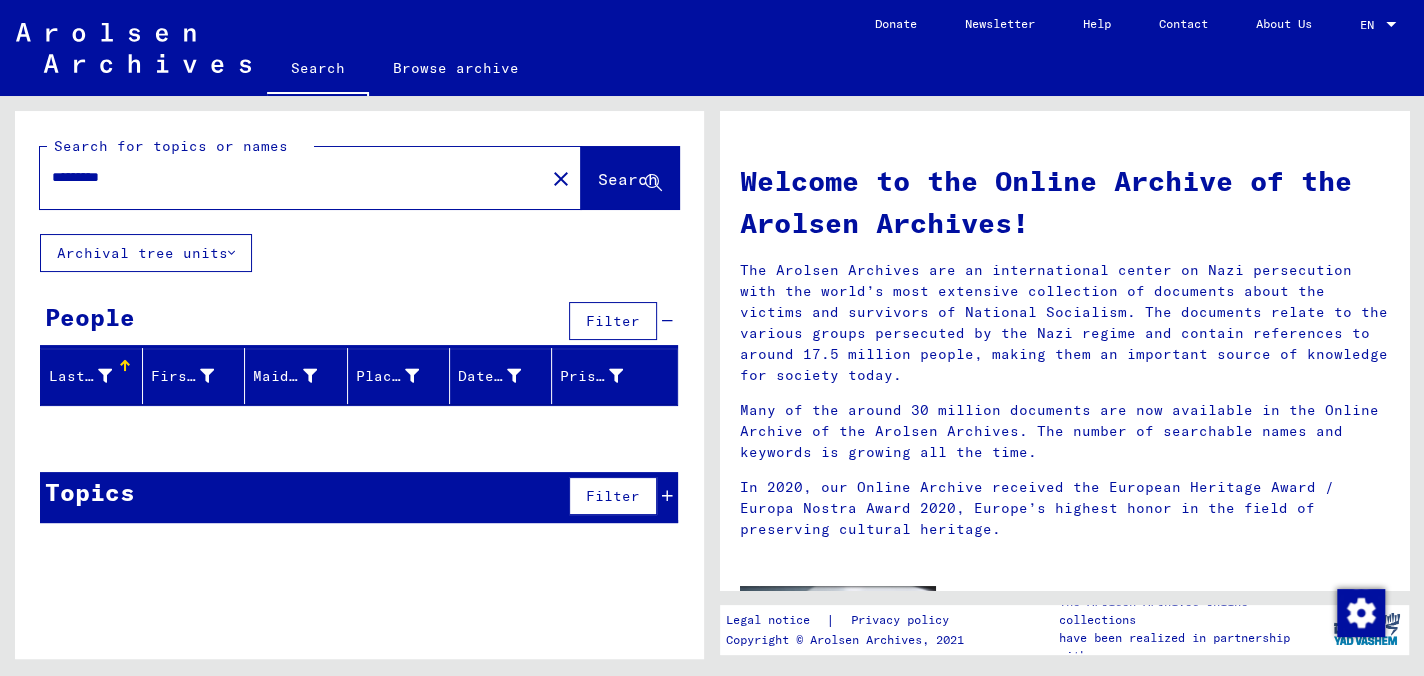 click on "Archival tree units" 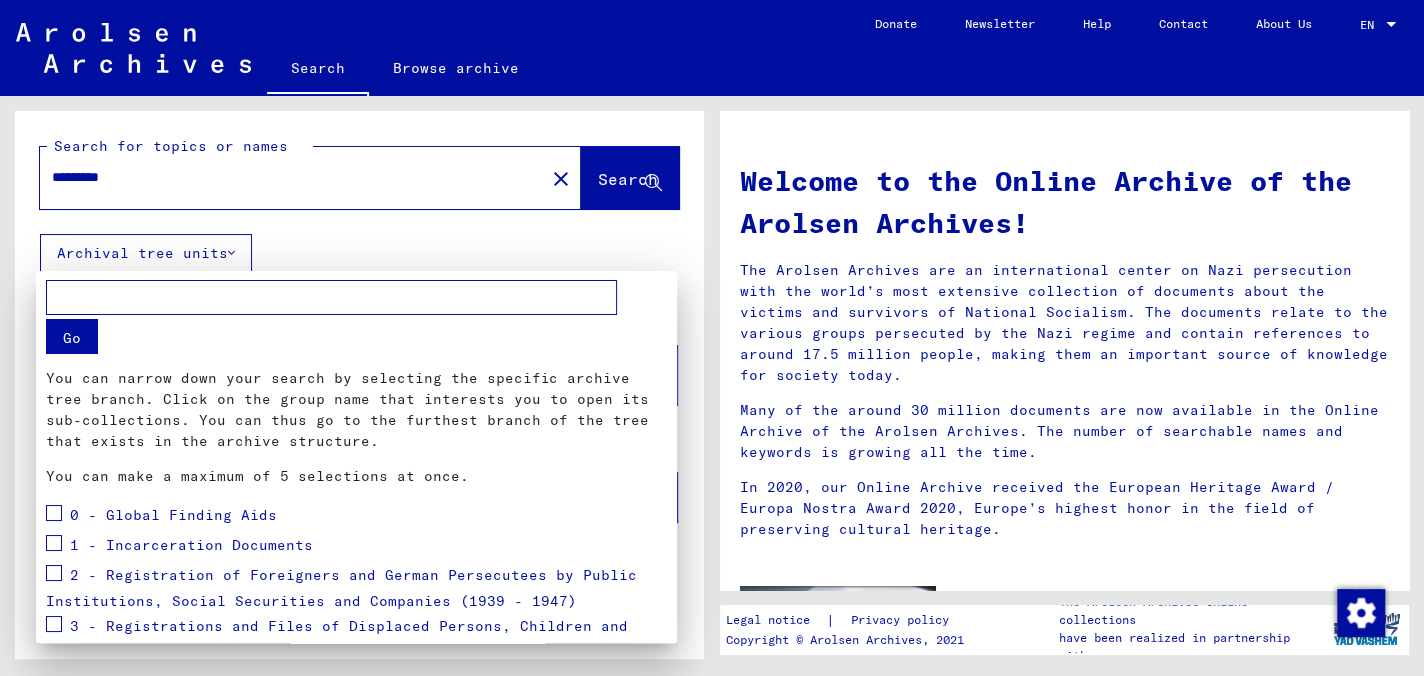 click at bounding box center [712, 338] 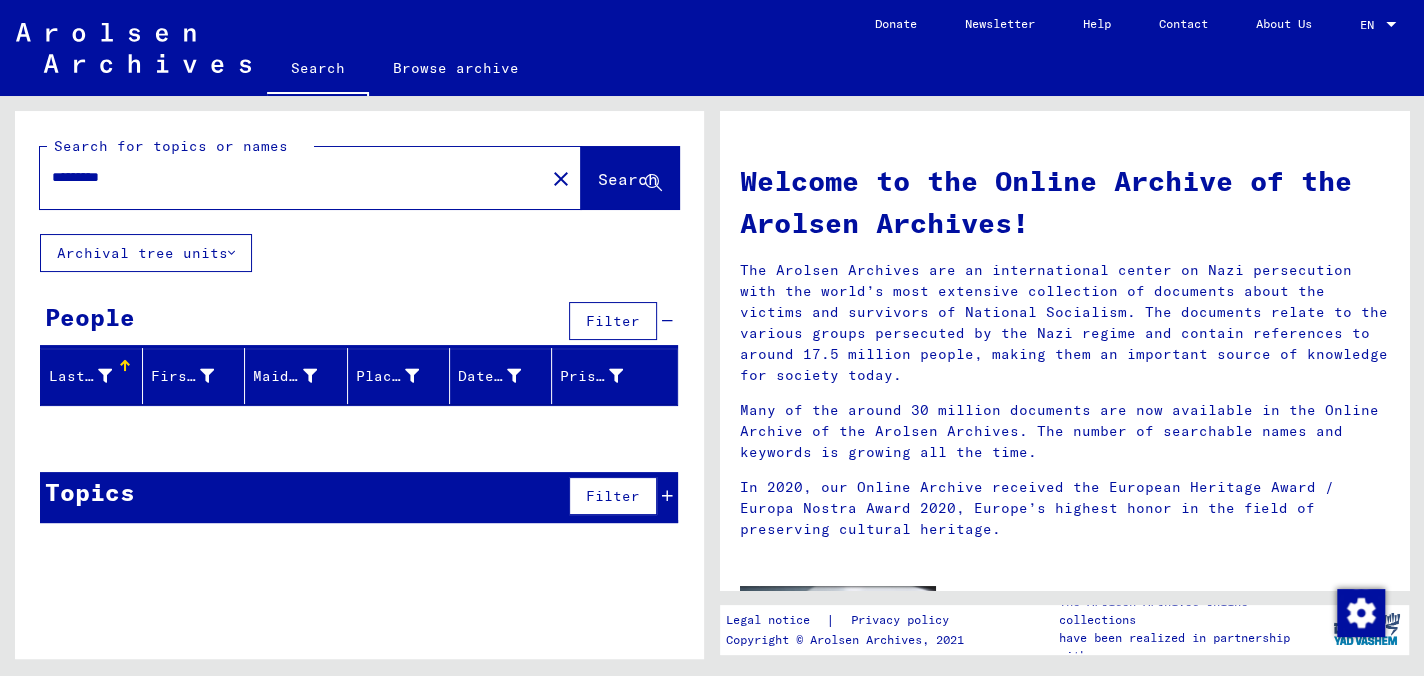 click on "Search for topics or names ********* close Search Archival tree units People Filter Last Name First Name Maiden Name Place of Birth Date of Birth Prisoner # Signature Last Name First Name Maiden Name Place of Birth Date of Birth Prisoner # Father (adoptive father) Mother (adoptive mother) Religion Nationality Occupaton Place of incarceration Date of decease Last residence Last residence (Country) Last residence (District) Last residence (Province) Last residence (Town) Last residence (Part of town) Last residence (Street) Last residence (House number) Signature Last Name First Name Maiden Name Place of Birth Date of Birth Prisoner # Topics Filter Signature Title Reference code Signature Title hierarchy list" 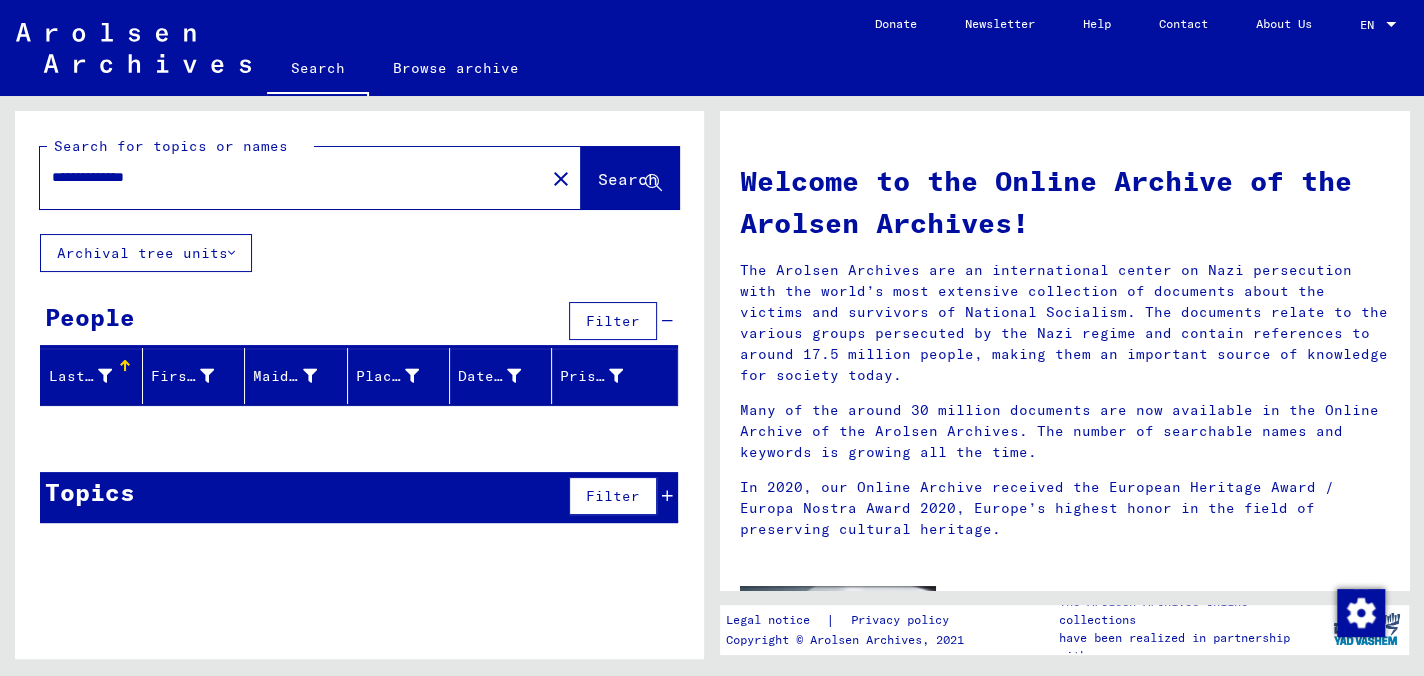 click on "**********" at bounding box center [286, 177] 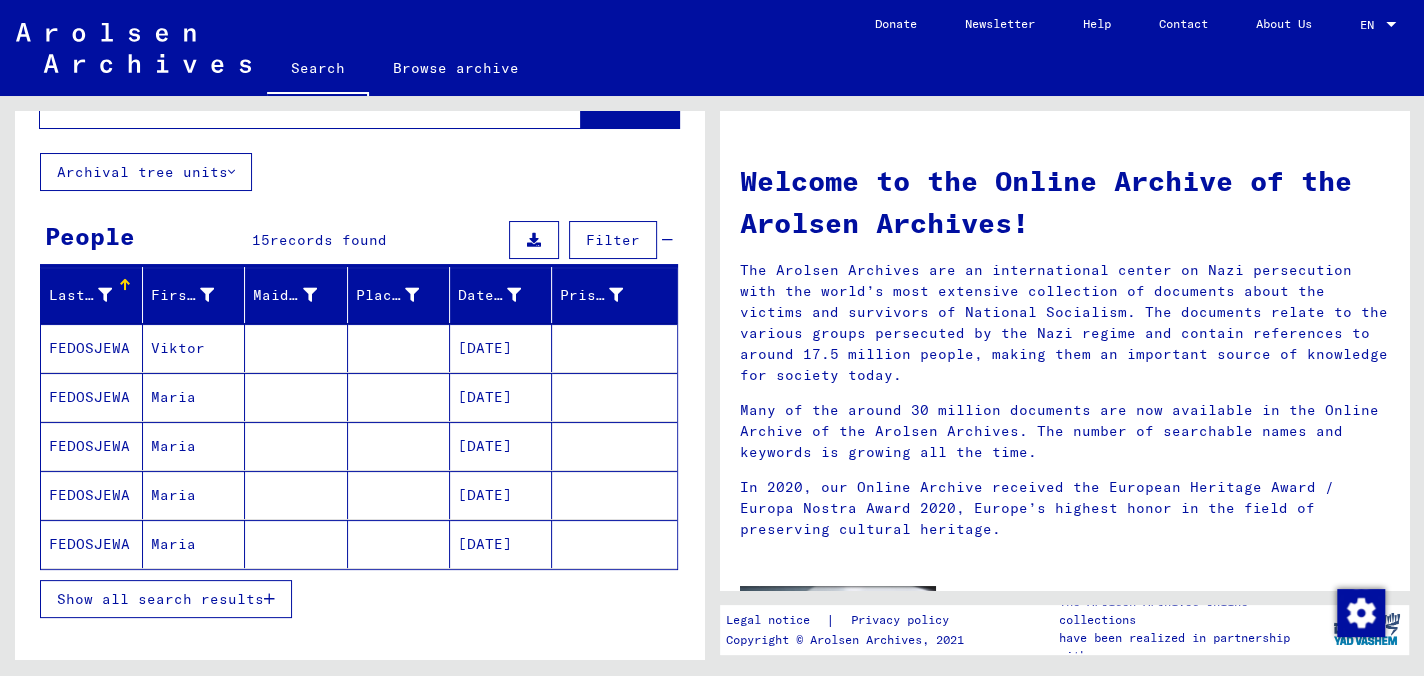 scroll, scrollTop: 183, scrollLeft: 0, axis: vertical 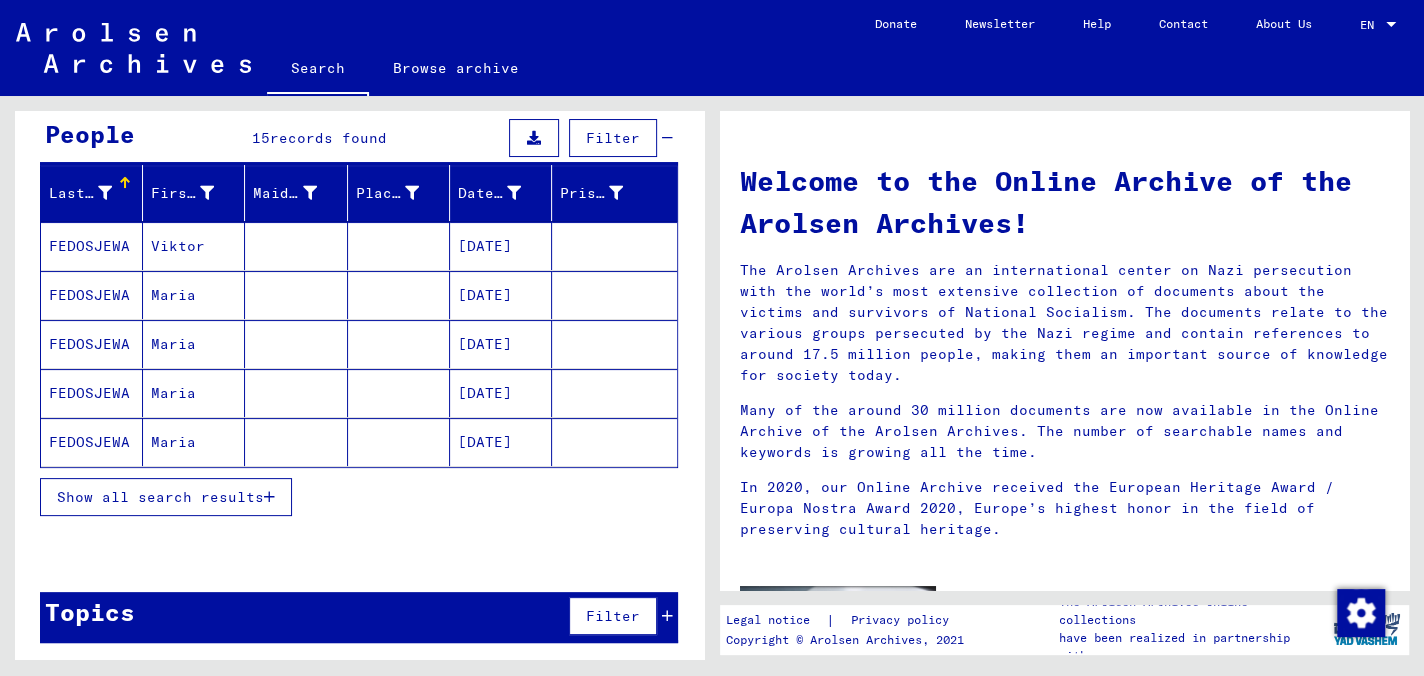 click at bounding box center (269, 497) 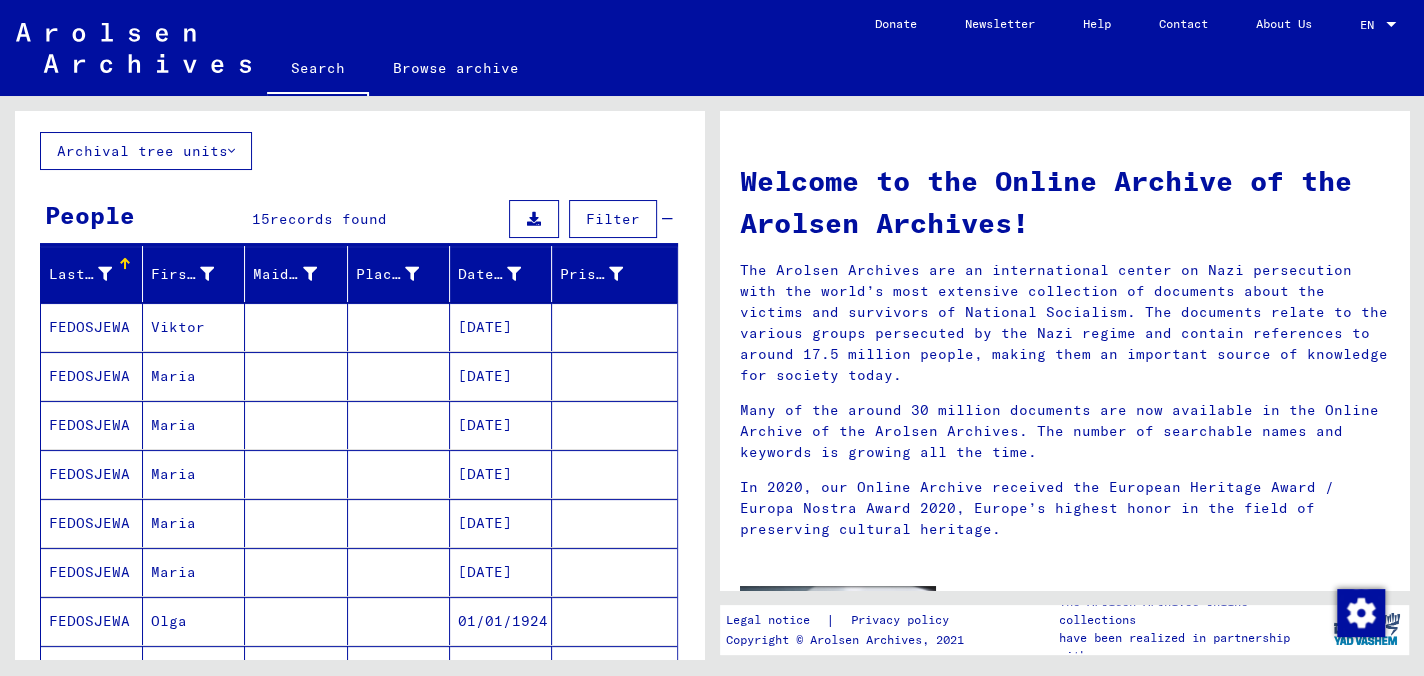 scroll, scrollTop: 0, scrollLeft: 0, axis: both 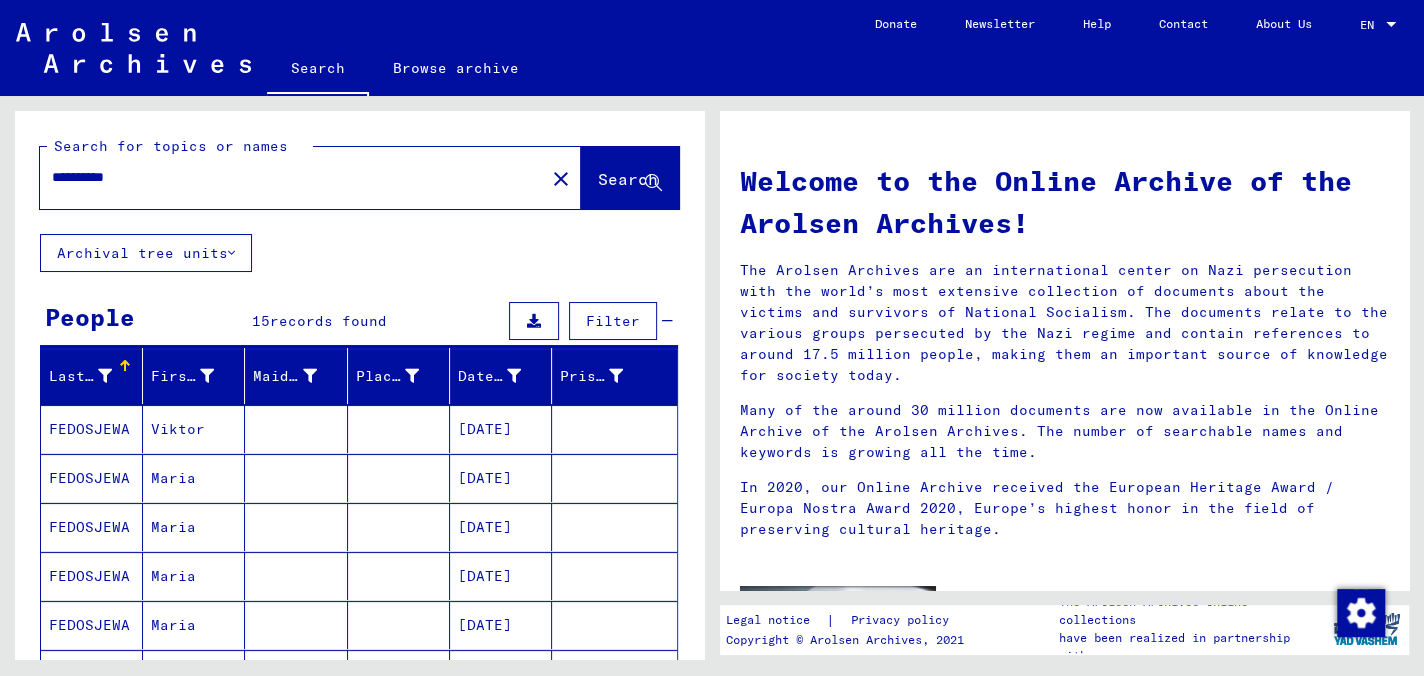 click on "*********" at bounding box center [286, 177] 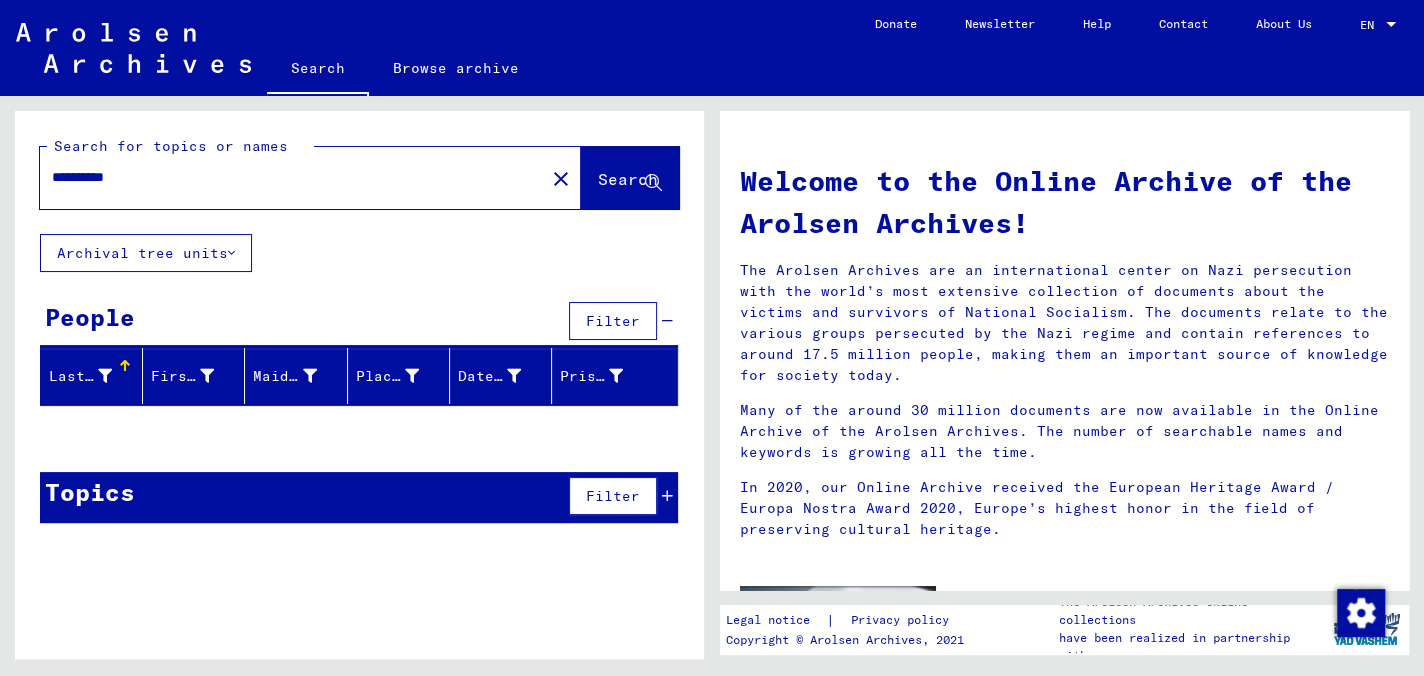 click on "*********" at bounding box center [286, 177] 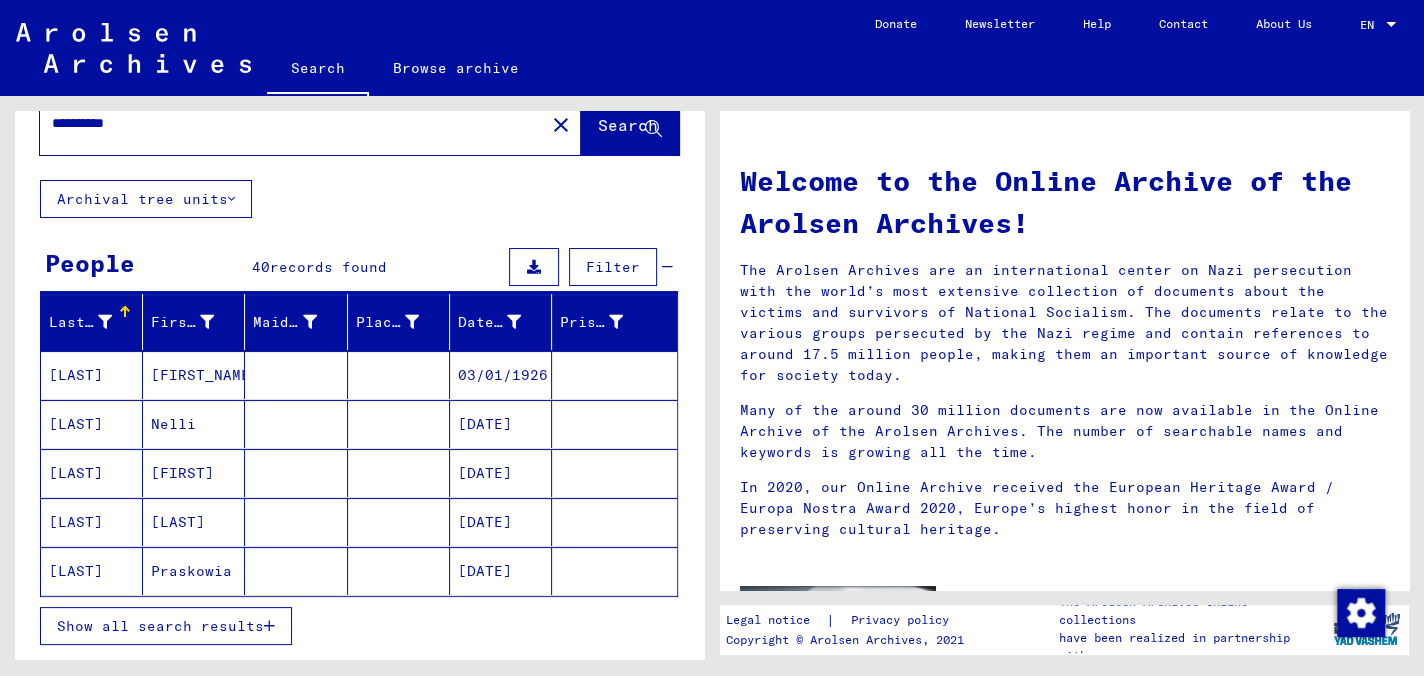 scroll, scrollTop: 100, scrollLeft: 0, axis: vertical 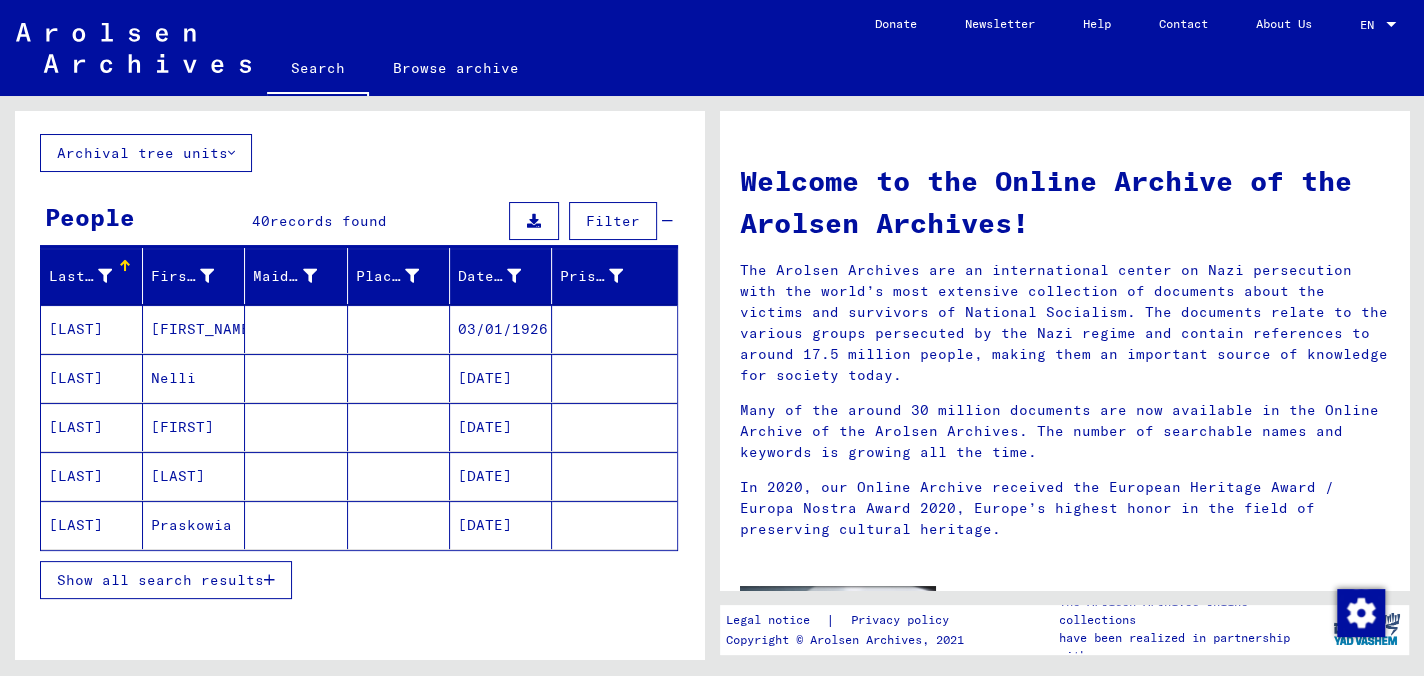 click at bounding box center [269, 580] 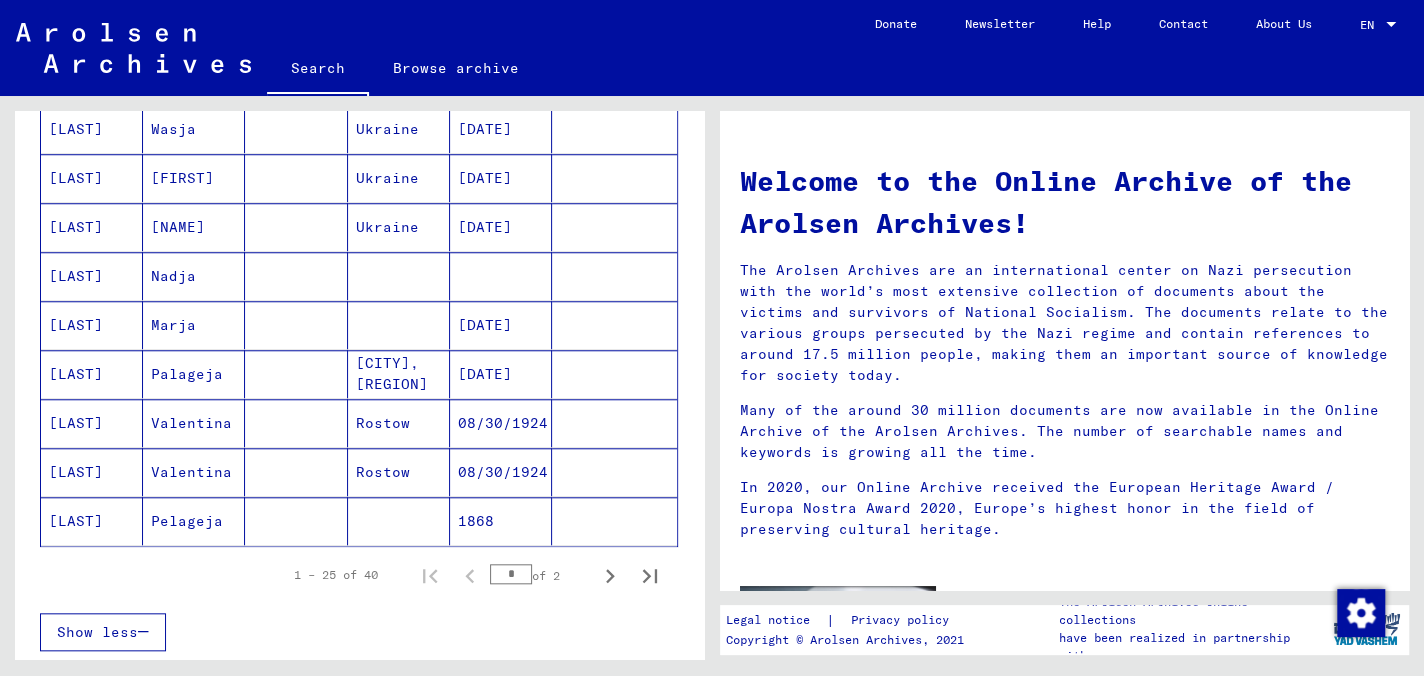 scroll, scrollTop: 1200, scrollLeft: 0, axis: vertical 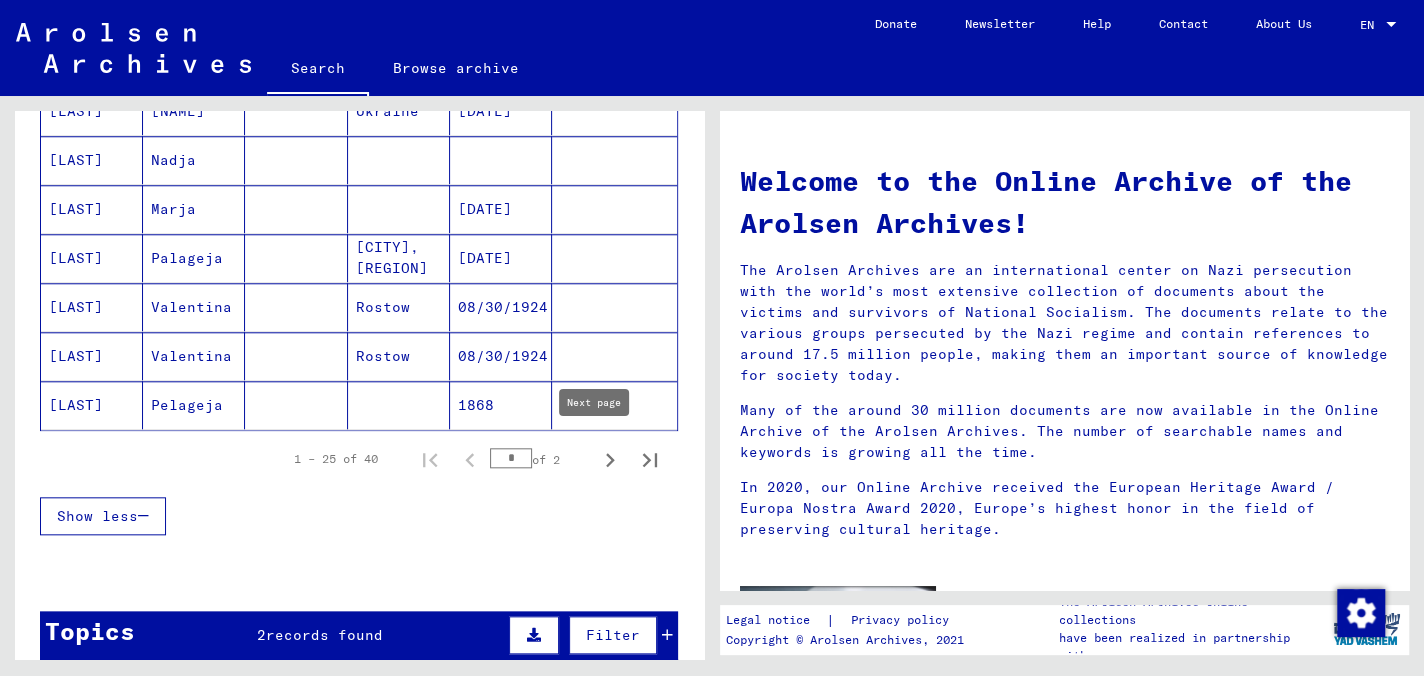 click 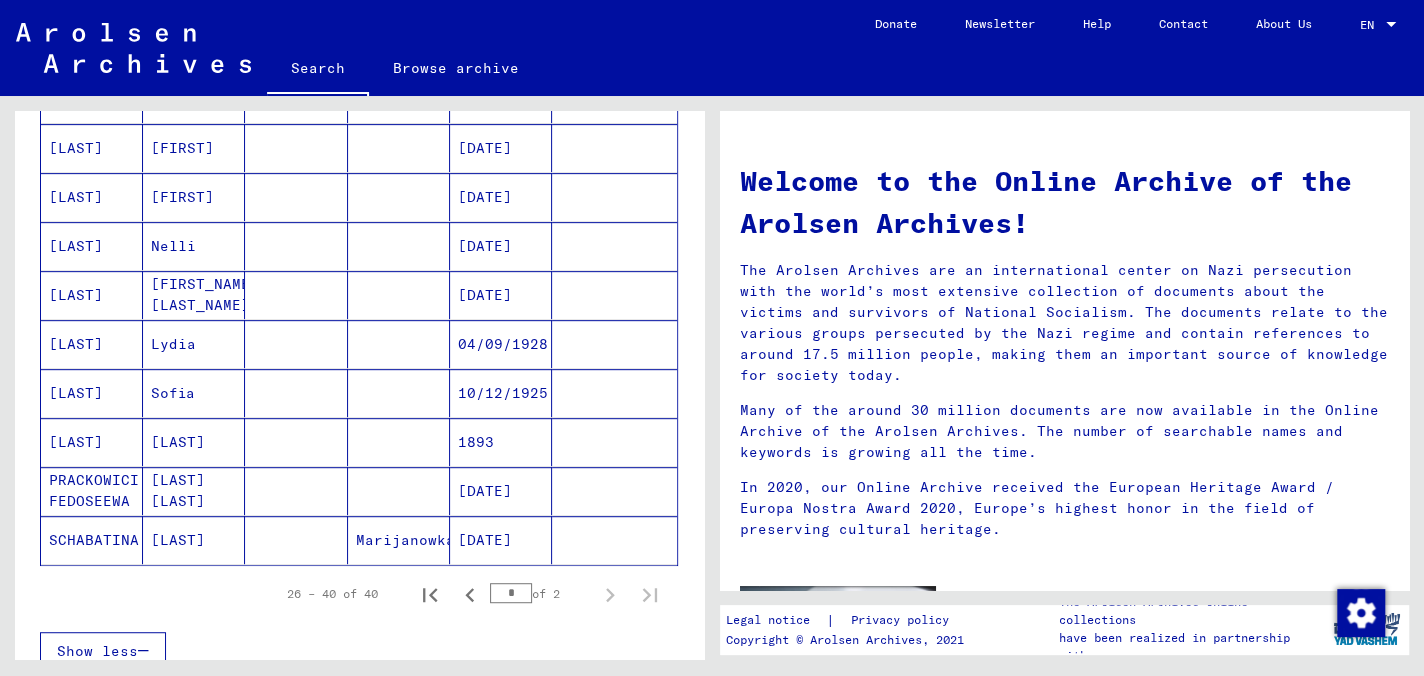 scroll, scrollTop: 768, scrollLeft: 0, axis: vertical 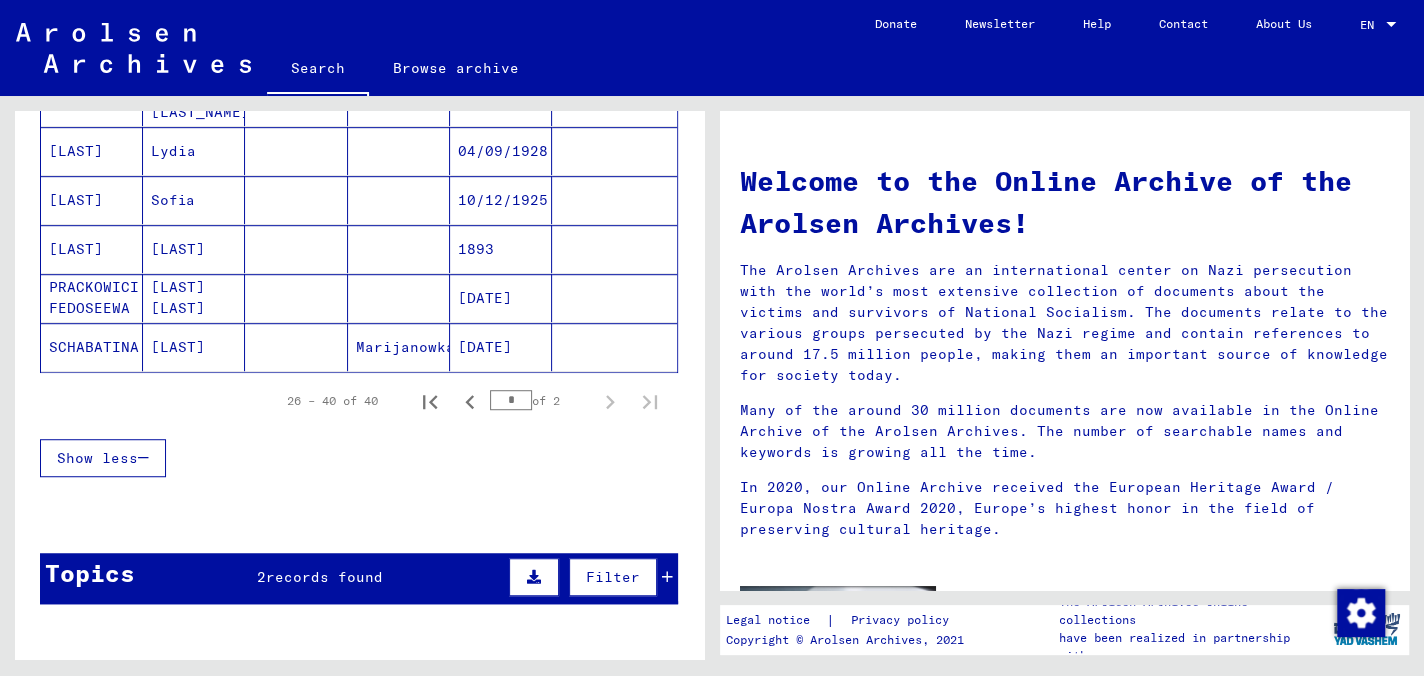 click on "[LAST]" 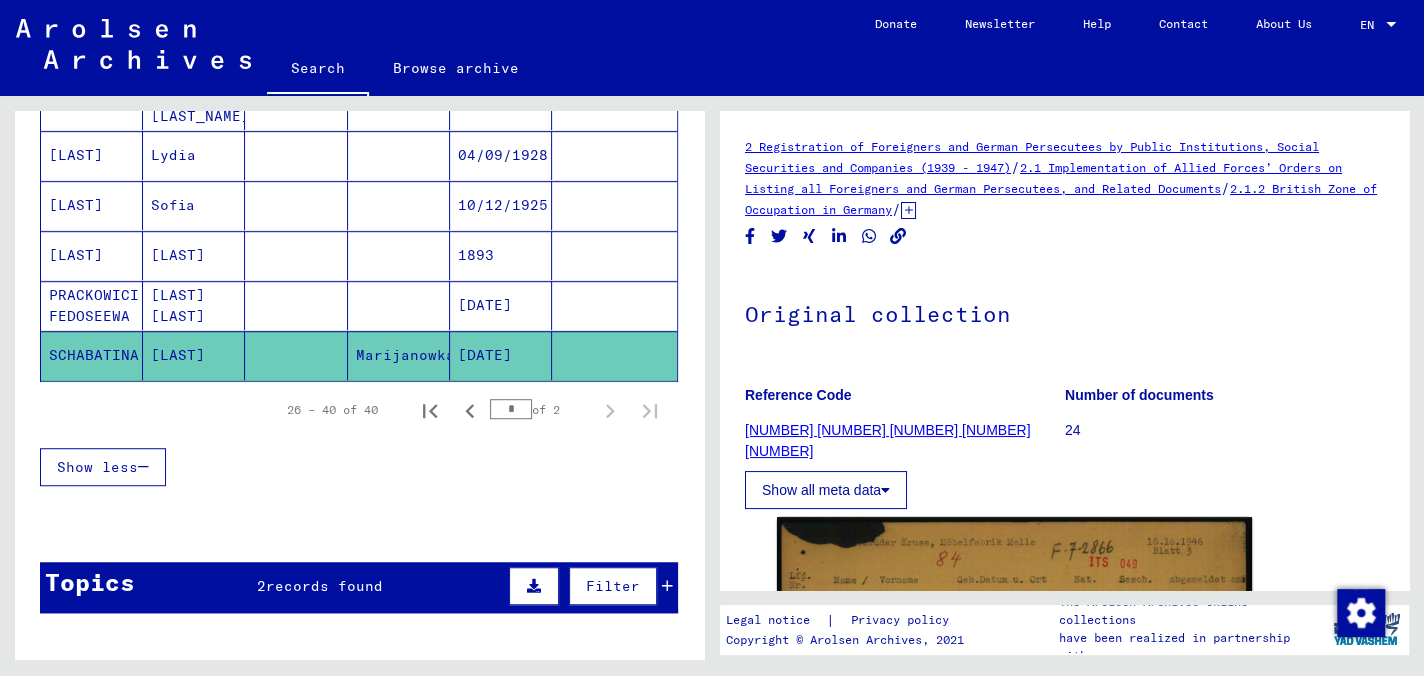 scroll, scrollTop: 0, scrollLeft: 0, axis: both 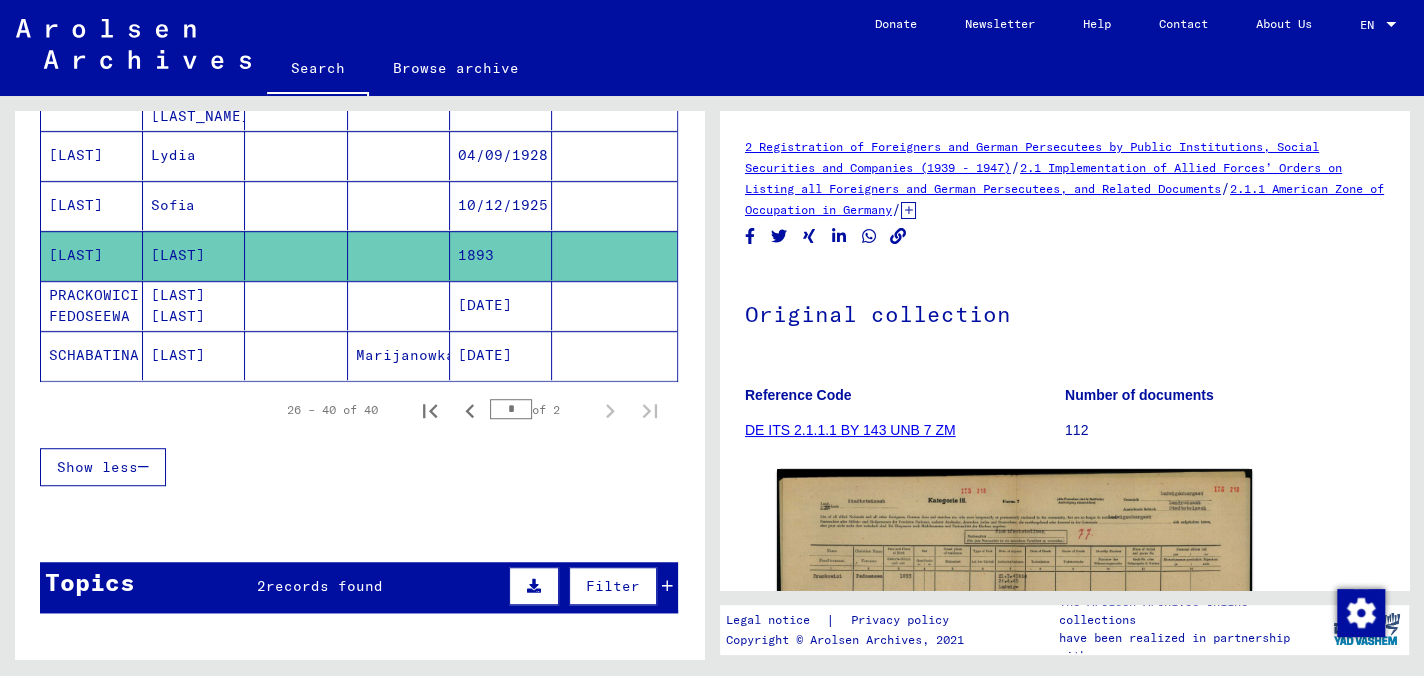 click on "PRACKOWICI FEDOSEEWA" at bounding box center [92, 355] 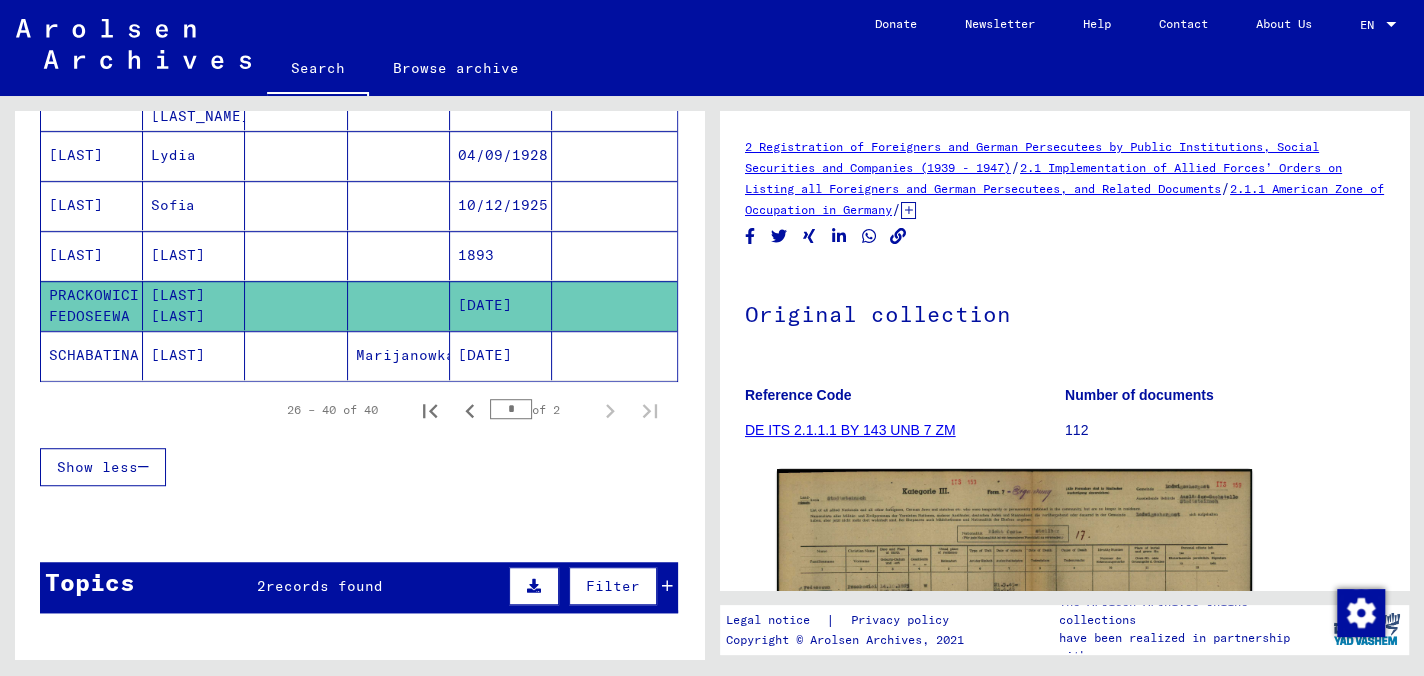 scroll, scrollTop: 0, scrollLeft: 0, axis: both 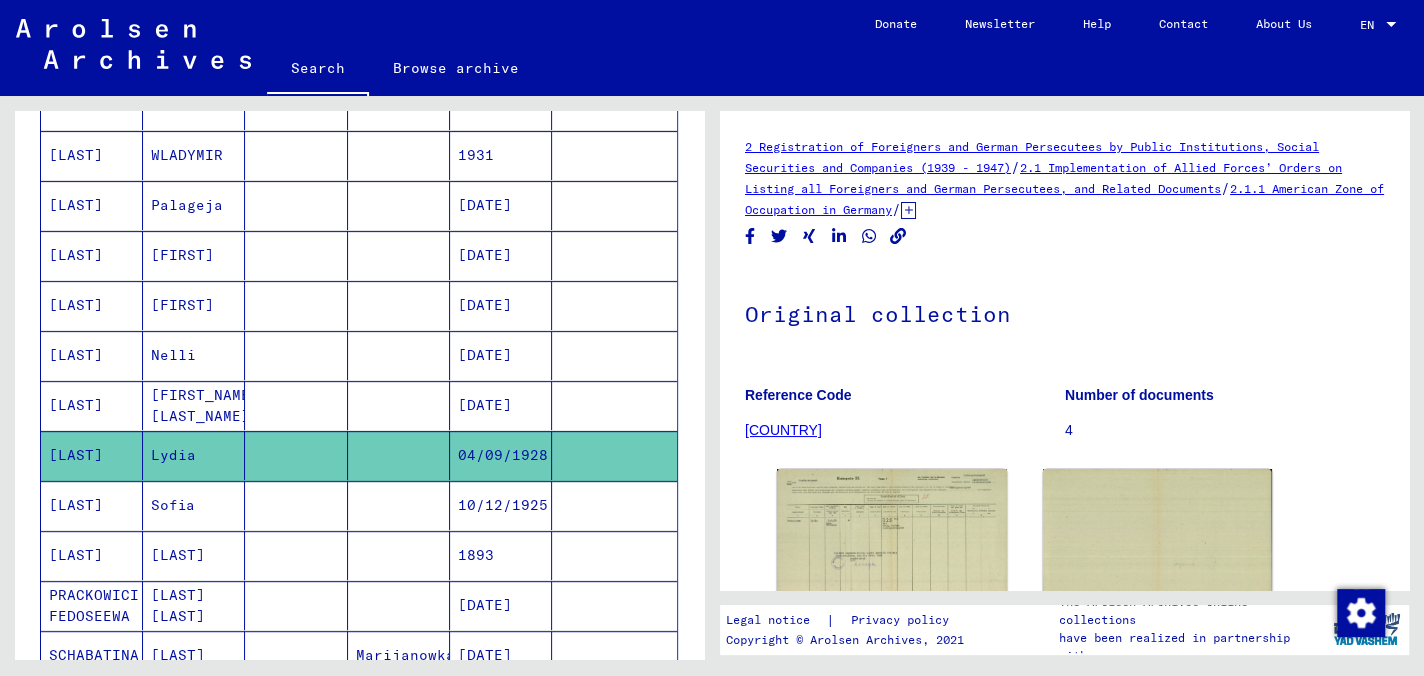 click on "Nelli" at bounding box center [194, 405] 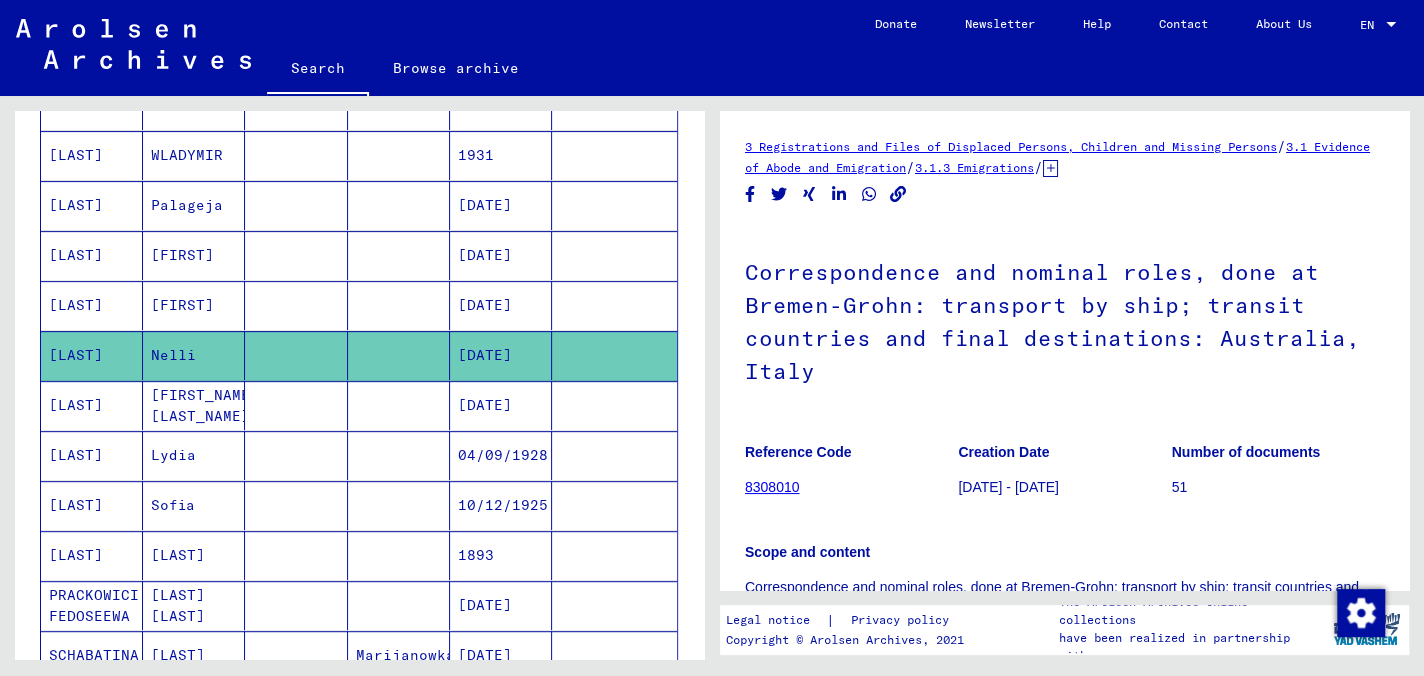 scroll, scrollTop: 0, scrollLeft: 0, axis: both 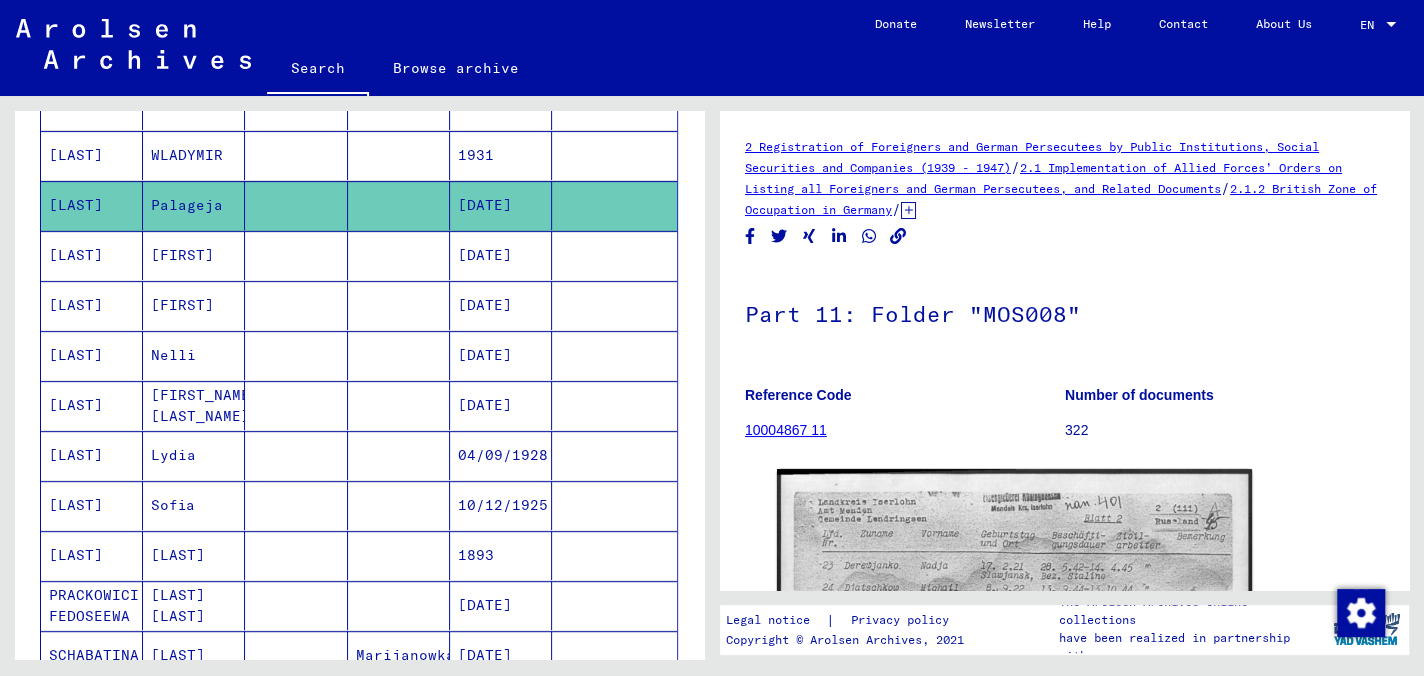 click on "[FIRST]" at bounding box center (194, 305) 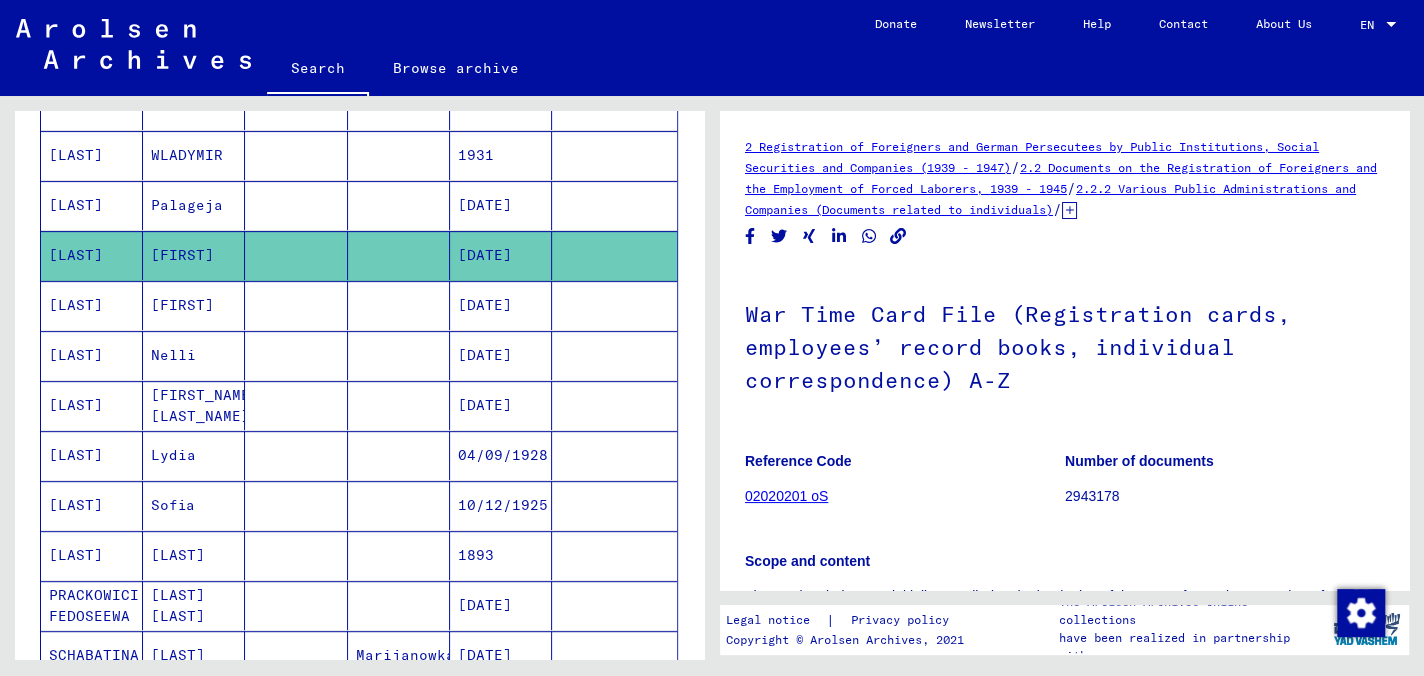 scroll, scrollTop: 0, scrollLeft: 0, axis: both 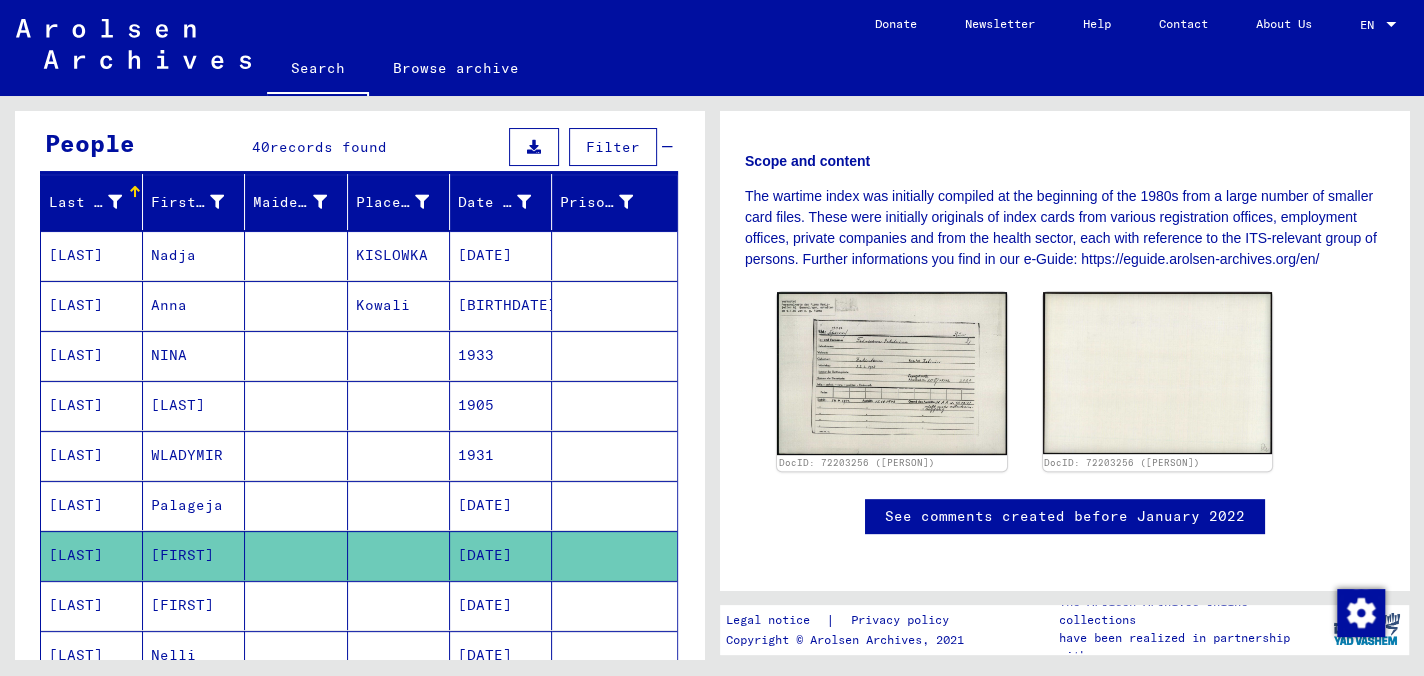 click on "NINA" at bounding box center [194, 405] 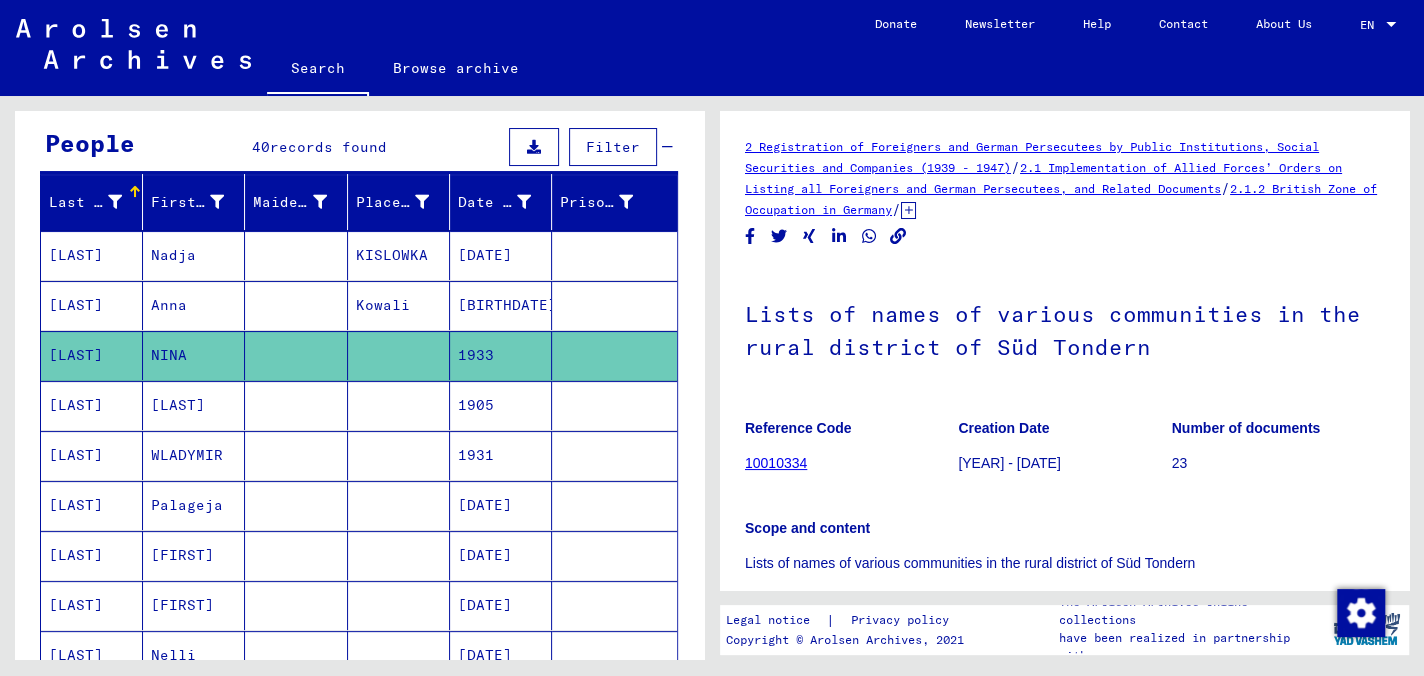 scroll, scrollTop: 0, scrollLeft: 0, axis: both 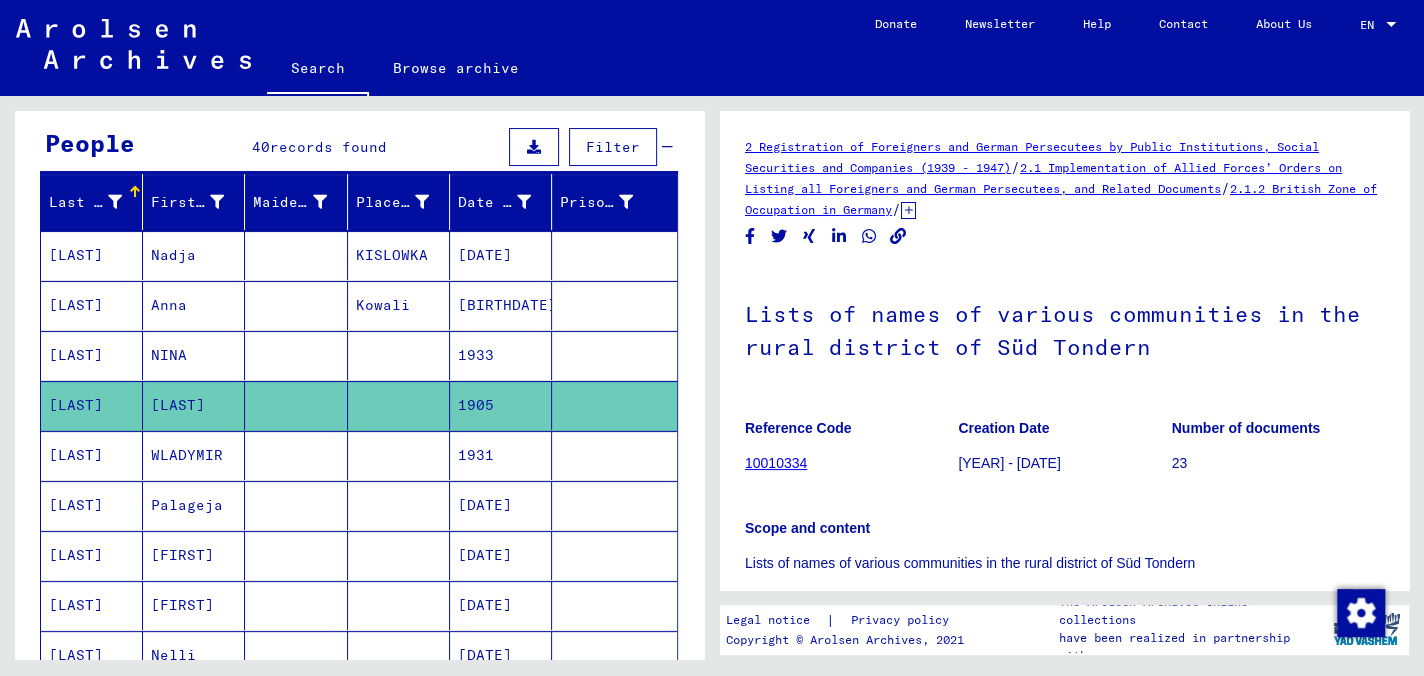 click on "[LAST]" 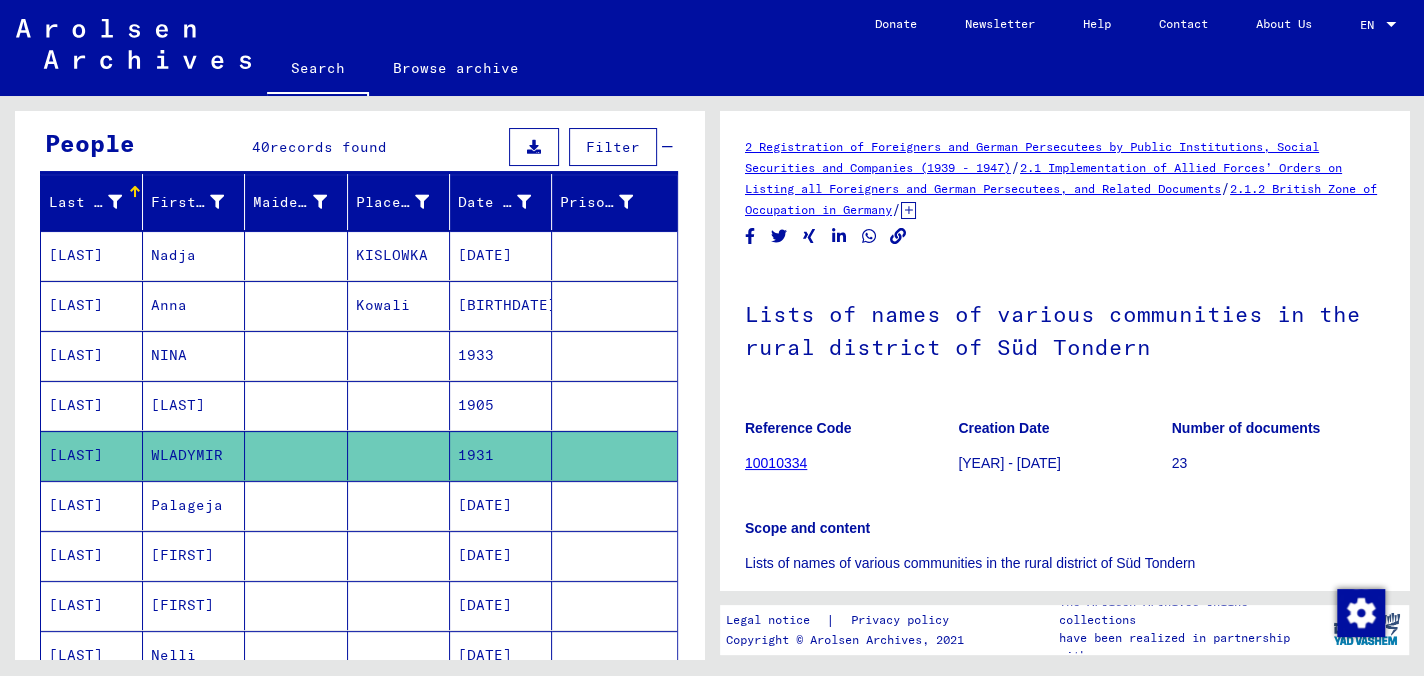 click on "[LAST]" at bounding box center [194, 455] 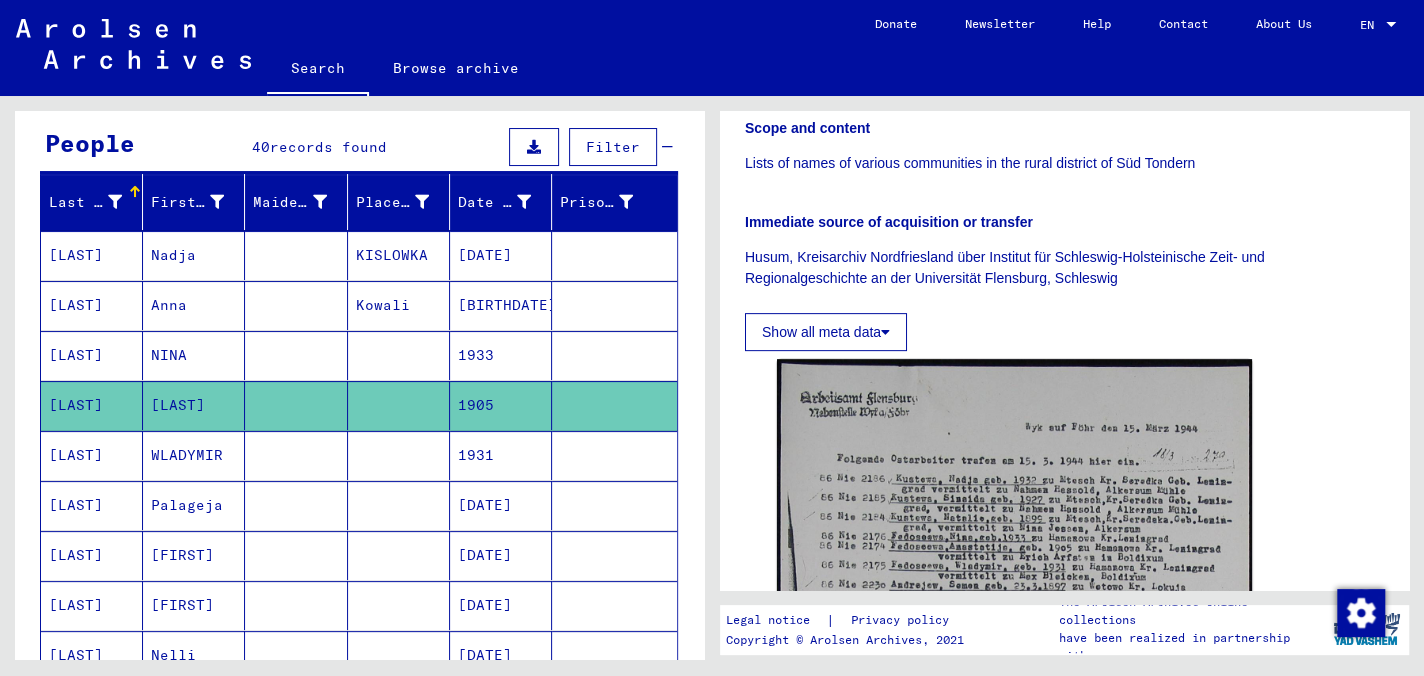 click on "Nadja" at bounding box center (194, 305) 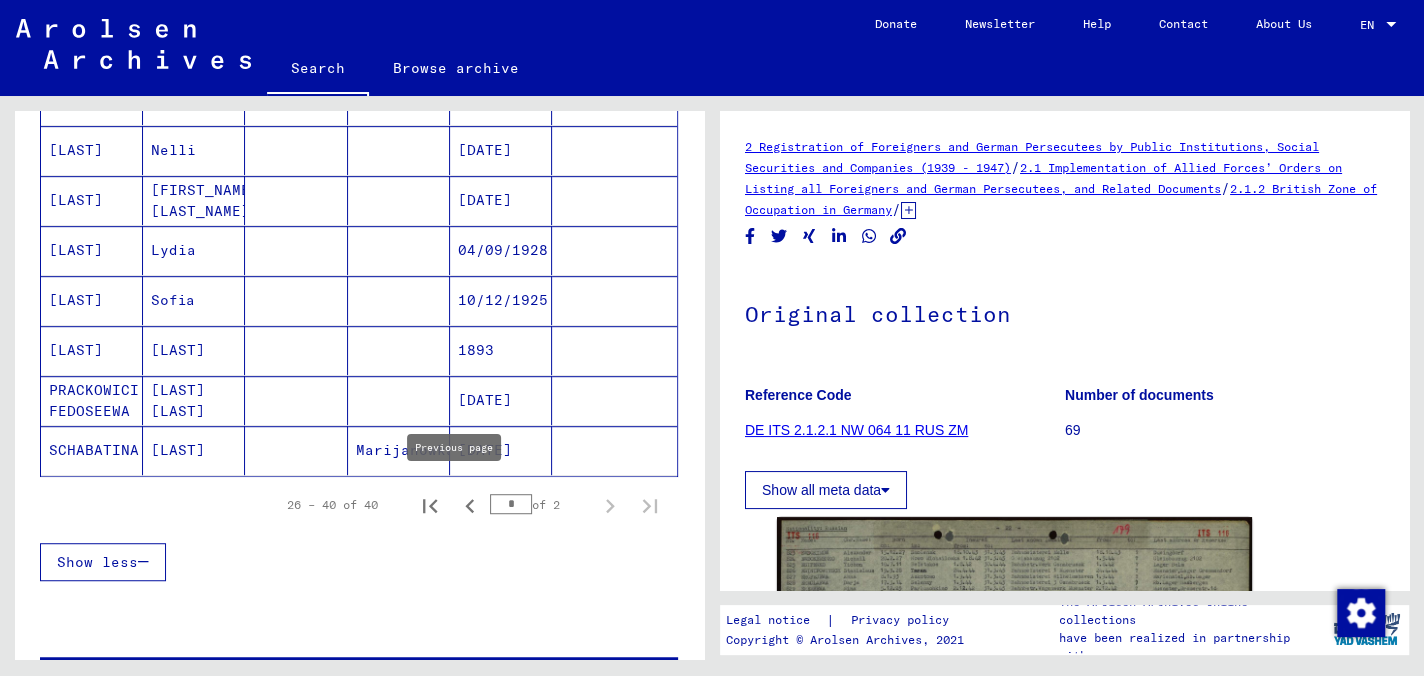 click 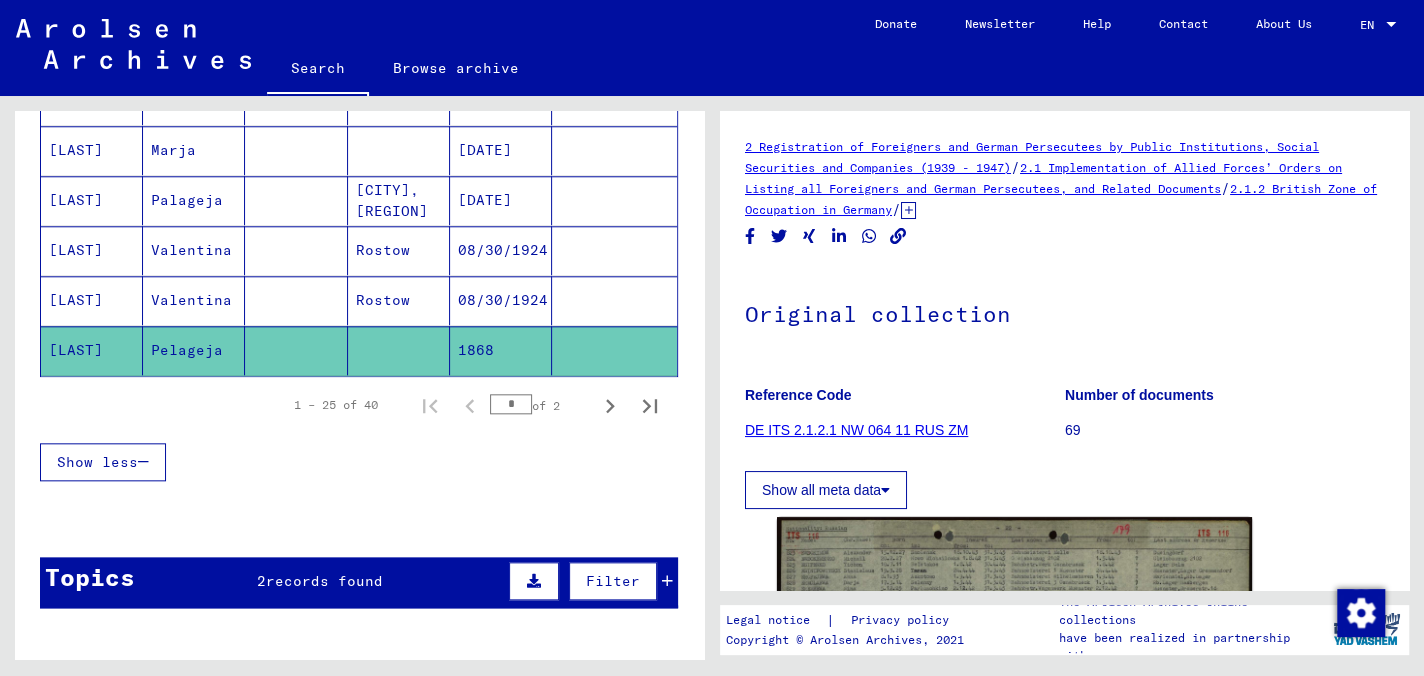 click on "Valentina" at bounding box center [194, 350] 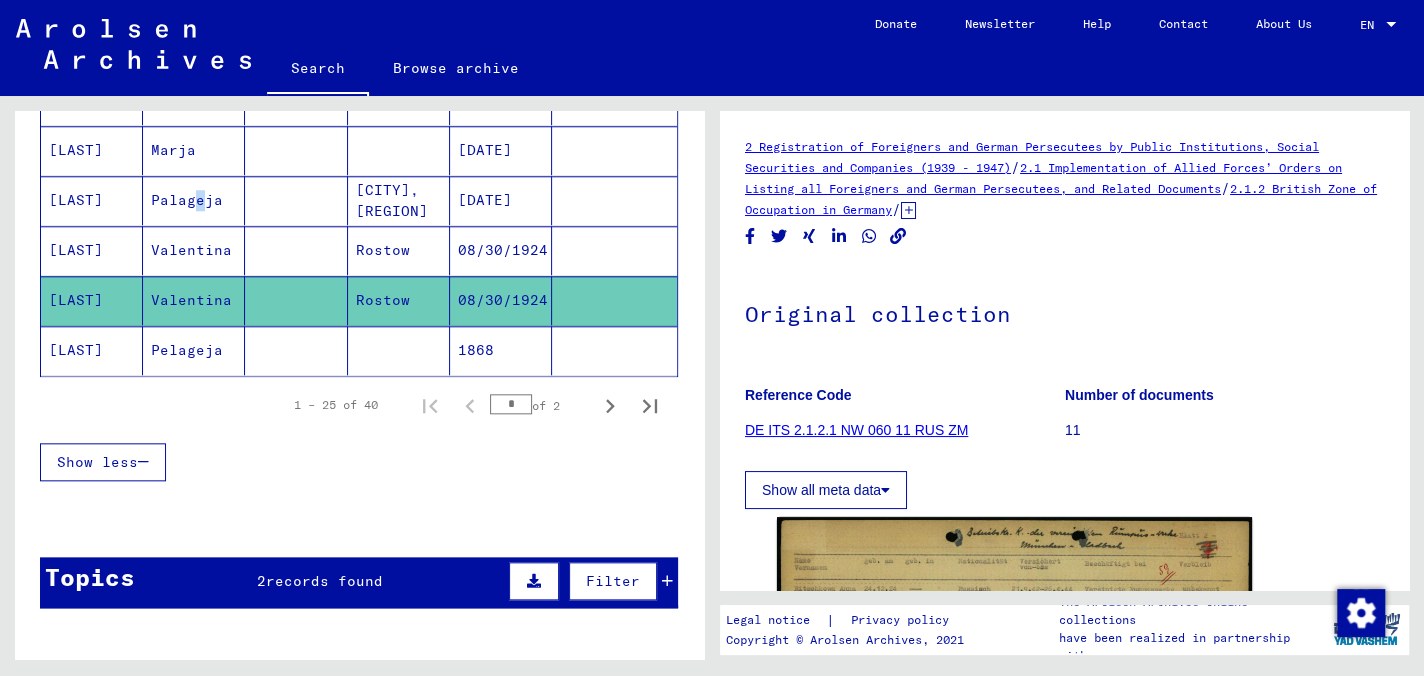 click on "Palageja" at bounding box center [194, 250] 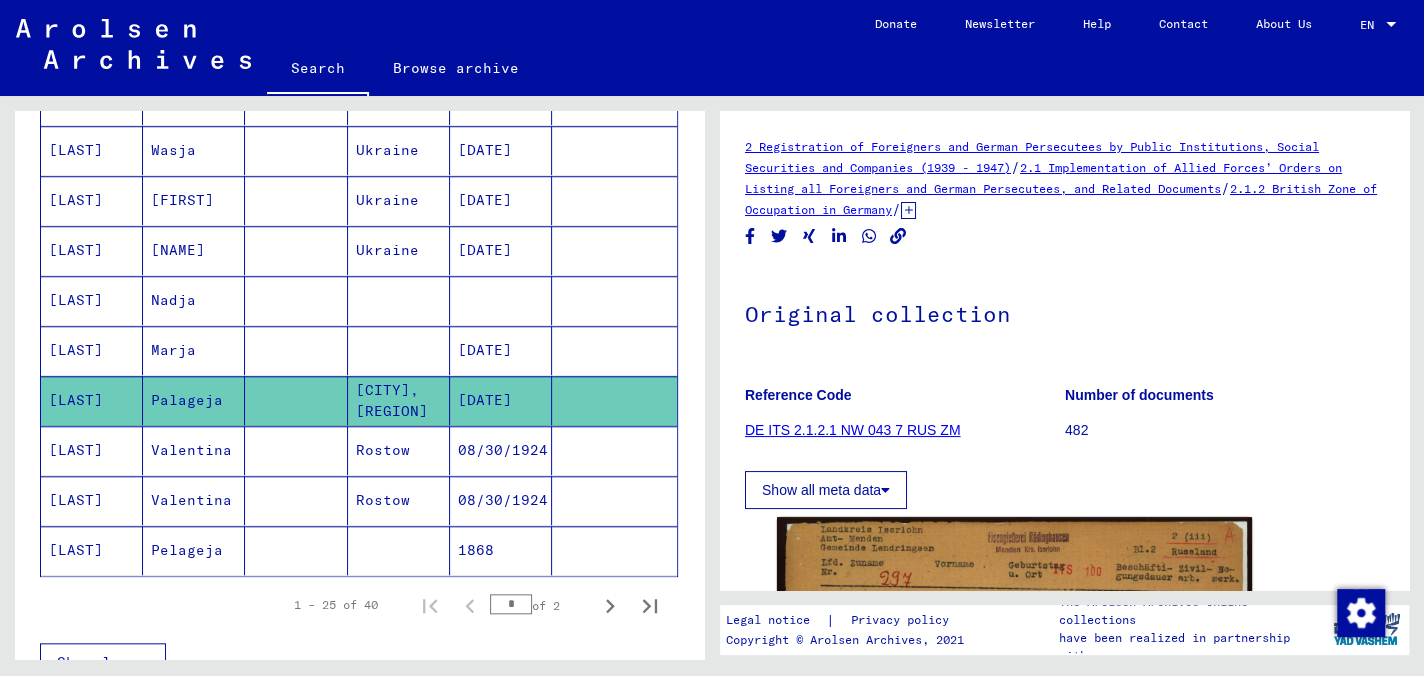 click on "[NAME]" at bounding box center (194, 300) 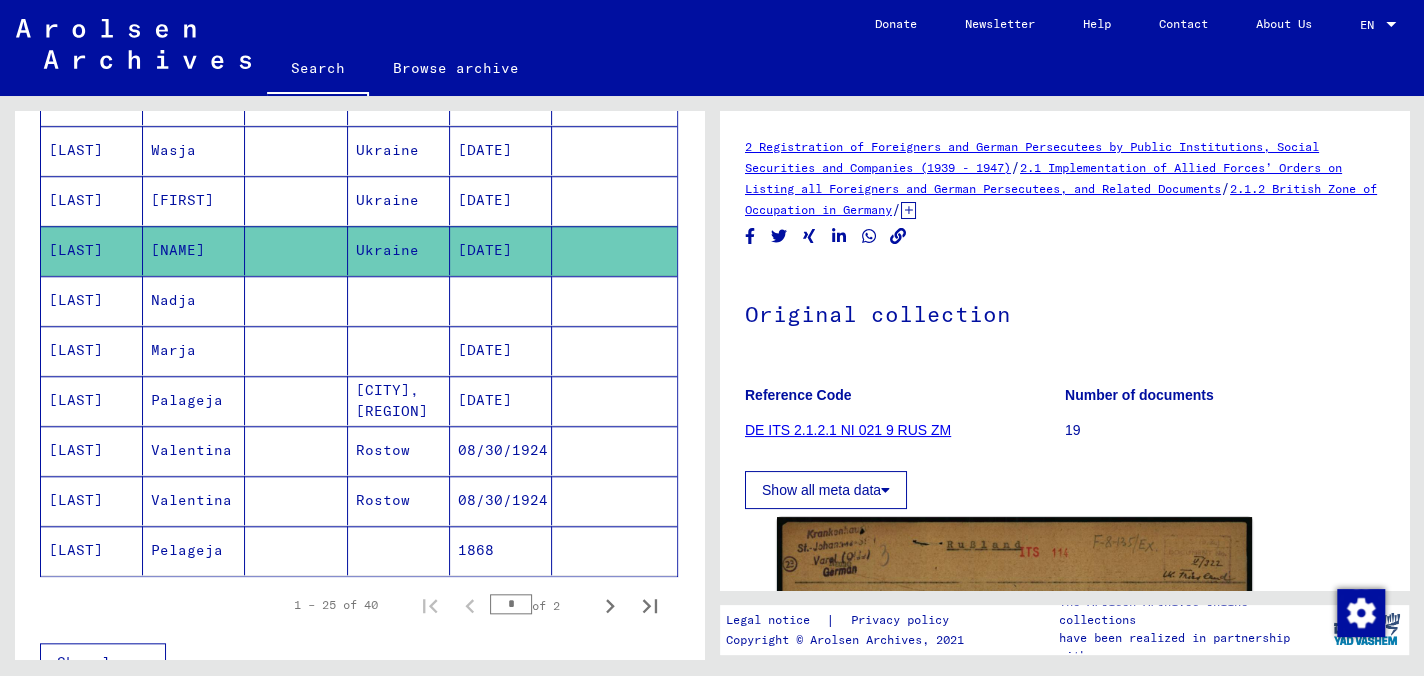 click on "Wasja" at bounding box center (194, 200) 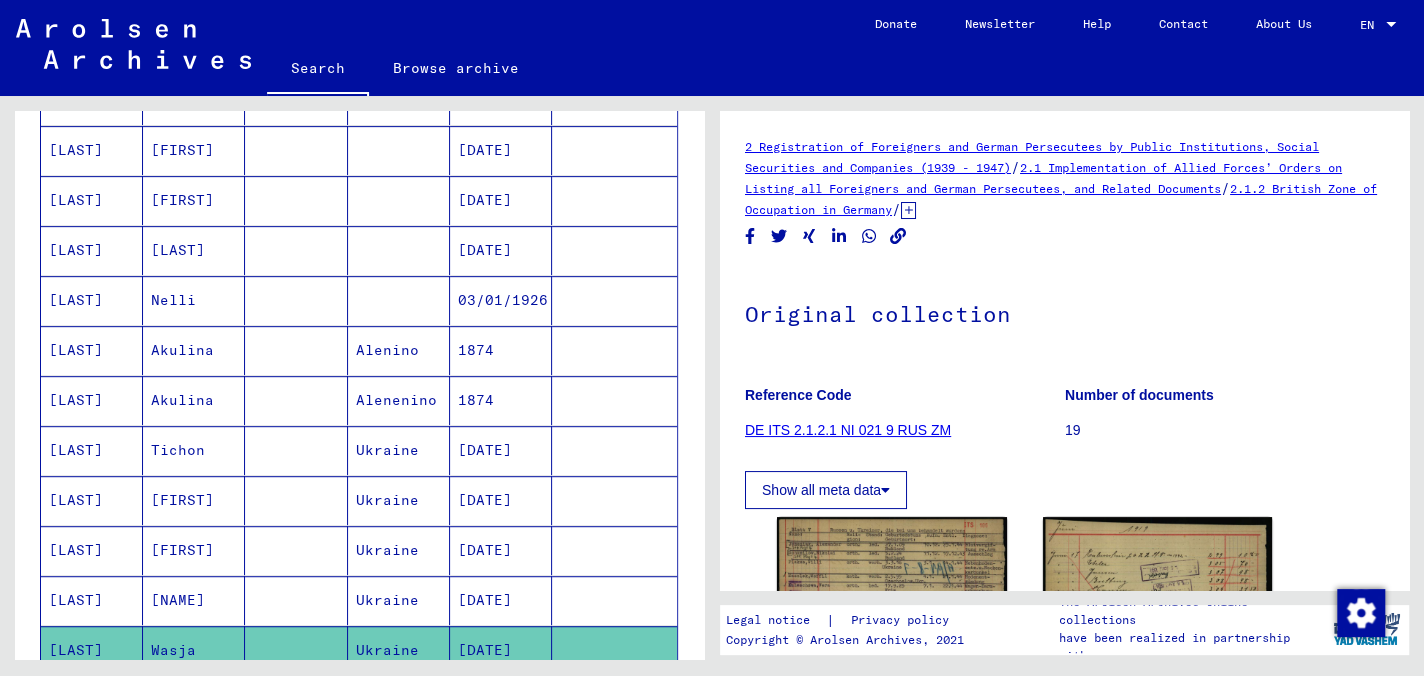 click on "Tichon" at bounding box center [194, 500] 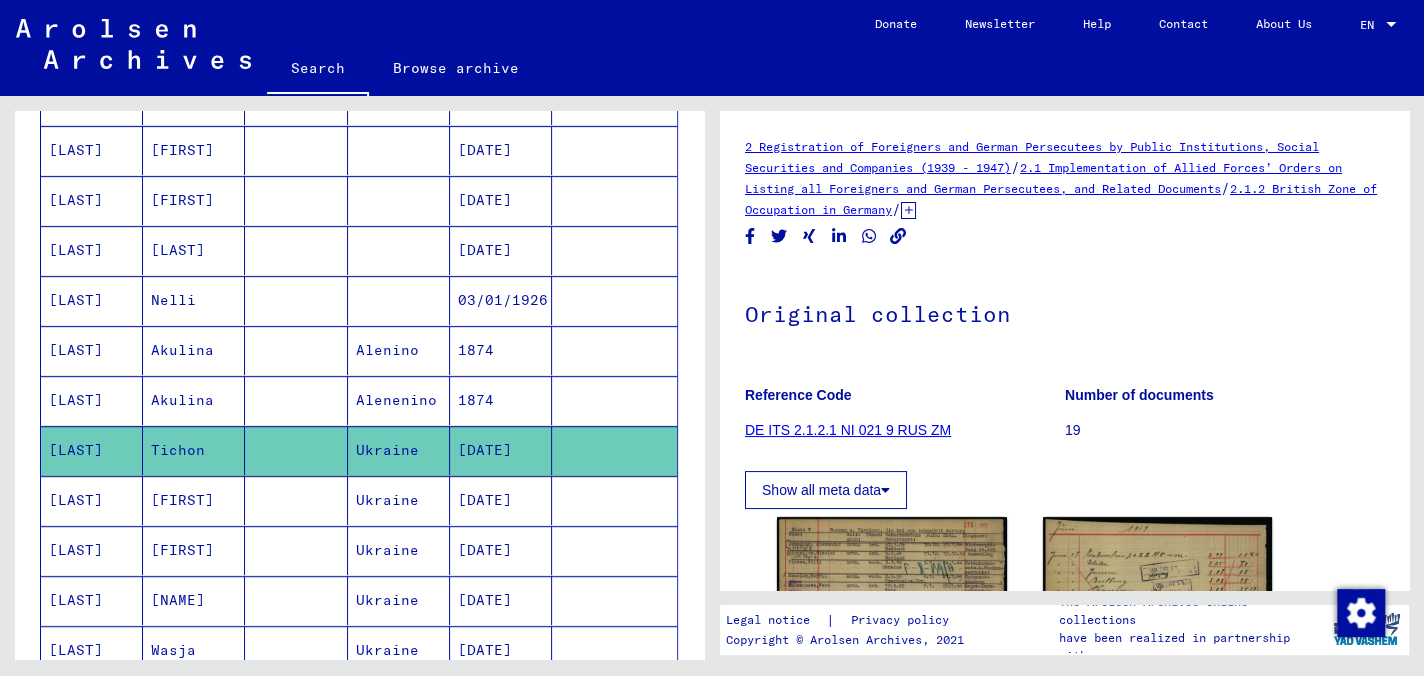 click on "[FIRST]" at bounding box center (194, 550) 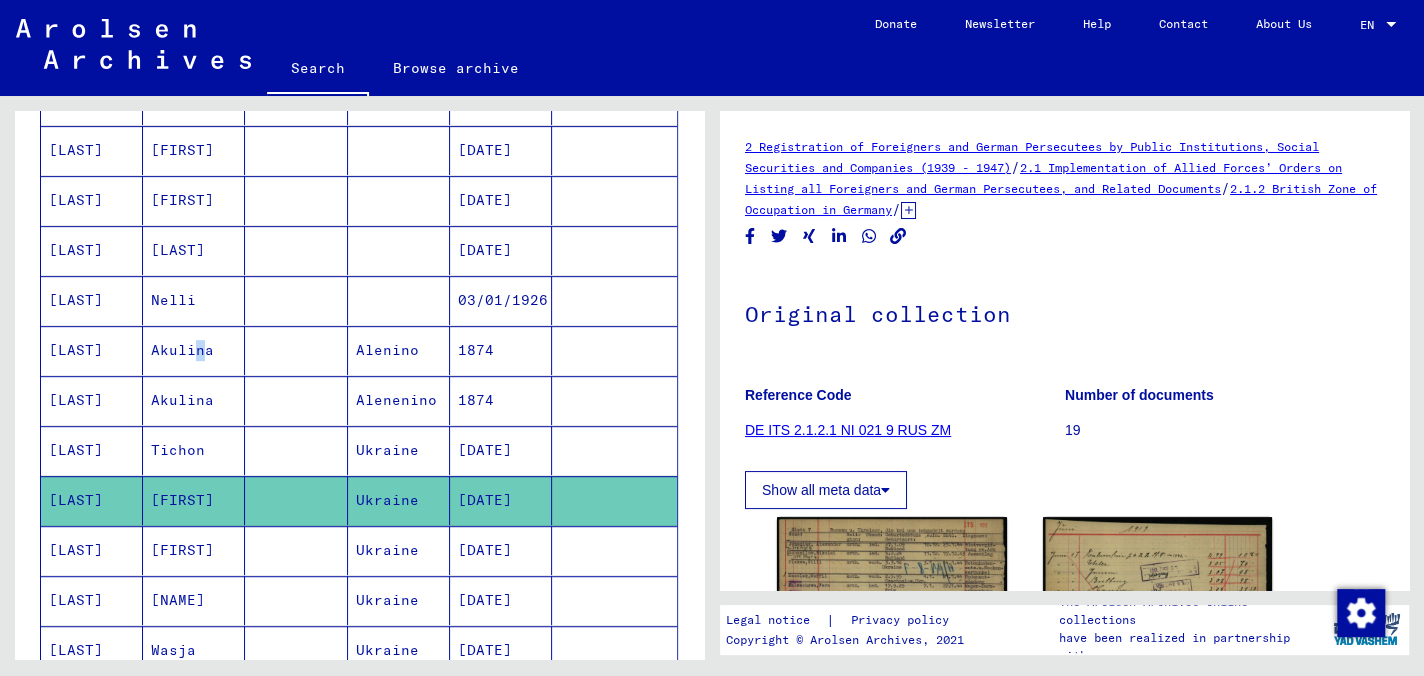 click on "Akulina" at bounding box center [194, 400] 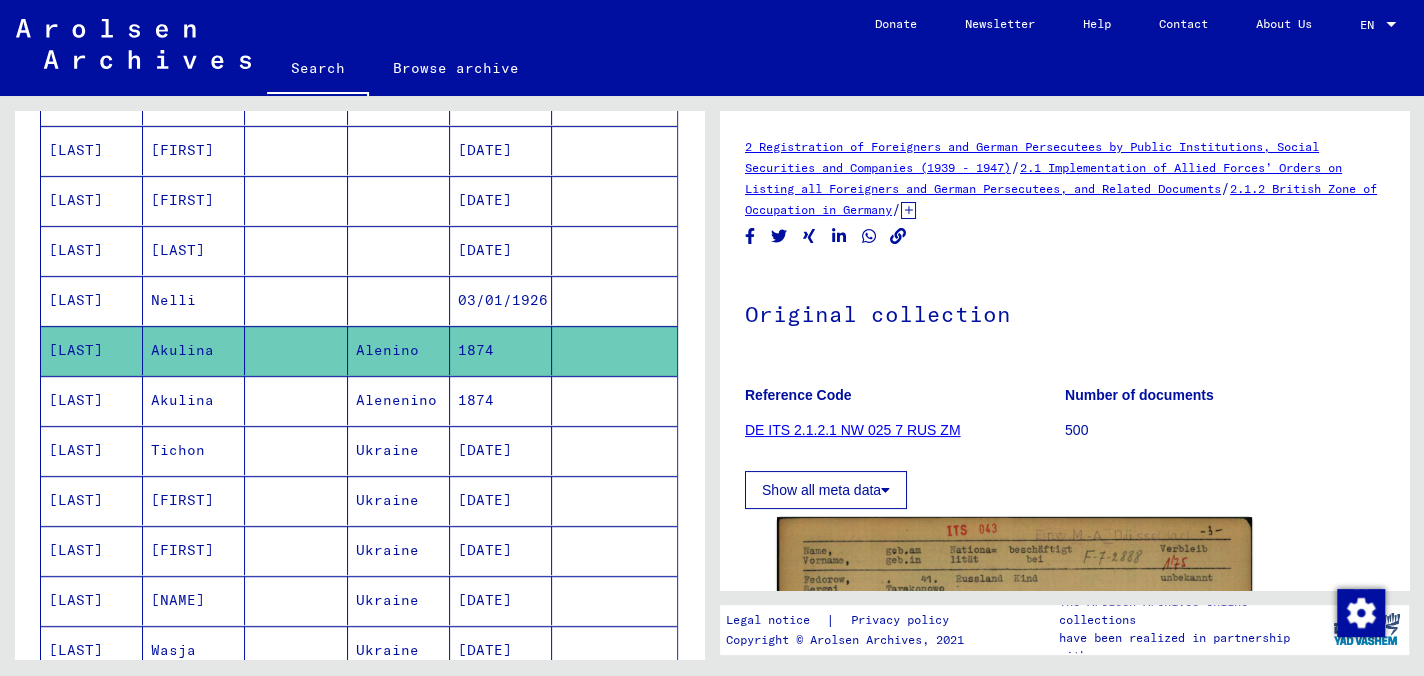 click on "[FIRST]" at bounding box center (194, 250) 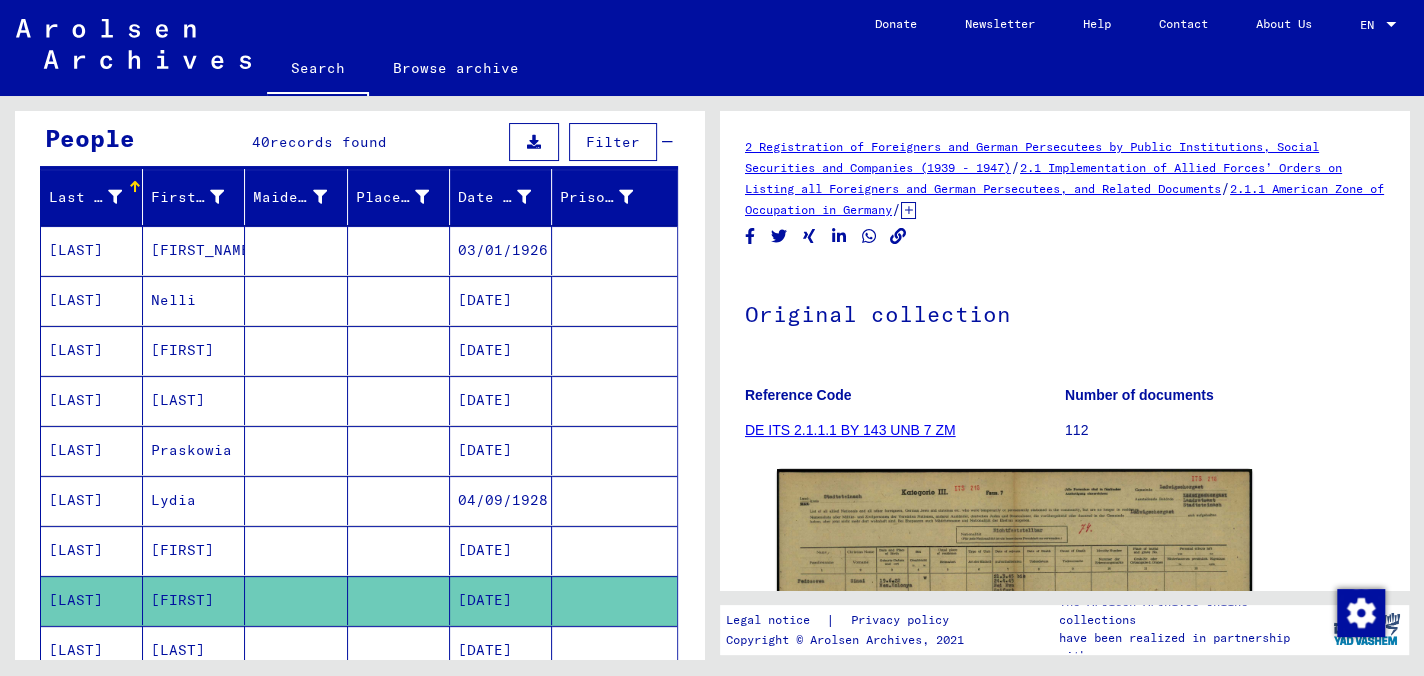 click on "Nelli" at bounding box center [194, 350] 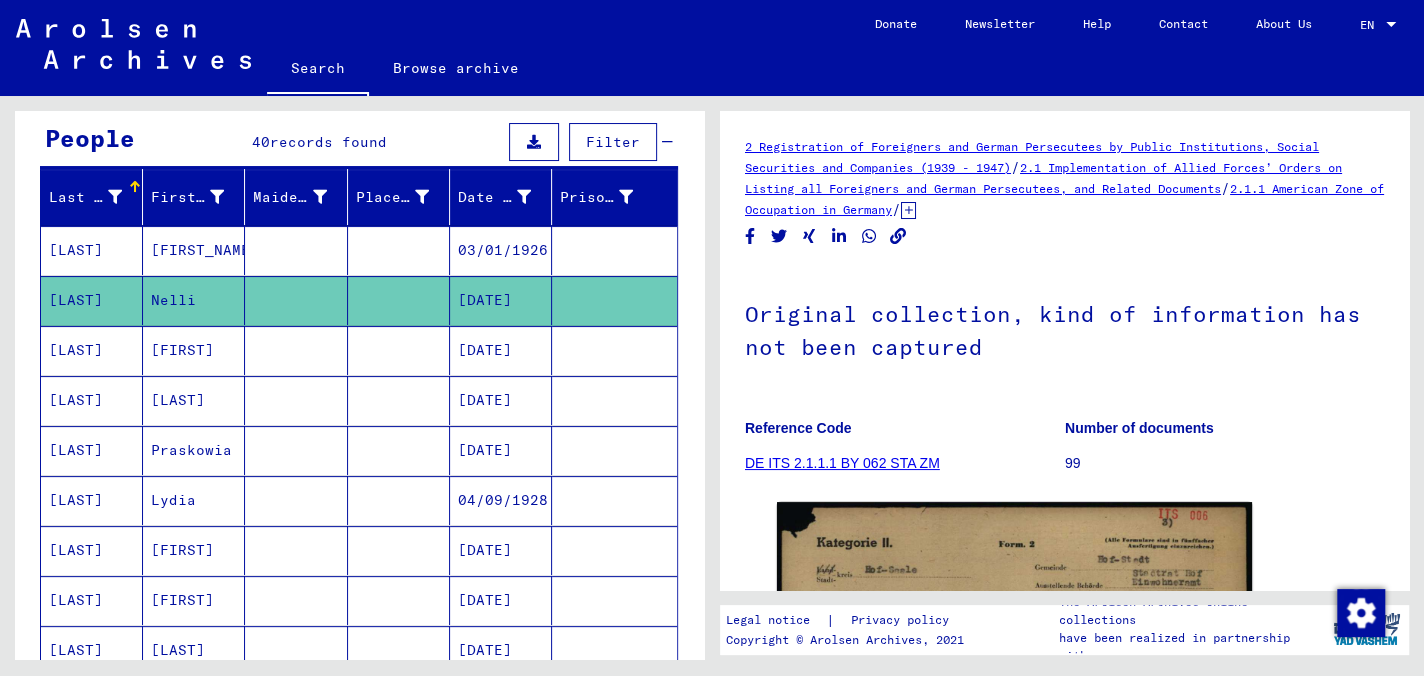 click on "[FIRST_NAME]" at bounding box center (194, 300) 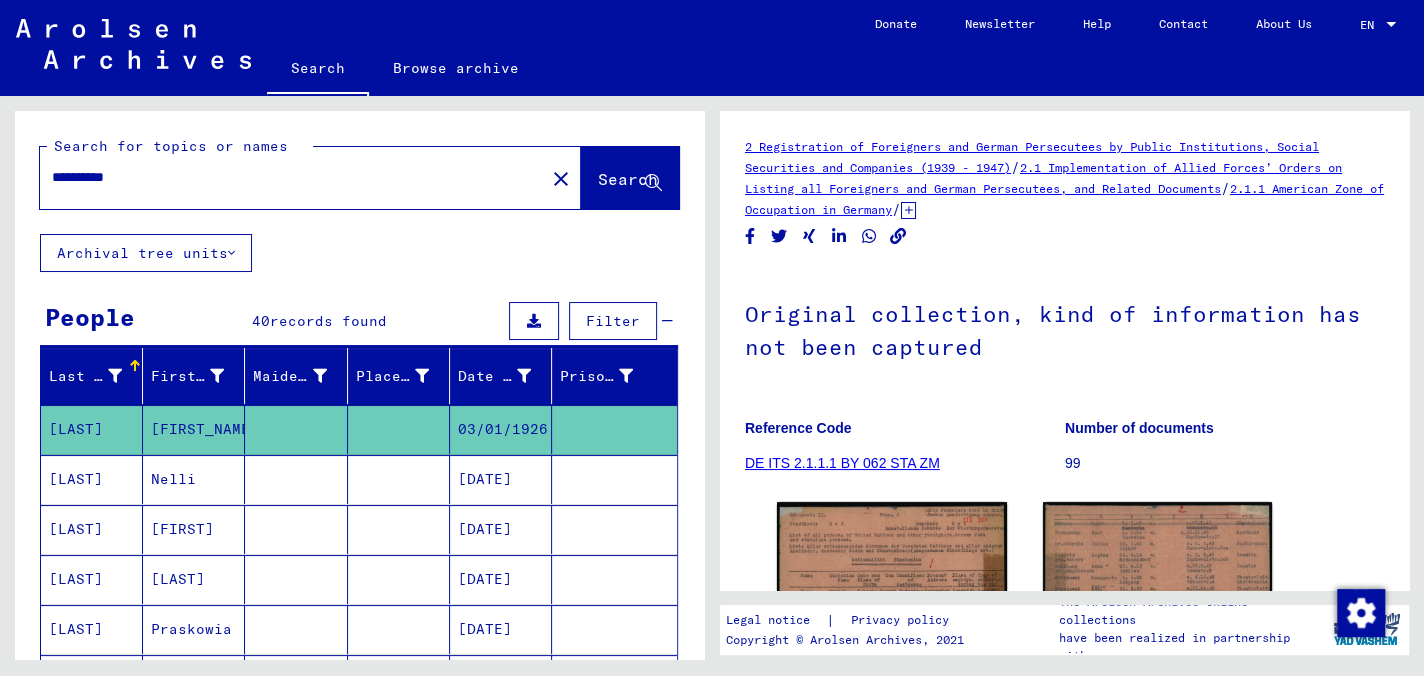 click on "*********" at bounding box center [292, 177] 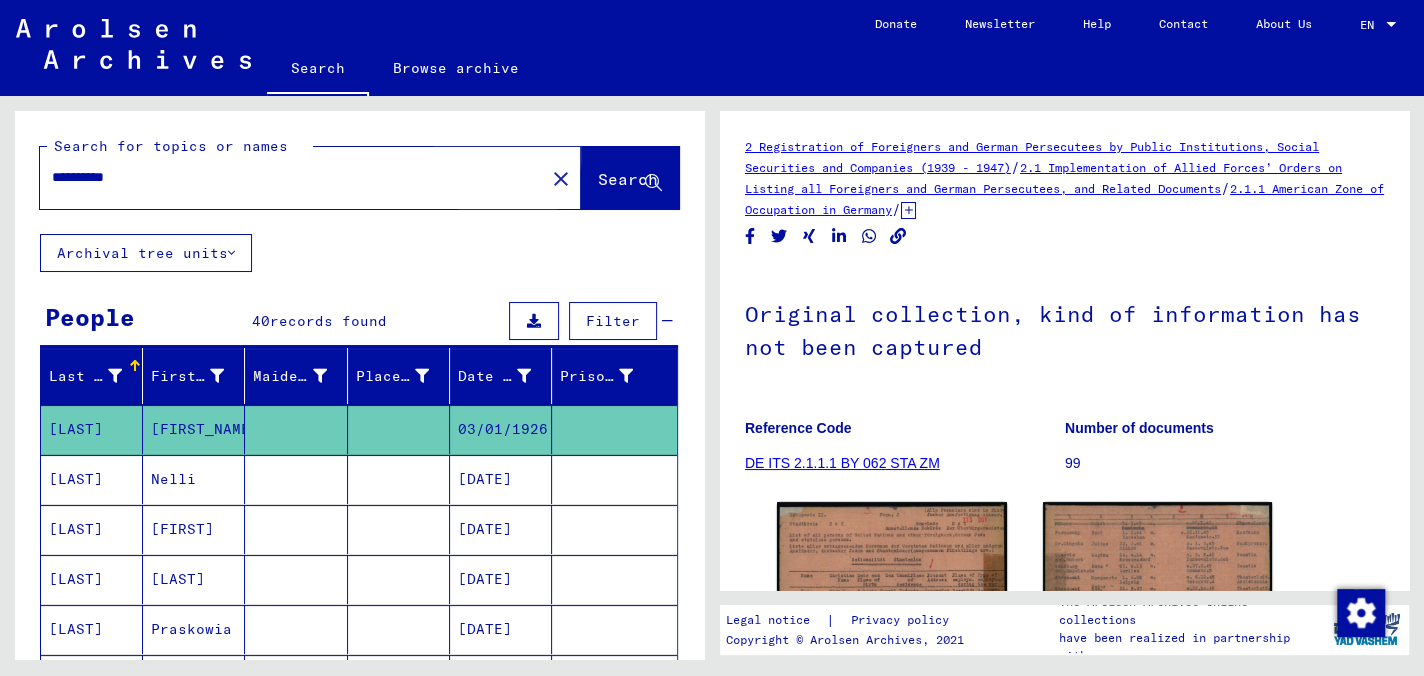 click on "Search" 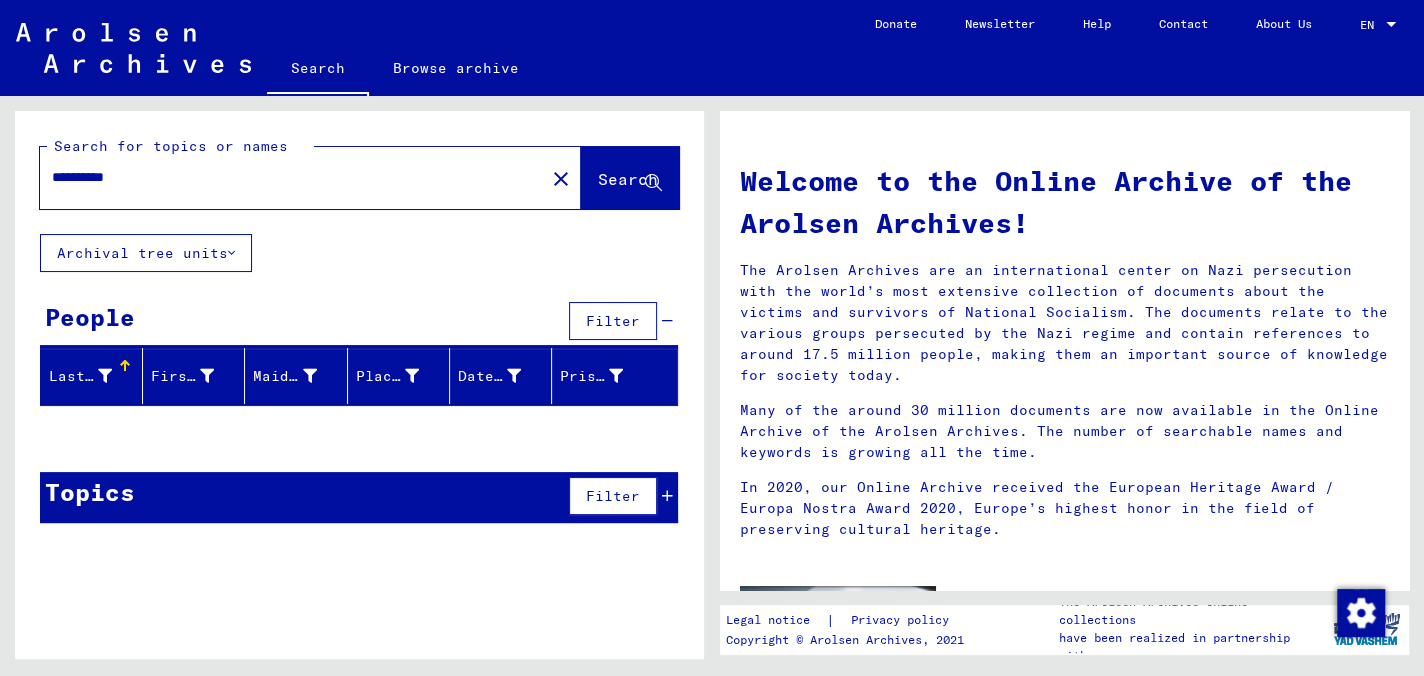 drag, startPoint x: 187, startPoint y: 183, endPoint x: 0, endPoint y: 186, distance: 187.02406 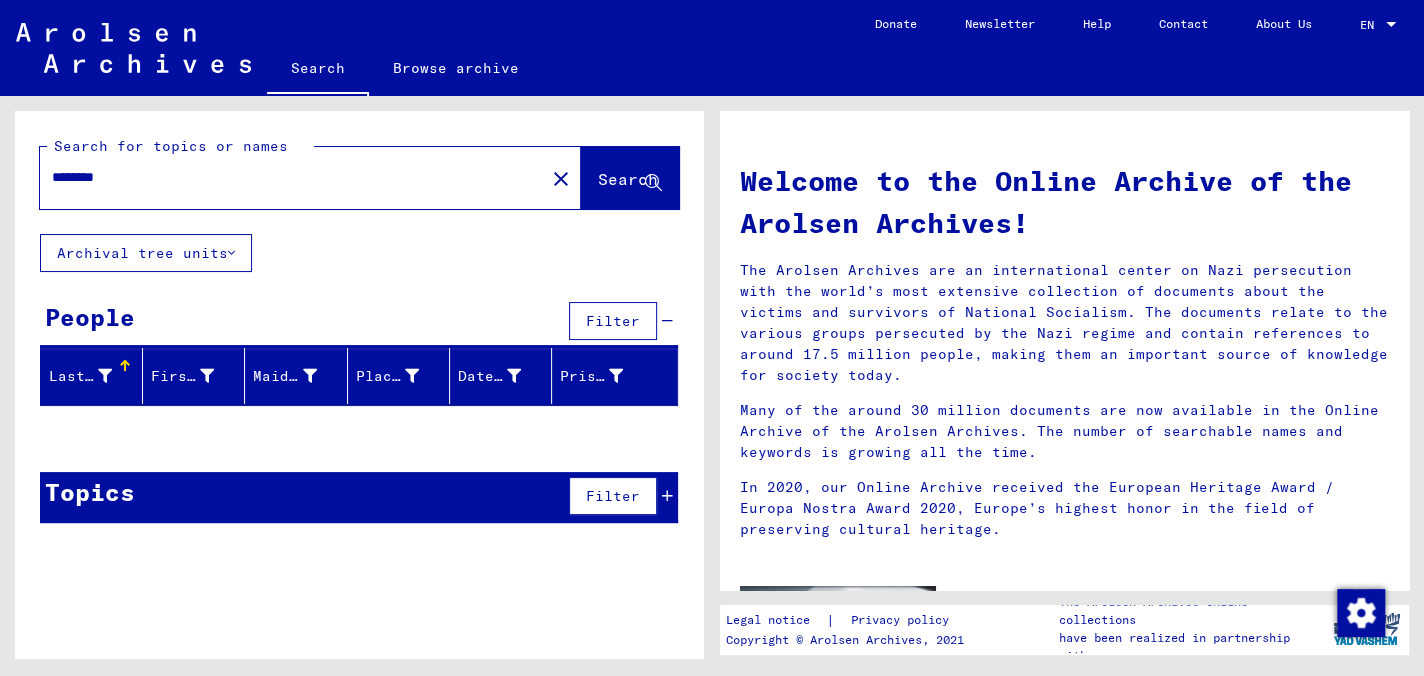 click on "Search for topics or names ******* close  Search     Archival tree units  People  Filter   Last Name   First Name   Maiden Name   Place of Birth   Date of Birth   Prisoner #  Signature Last Name First Name Maiden Name Place of Birth Date of Birth Prisoner # Father (adoptive father) Mother (adoptive mother) Religion Nationality Occupaton Place of incarceration Date of decease Last residence Last residence (Country) Last residence (District) Last residence (Province) Last residence (Town) Last residence (Part of town) Last residence (Street) Last residence (House number) Signature Last Name First Name Maiden Name Place of Birth Date of Birth Prisoner # Topics  Filter   Signature   Title  Reference code Signature Title hierarchy list" 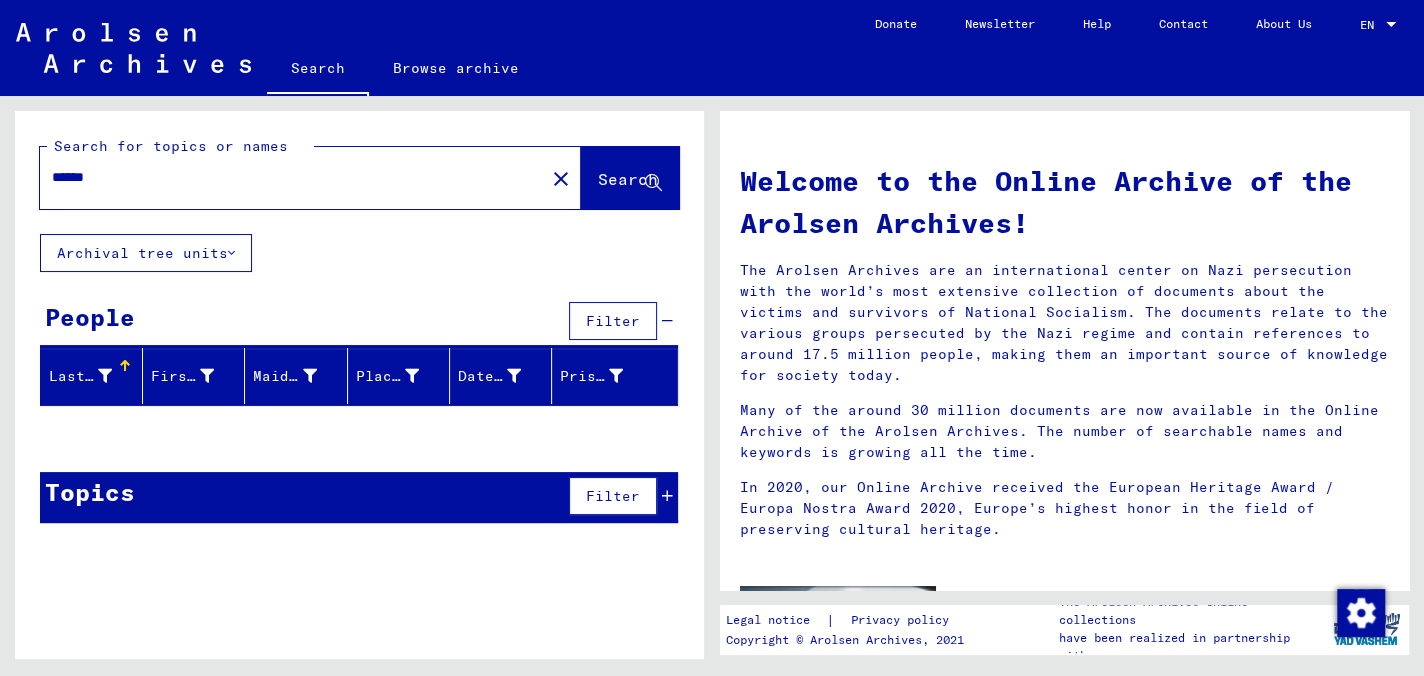 type on "******" 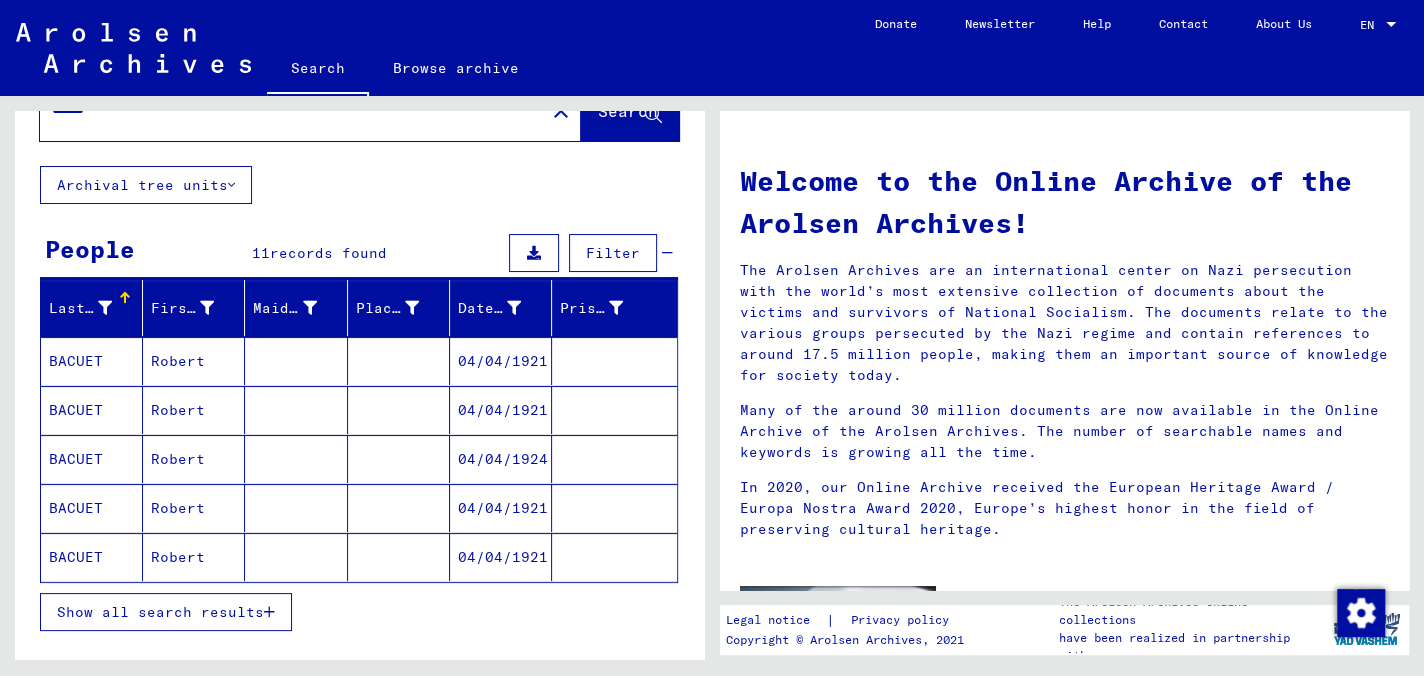 scroll, scrollTop: 183, scrollLeft: 0, axis: vertical 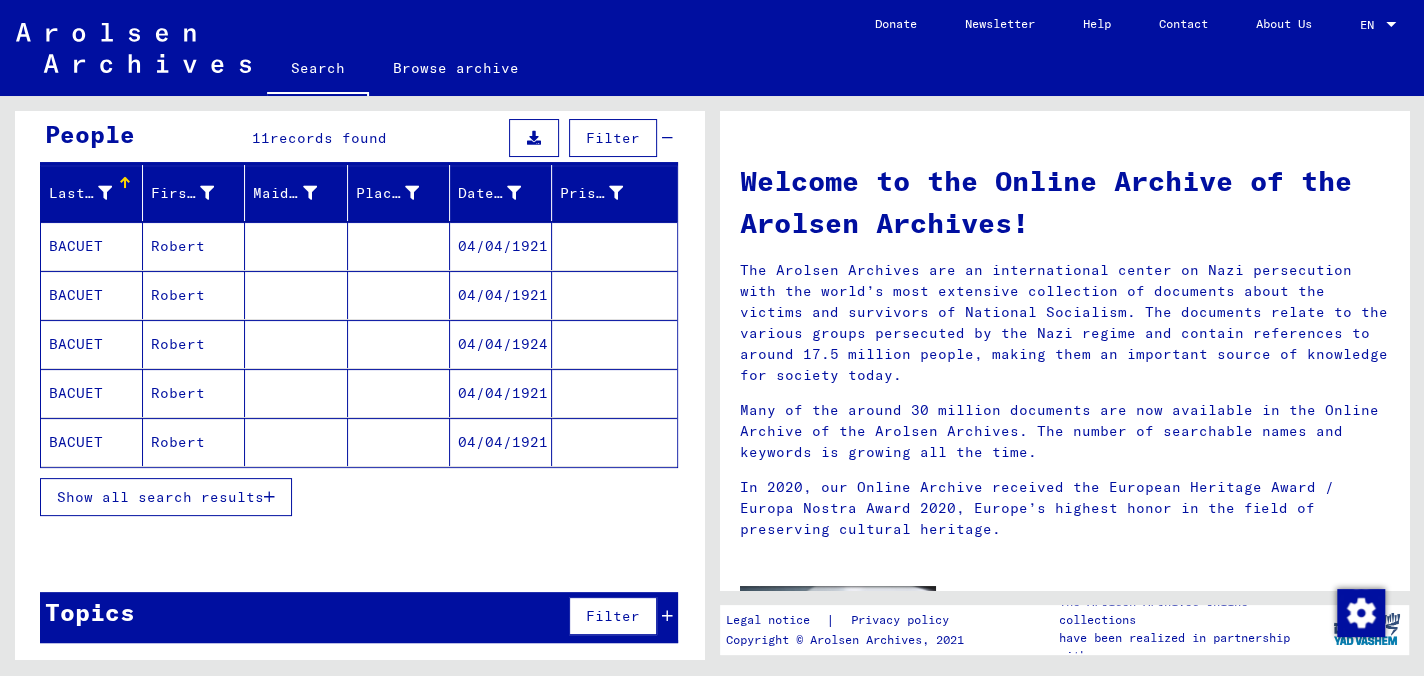 click at bounding box center (269, 497) 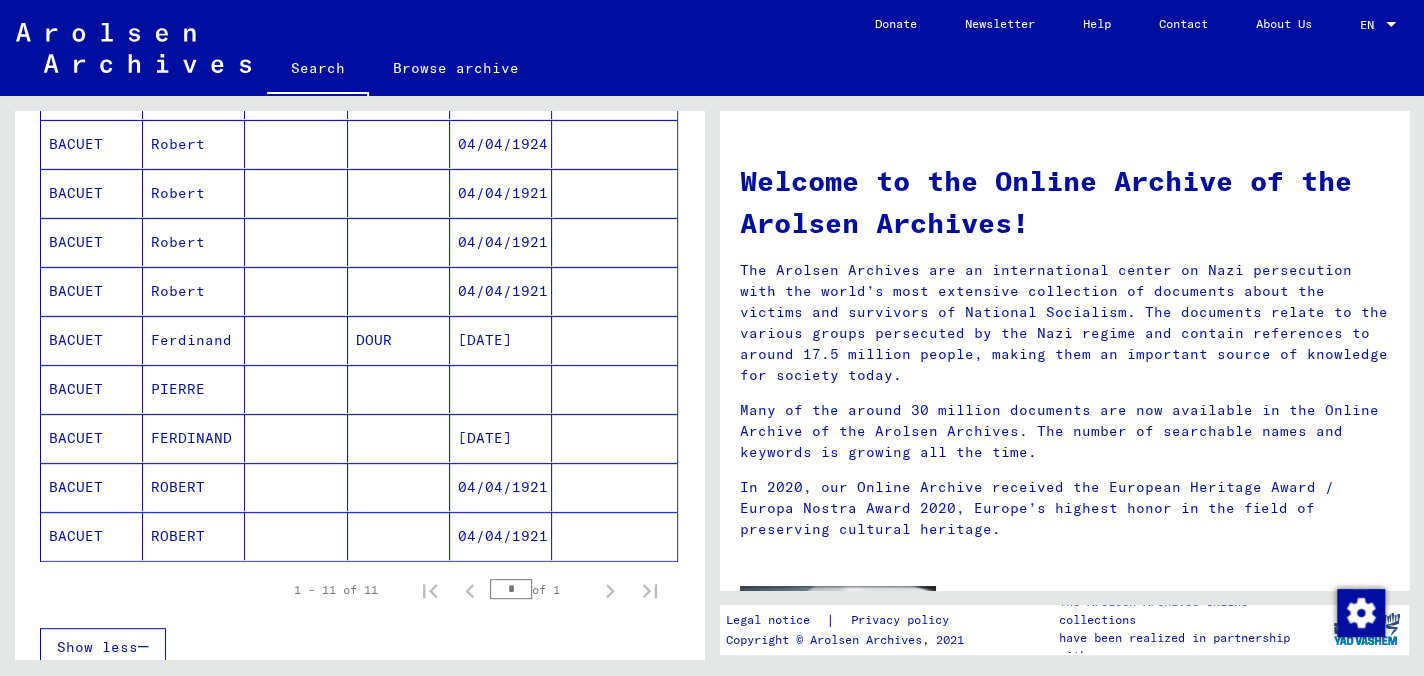 click on "PIERRE" at bounding box center [194, 438] 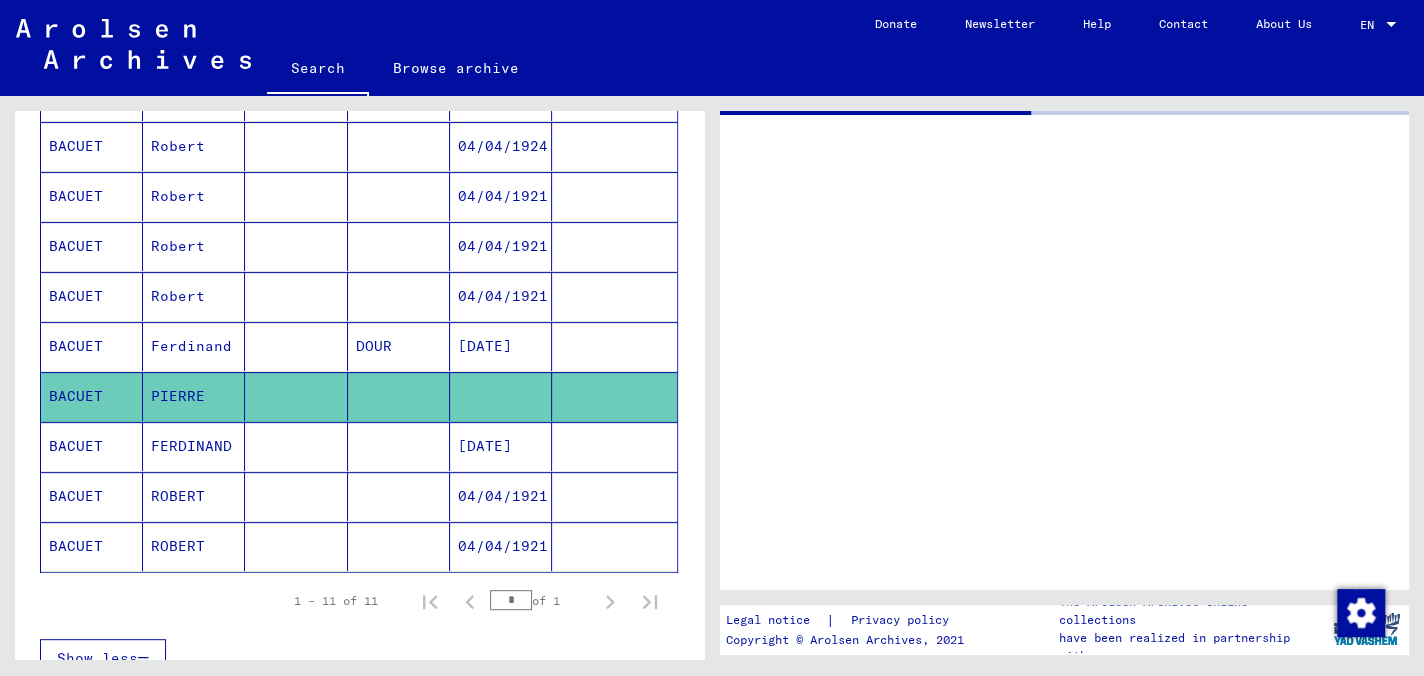 scroll, scrollTop: 384, scrollLeft: 0, axis: vertical 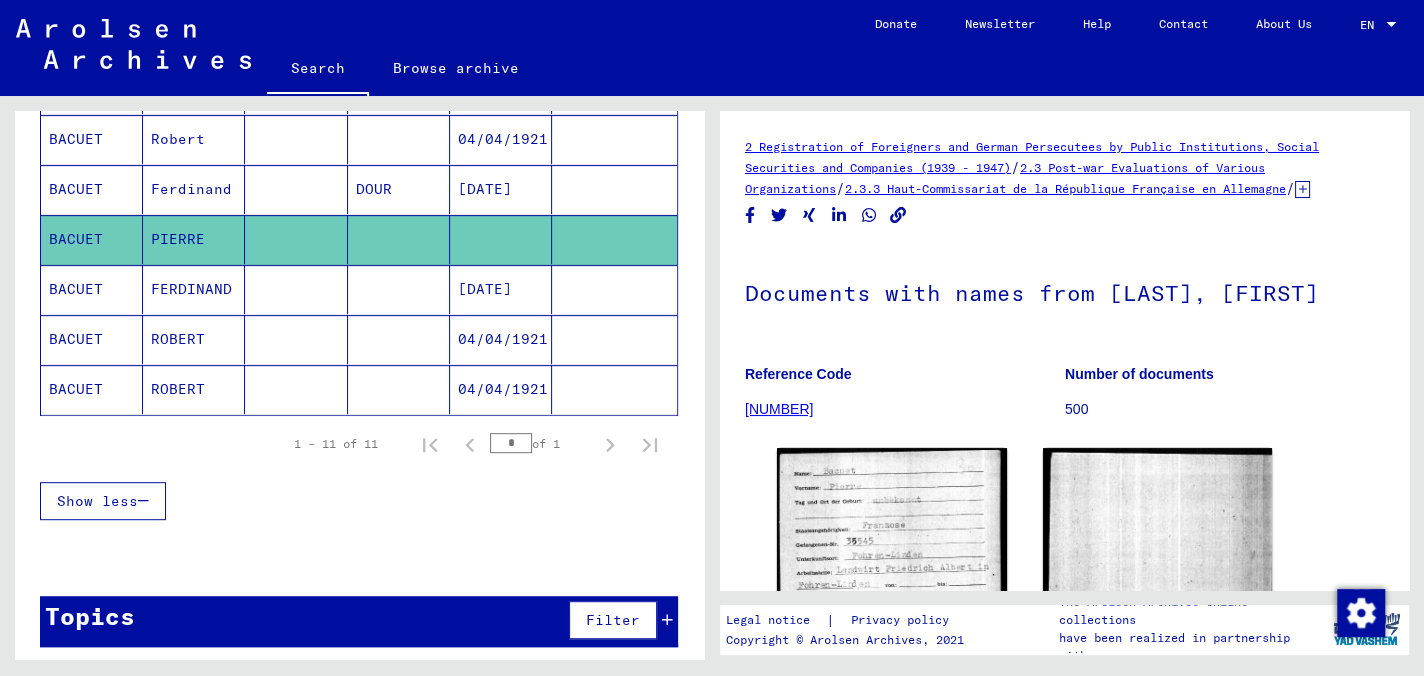 drag, startPoint x: 220, startPoint y: 528, endPoint x: 199, endPoint y: 487, distance: 46.06517 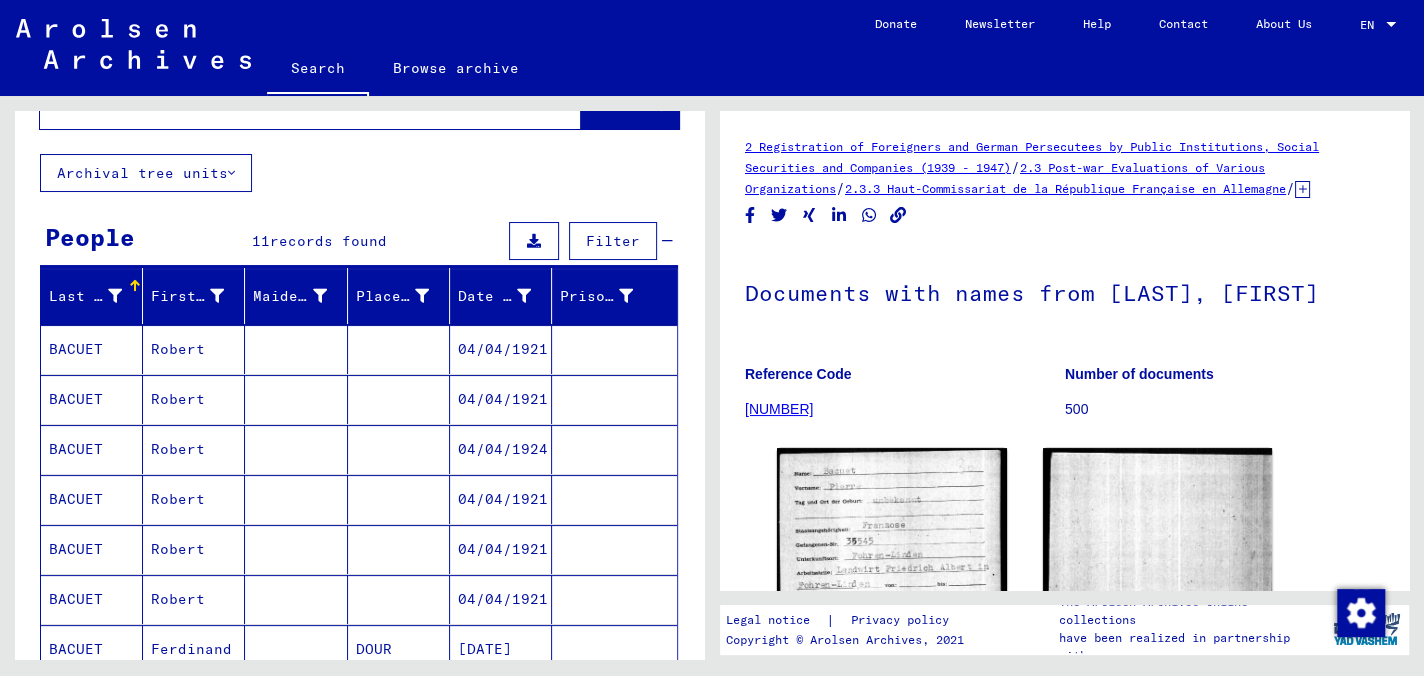 scroll, scrollTop: 0, scrollLeft: 0, axis: both 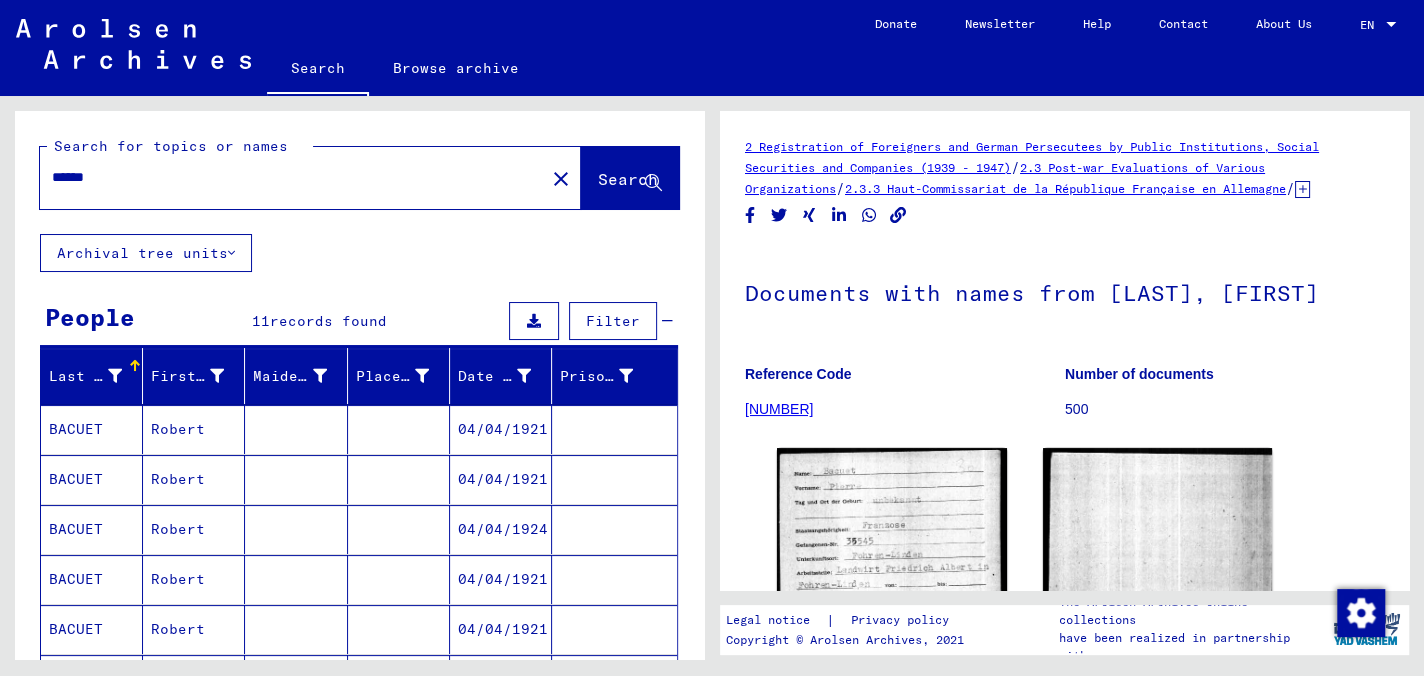 drag, startPoint x: 131, startPoint y: 179, endPoint x: 0, endPoint y: 181, distance: 131.01526 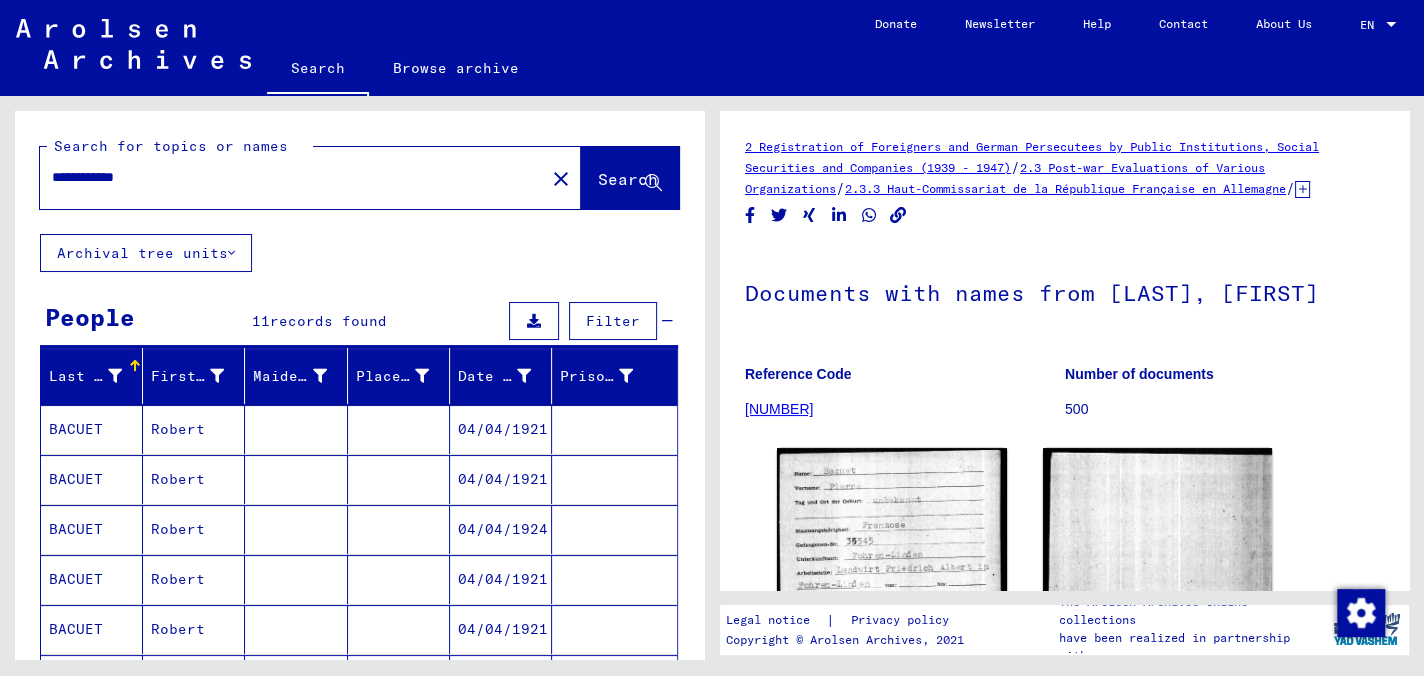 type on "**********" 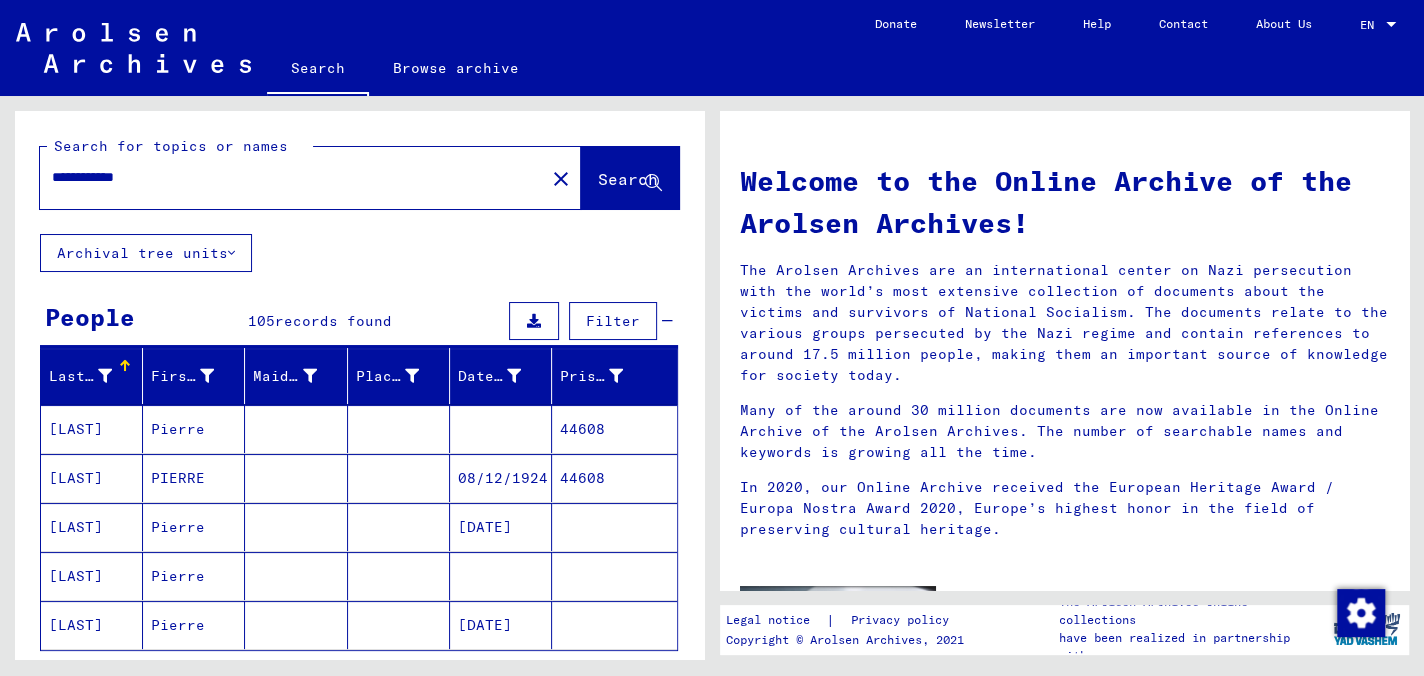 click on "[LAST]" at bounding box center [92, 478] 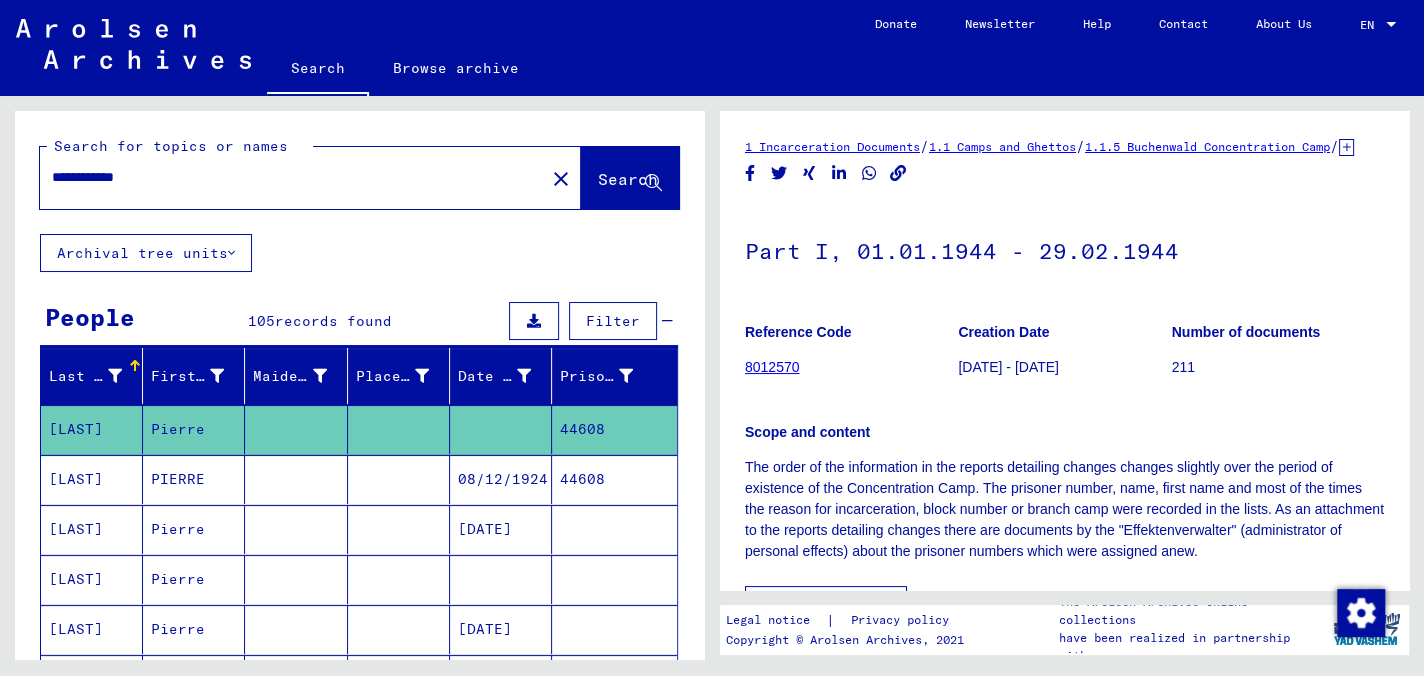 scroll, scrollTop: 0, scrollLeft: 0, axis: both 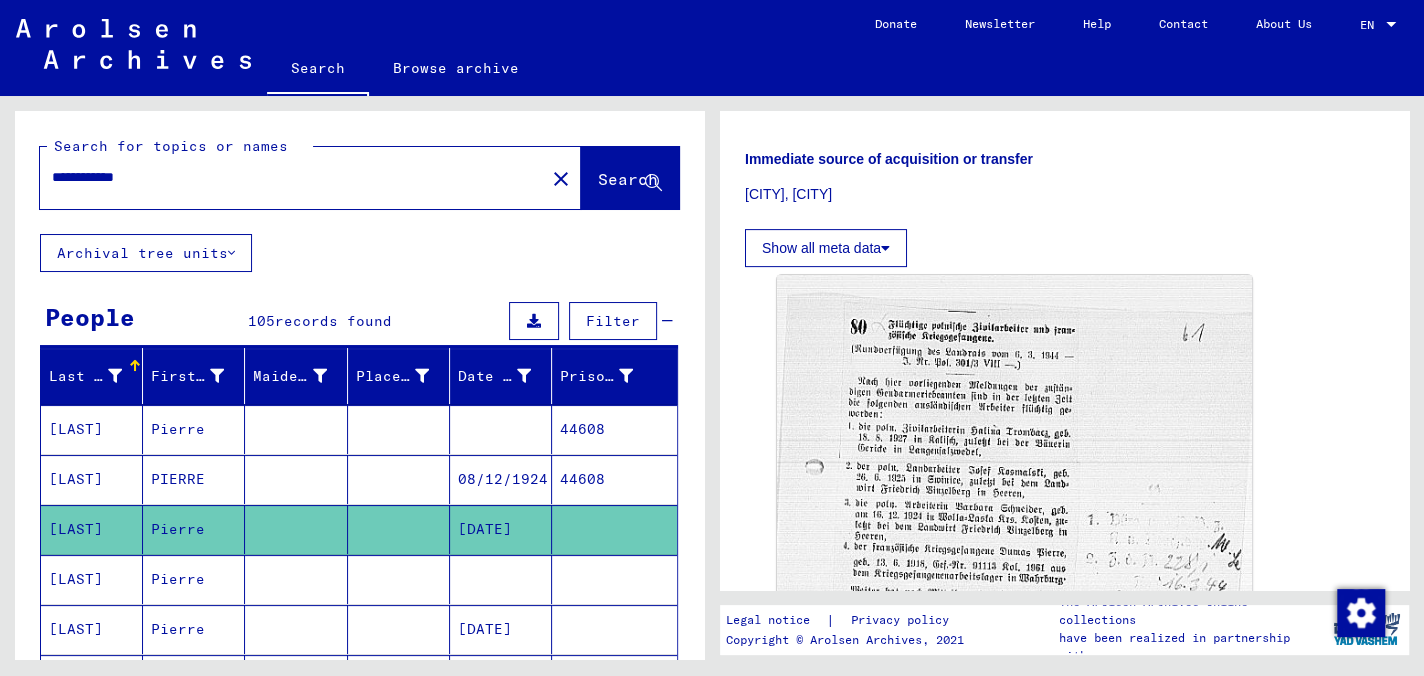 click 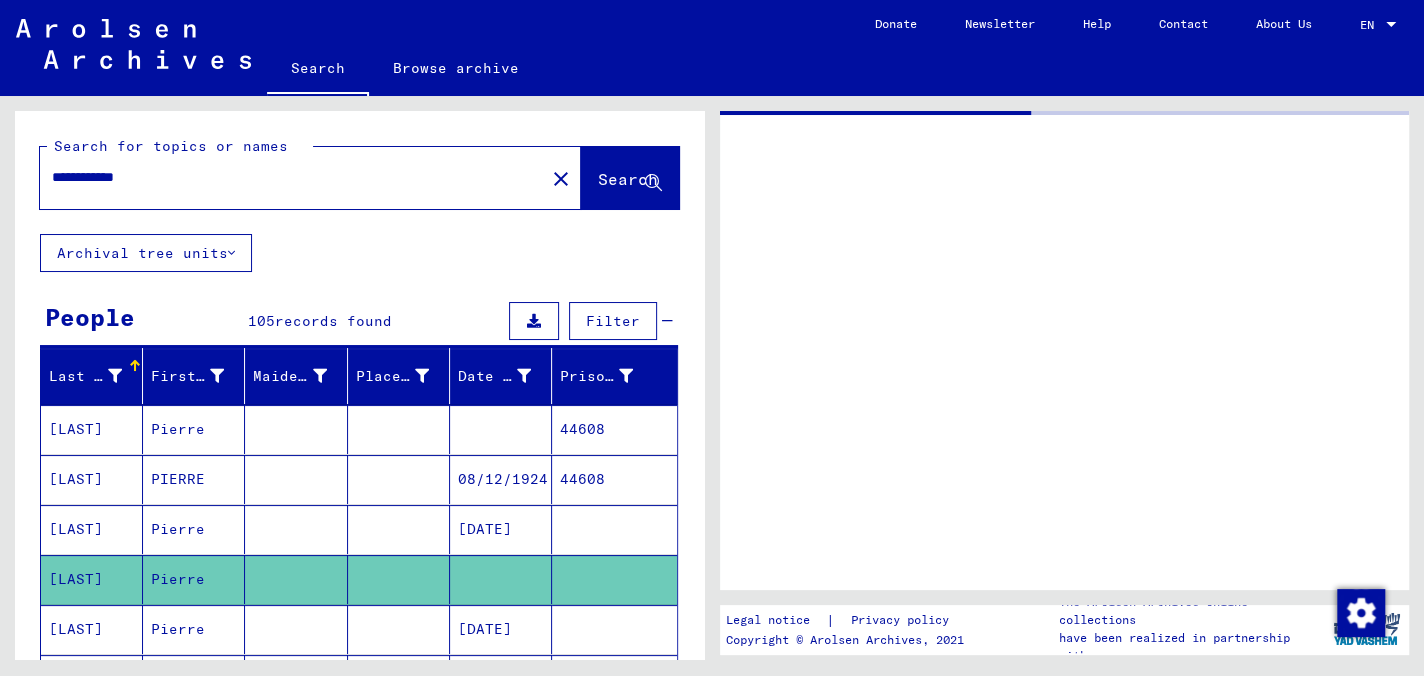 scroll, scrollTop: 0, scrollLeft: 0, axis: both 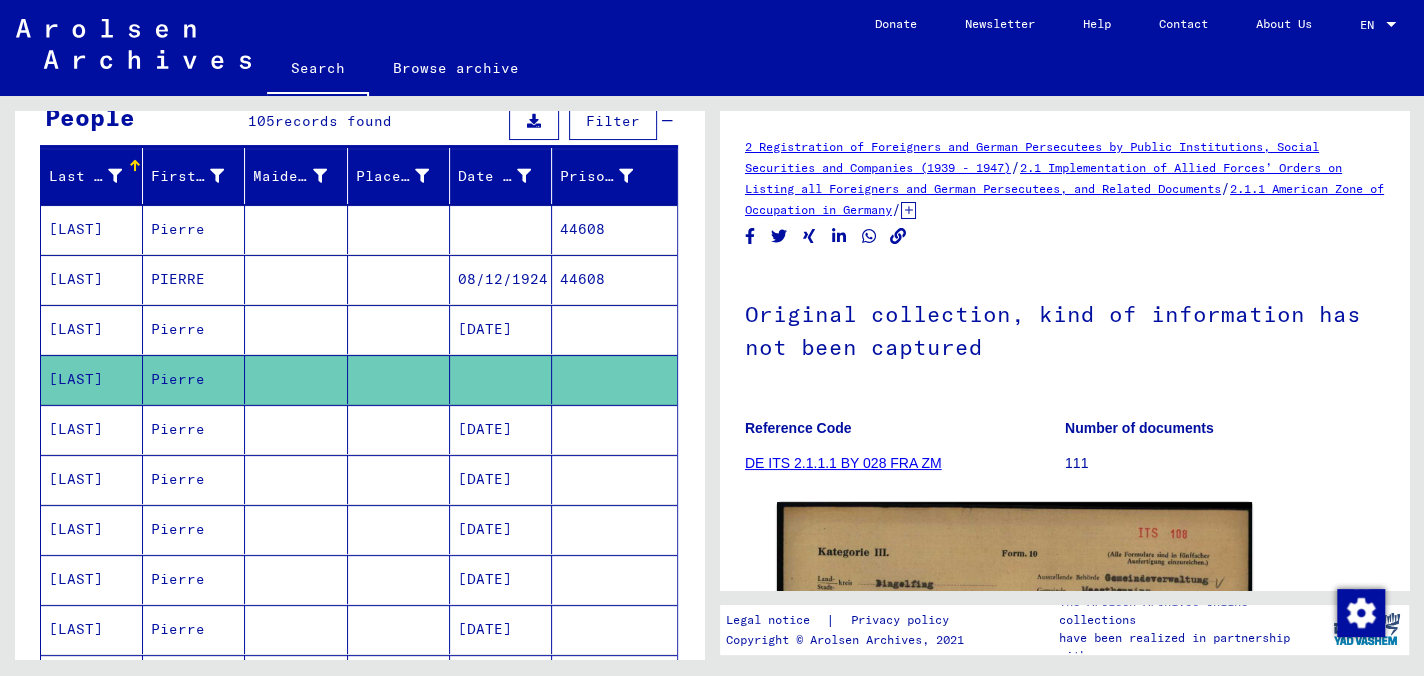 click on "Pierre" at bounding box center [194, 479] 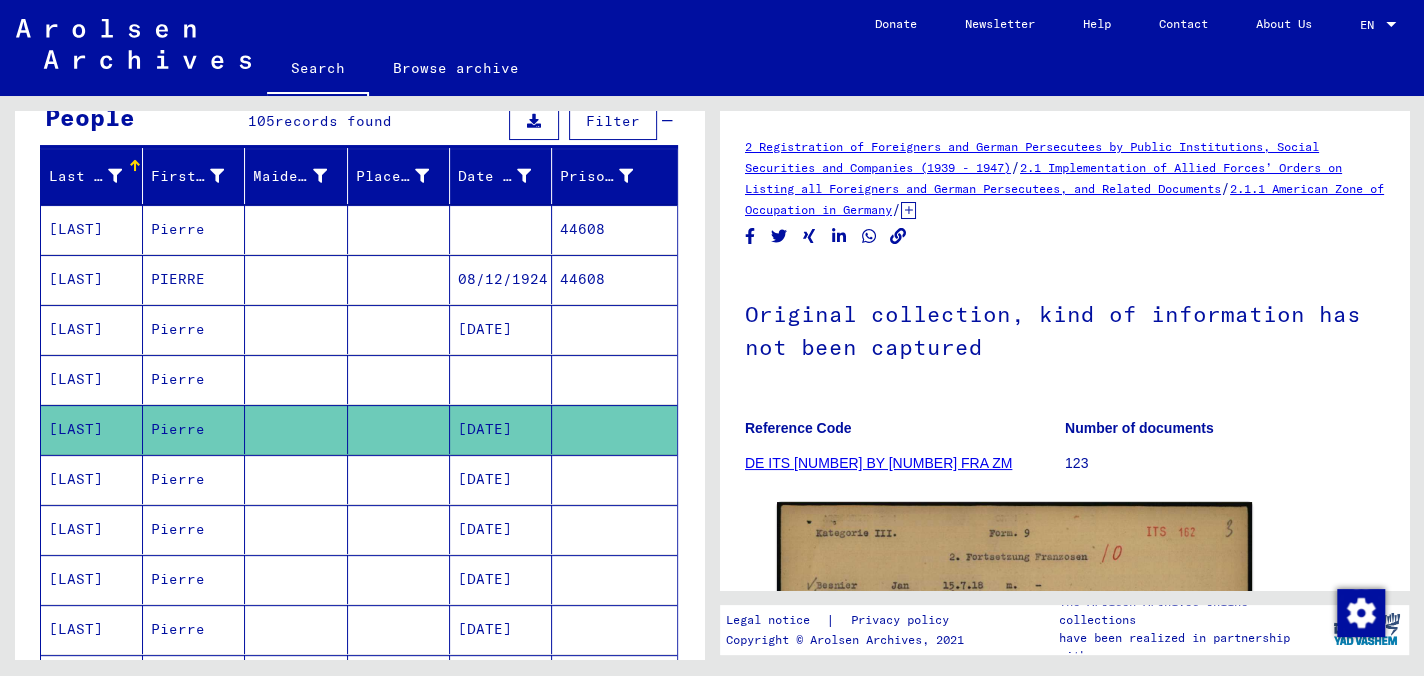 scroll, scrollTop: 0, scrollLeft: 0, axis: both 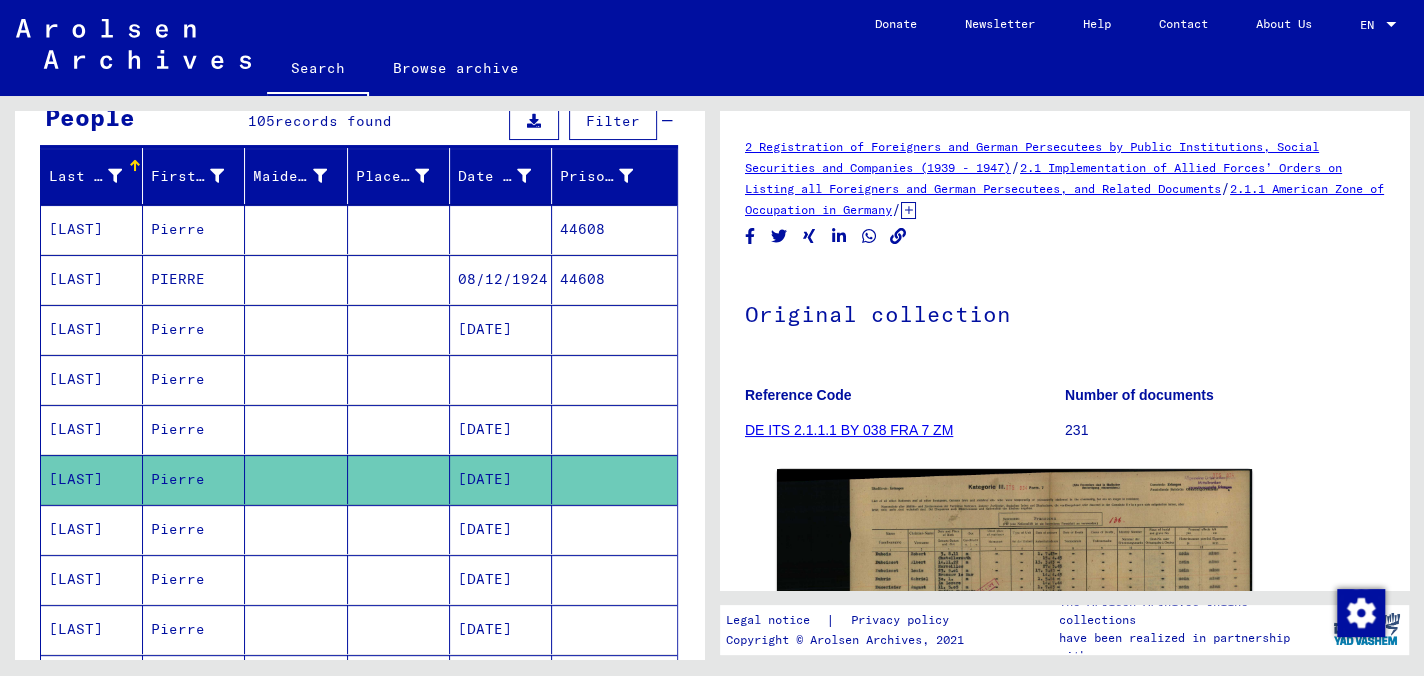 click on "Pierre" at bounding box center [194, 579] 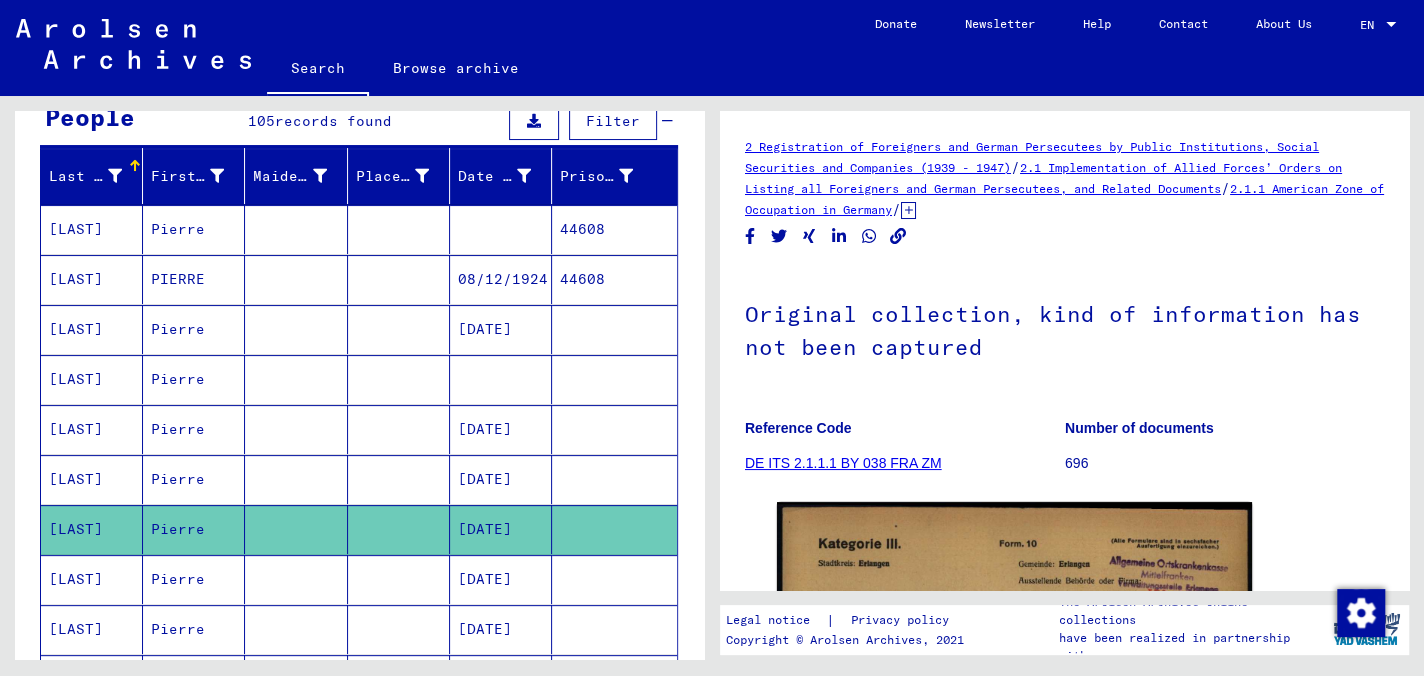 scroll, scrollTop: 0, scrollLeft: 0, axis: both 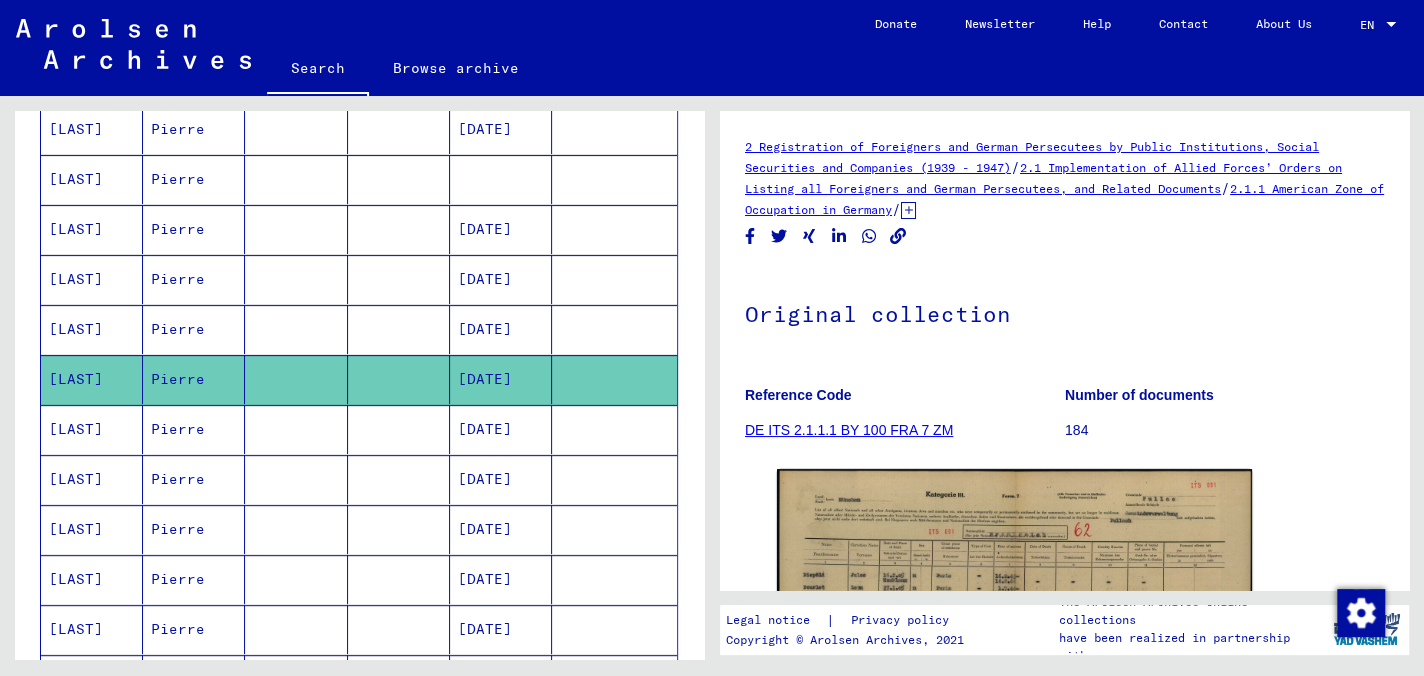 click on "Pierre" at bounding box center [194, 479] 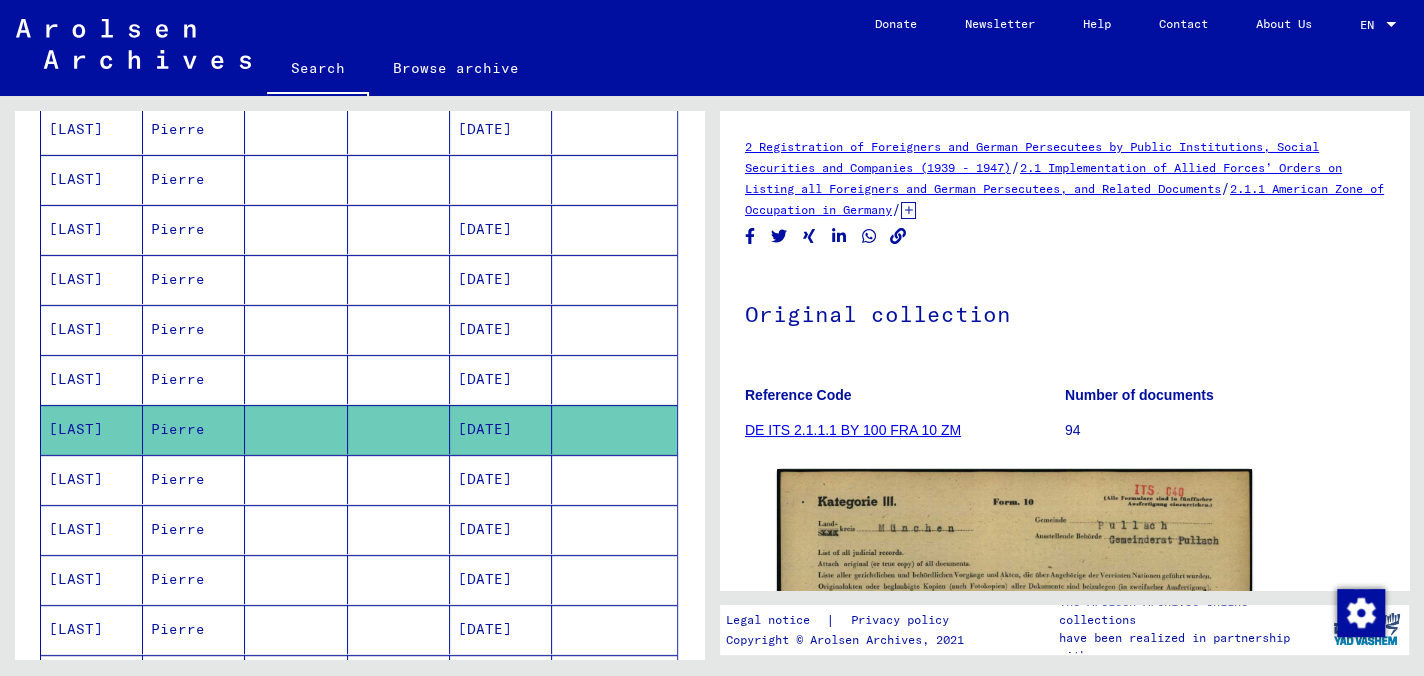 scroll, scrollTop: 0, scrollLeft: 0, axis: both 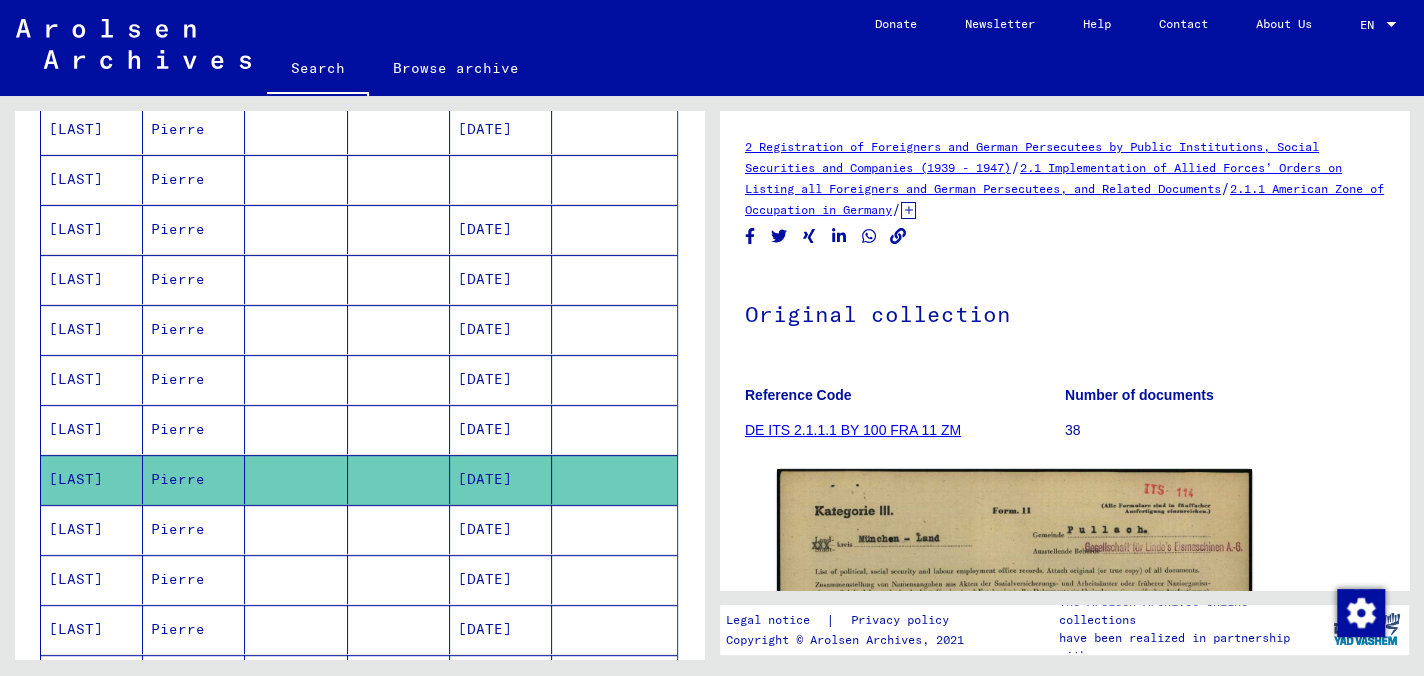 click on "Pierre" at bounding box center [194, 579] 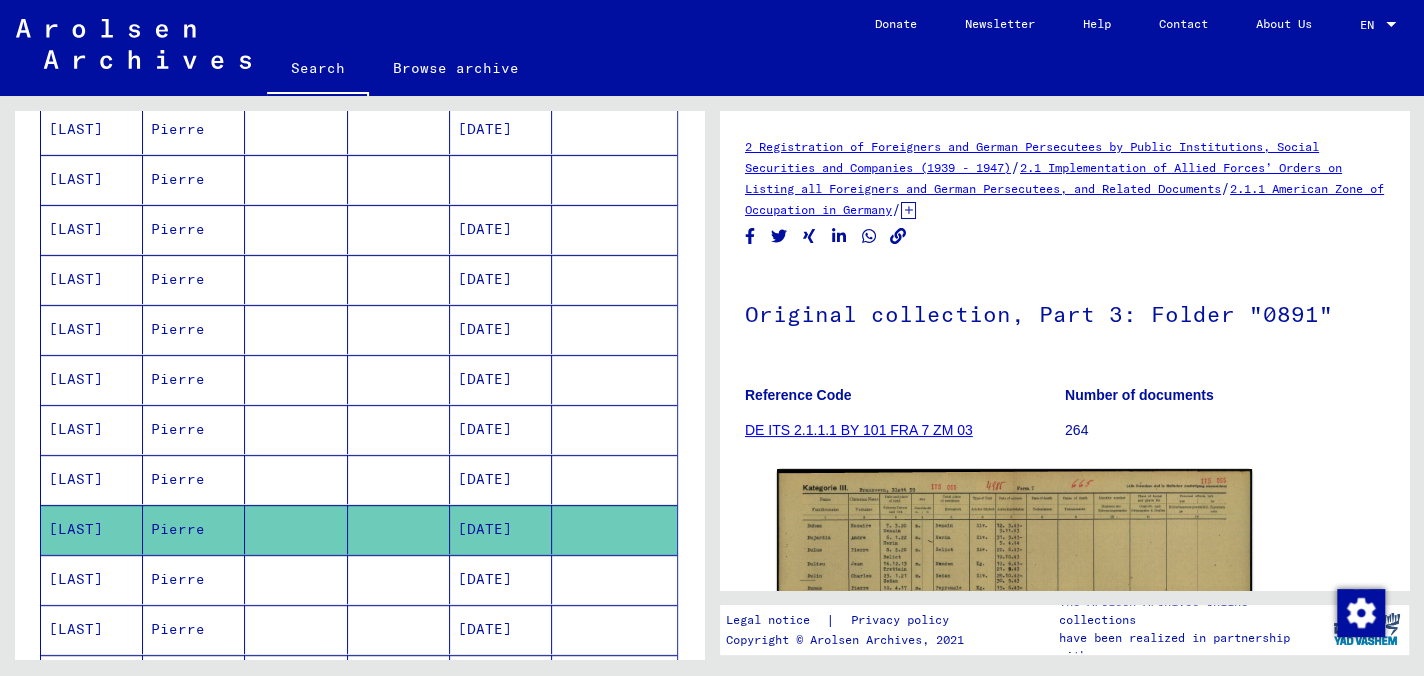 scroll, scrollTop: 0, scrollLeft: 0, axis: both 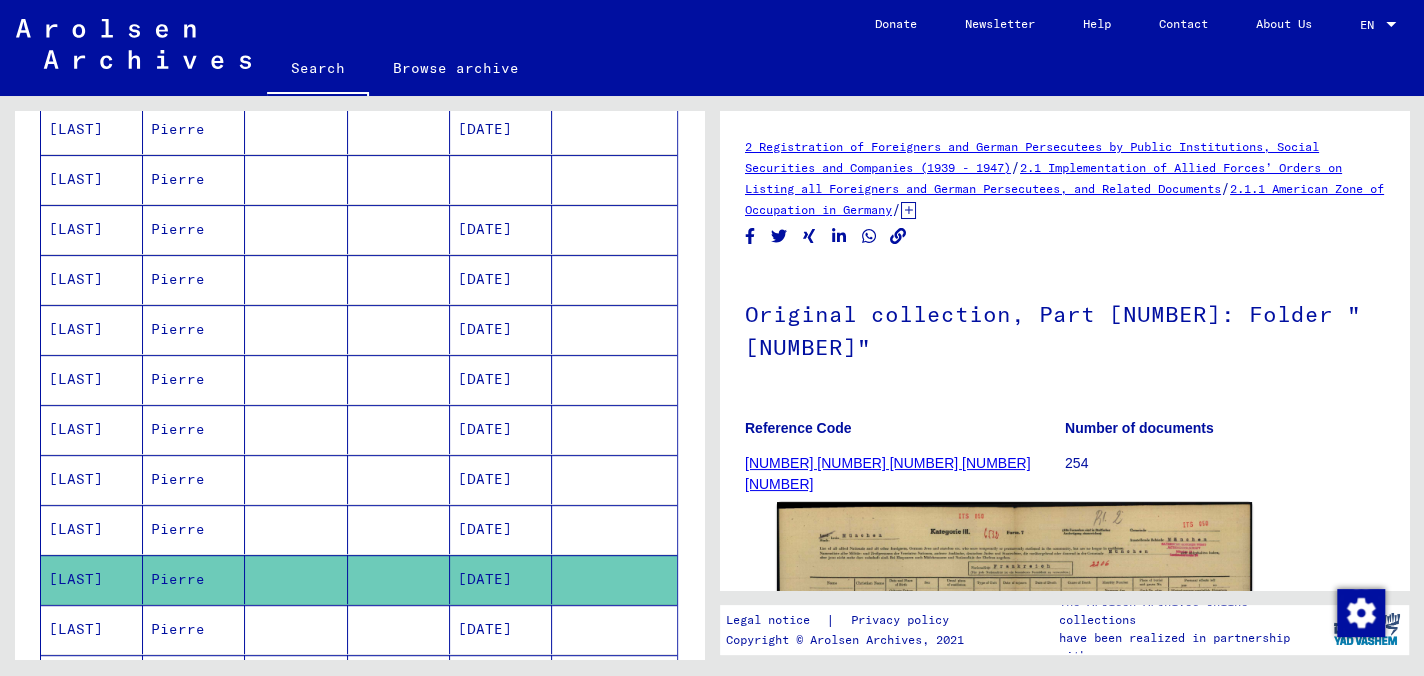 click on "Pierre" at bounding box center (194, 679) 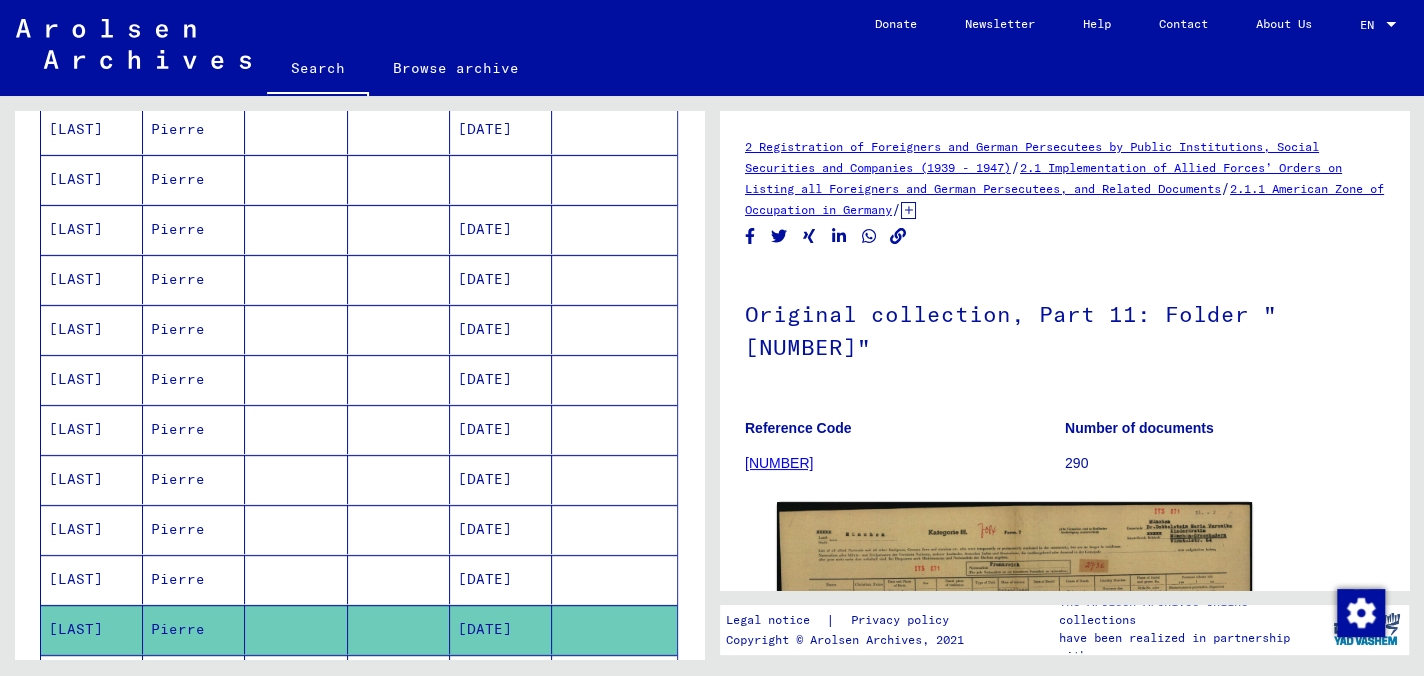 scroll, scrollTop: 600, scrollLeft: 0, axis: vertical 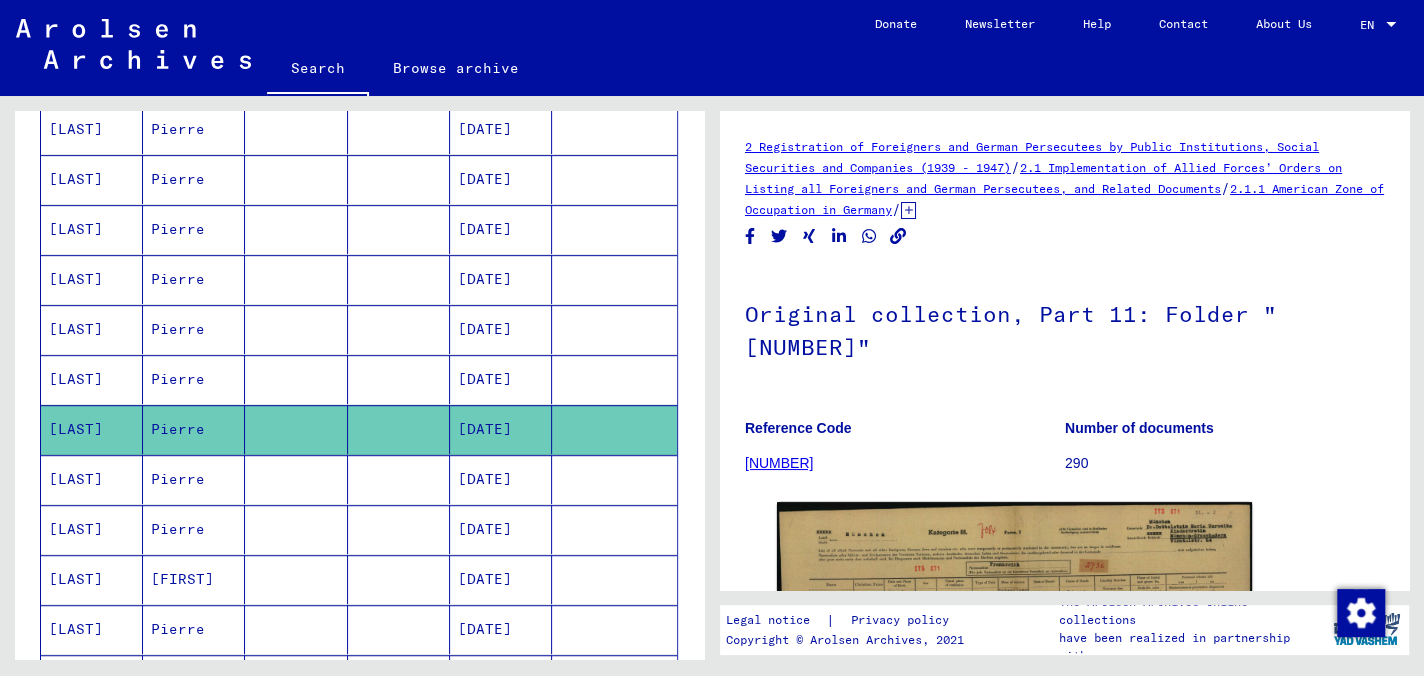 click on "Pierre" at bounding box center [194, 529] 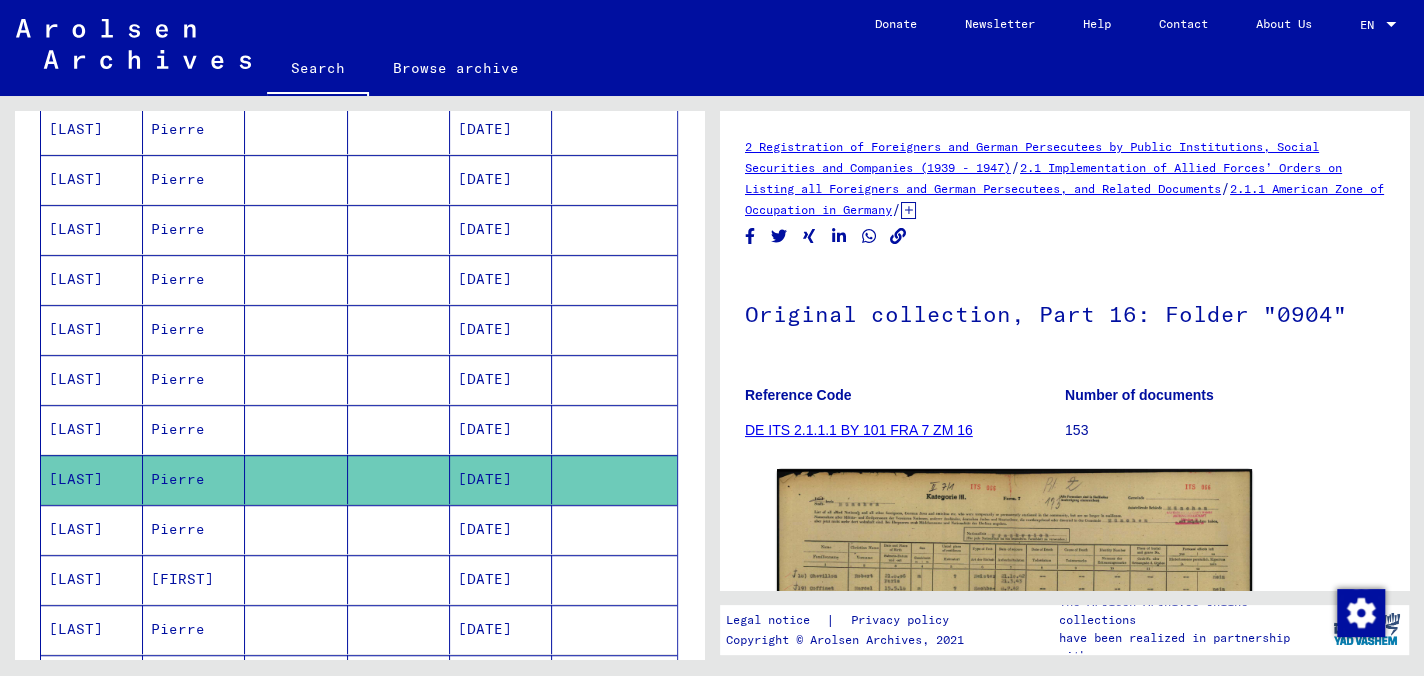 click on "Pierre" at bounding box center [194, 579] 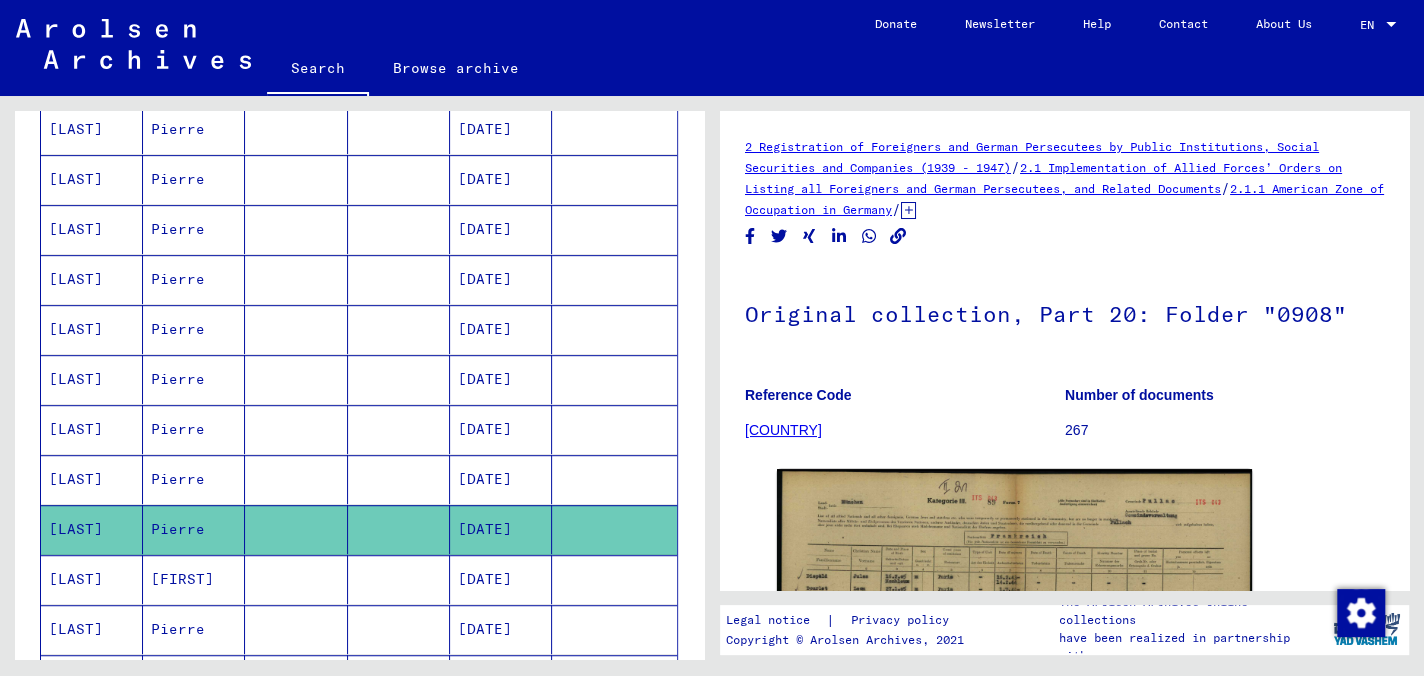 click on "[FIRST]" at bounding box center [194, 629] 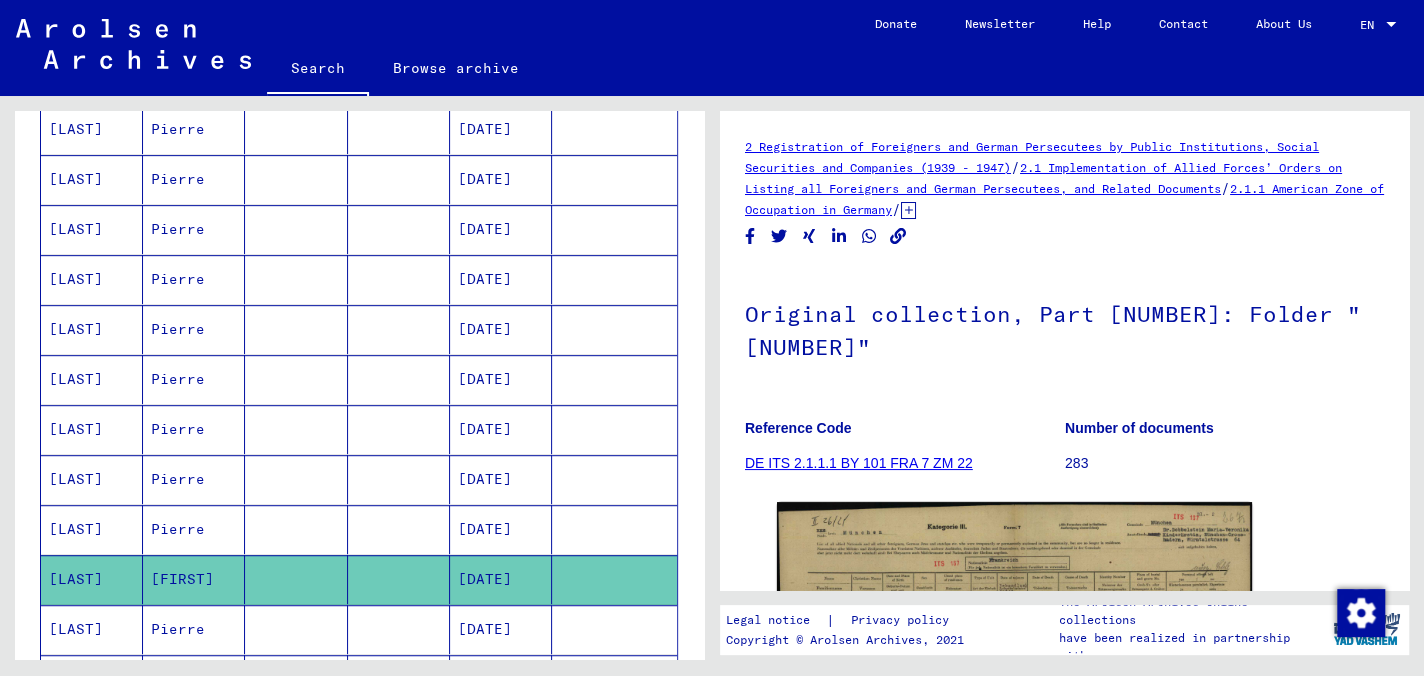 click on "Pierre" at bounding box center [194, 679] 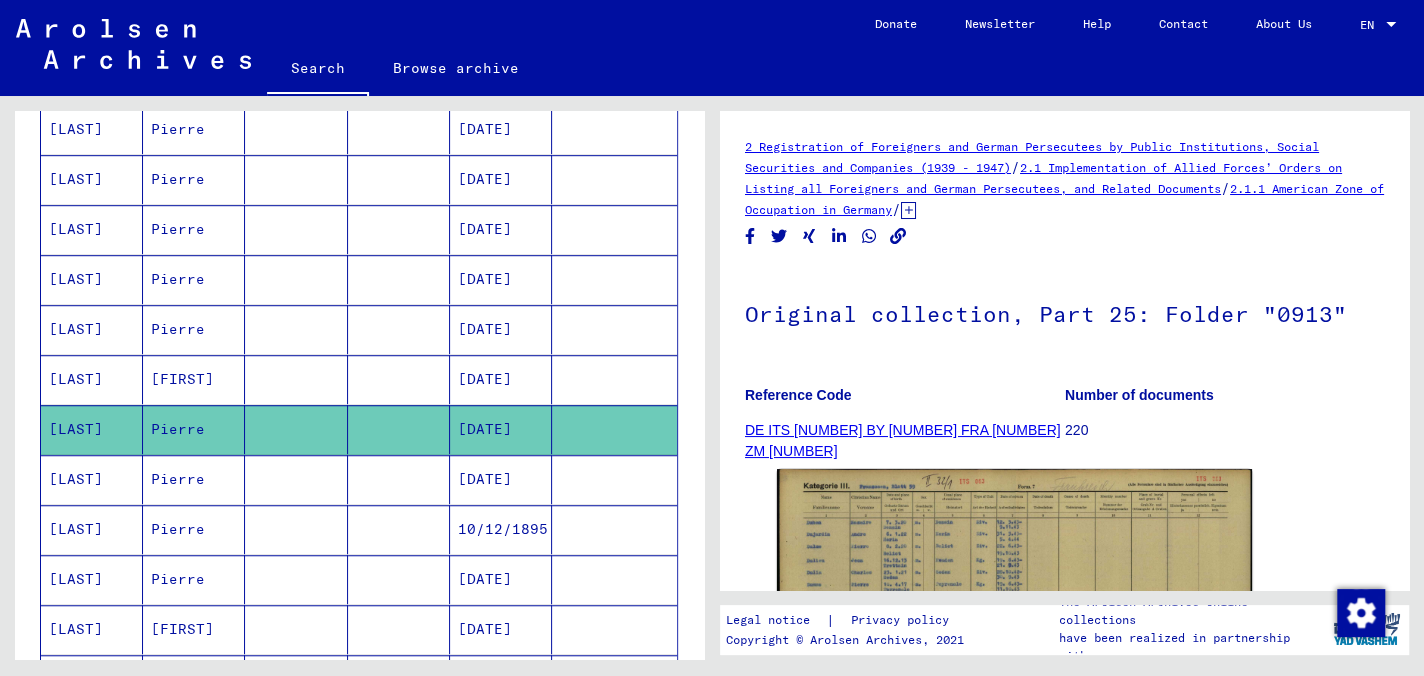 click on "[FIRST]" at bounding box center (194, 679) 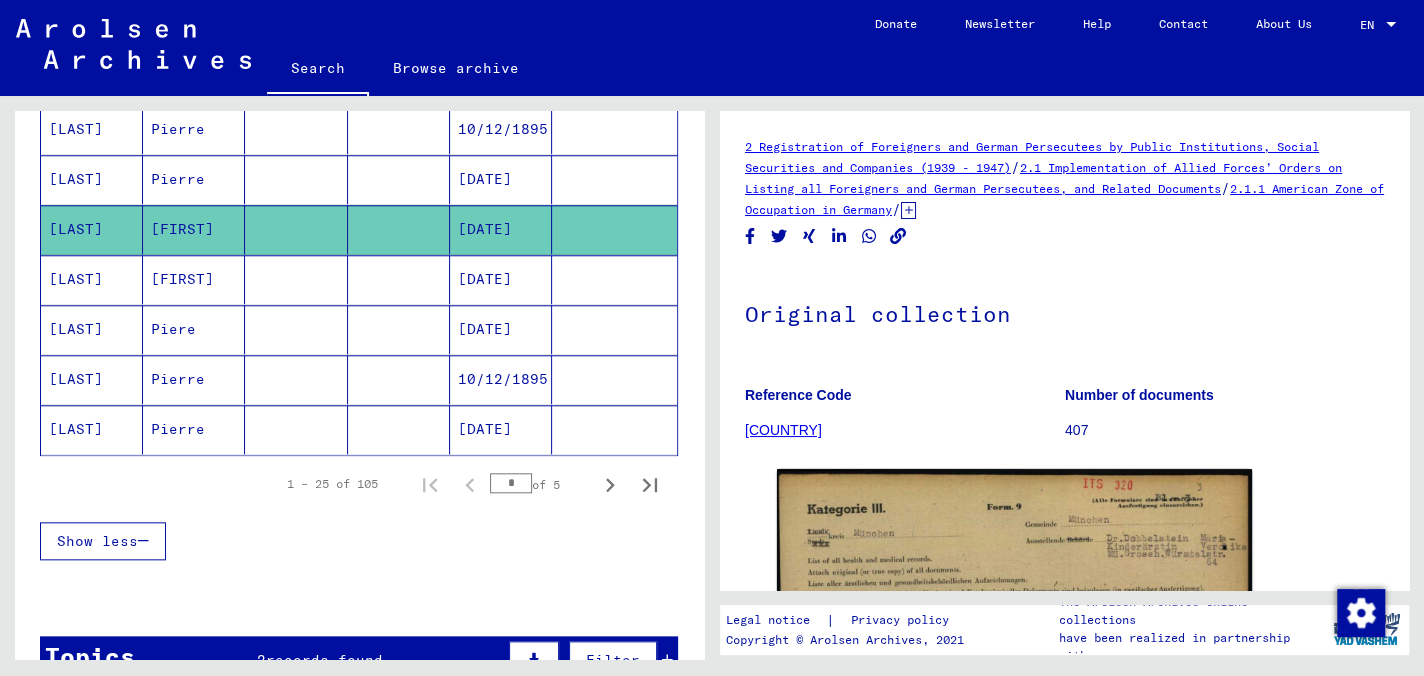 click on "Pierre" 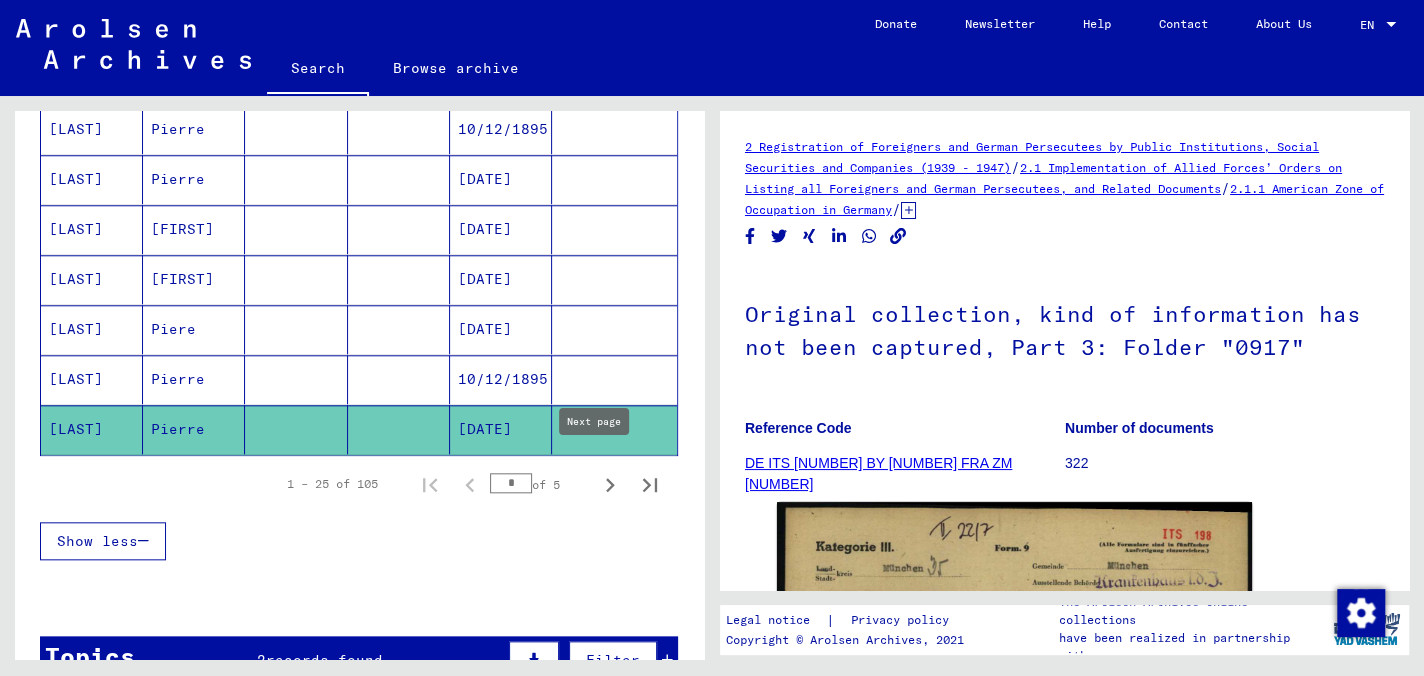 click 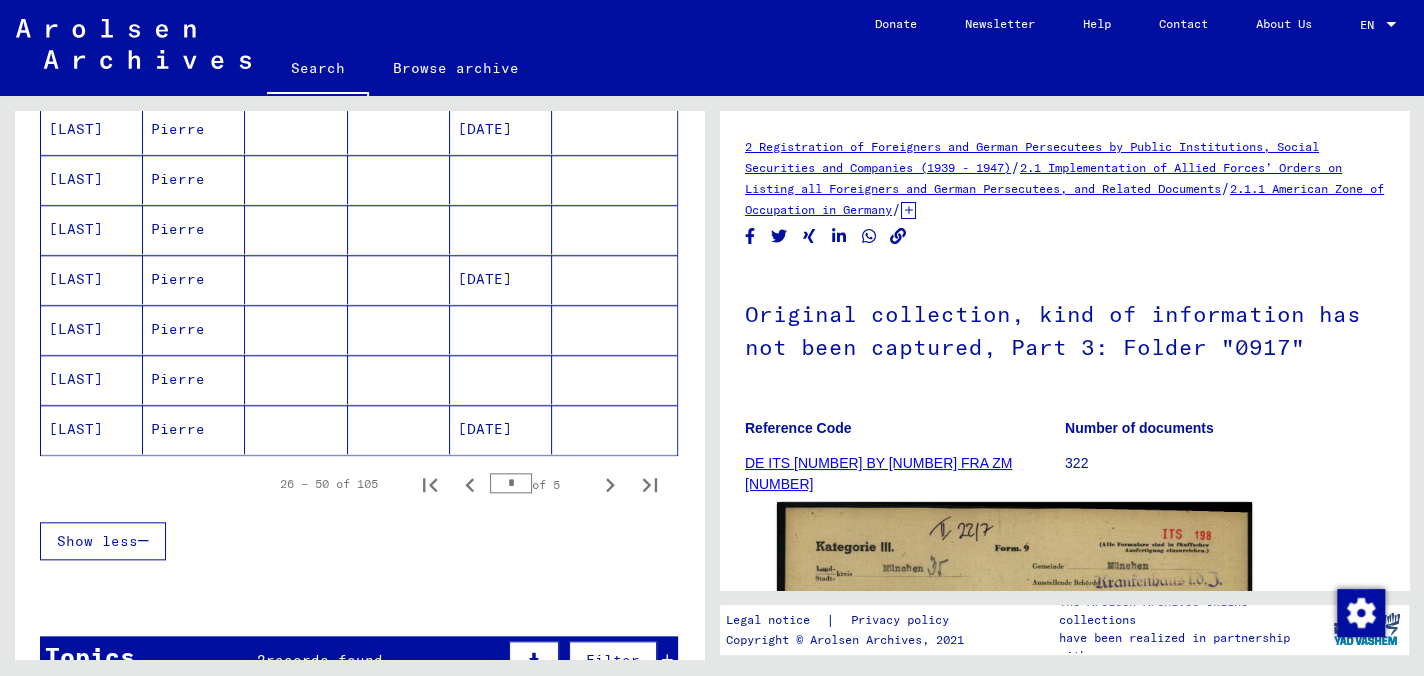click on "Pierre" 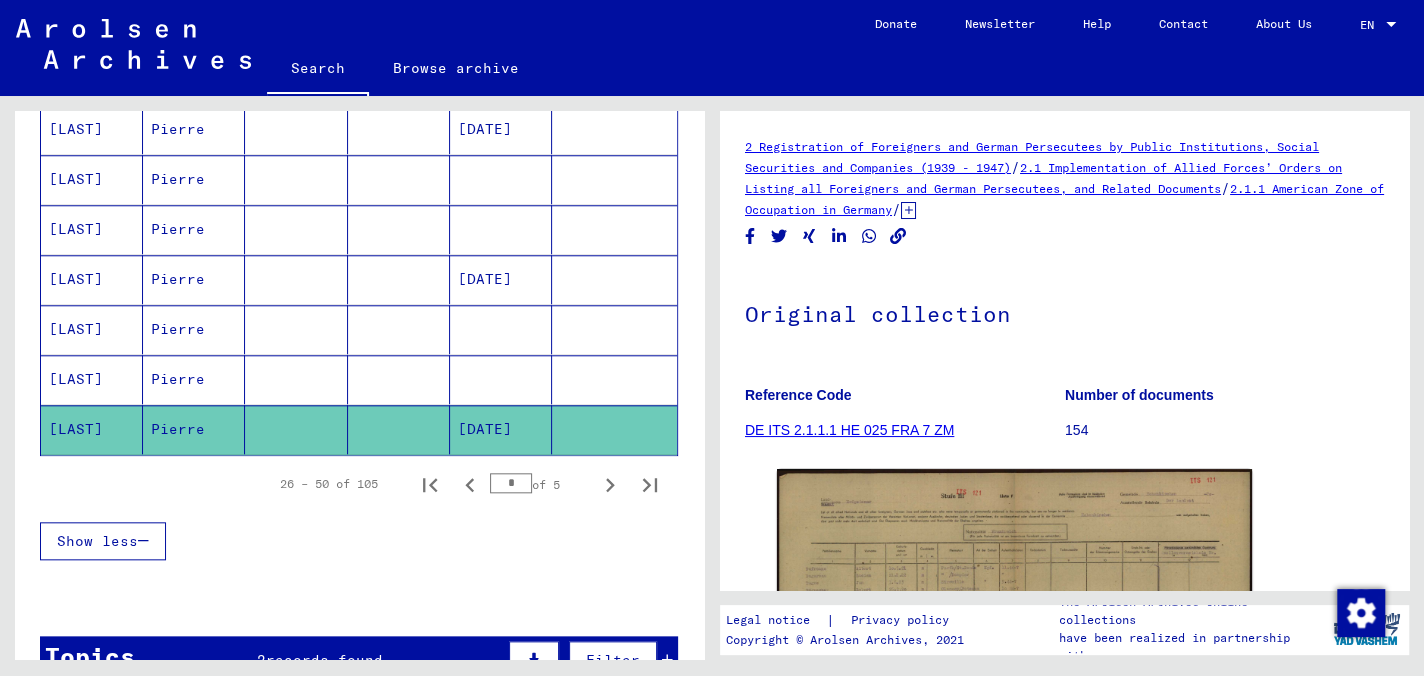 click on "Pierre" at bounding box center [194, 229] 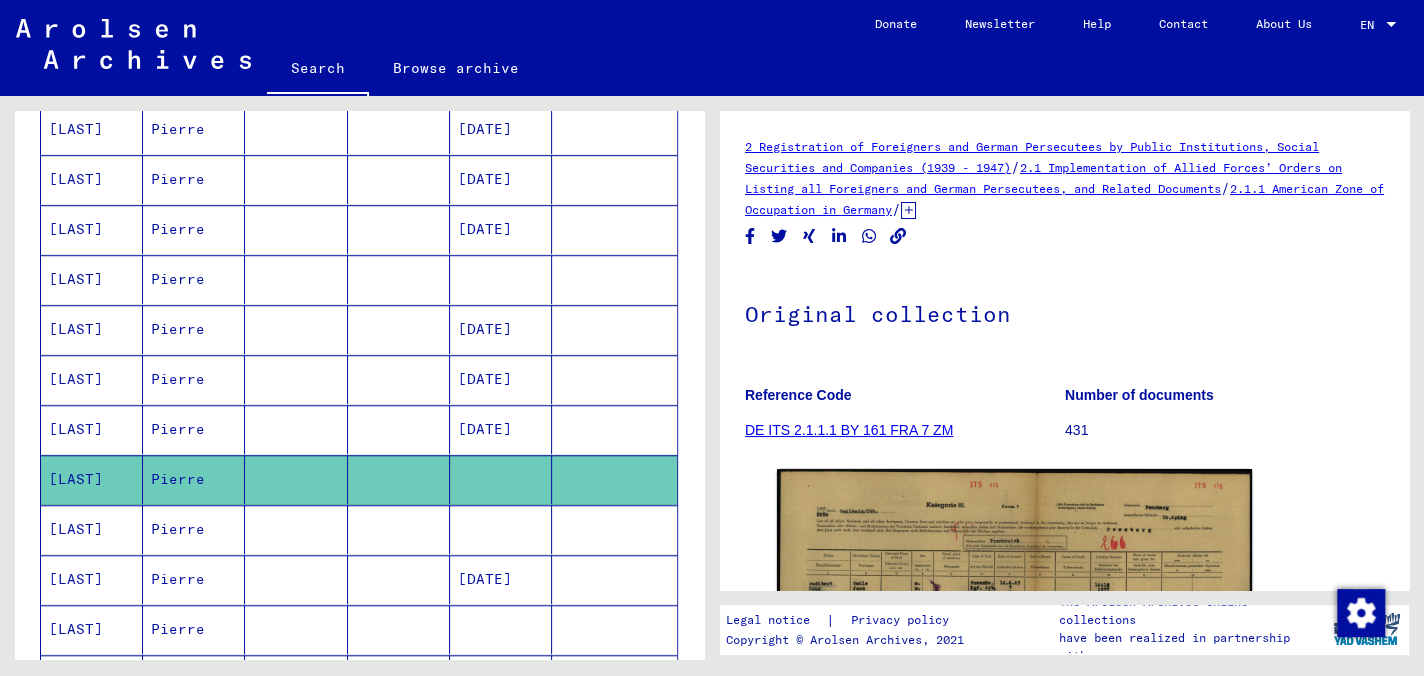 click on "Pierre" at bounding box center [194, 329] 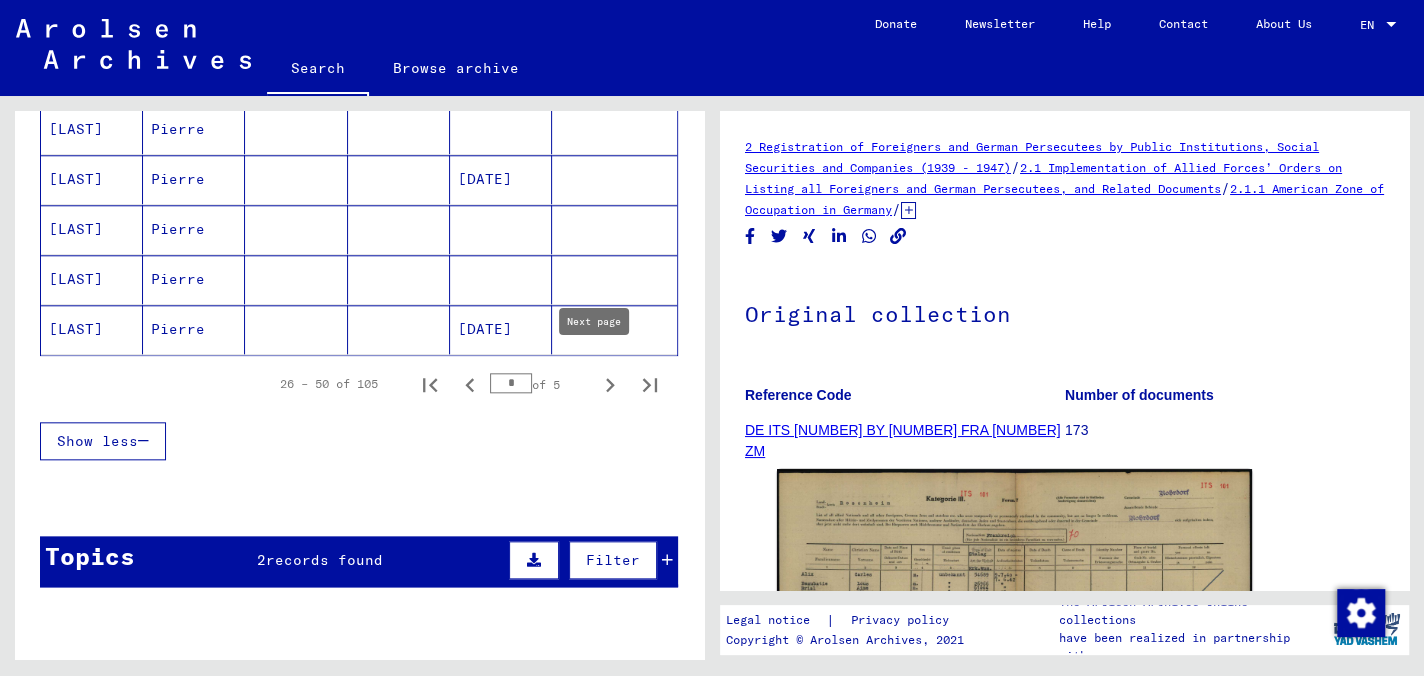 click 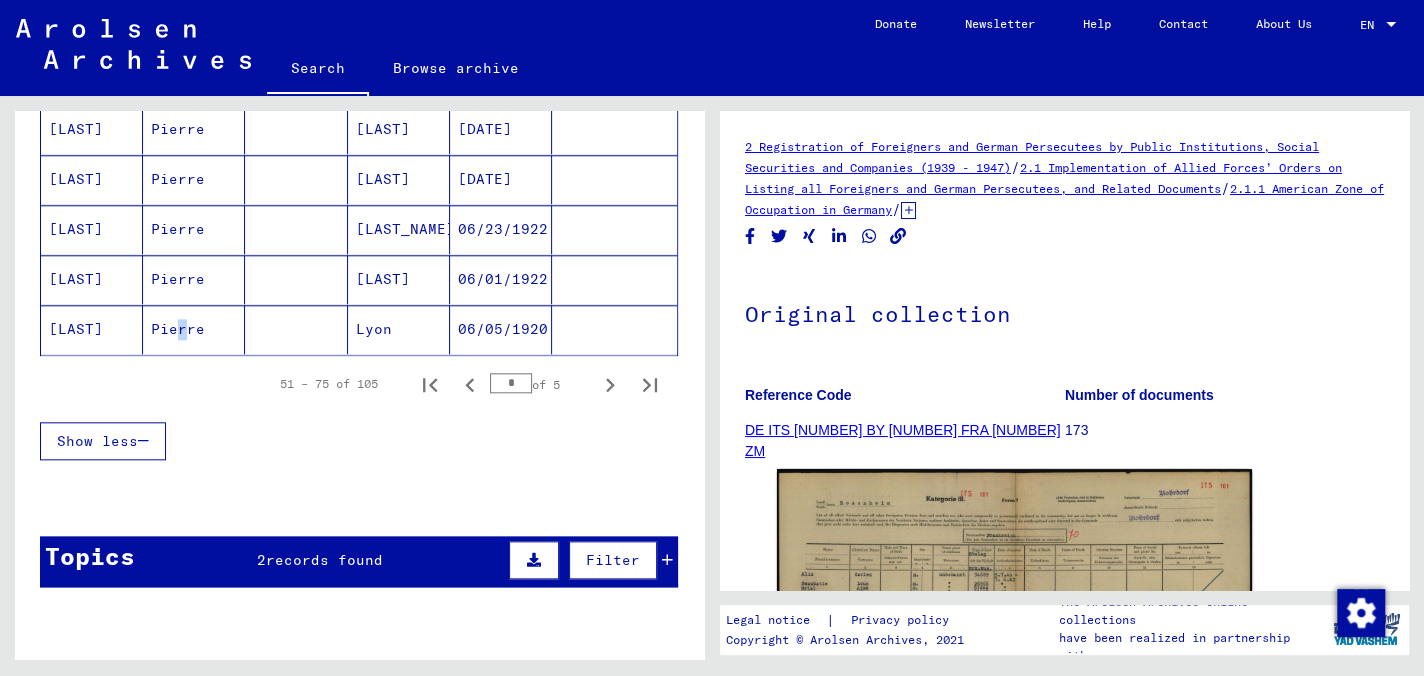 click on "Pierre" 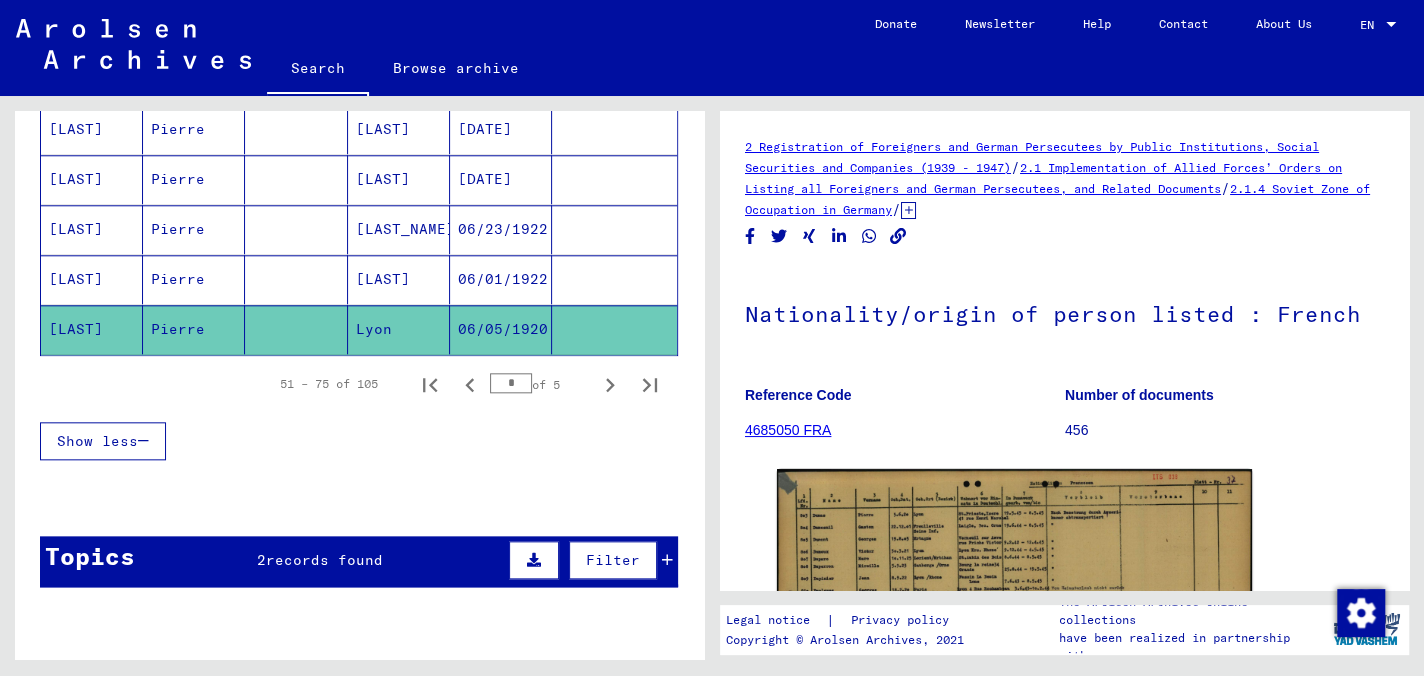click on "Pierre" at bounding box center (194, 329) 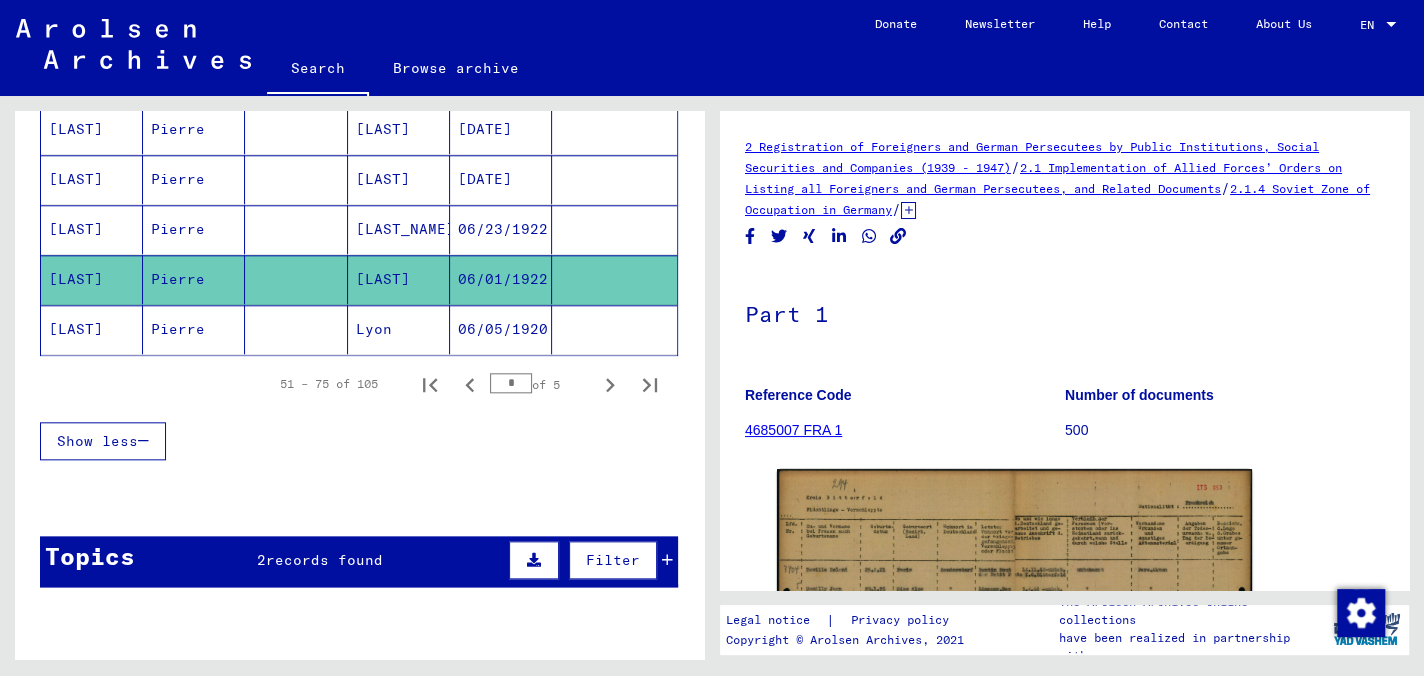 drag, startPoint x: 183, startPoint y: 214, endPoint x: 189, endPoint y: 152, distance: 62.289646 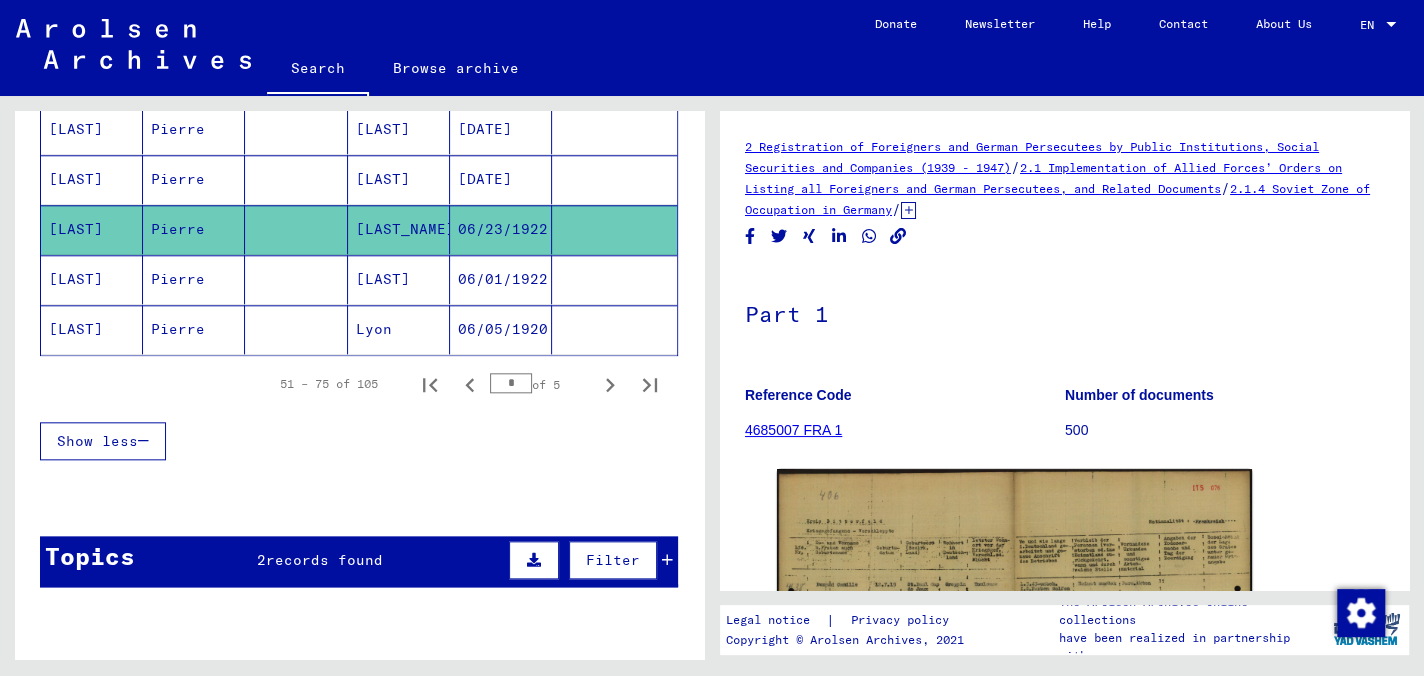 click on "Pierre" at bounding box center [194, 229] 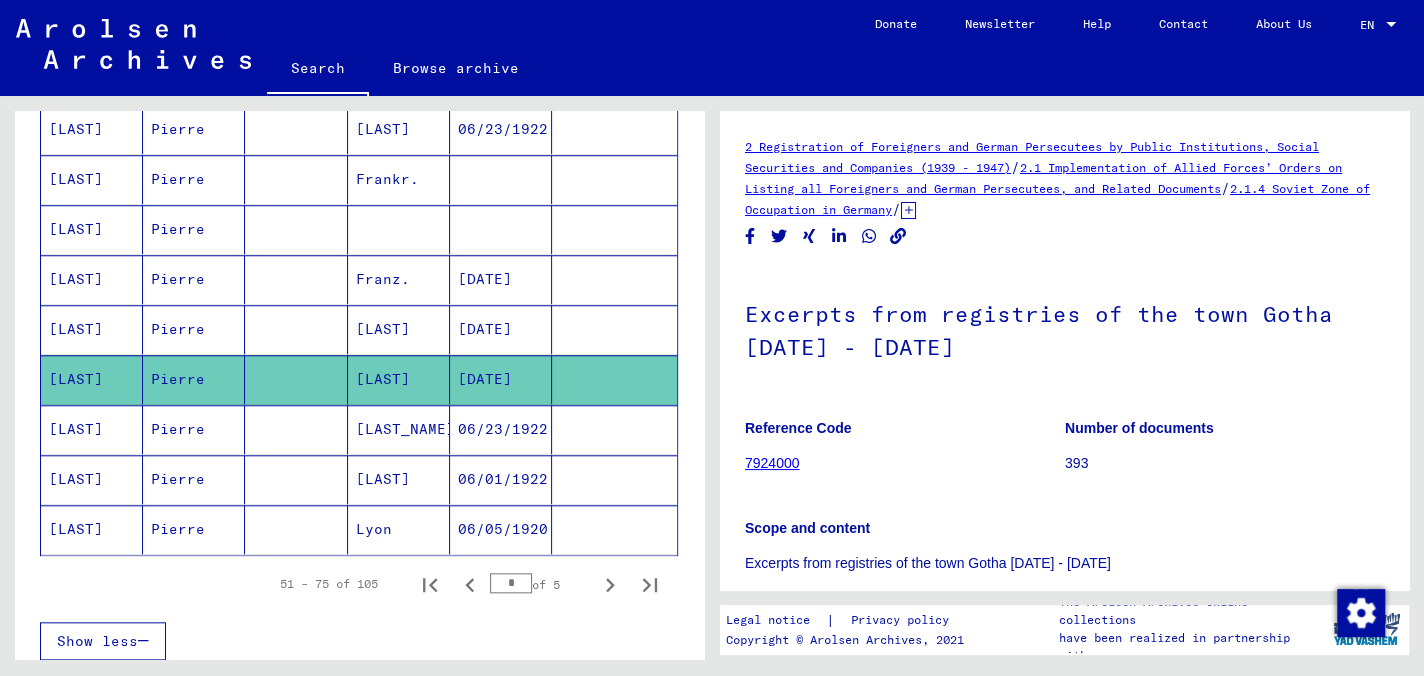 click on "Pierre" at bounding box center [194, 279] 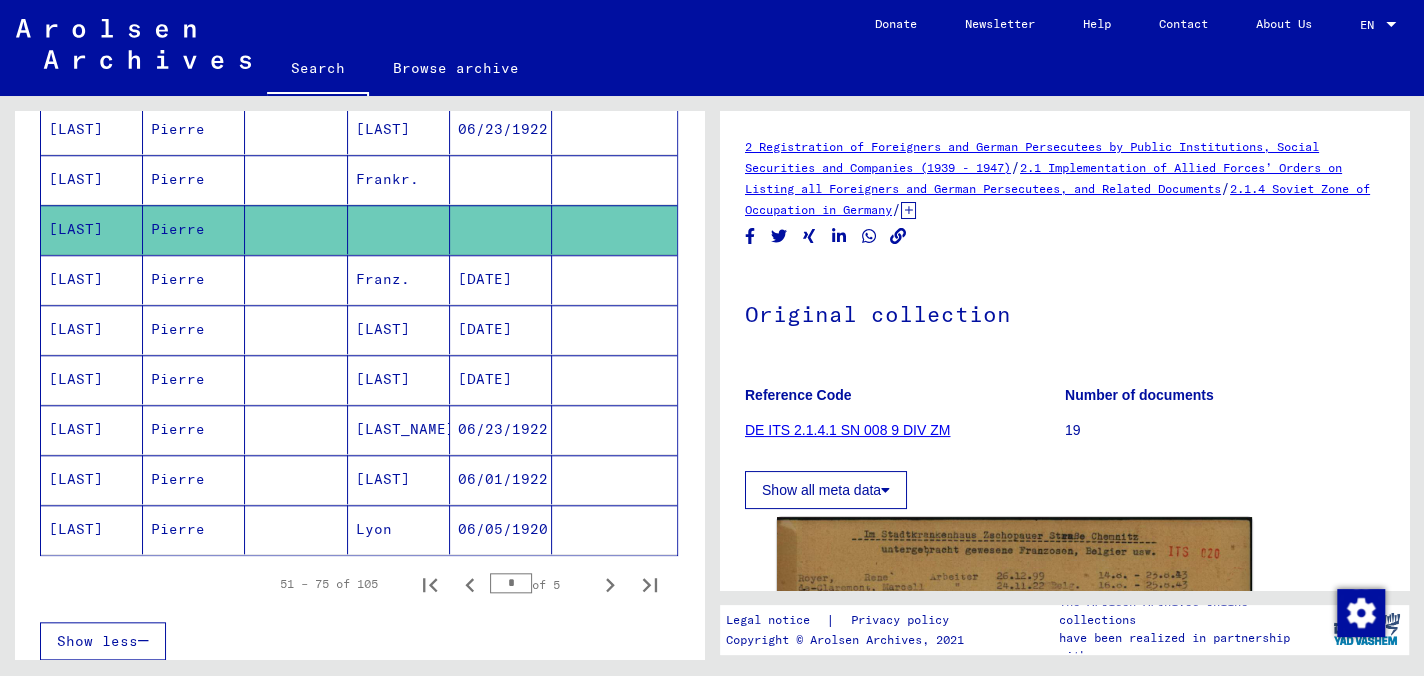 click on "Pierre" at bounding box center (194, 229) 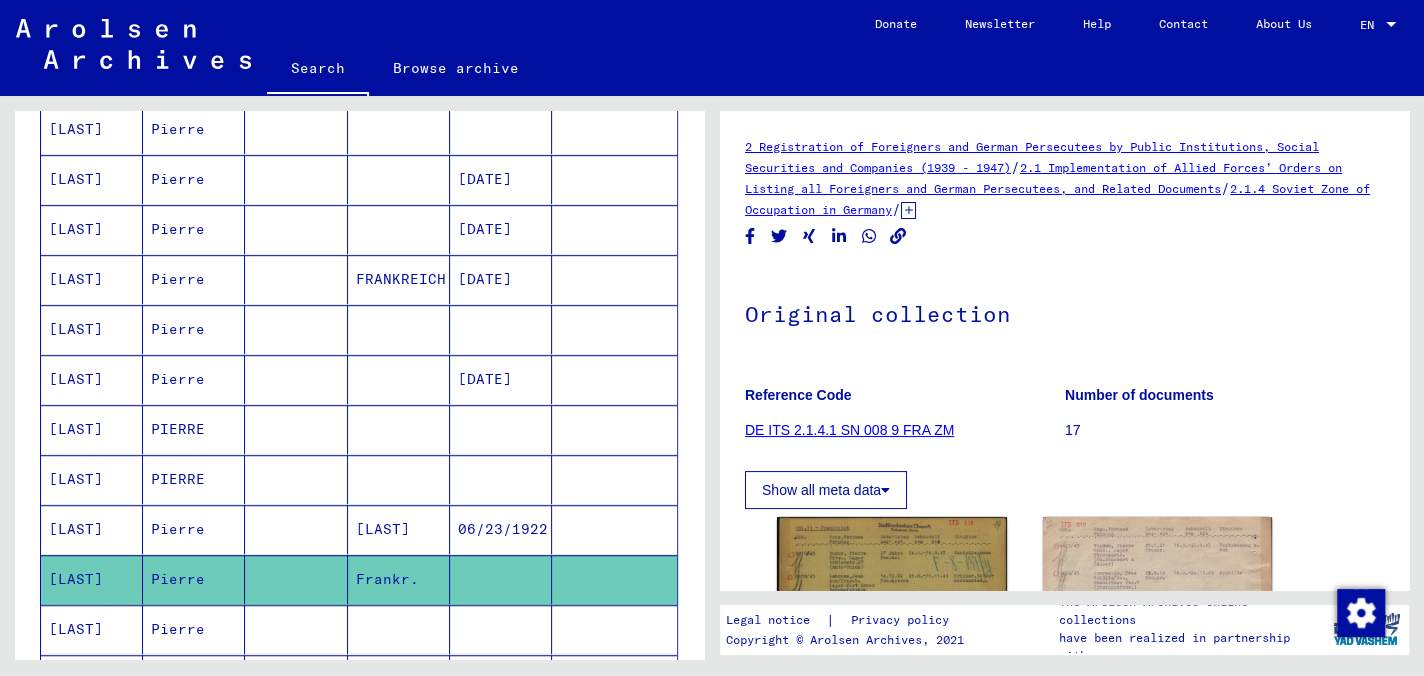 click on "PIERRE" at bounding box center (194, 529) 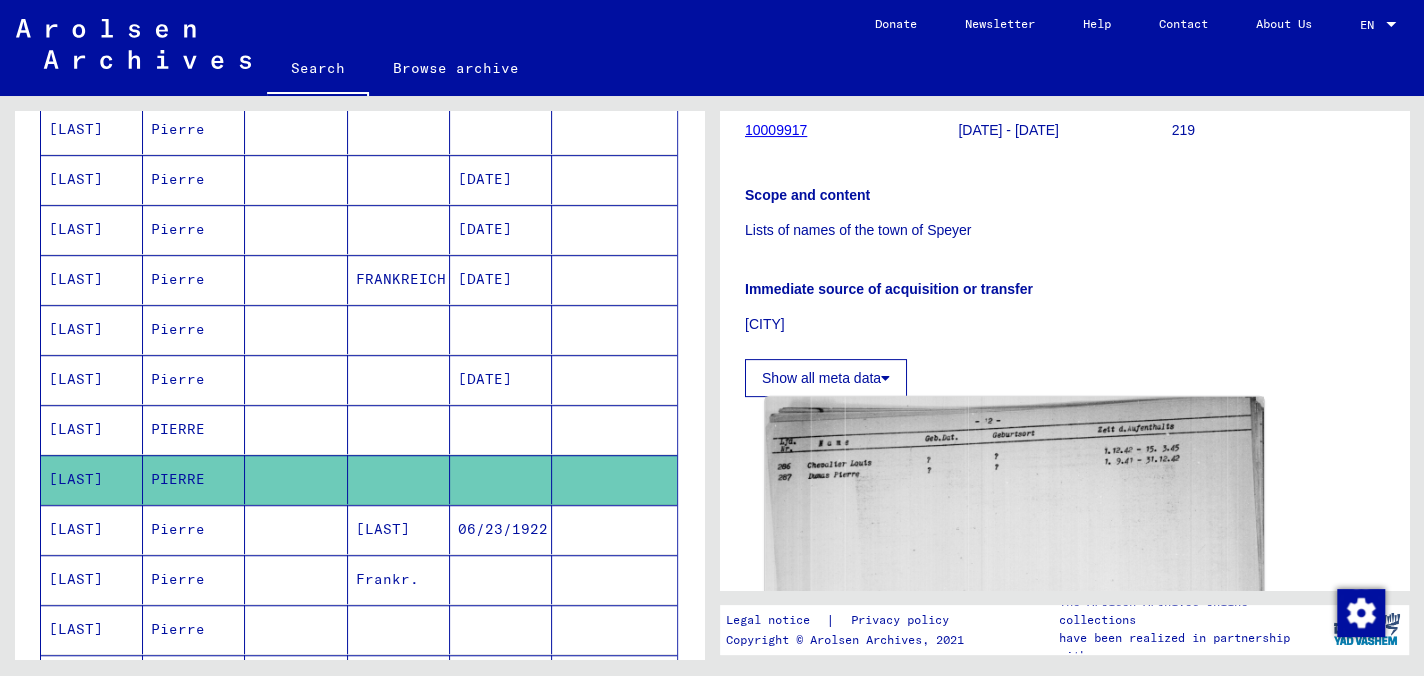 click 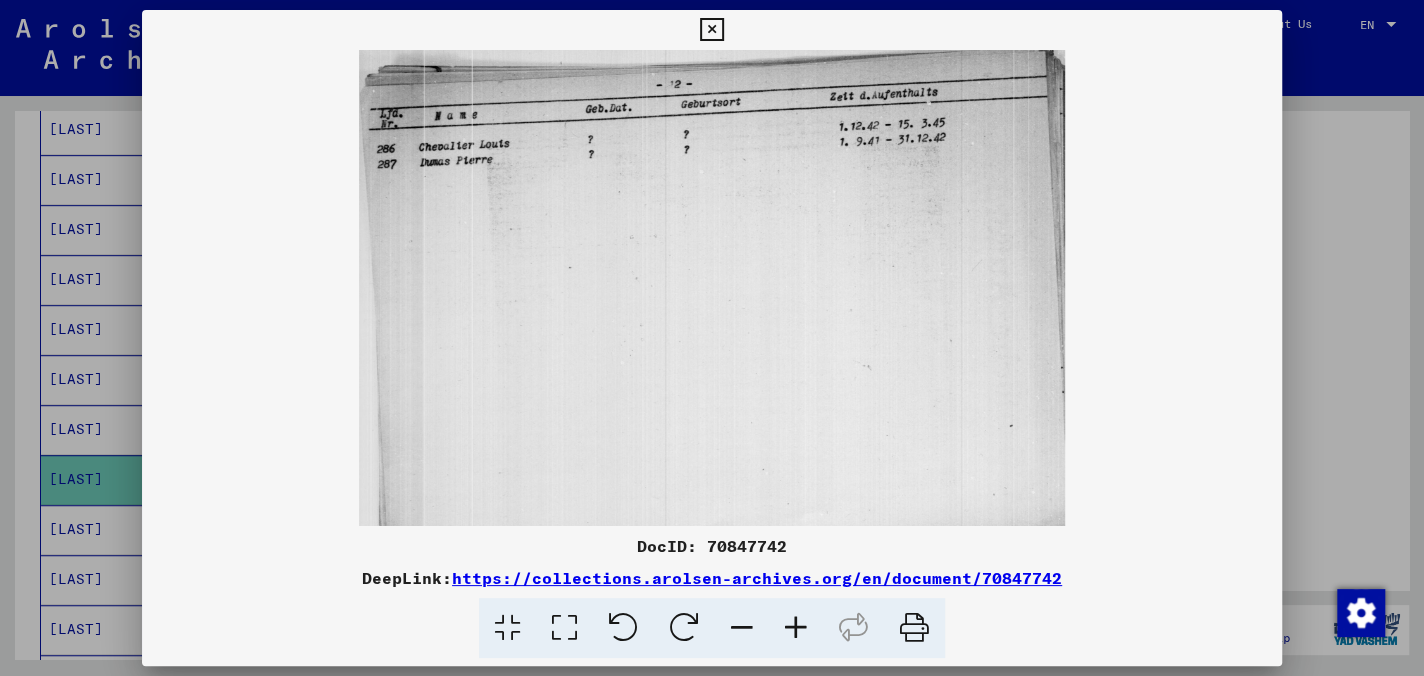 click at bounding box center (711, 30) 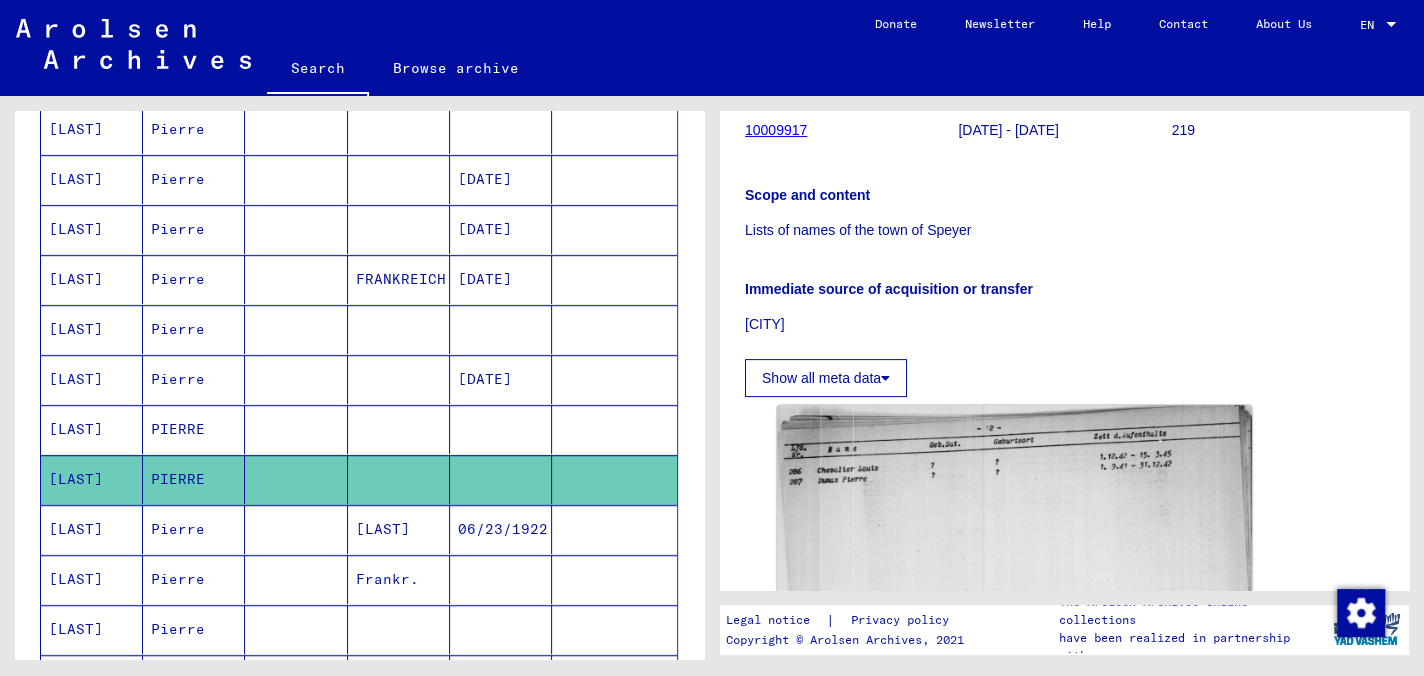 scroll, scrollTop: 0, scrollLeft: 0, axis: both 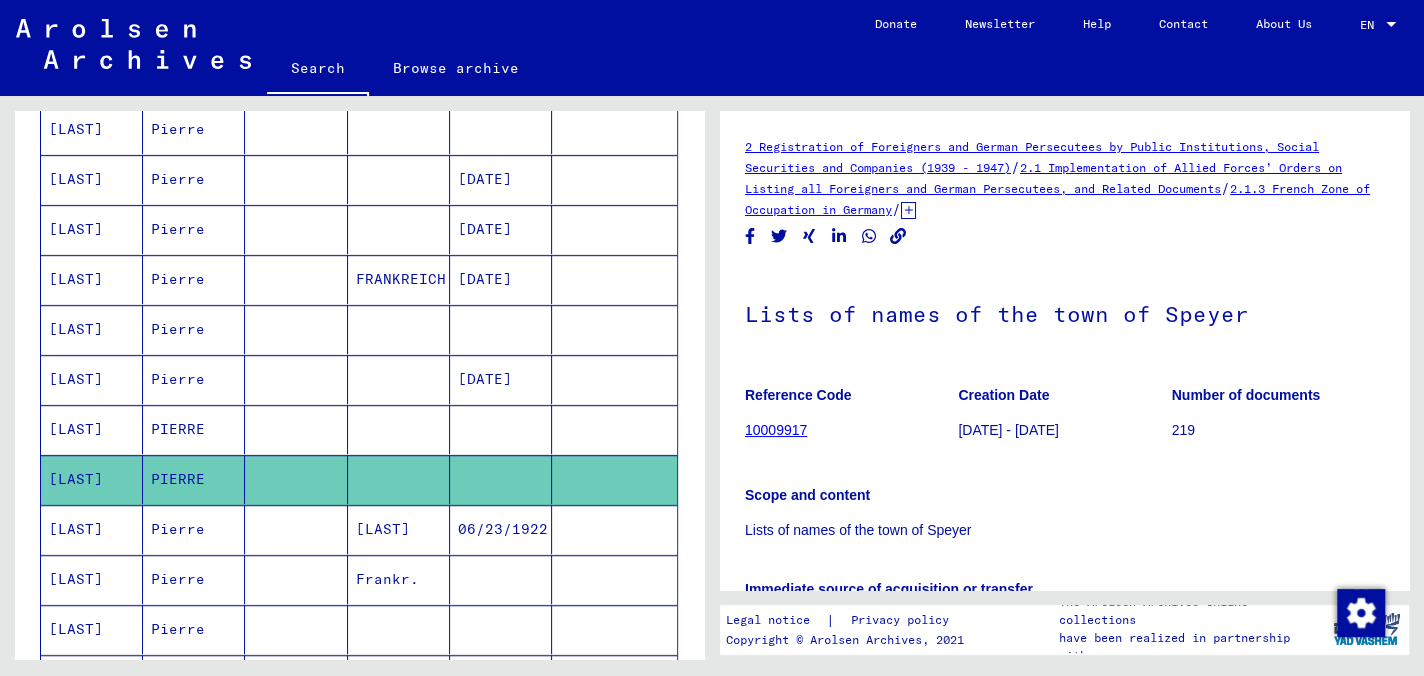click on "PIERRE" at bounding box center (194, 479) 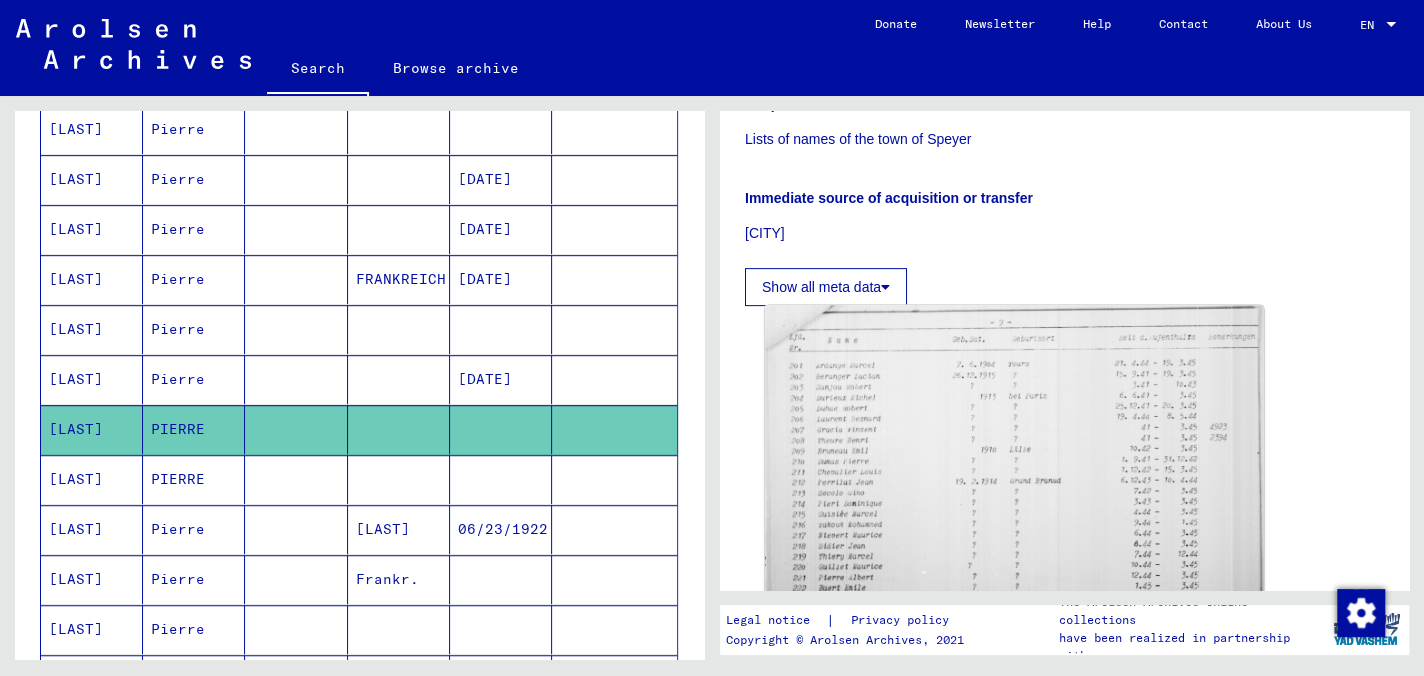 scroll, scrollTop: 500, scrollLeft: 0, axis: vertical 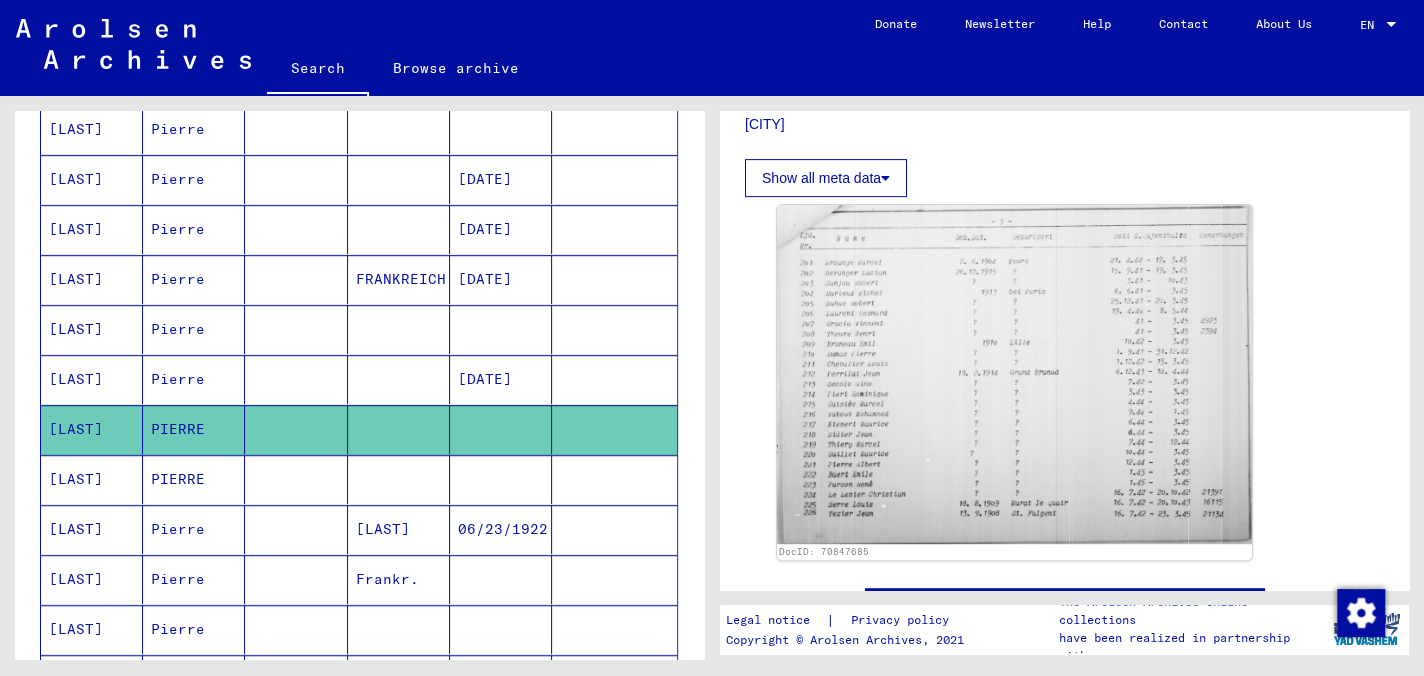 click on "Pierre" at bounding box center [194, 579] 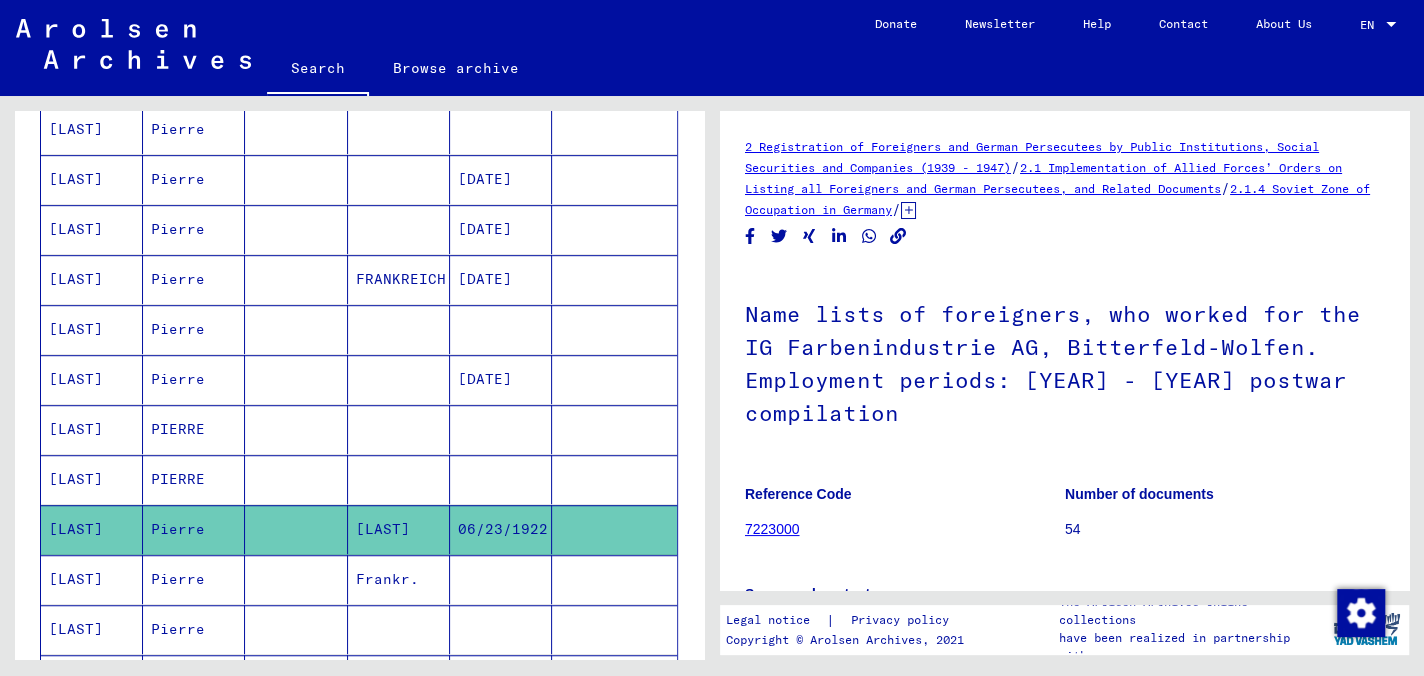 click on "PIERRE" at bounding box center [194, 529] 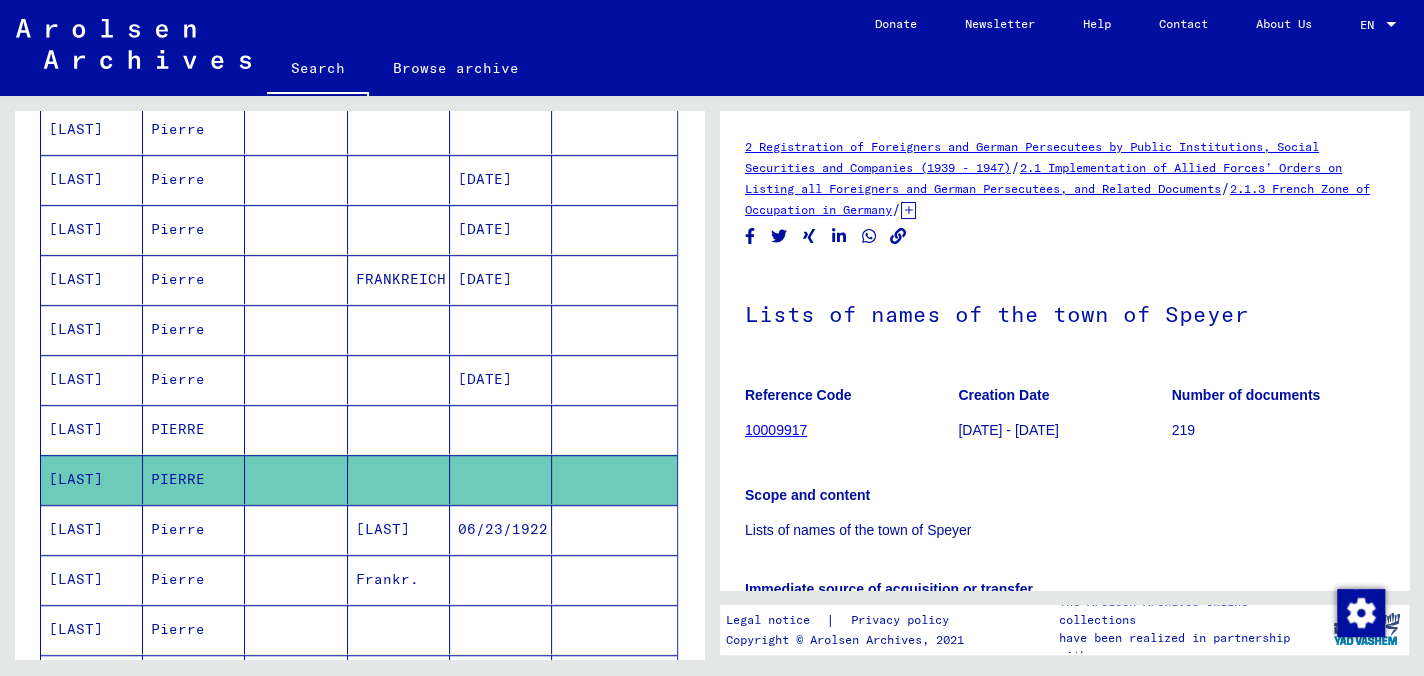 scroll, scrollTop: 500, scrollLeft: 0, axis: vertical 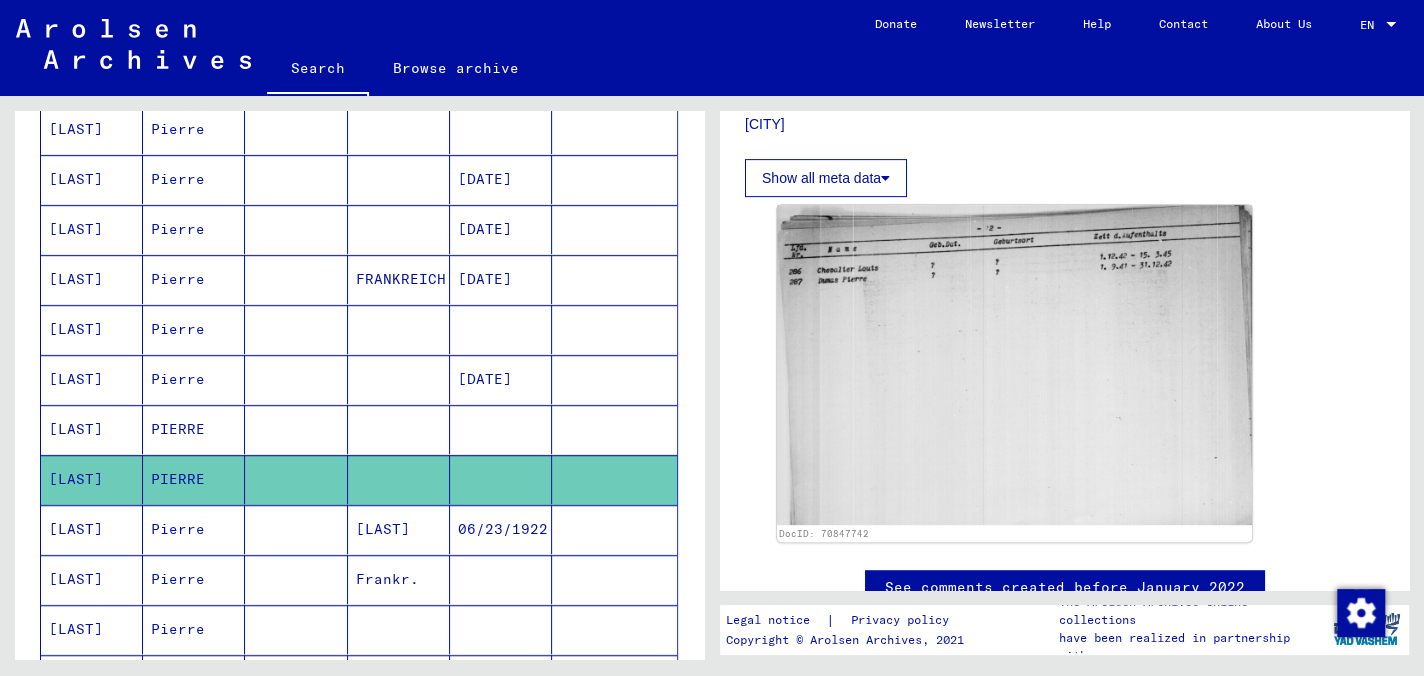 click on "PIERRE" at bounding box center (194, 479) 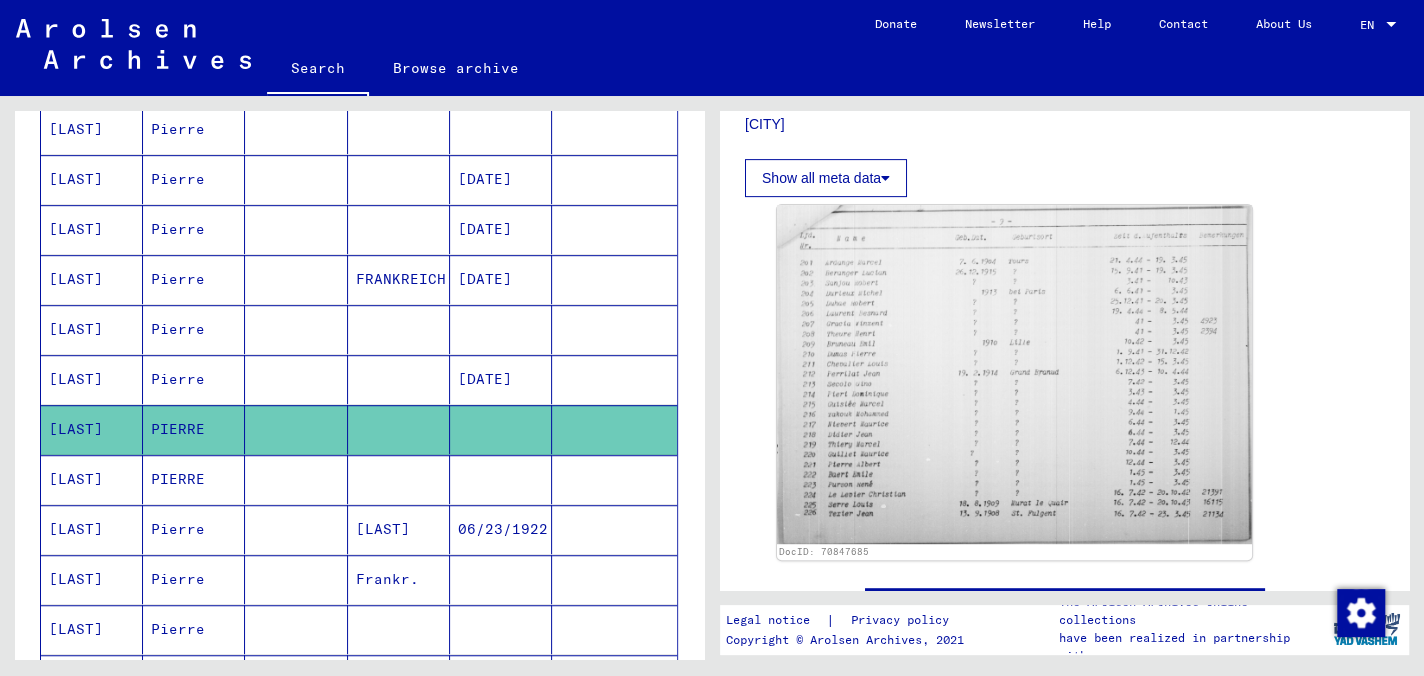 scroll, scrollTop: 300, scrollLeft: 0, axis: vertical 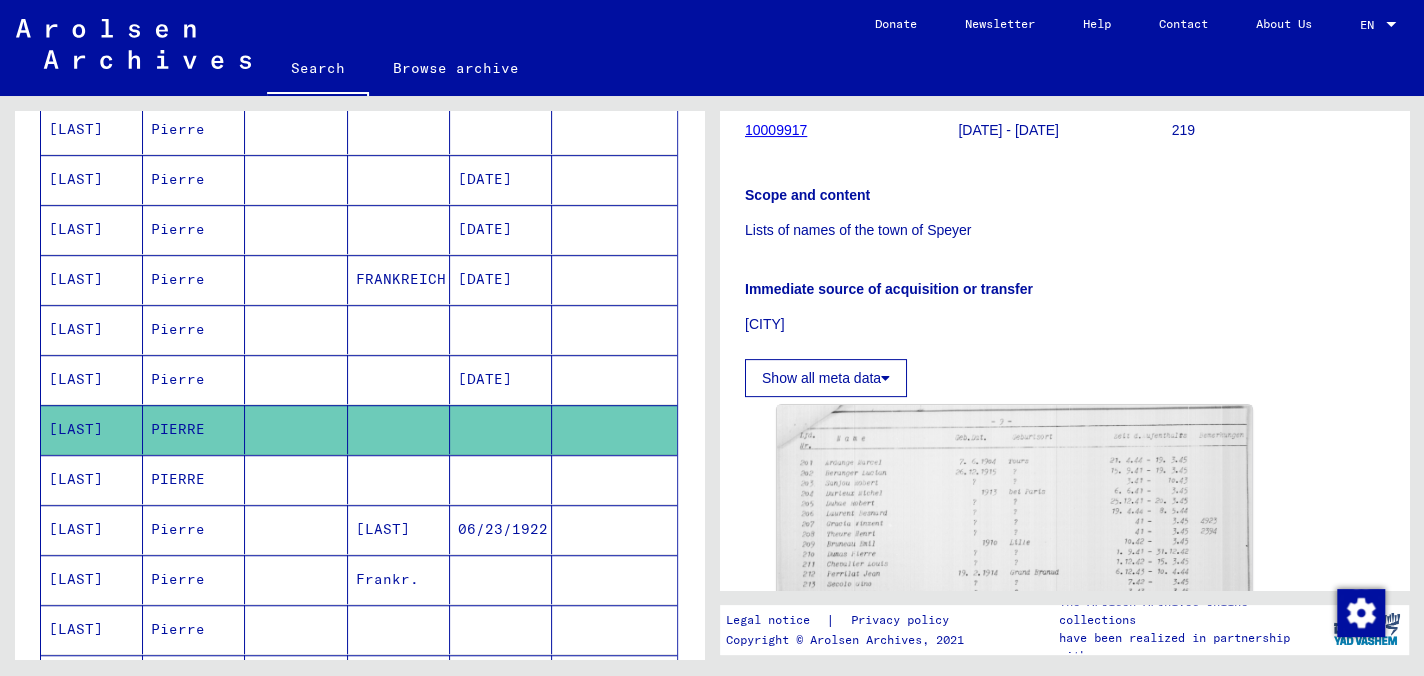 click on "Pierre" at bounding box center [194, 429] 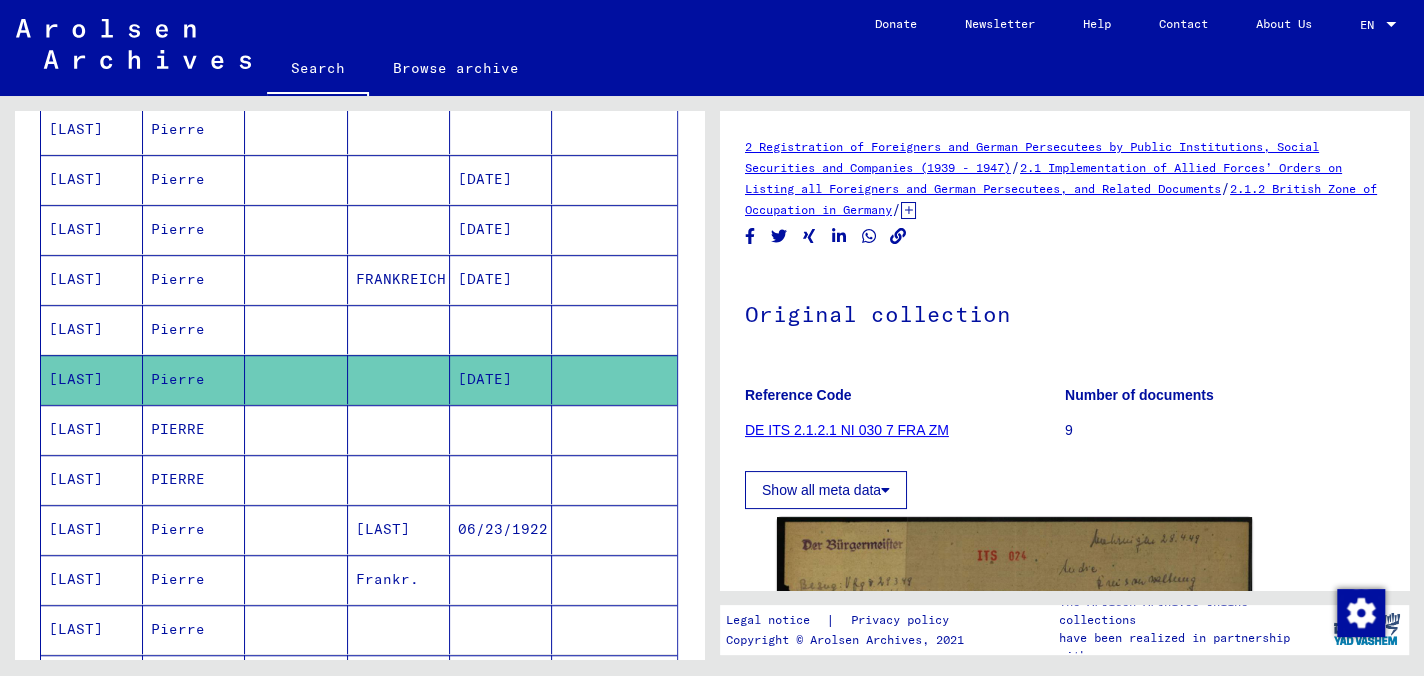 click on "PIERRE" at bounding box center (194, 479) 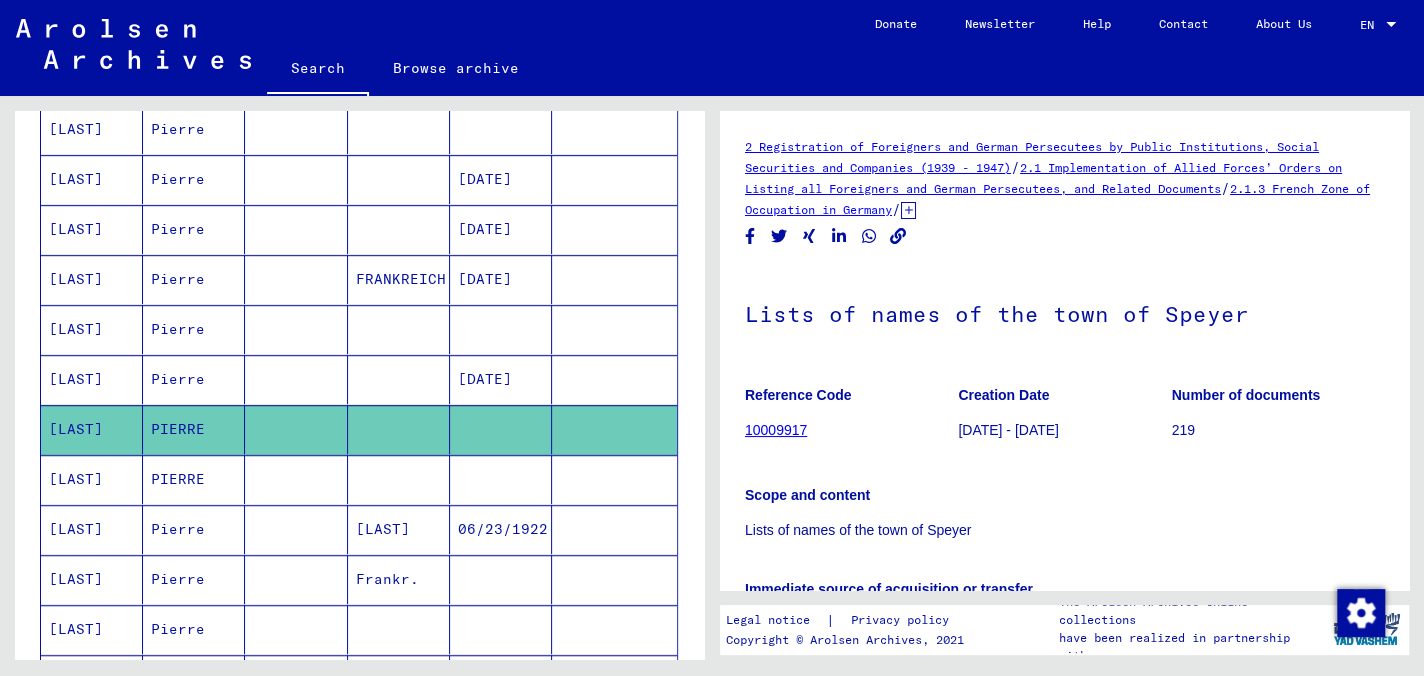 scroll, scrollTop: 400, scrollLeft: 0, axis: vertical 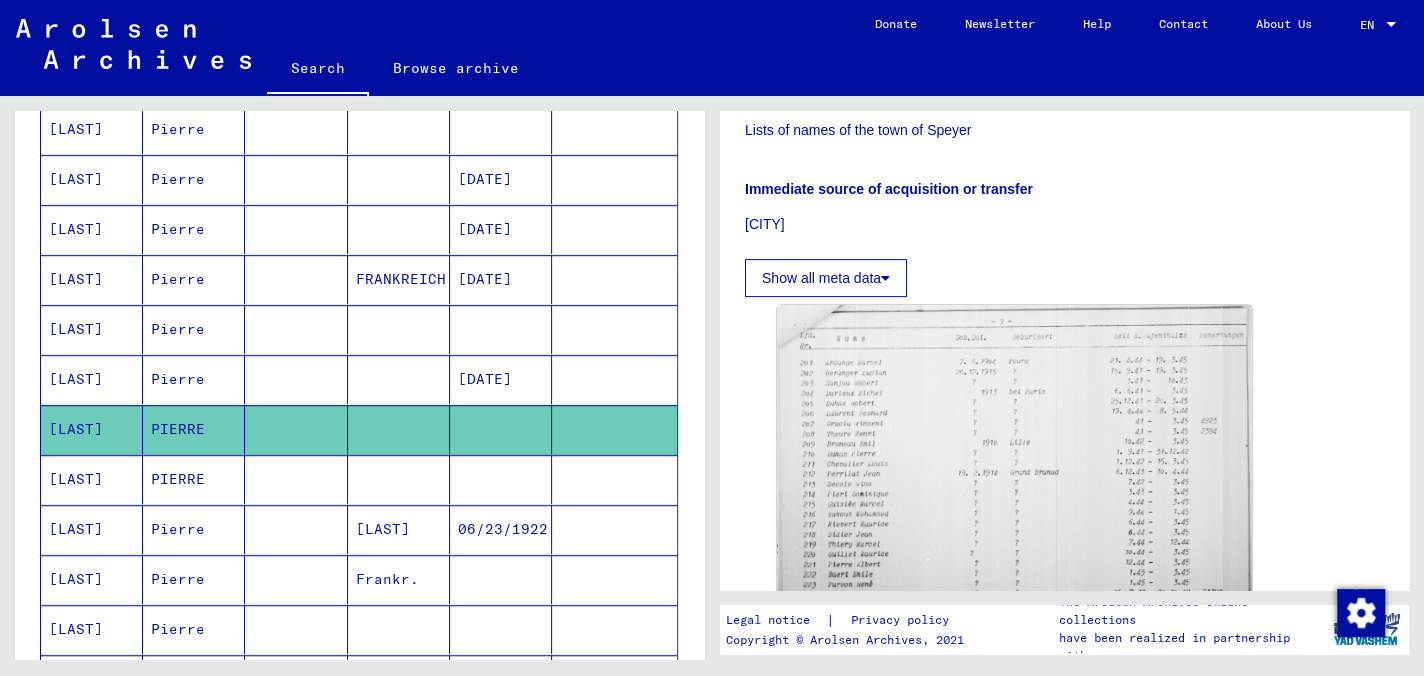 drag, startPoint x: 164, startPoint y: 464, endPoint x: 527, endPoint y: 487, distance: 363.7279 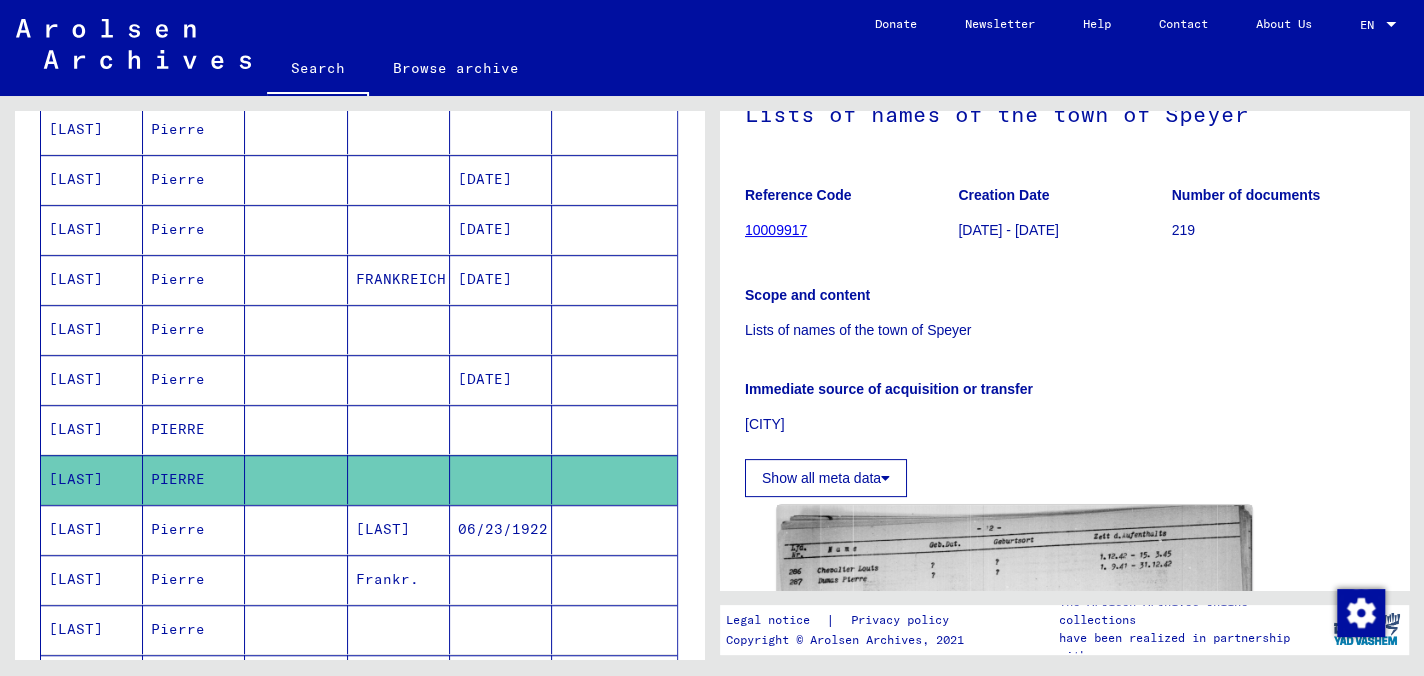 scroll, scrollTop: 0, scrollLeft: 0, axis: both 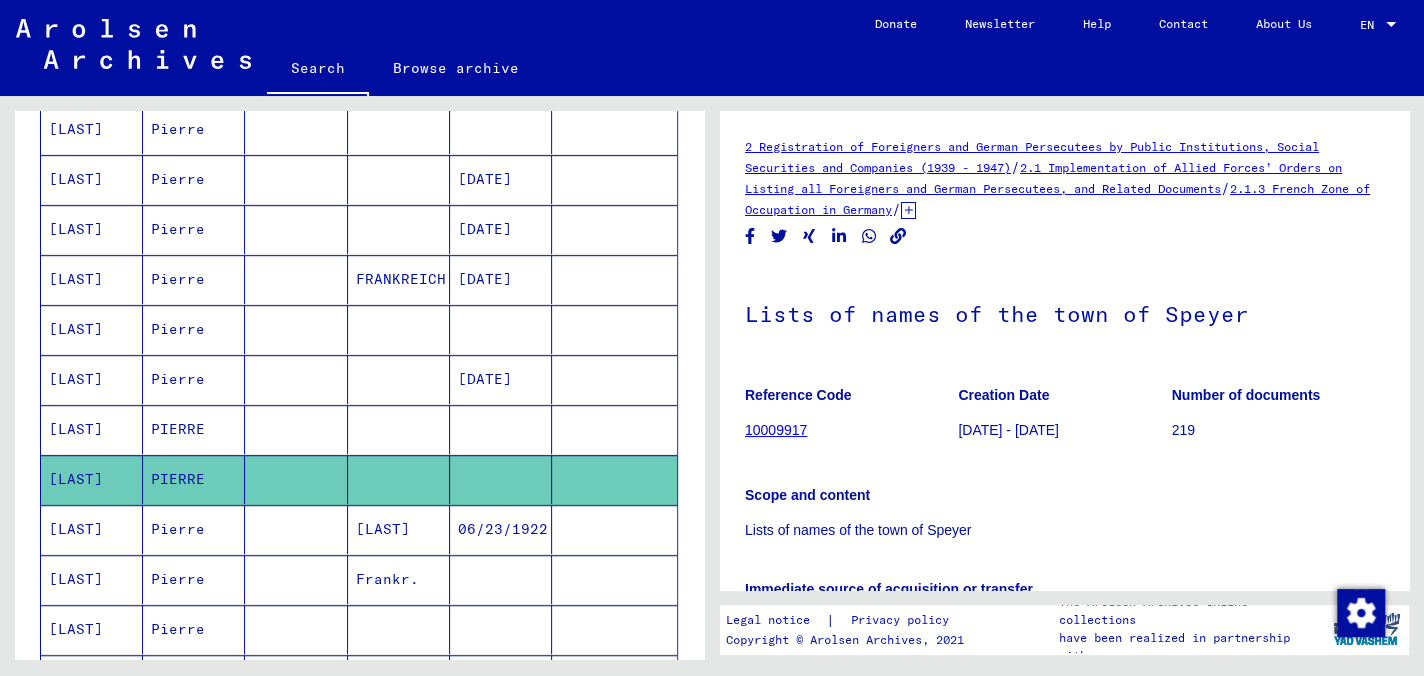 click on "[LAST]" at bounding box center (92, 379) 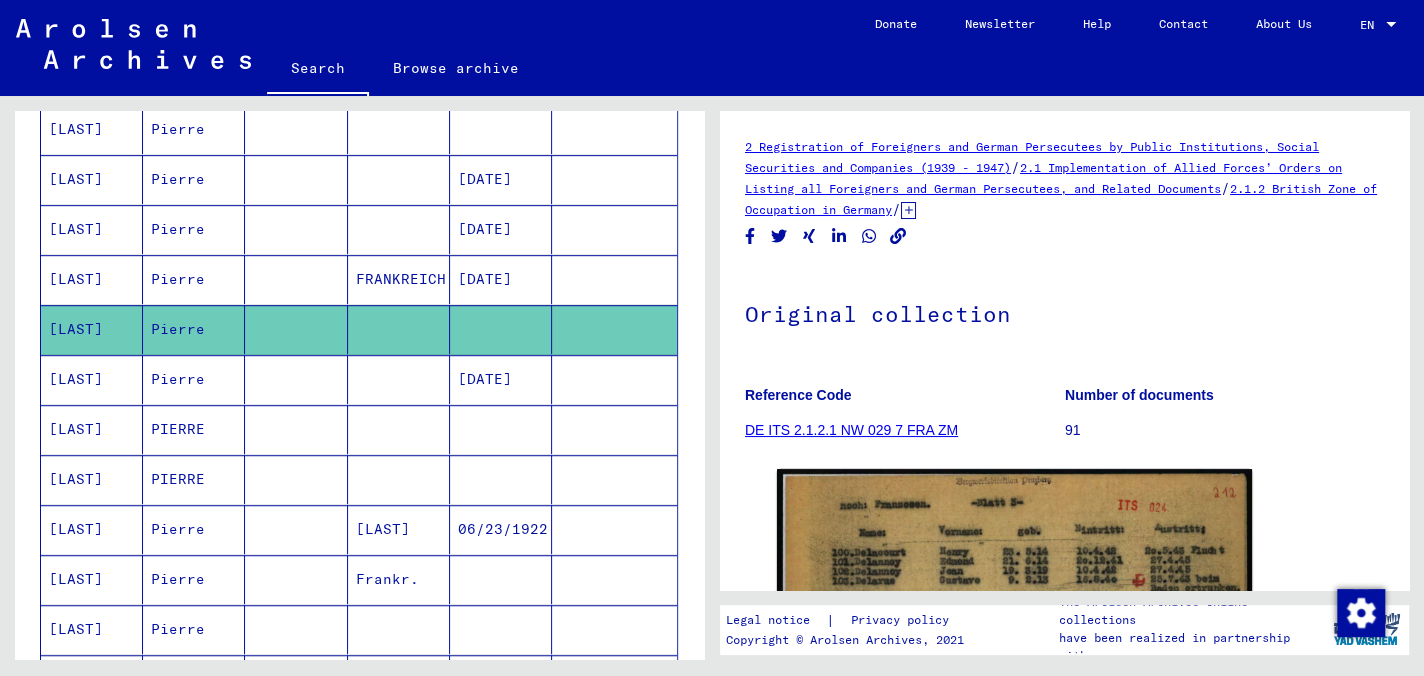 click on "[LAST]" at bounding box center [92, 279] 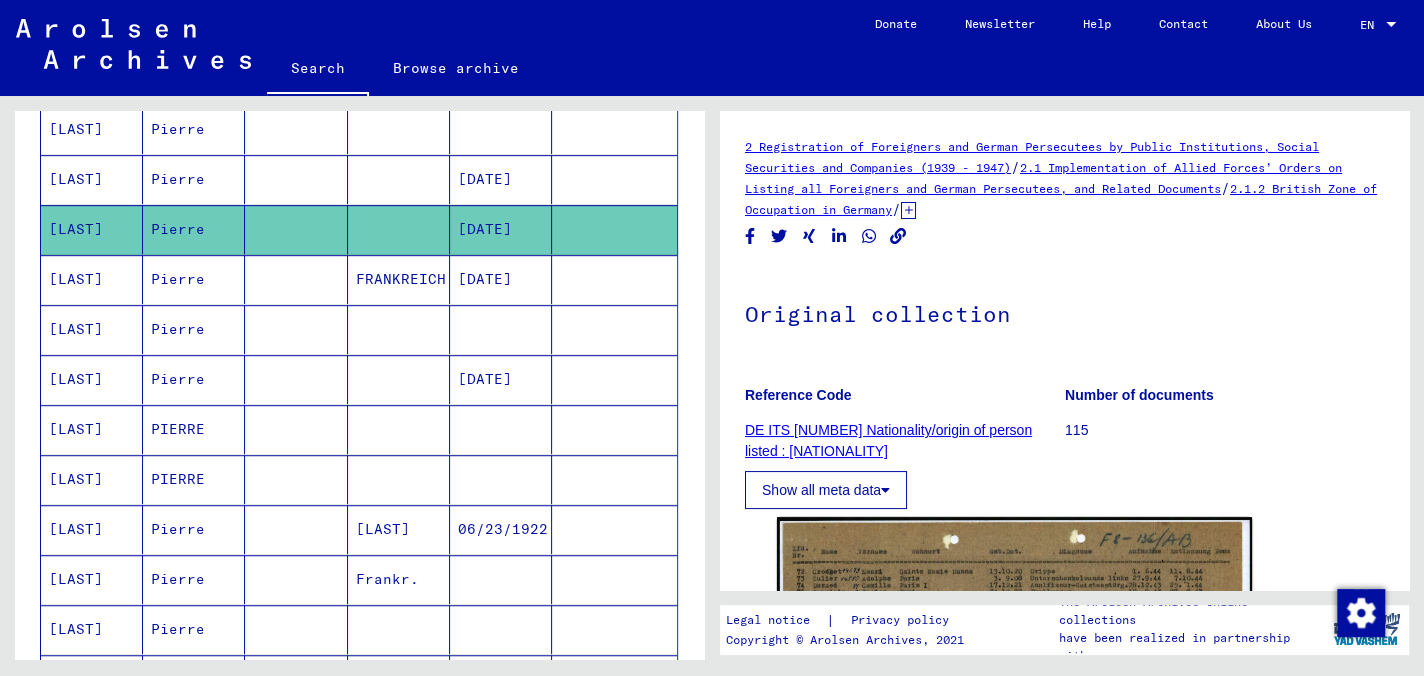 scroll, scrollTop: 400, scrollLeft: 0, axis: vertical 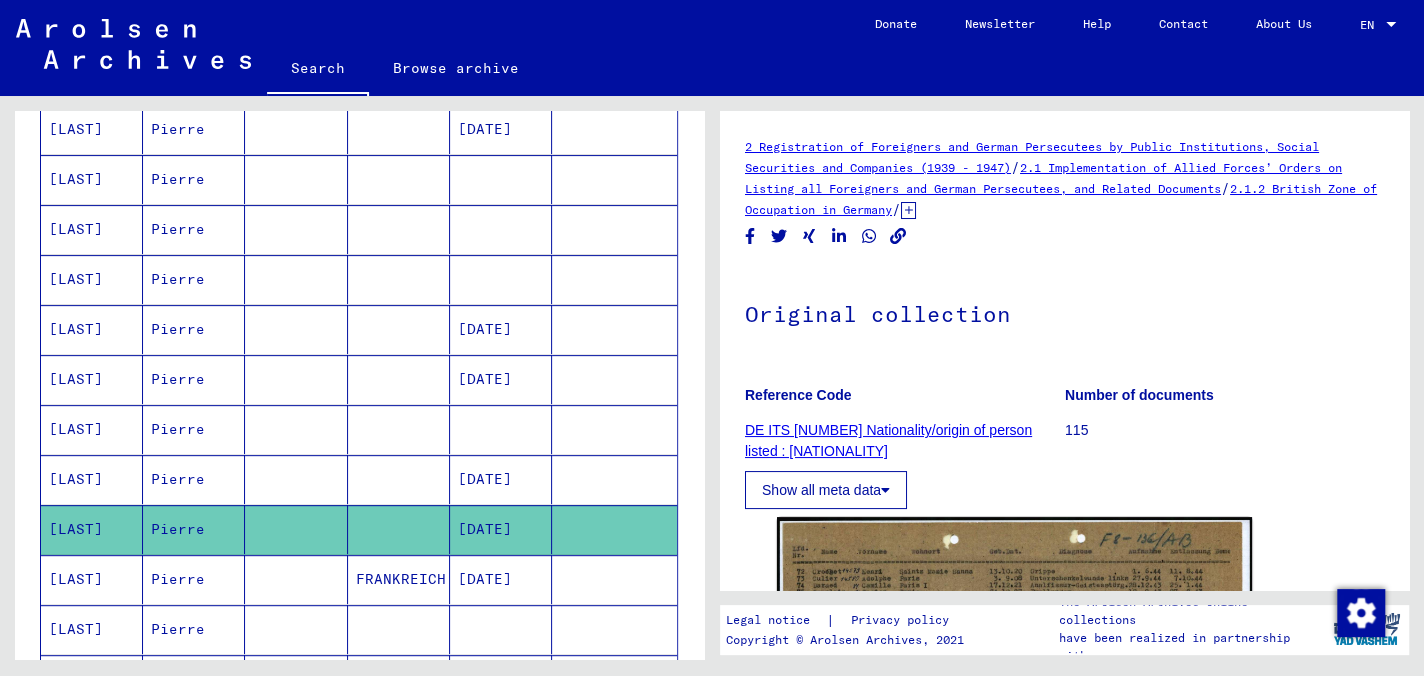 click on "Pierre" at bounding box center (194, 479) 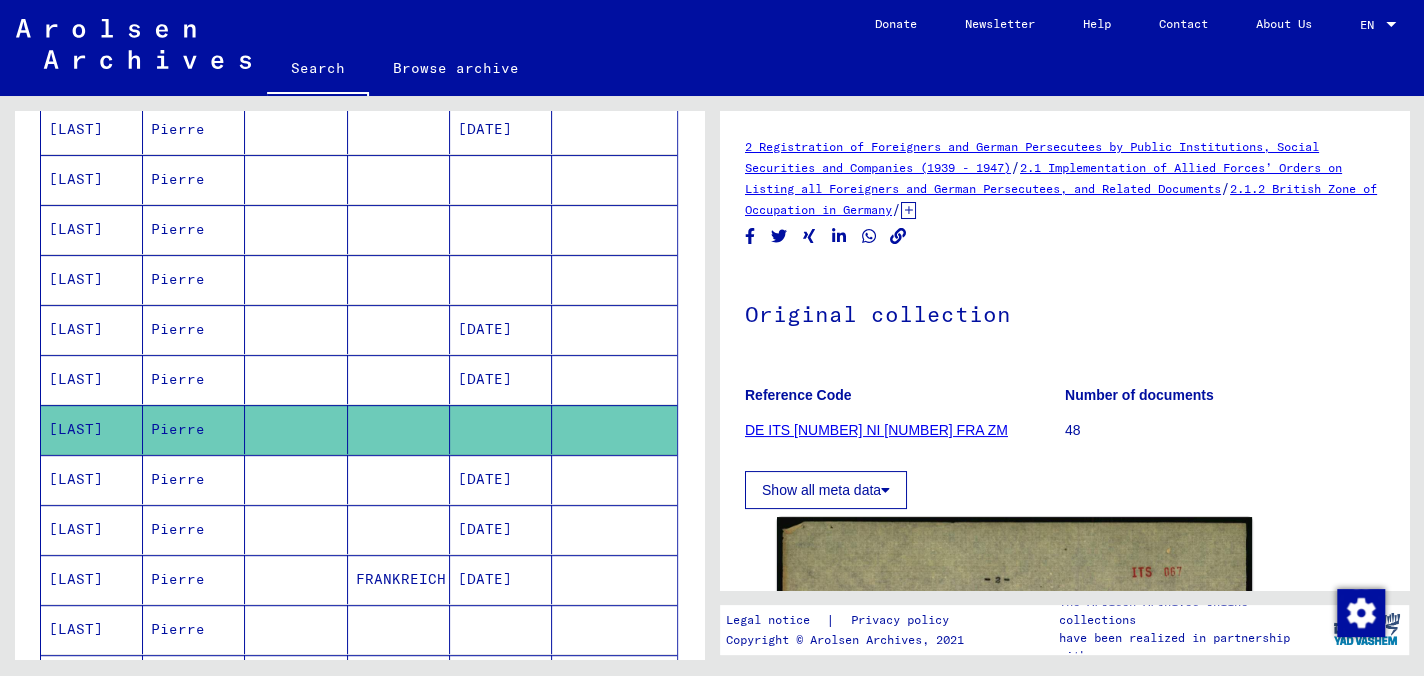 click on "Pierre" at bounding box center [194, 329] 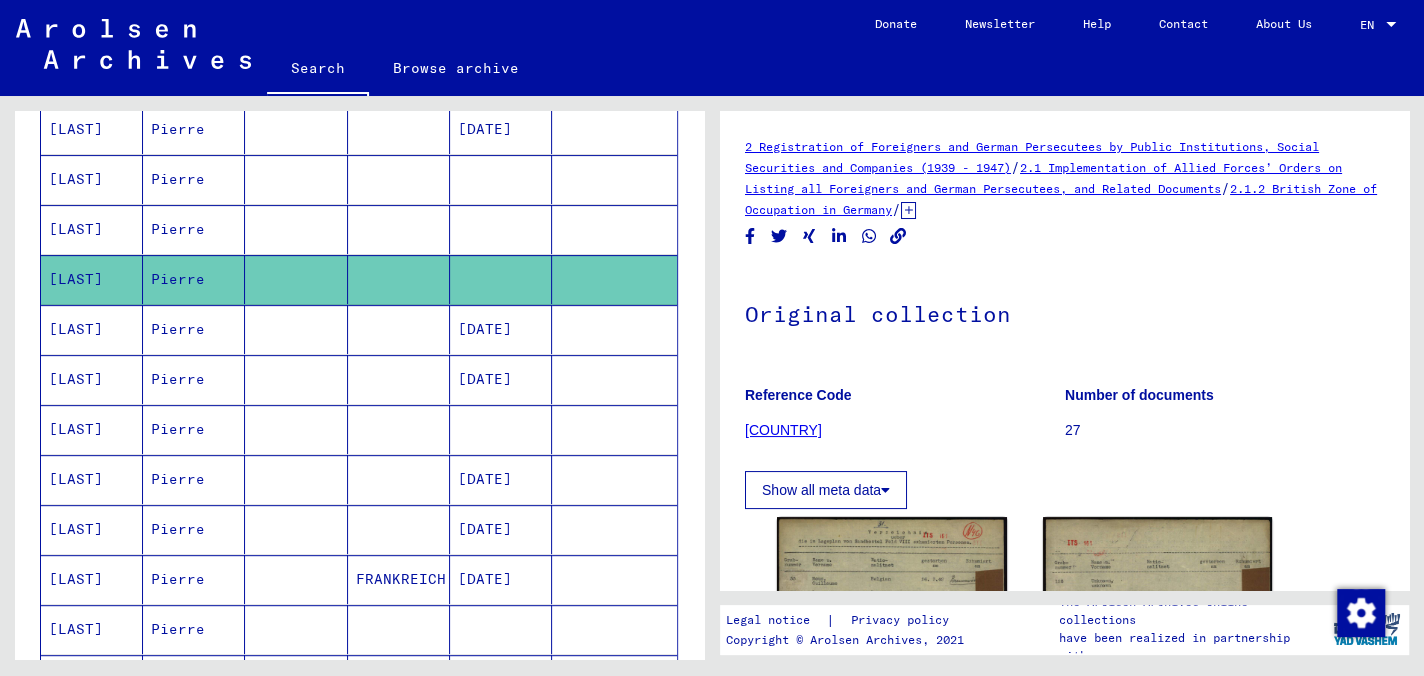 click on "Pierre" at bounding box center (194, 229) 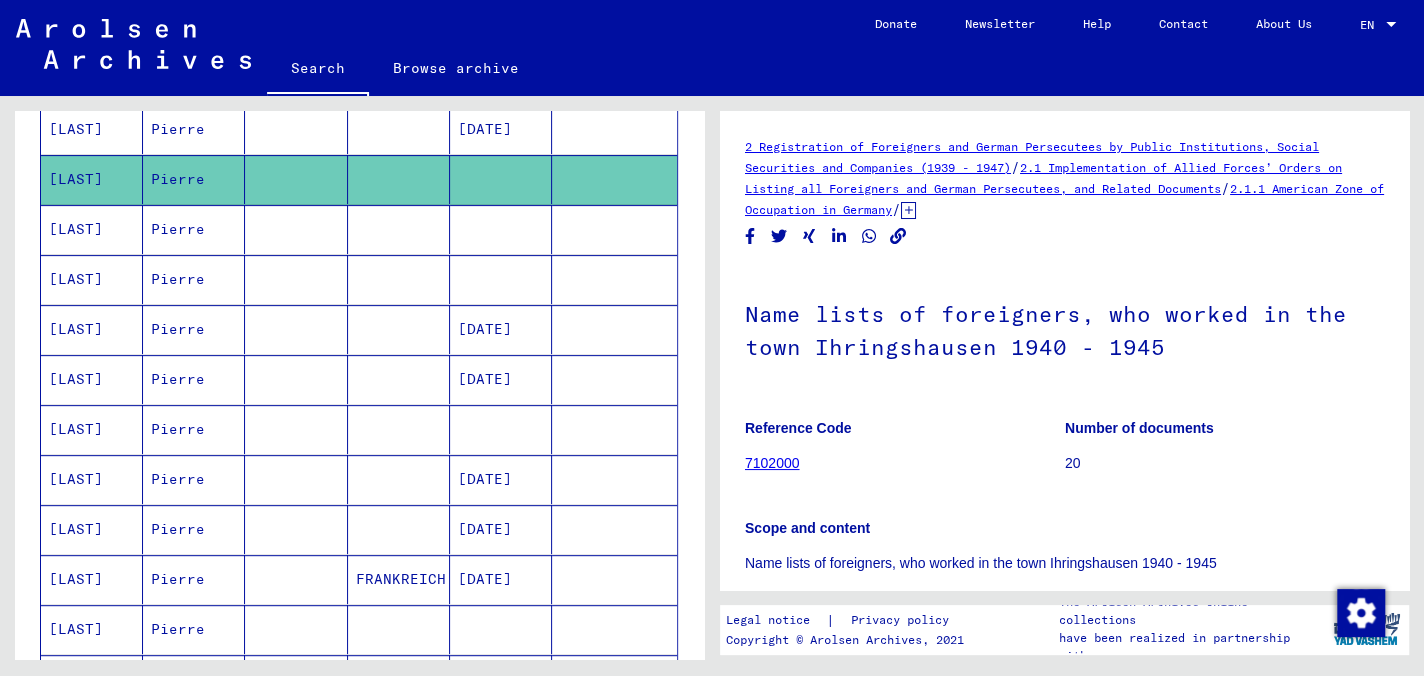 click on "Pierre" at bounding box center (194, 279) 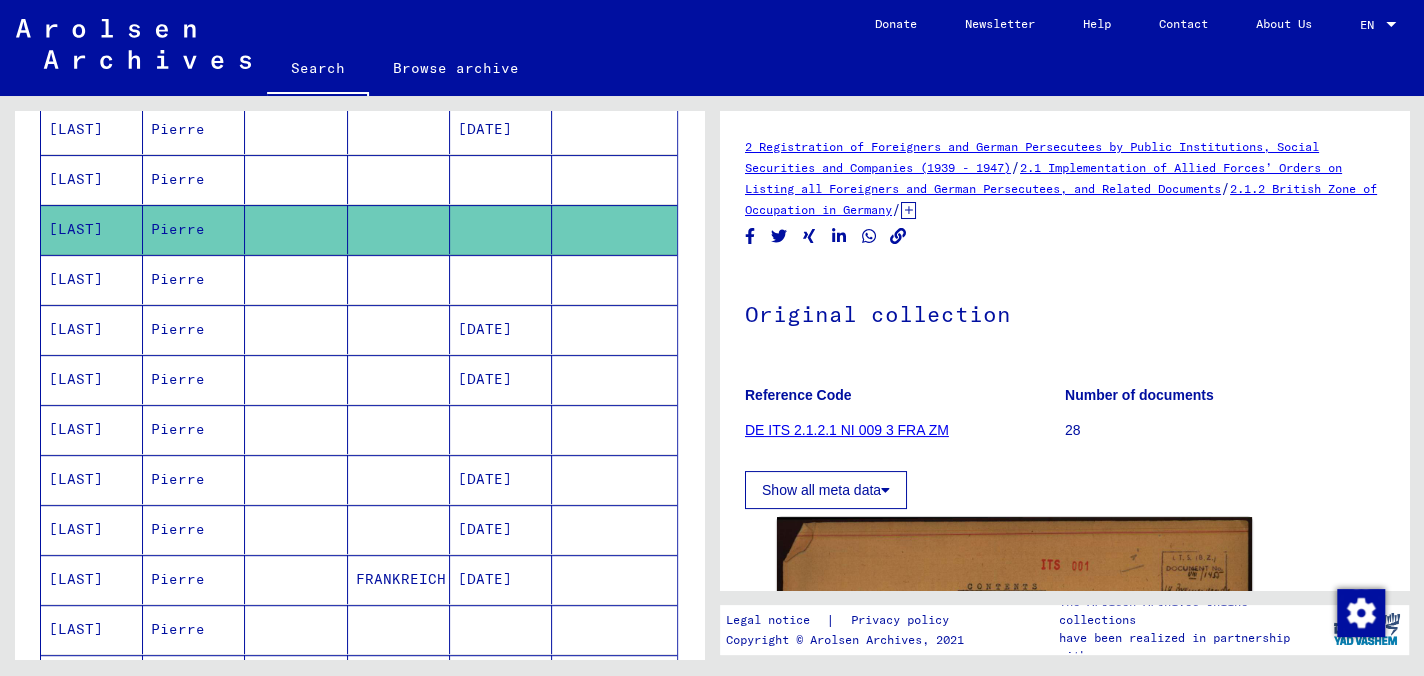 click on "Pierre" at bounding box center (194, 329) 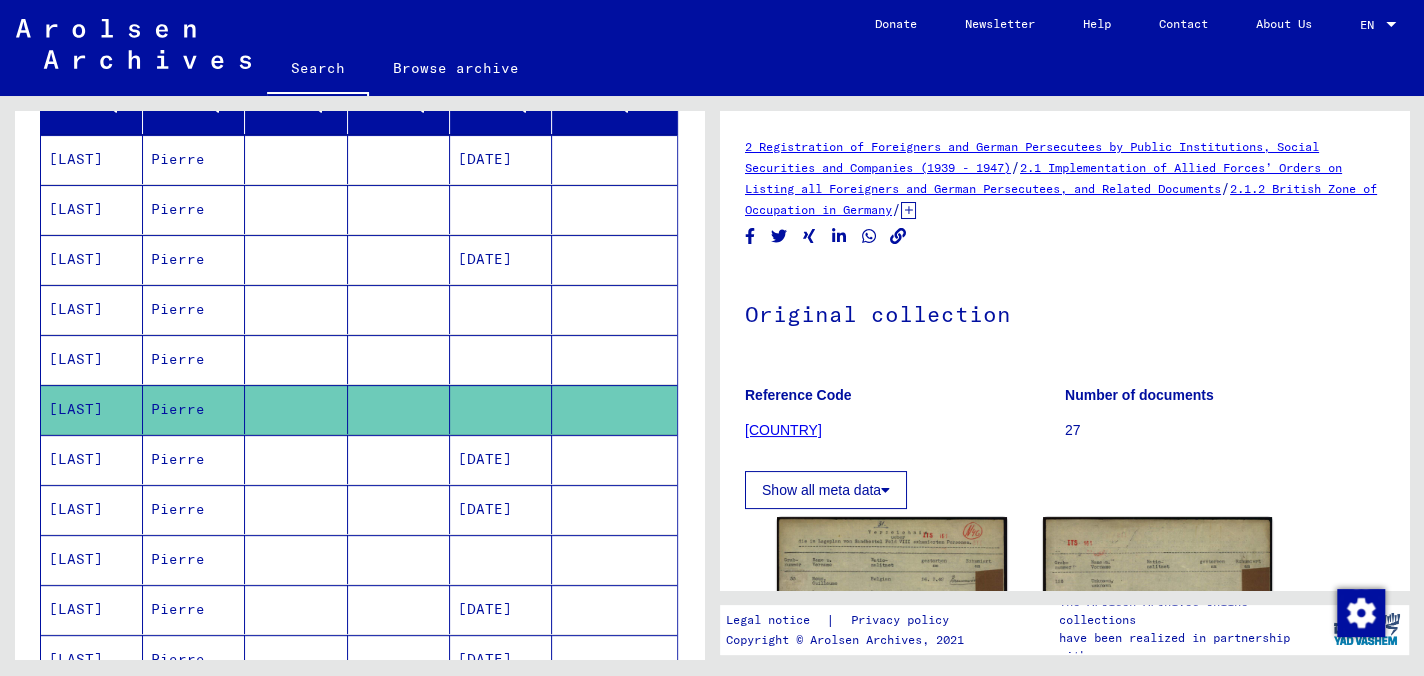 scroll, scrollTop: 0, scrollLeft: 0, axis: both 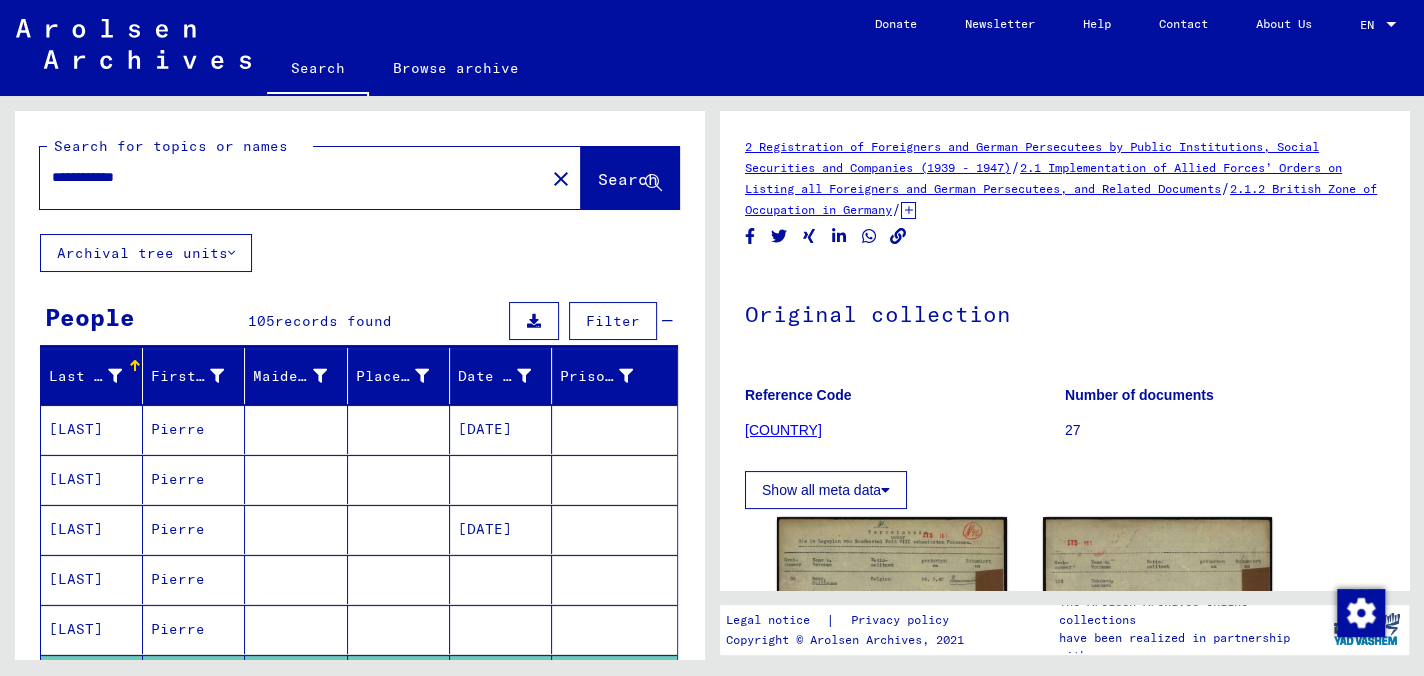 click on "Pierre" at bounding box center (194, 479) 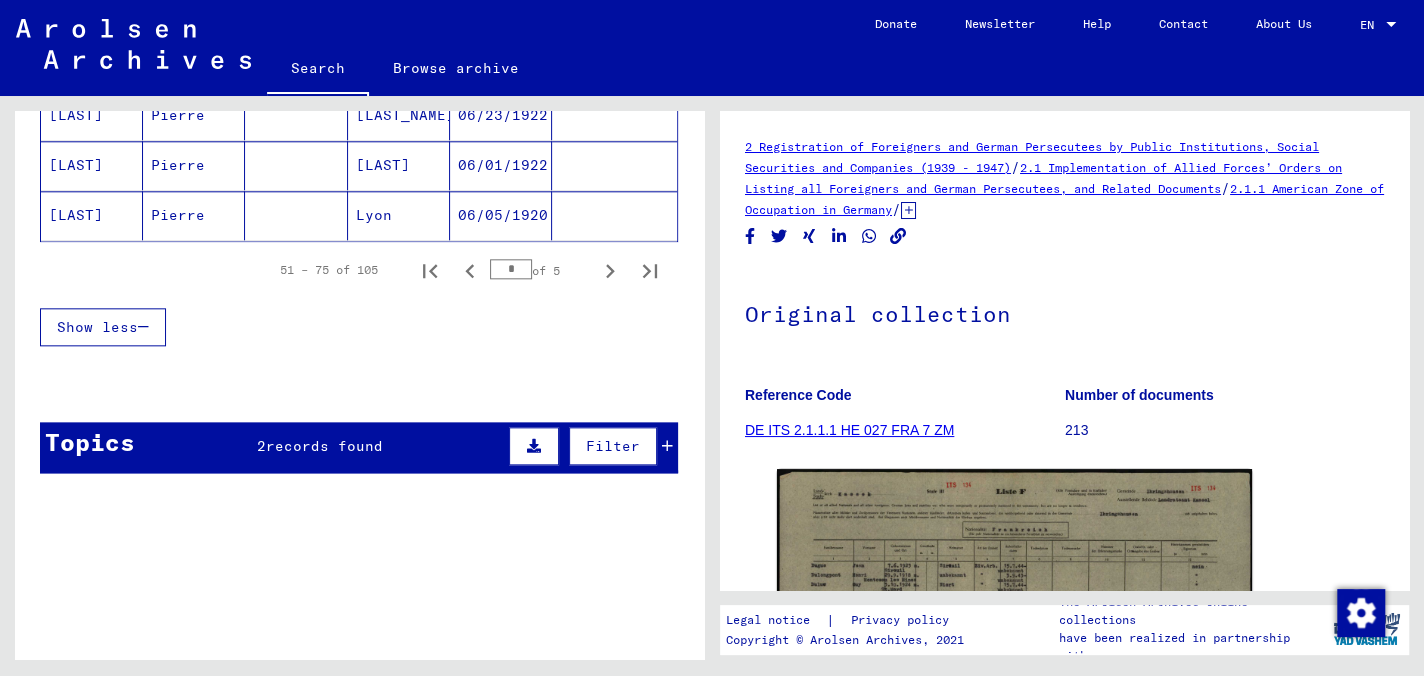scroll, scrollTop: 1474, scrollLeft: 0, axis: vertical 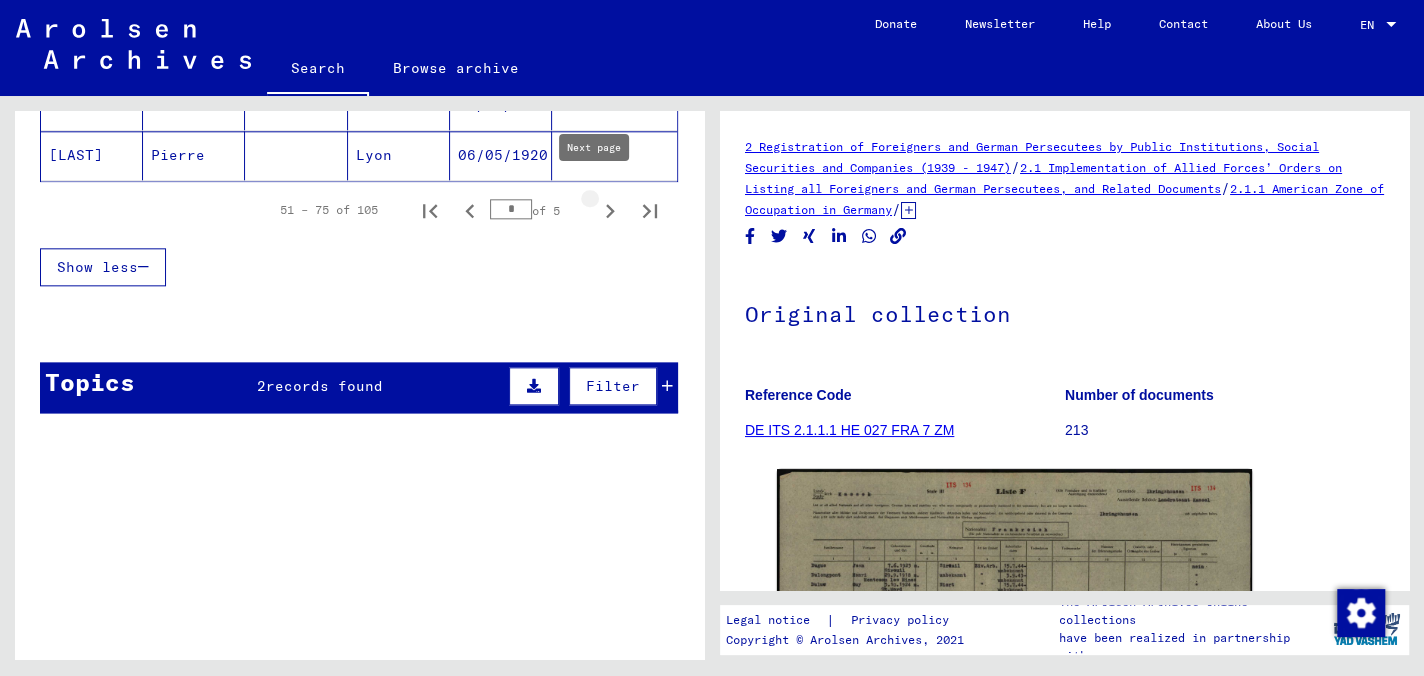 click 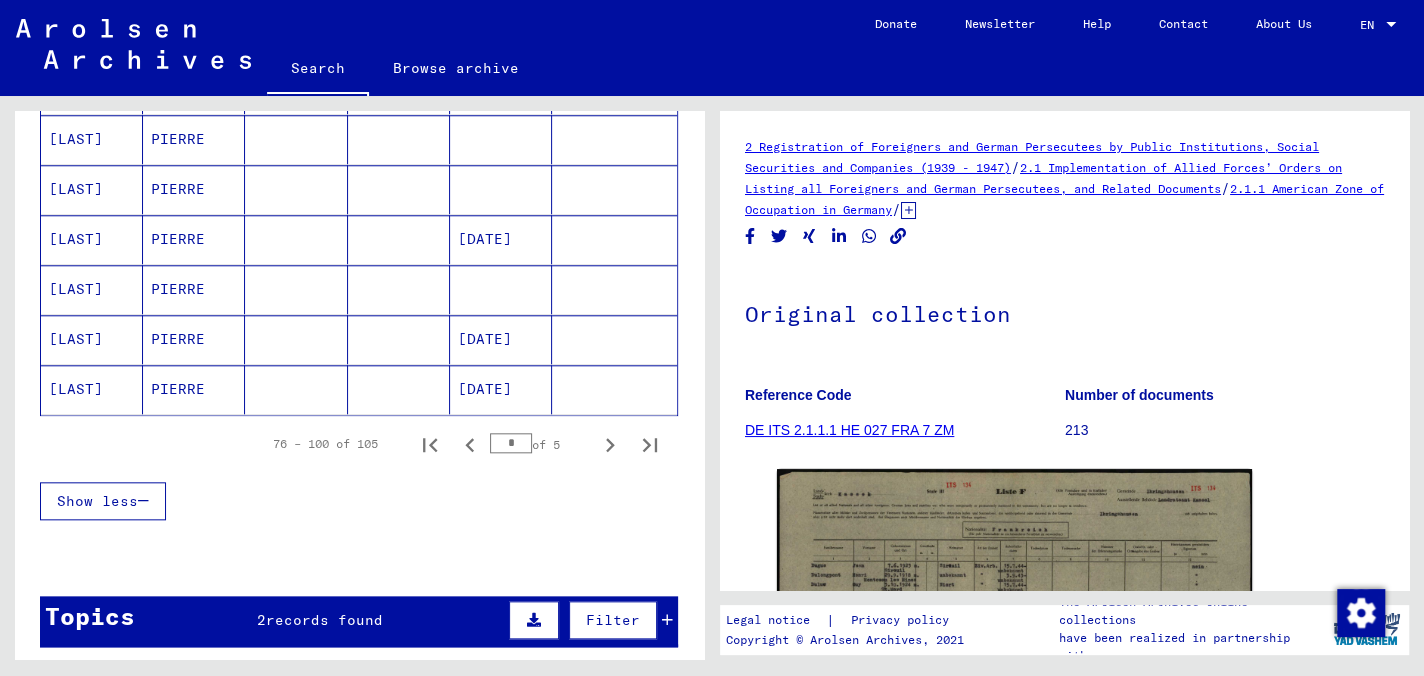 scroll, scrollTop: 1174, scrollLeft: 0, axis: vertical 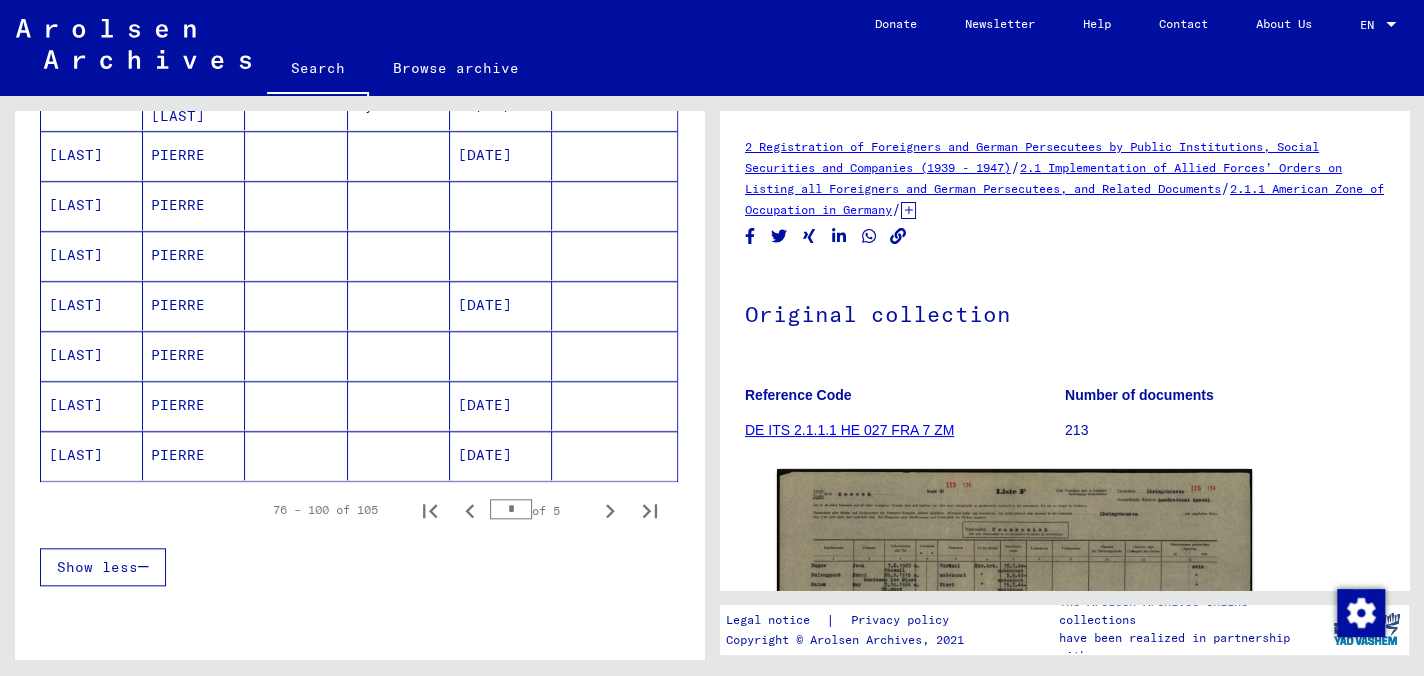 click on "PIERRE" 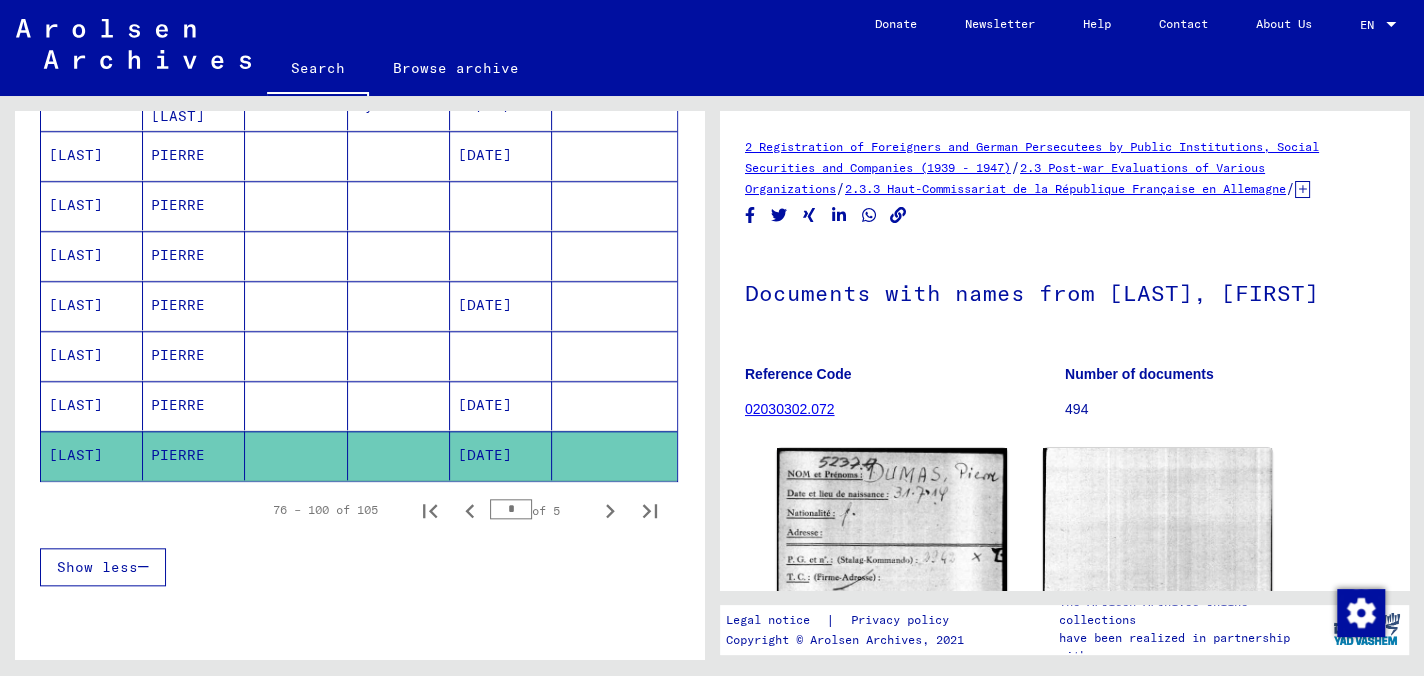 click on "PIERRE" at bounding box center (194, 455) 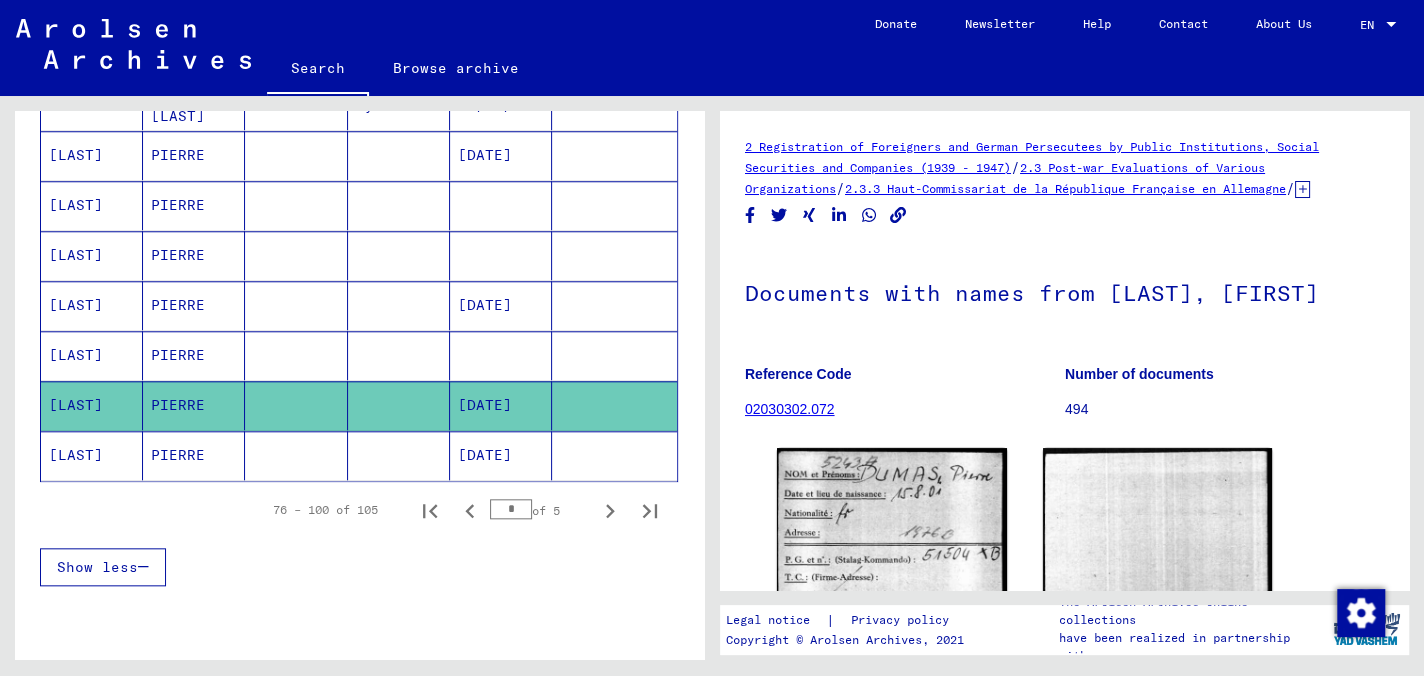click on "PIERRE" at bounding box center [194, 405] 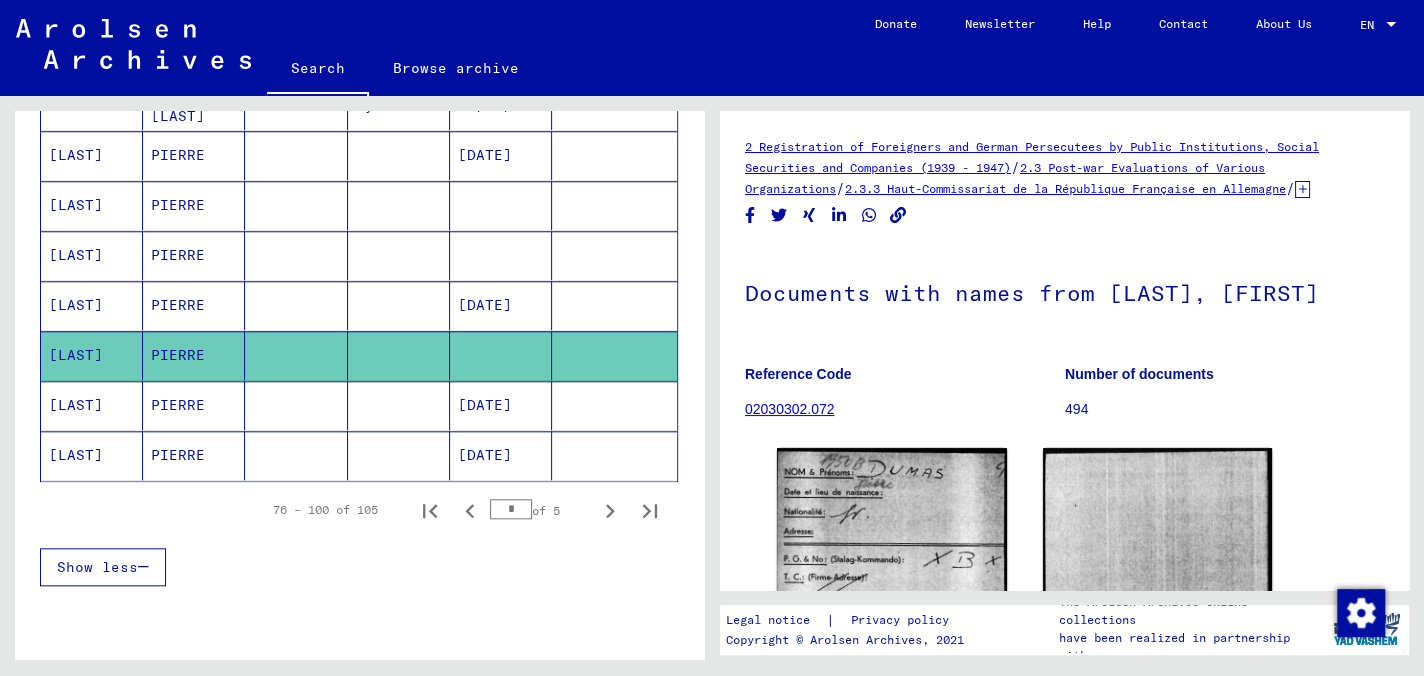 click on "PIERRE" at bounding box center (194, 355) 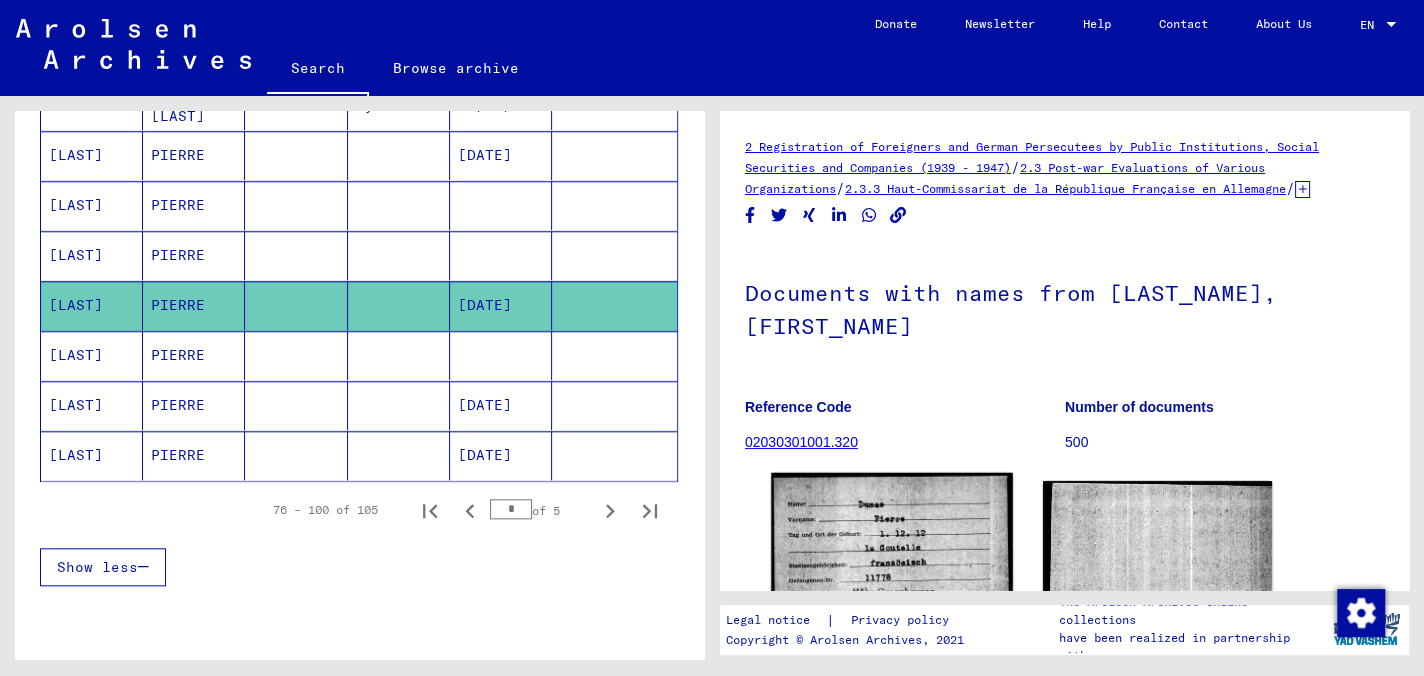 scroll, scrollTop: 200, scrollLeft: 0, axis: vertical 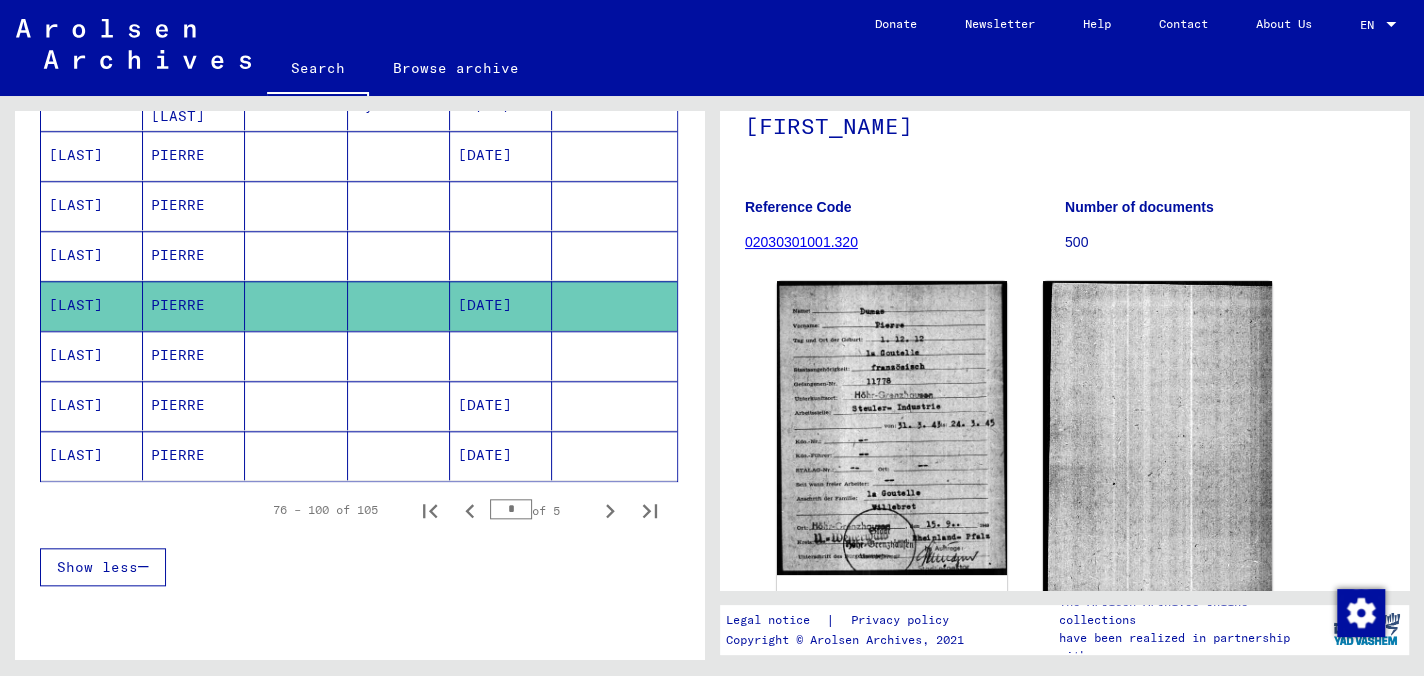 click on "PIERRE" at bounding box center [194, 305] 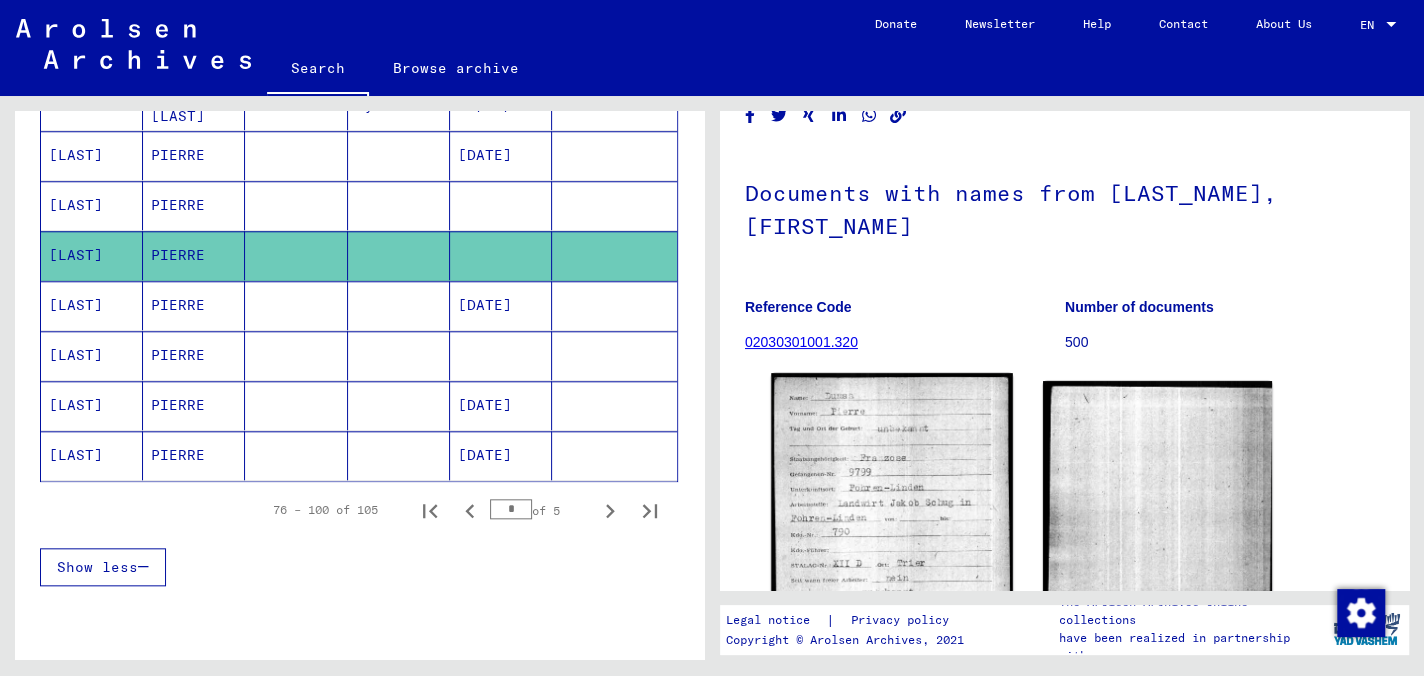 scroll, scrollTop: 200, scrollLeft: 0, axis: vertical 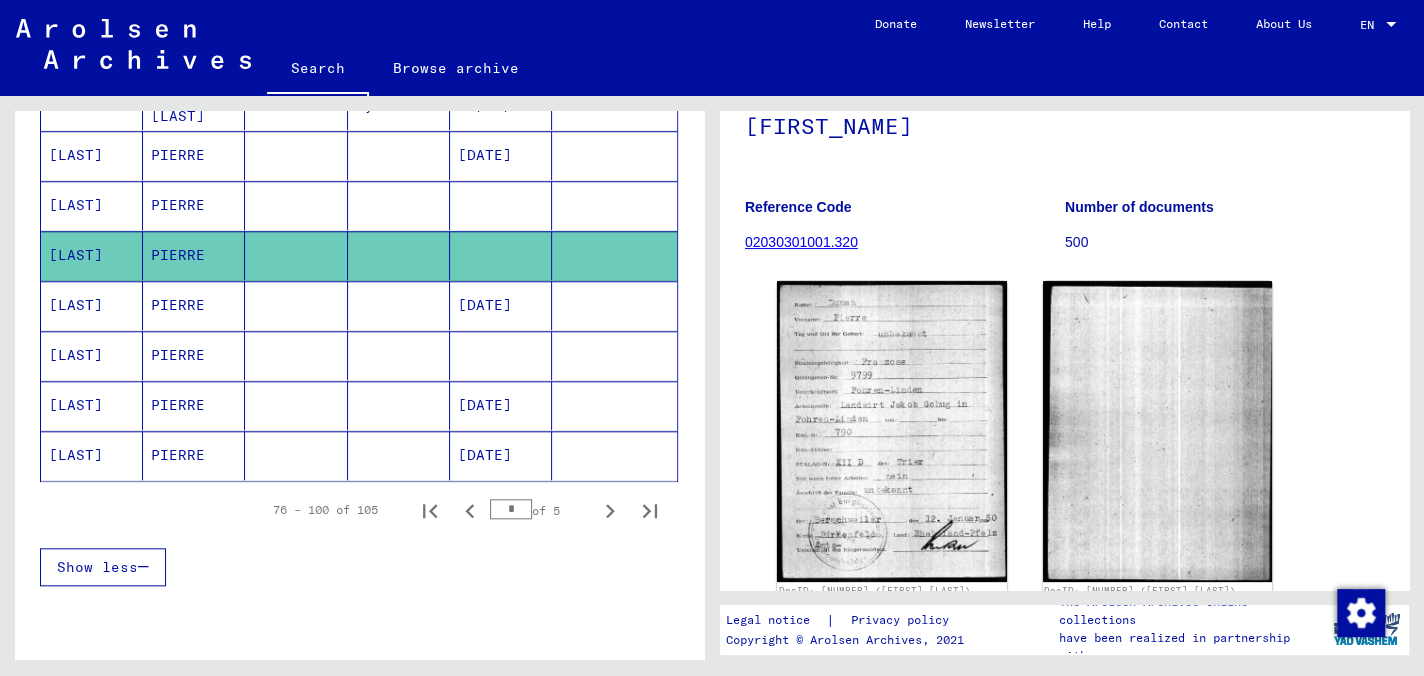 click on "PIERRE" at bounding box center [194, 255] 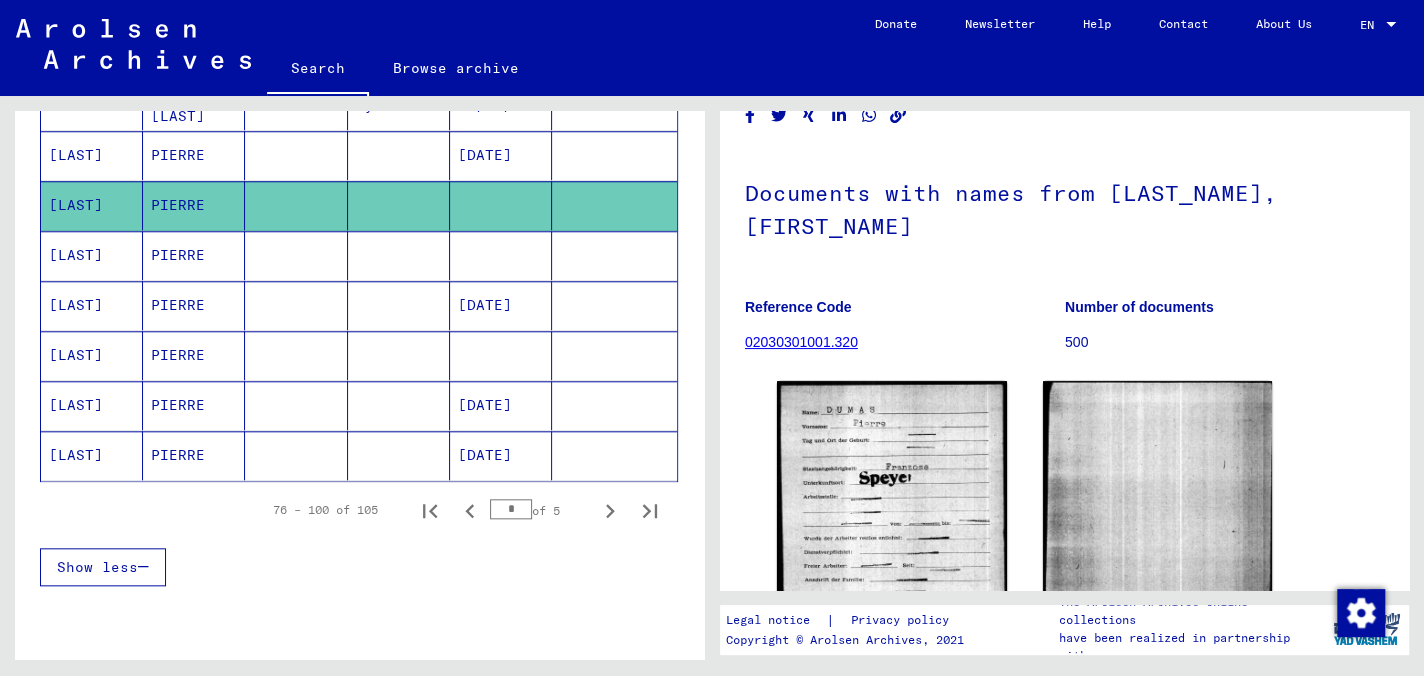scroll, scrollTop: 333, scrollLeft: 0, axis: vertical 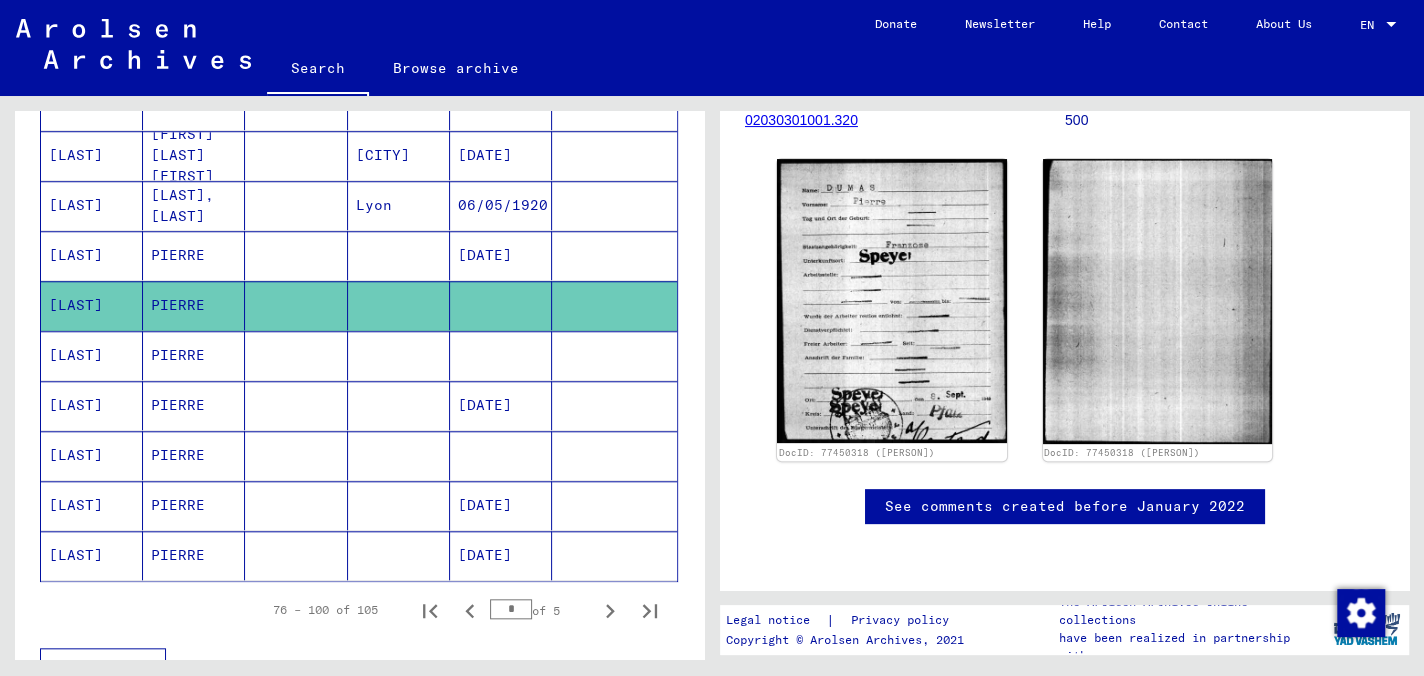 click on "PIERRE" at bounding box center [194, 305] 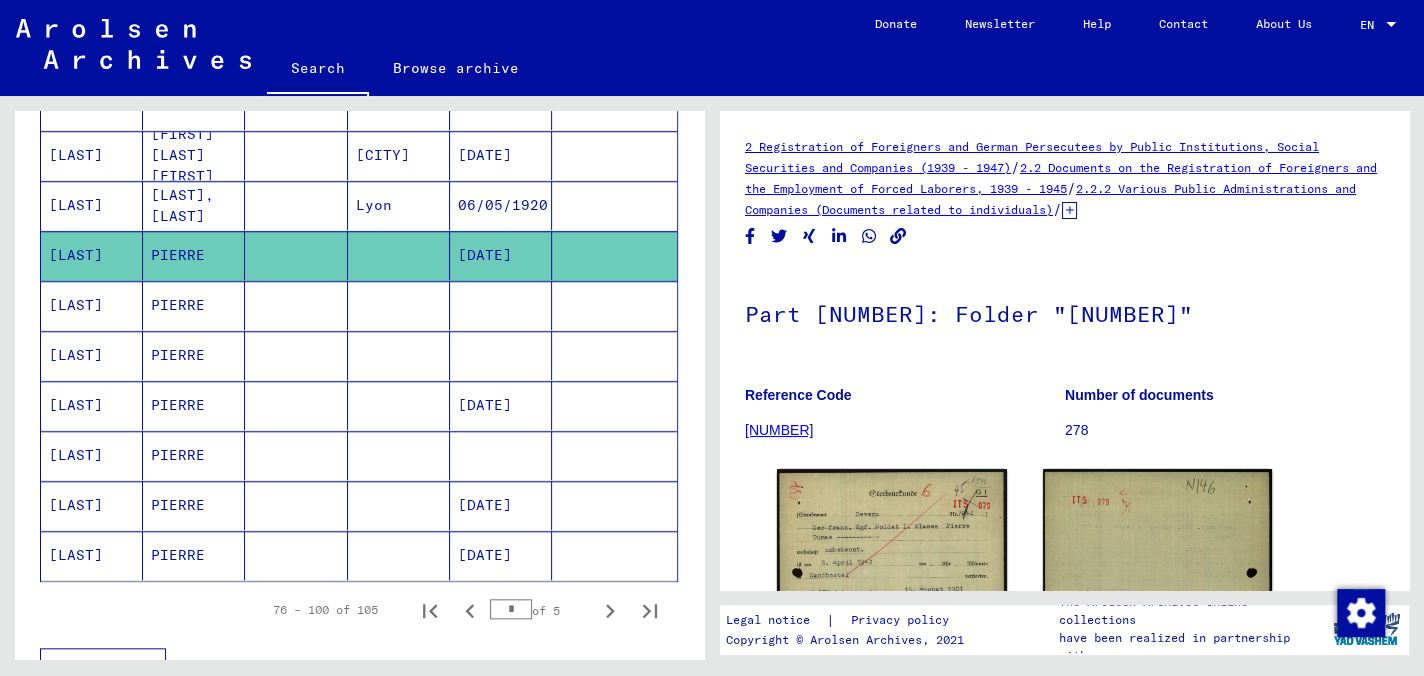 scroll, scrollTop: 100, scrollLeft: 0, axis: vertical 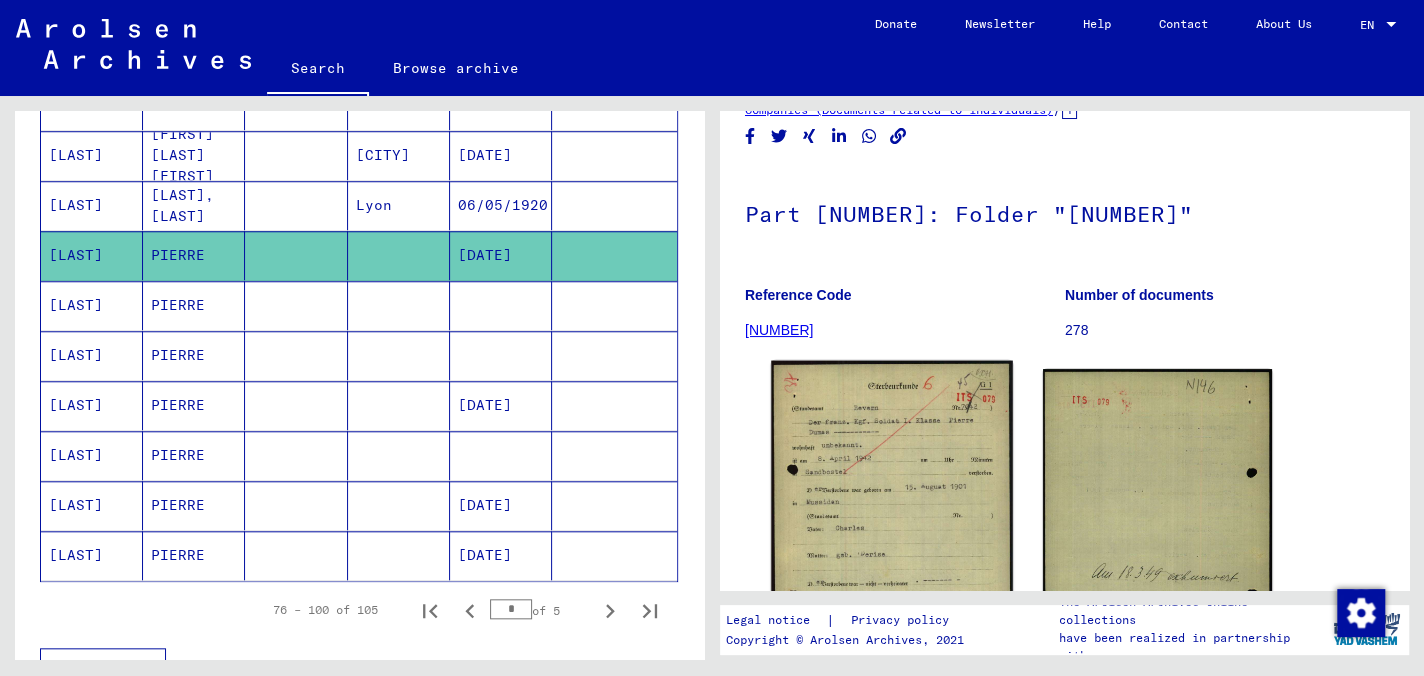 click 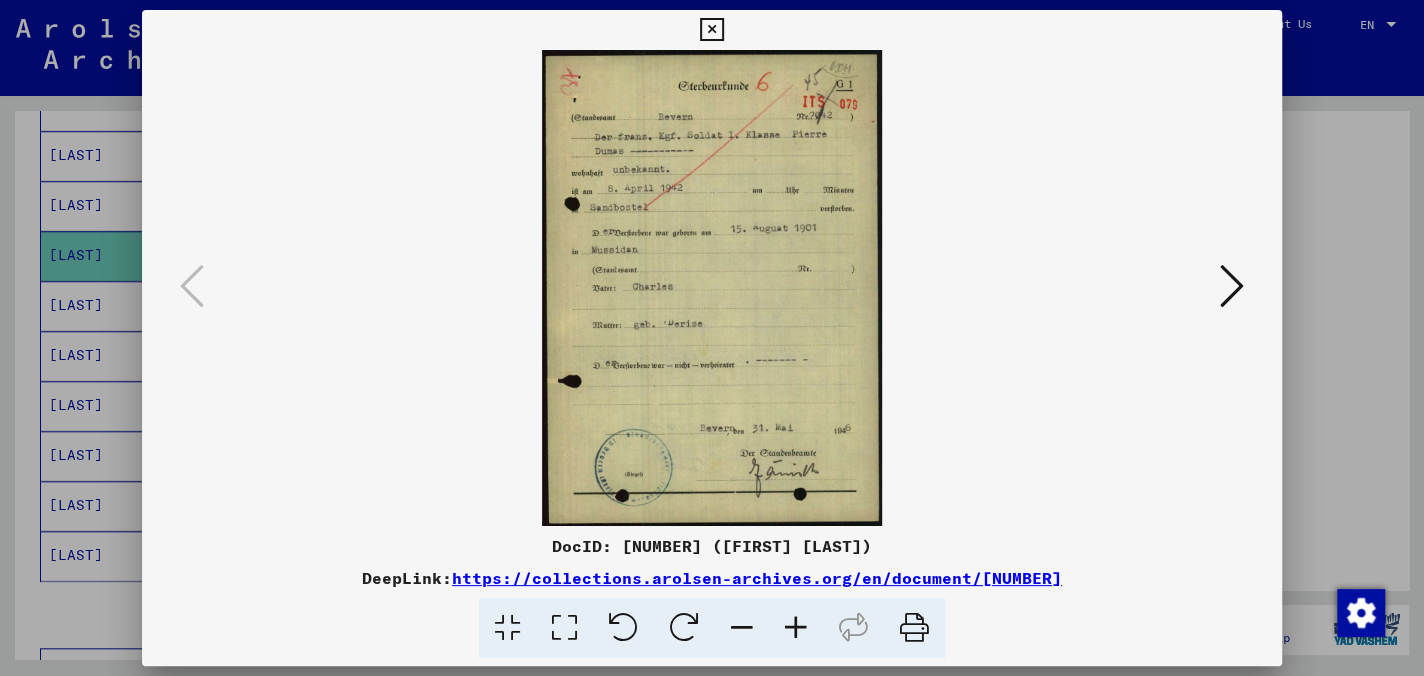 click at bounding box center (1232, 286) 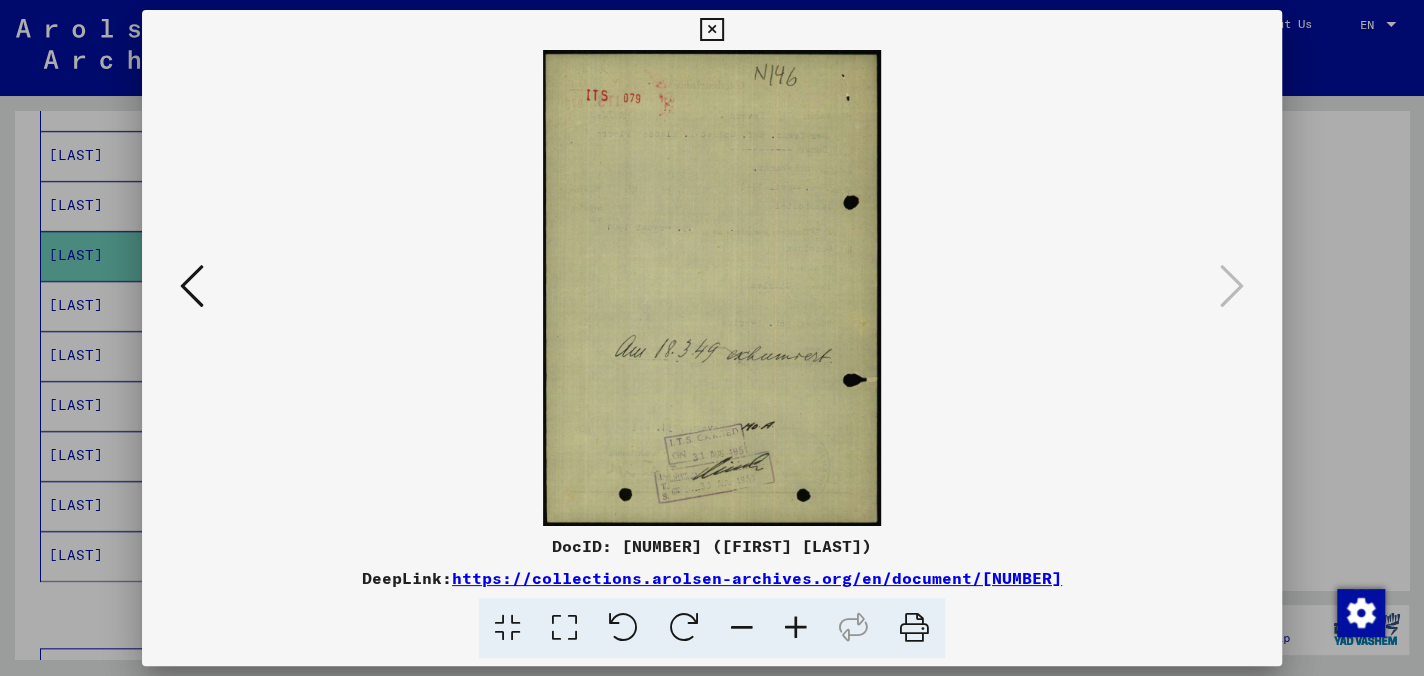 click at bounding box center (711, 30) 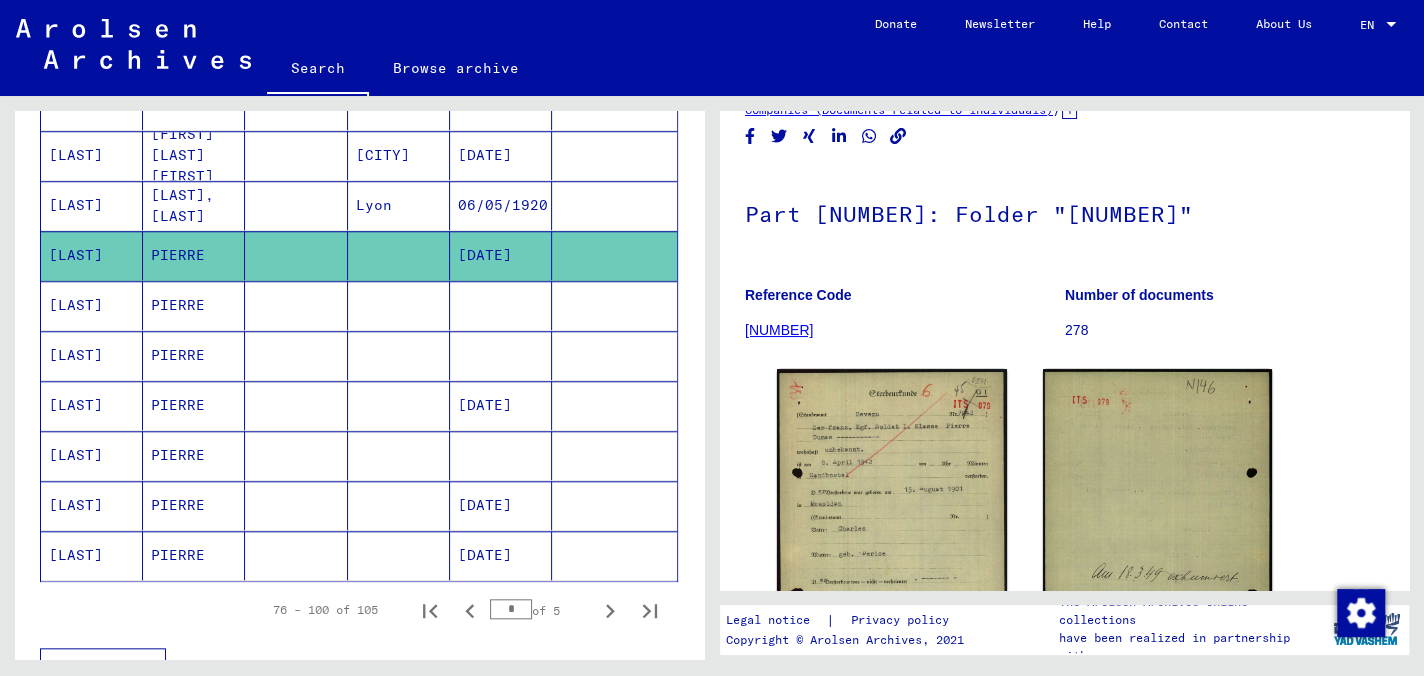 click on "[LAST], [LAST]" at bounding box center [194, 255] 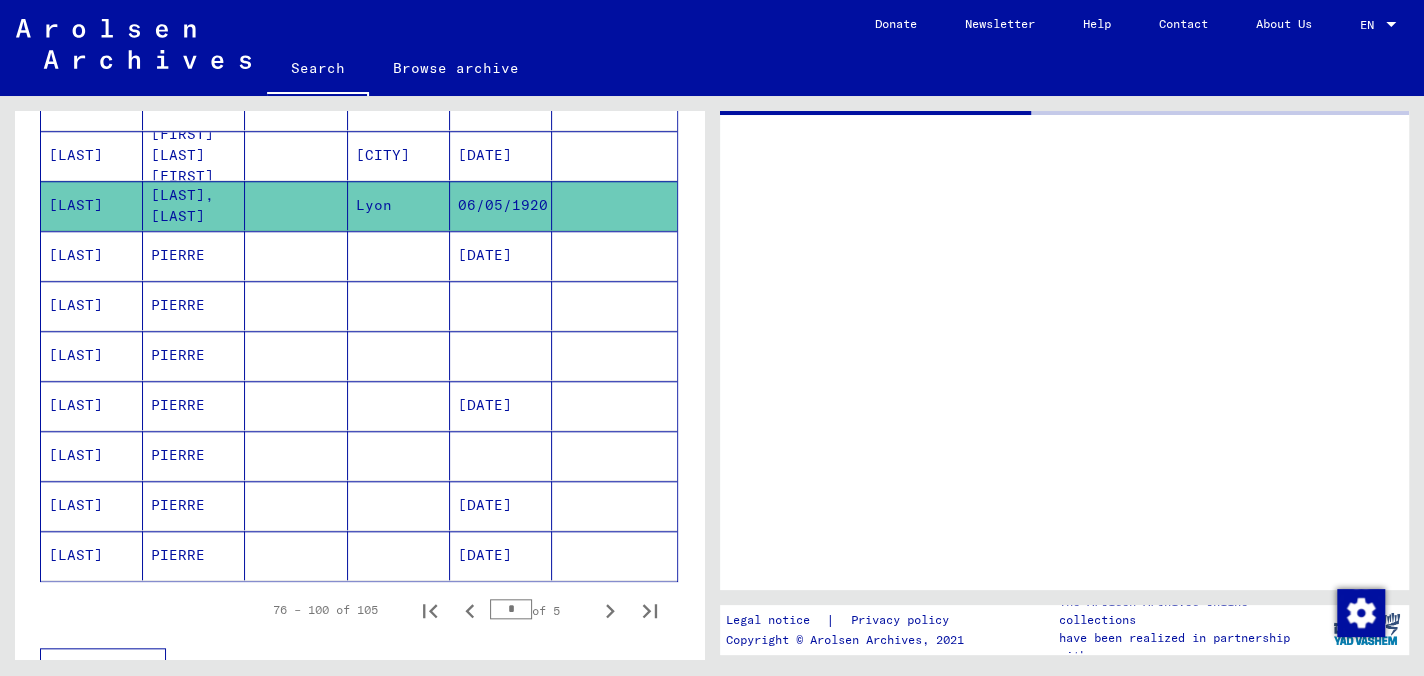 scroll, scrollTop: 0, scrollLeft: 0, axis: both 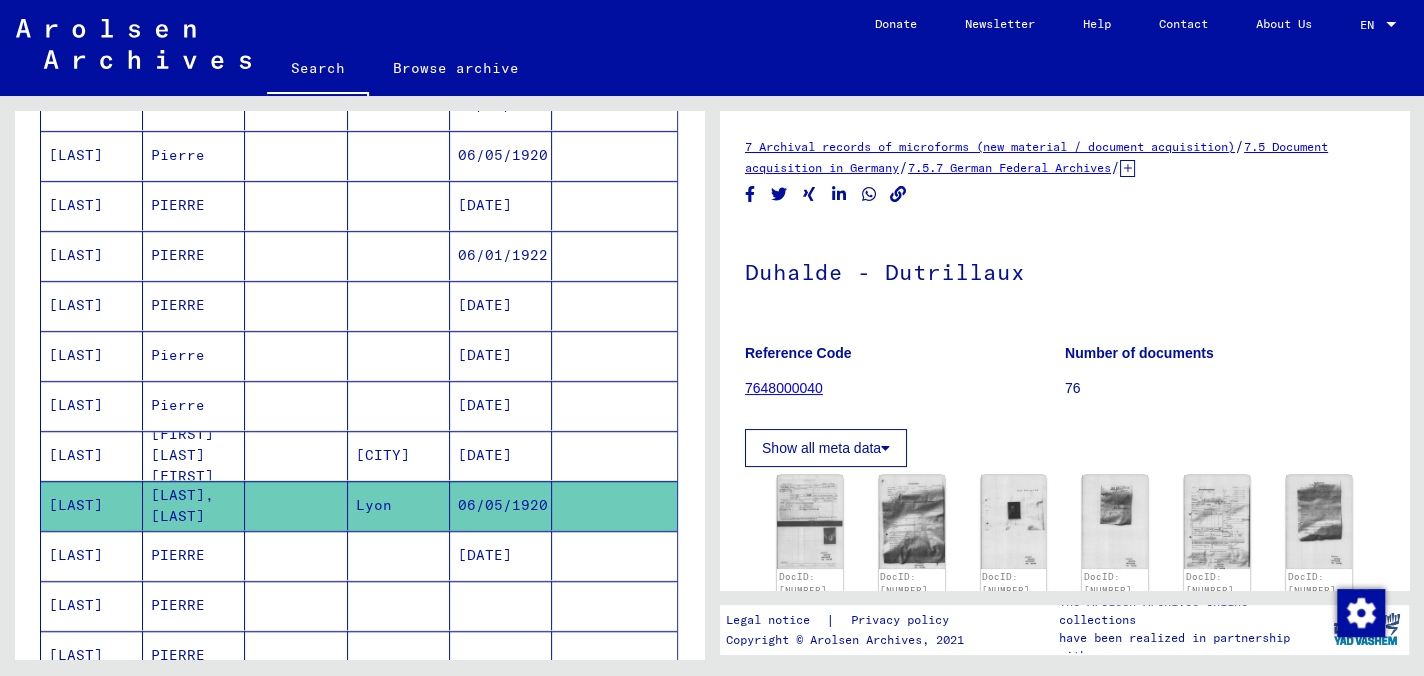 click on "[FIRST] [LAST] [FIRST]" at bounding box center (194, 505) 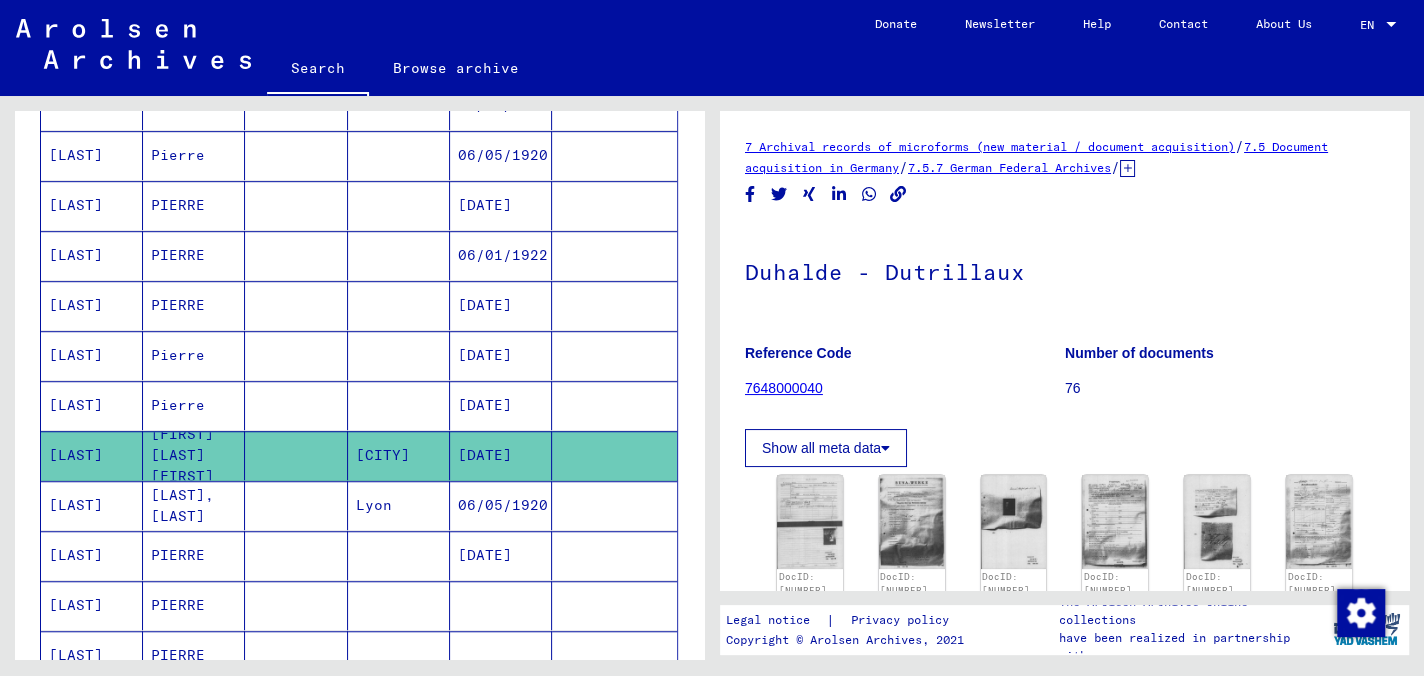 click on "PIERRE" at bounding box center (194, 355) 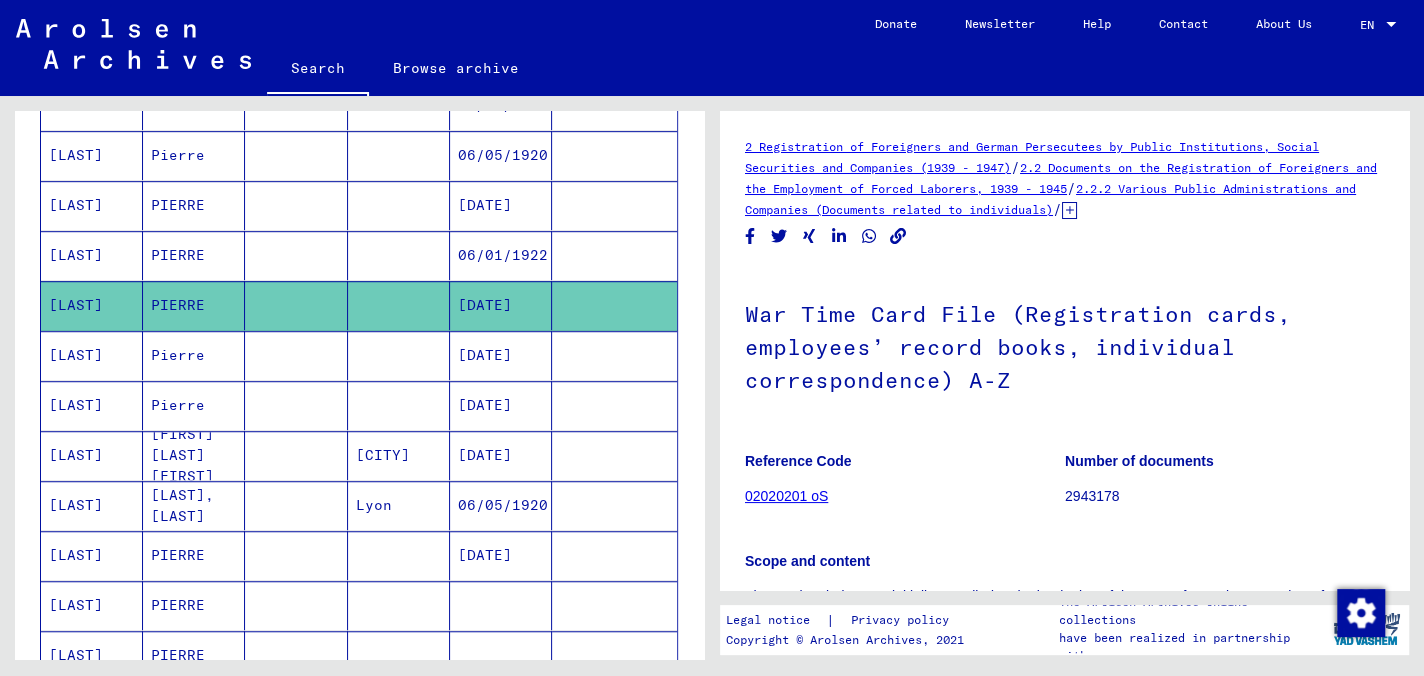 scroll, scrollTop: 461, scrollLeft: 0, axis: vertical 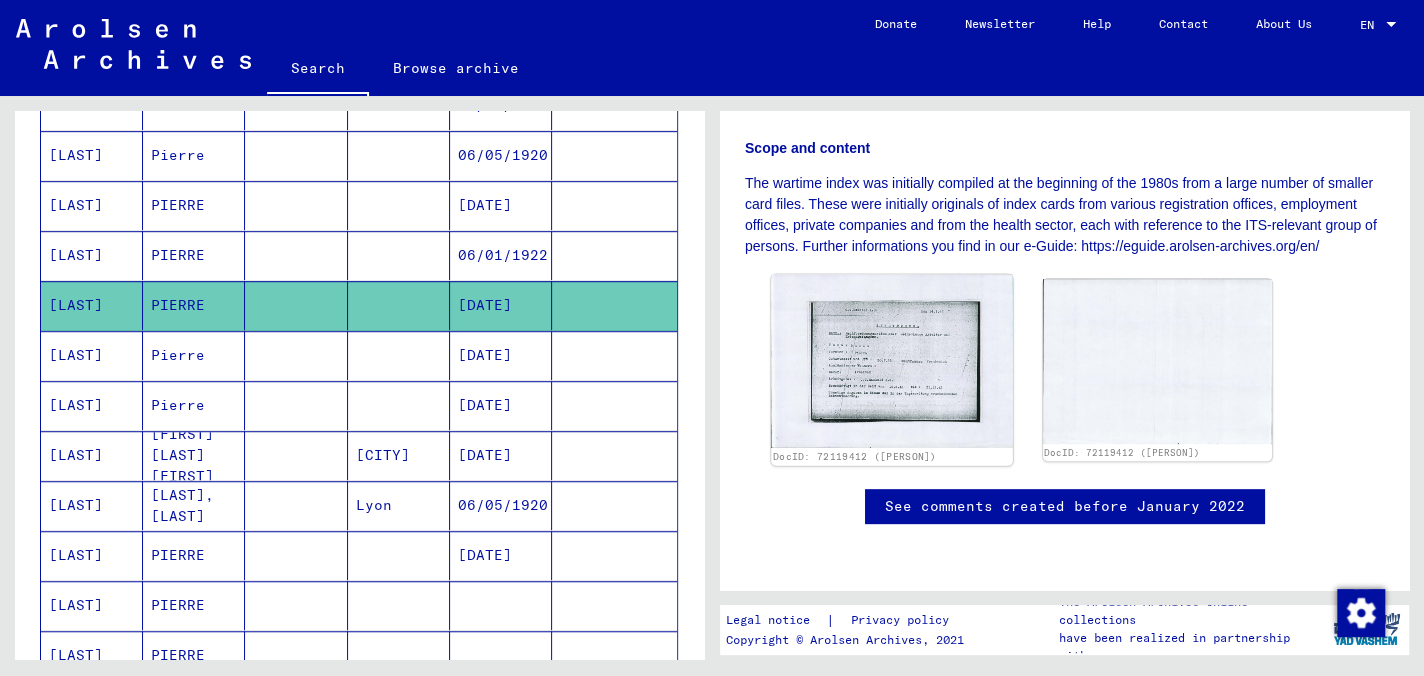 click 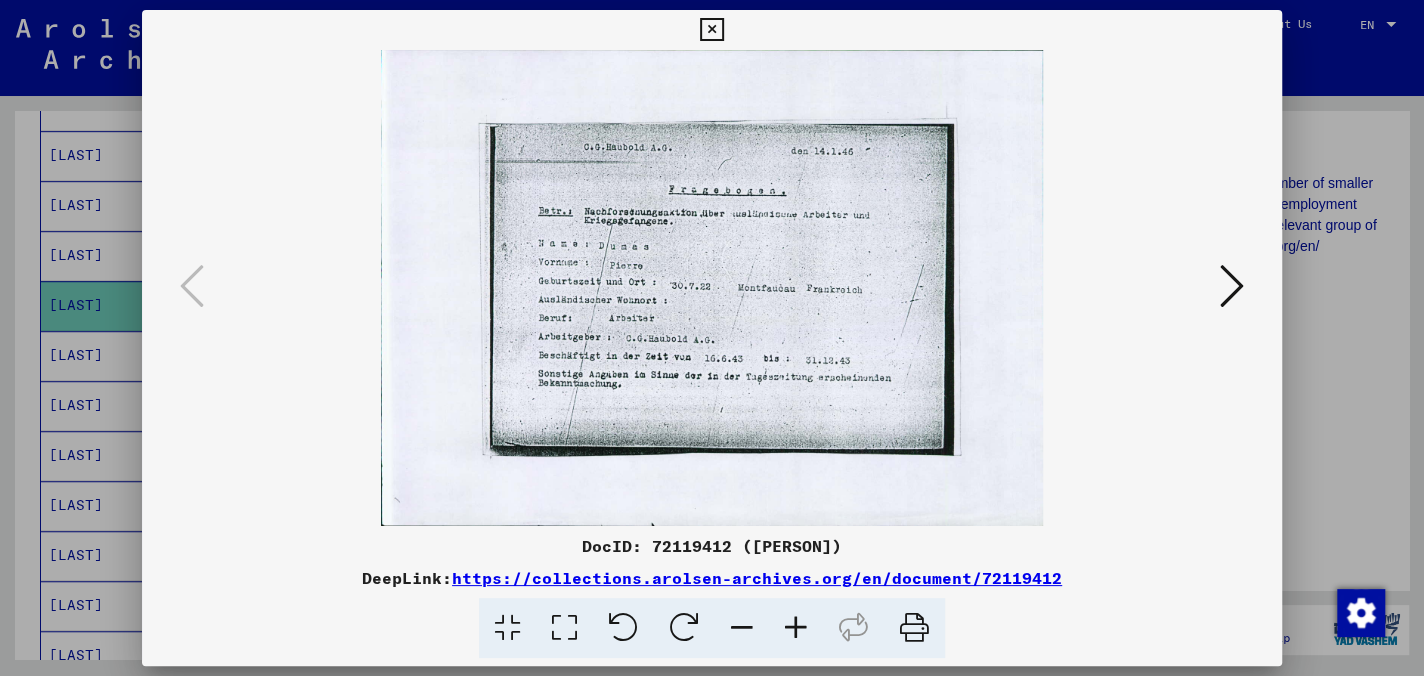 drag, startPoint x: 708, startPoint y: 30, endPoint x: 238, endPoint y: 202, distance: 500.48376 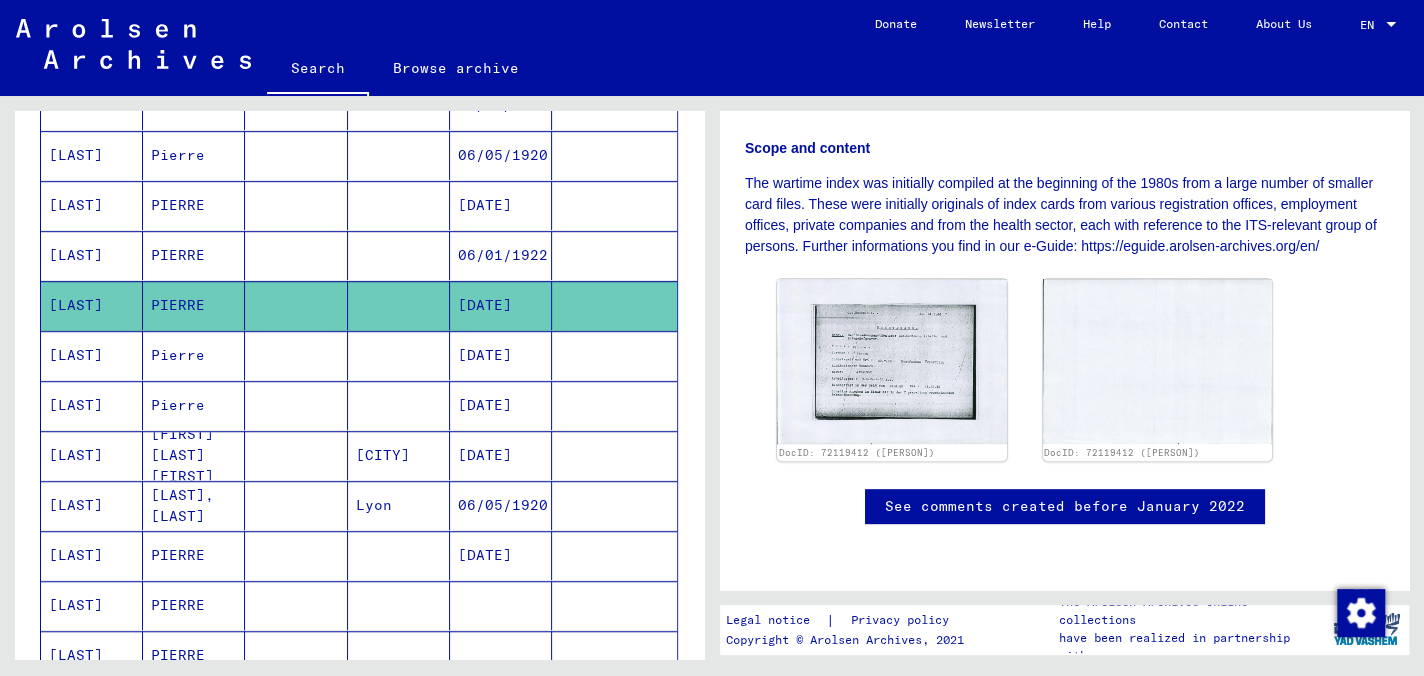 click on "Pierre" at bounding box center (194, 405) 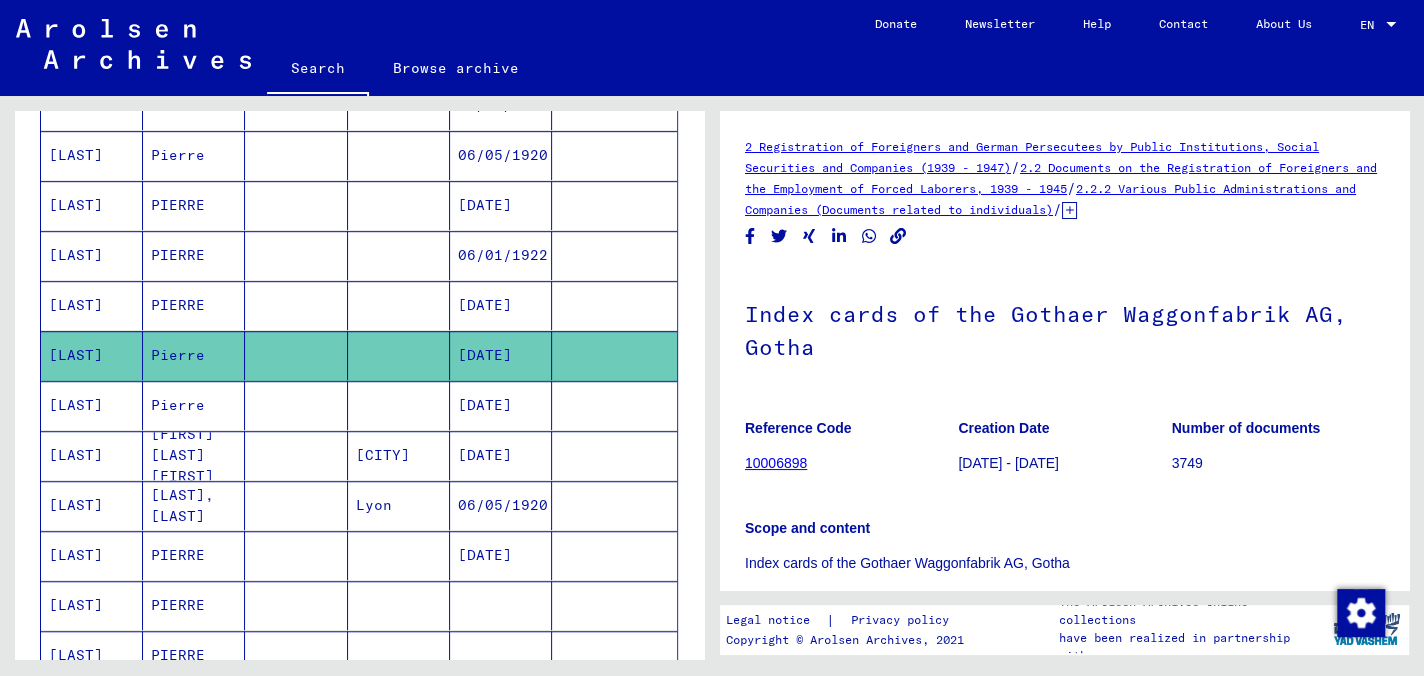 scroll, scrollTop: 600, scrollLeft: 0, axis: vertical 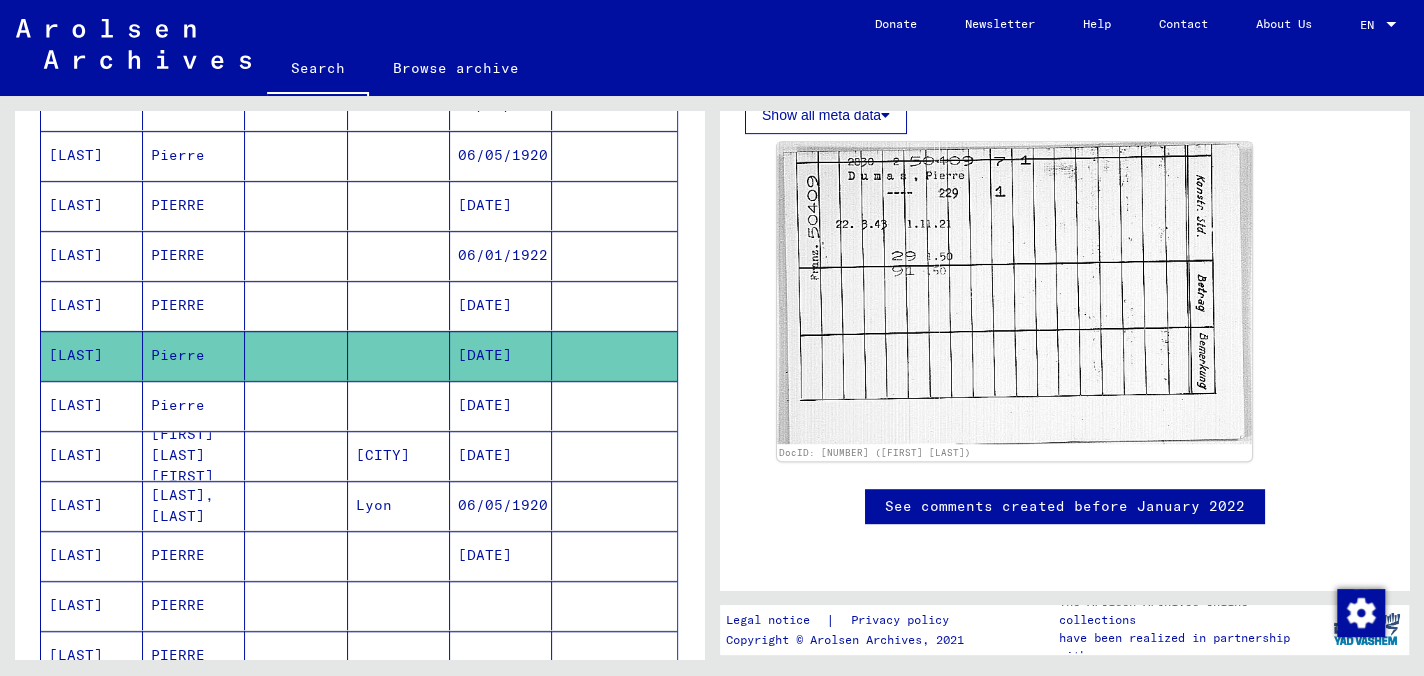 click on "Pierre" at bounding box center (194, 455) 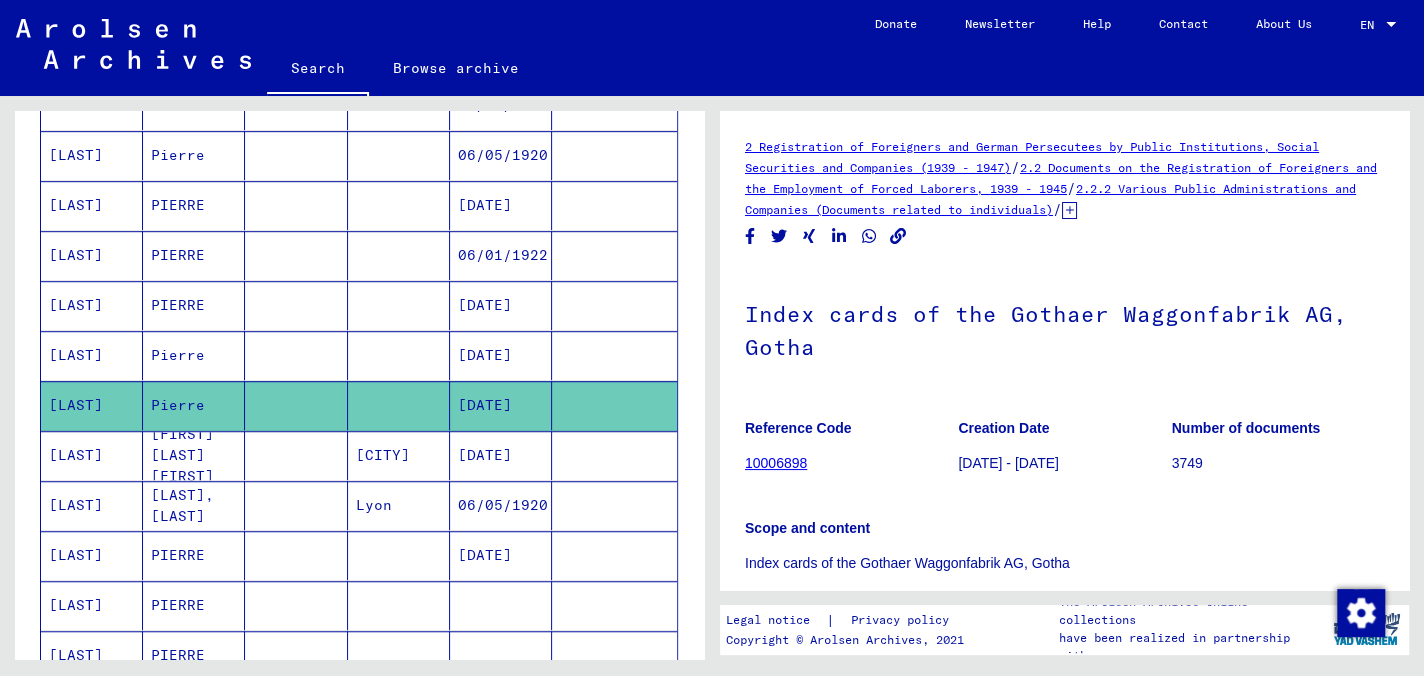 click on "PIERRE" at bounding box center [194, 255] 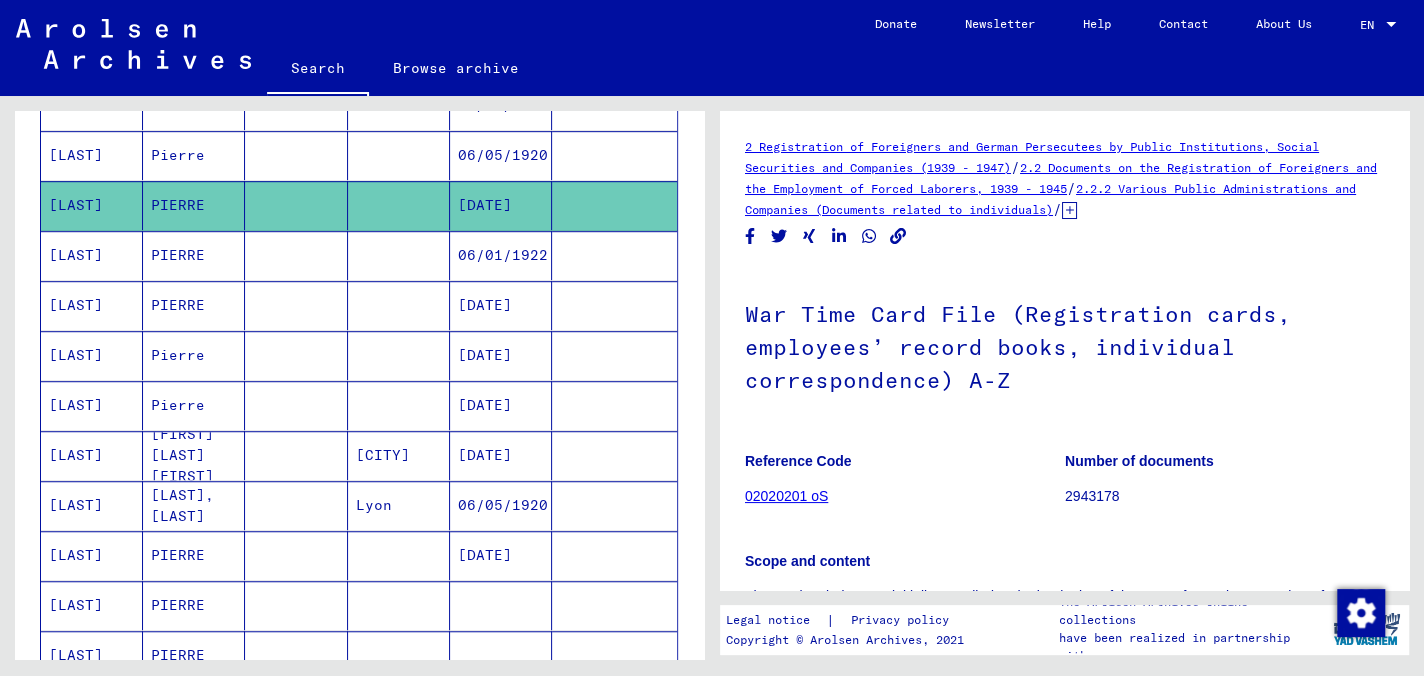 scroll, scrollTop: 500, scrollLeft: 0, axis: vertical 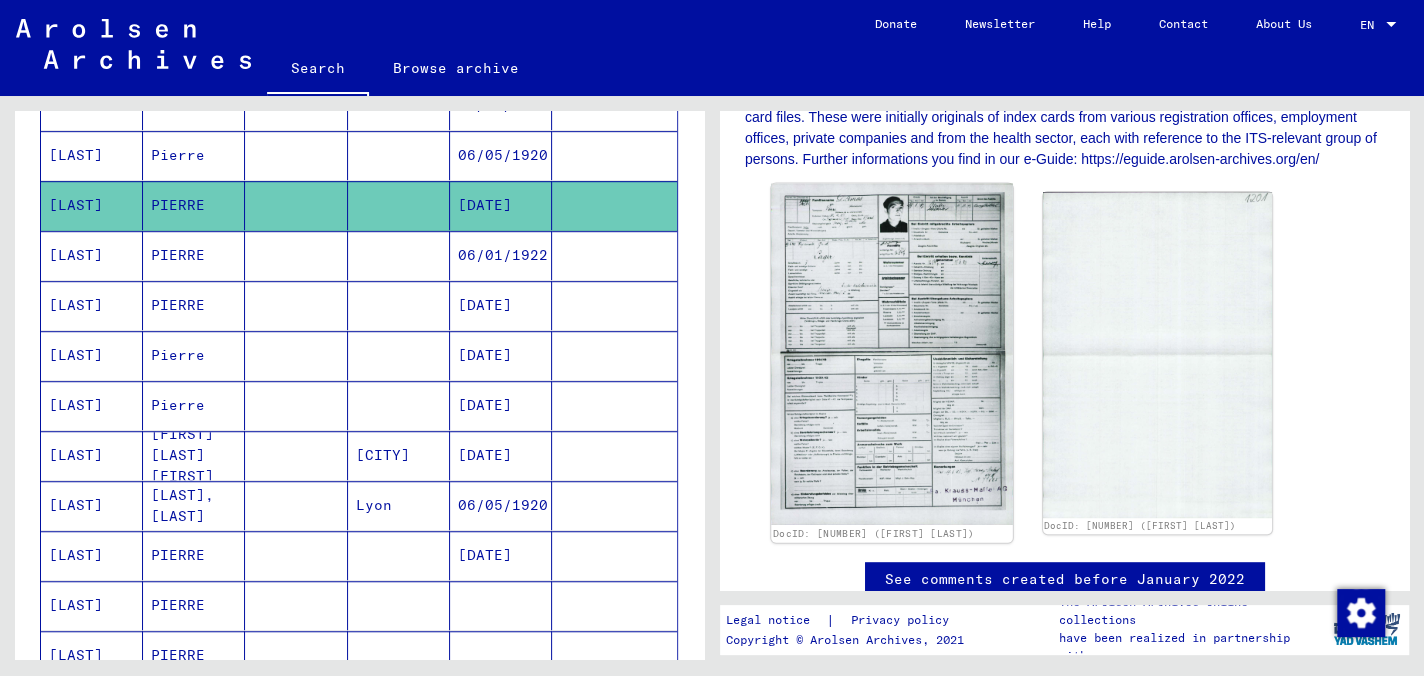 click 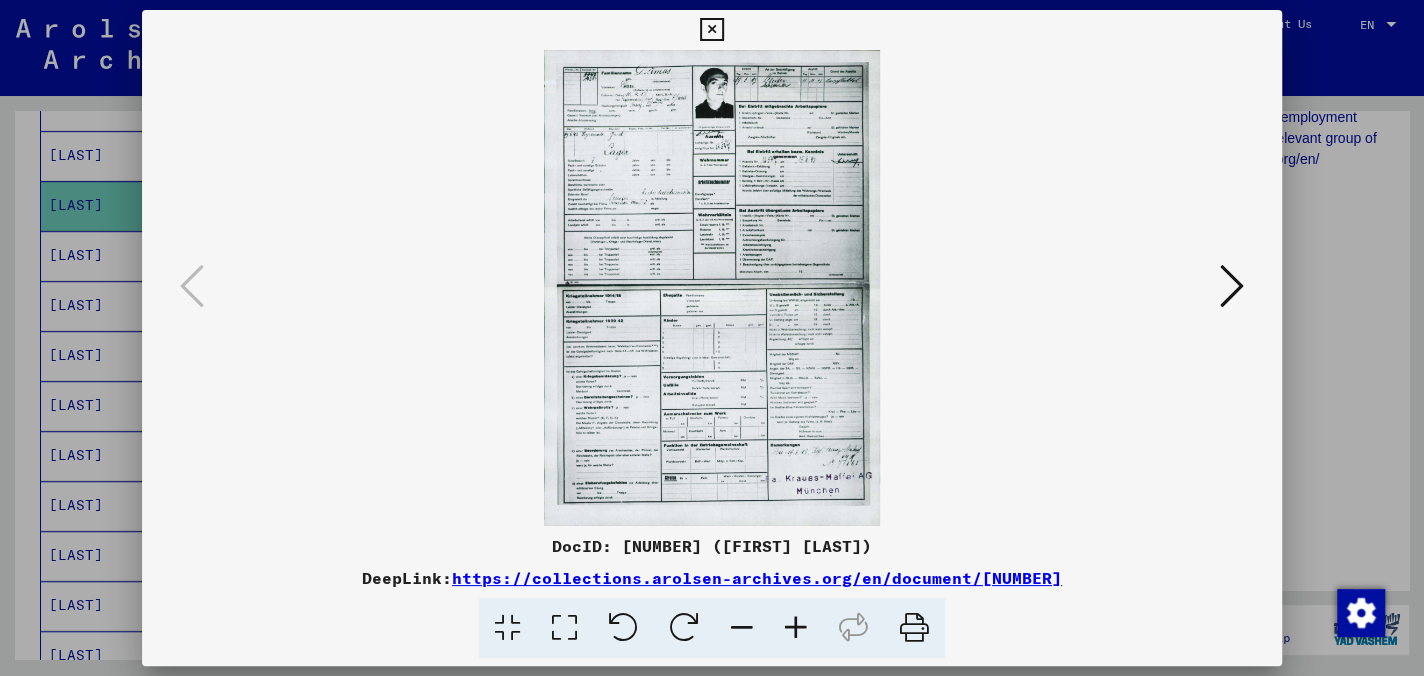 click at bounding box center [796, 628] 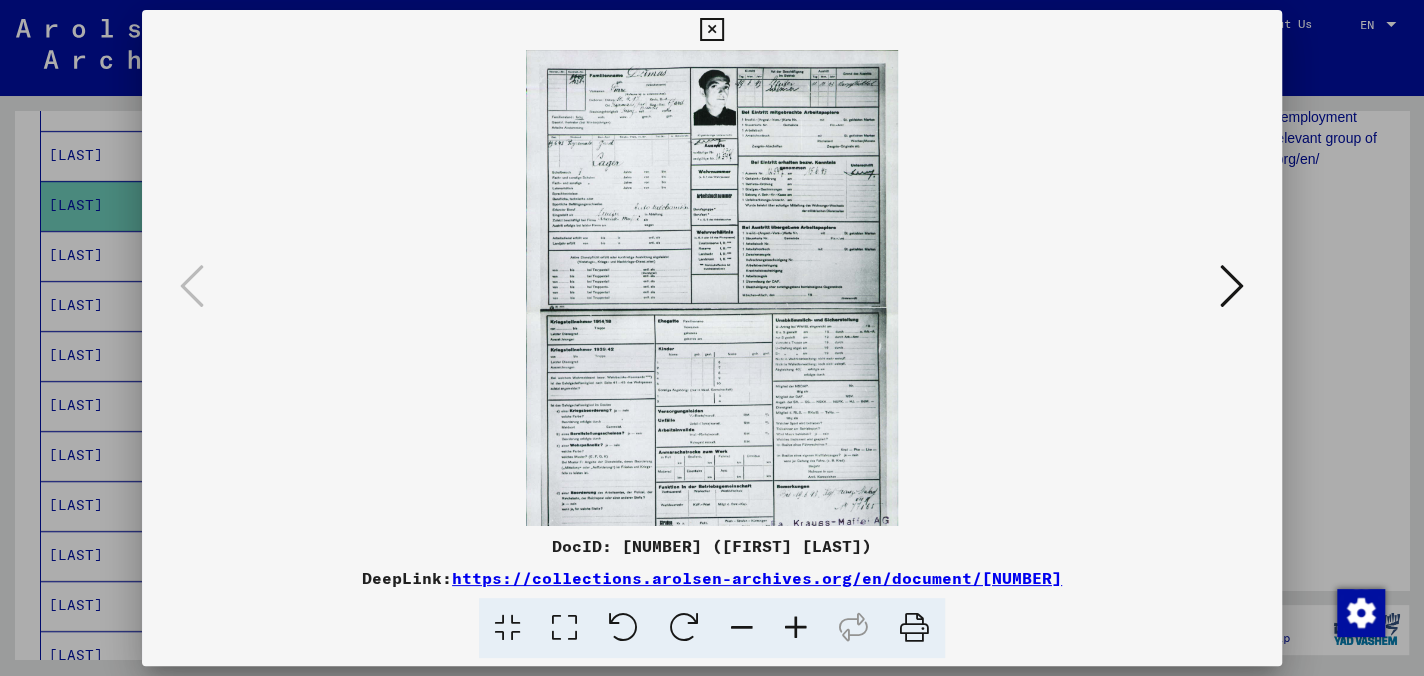 click at bounding box center [796, 628] 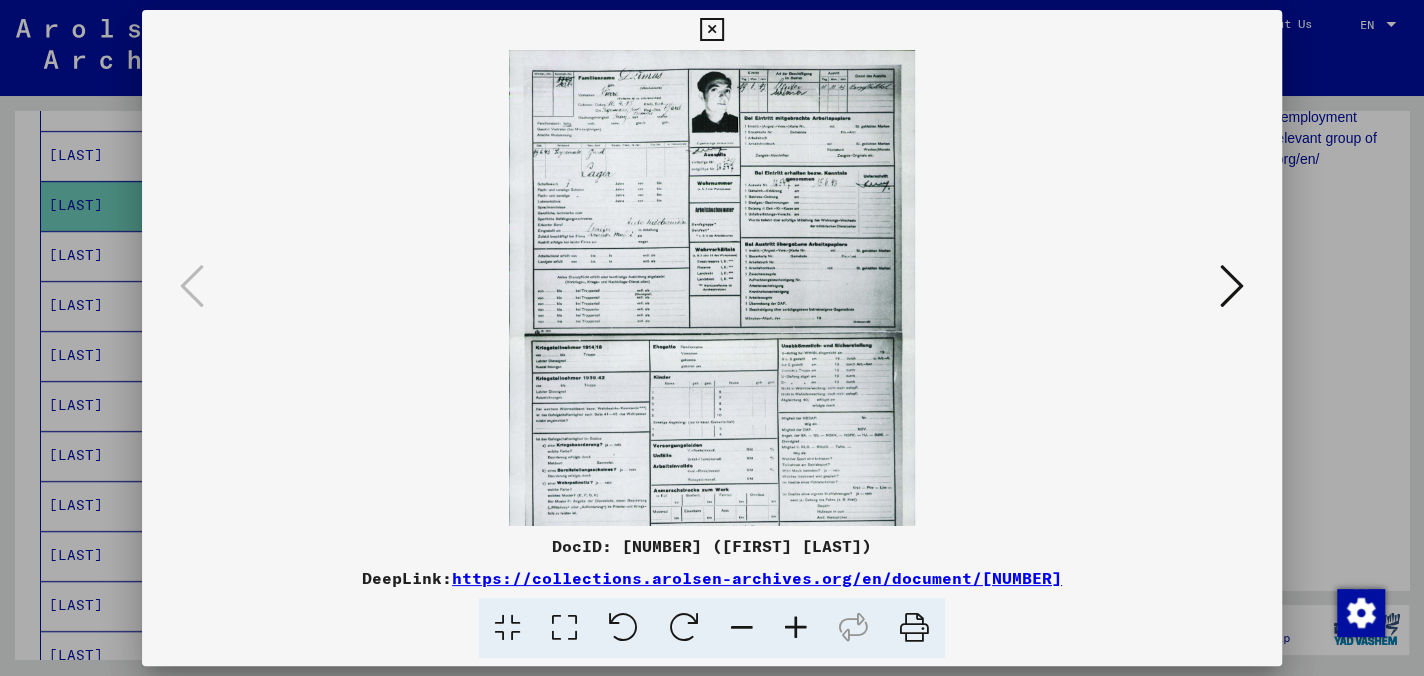 click at bounding box center [796, 628] 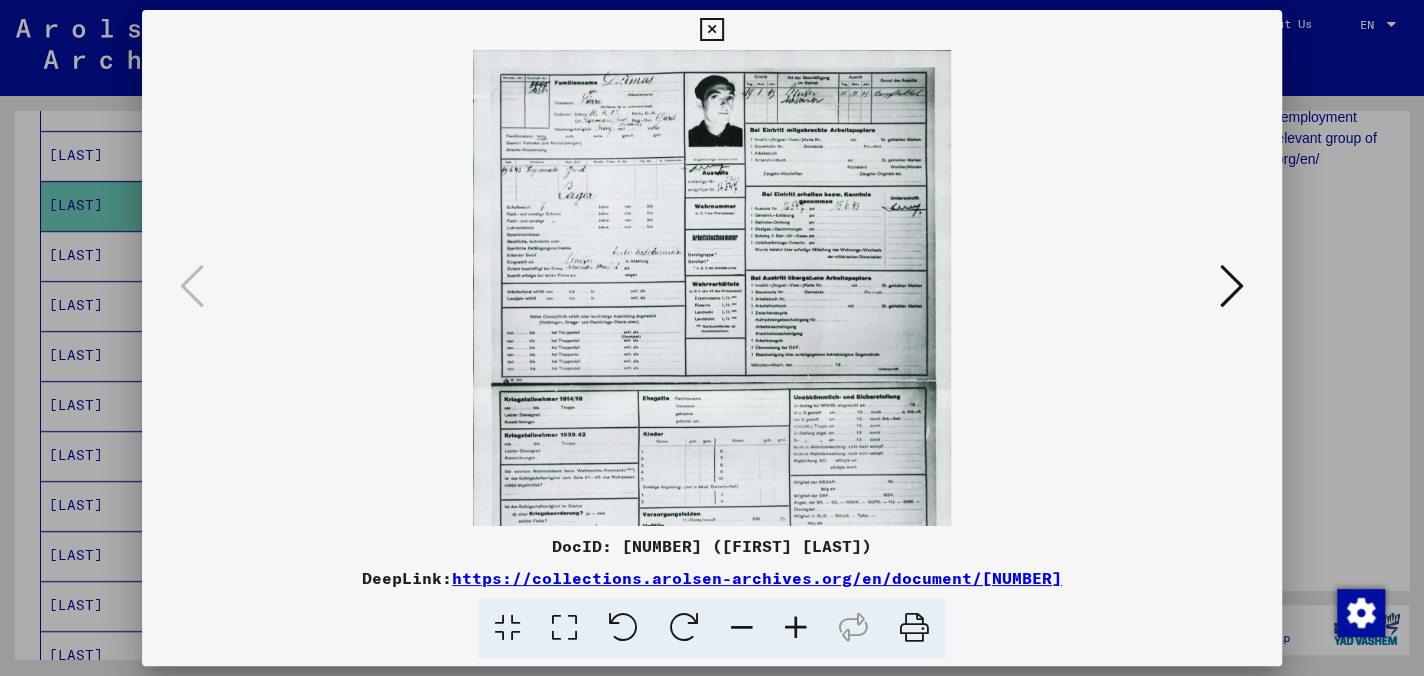 click at bounding box center (796, 628) 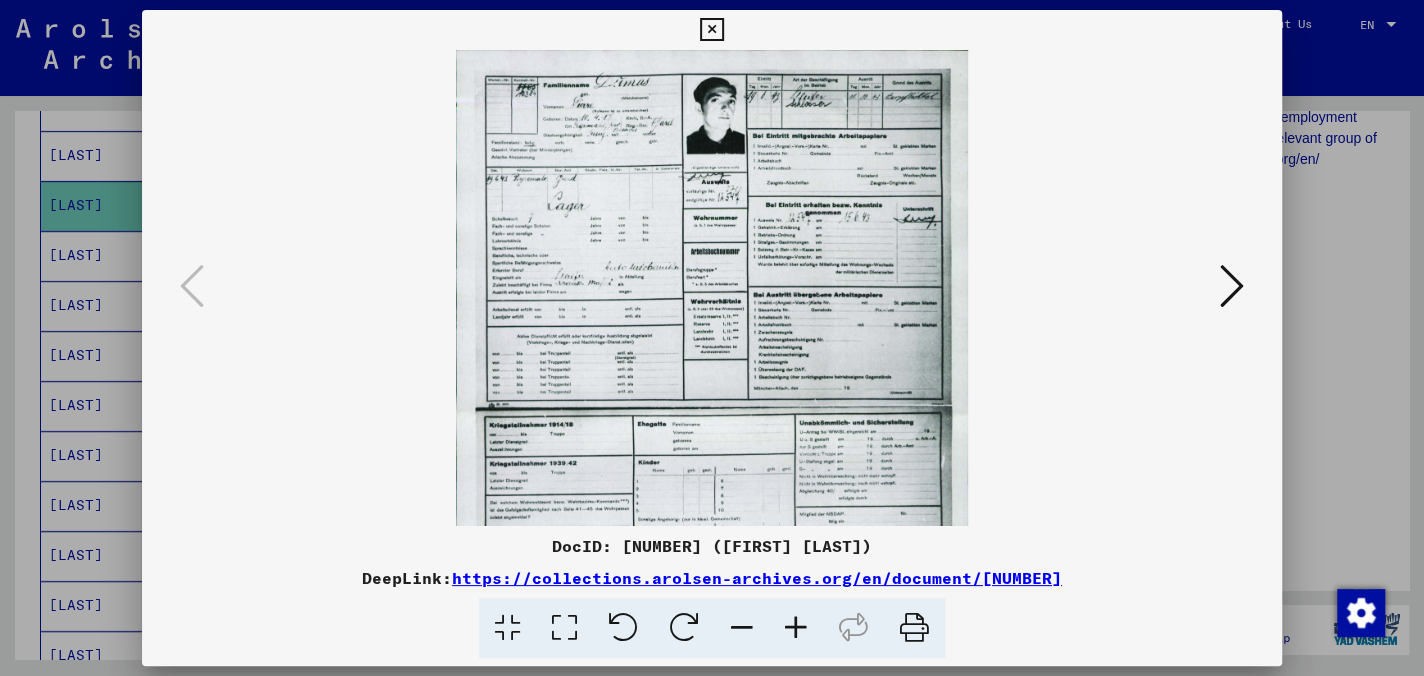 click at bounding box center [796, 628] 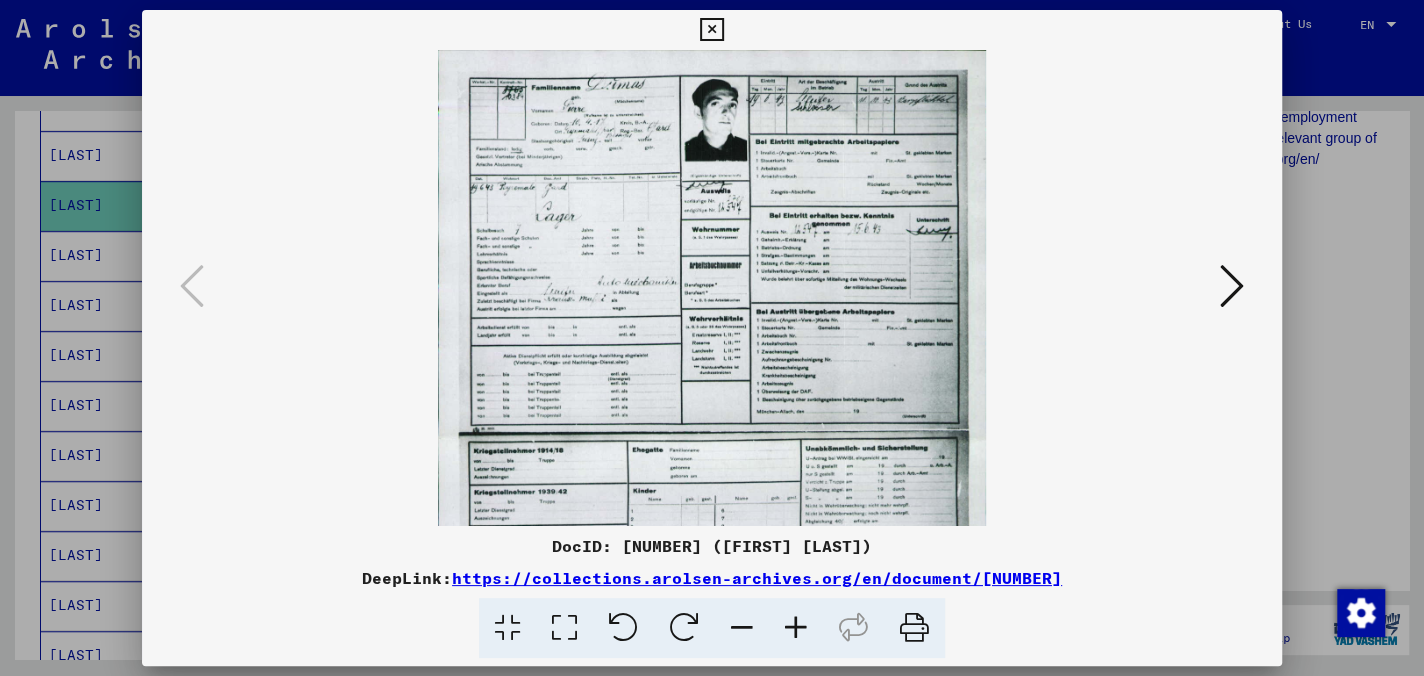 click at bounding box center [796, 628] 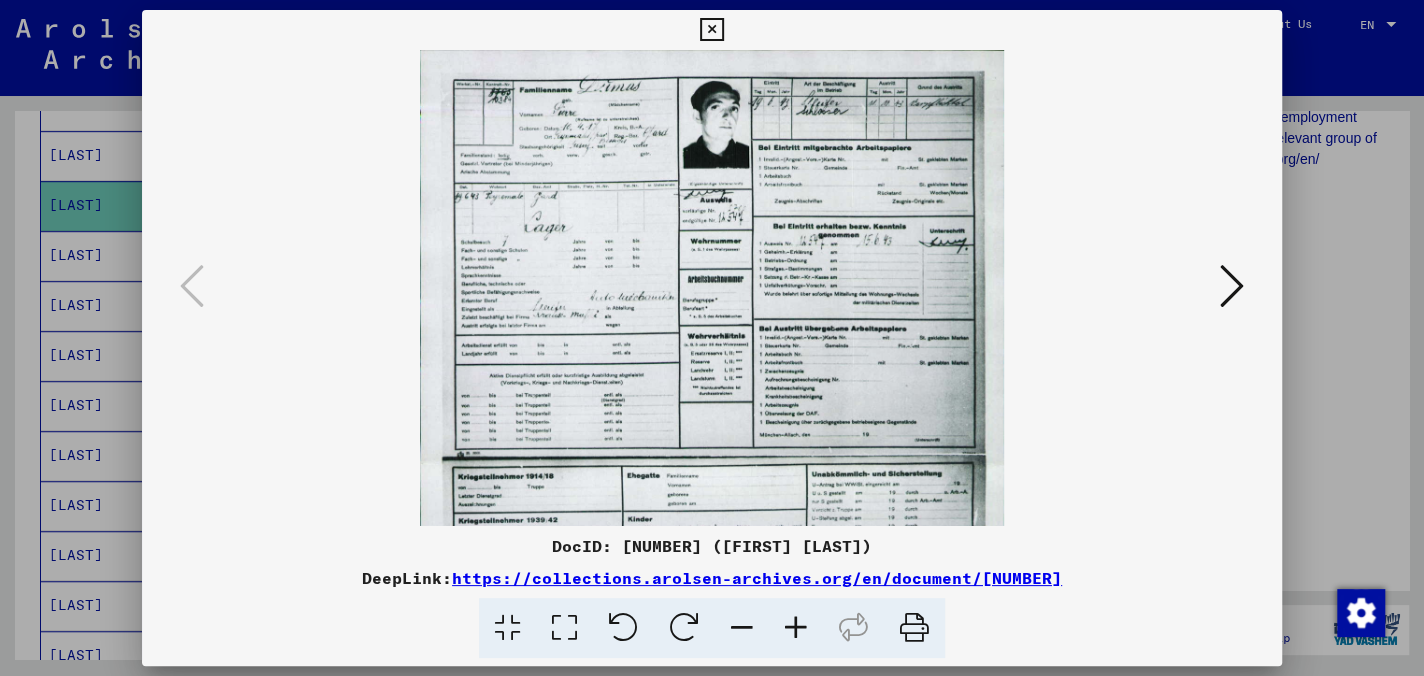 click at bounding box center [796, 628] 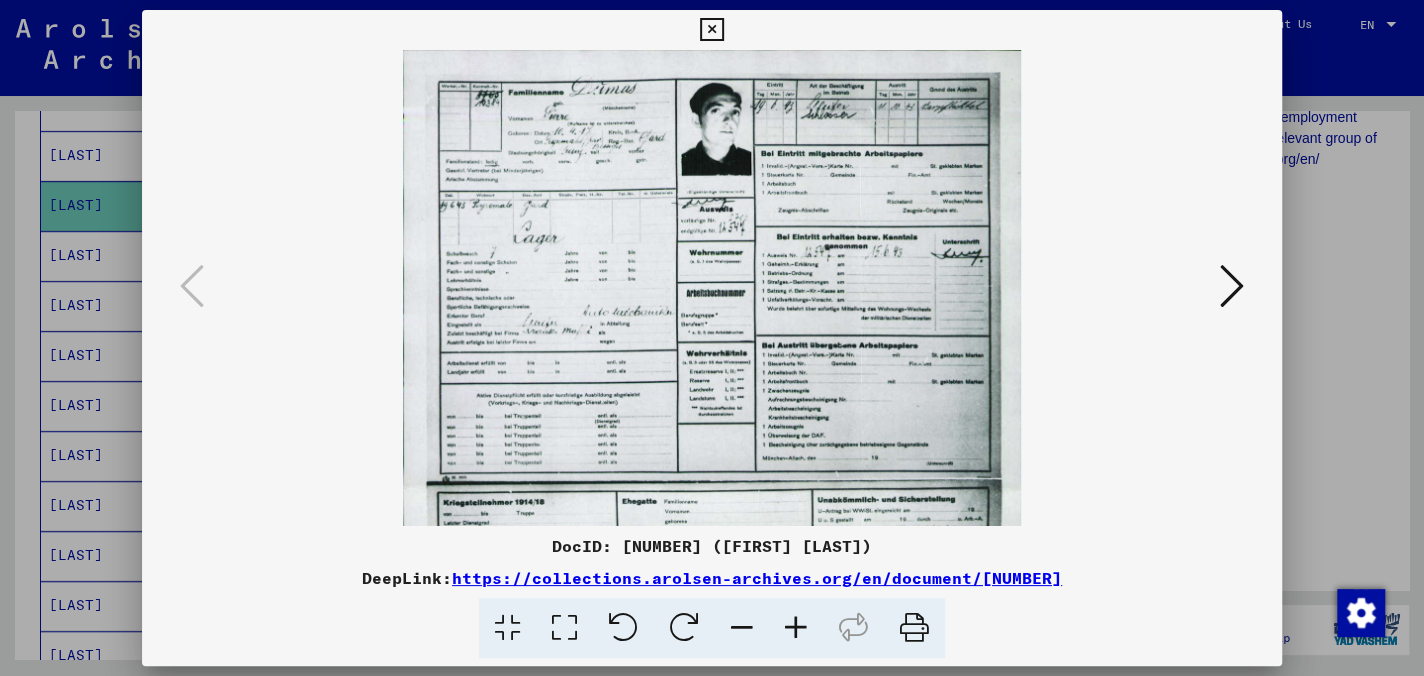 click at bounding box center [796, 628] 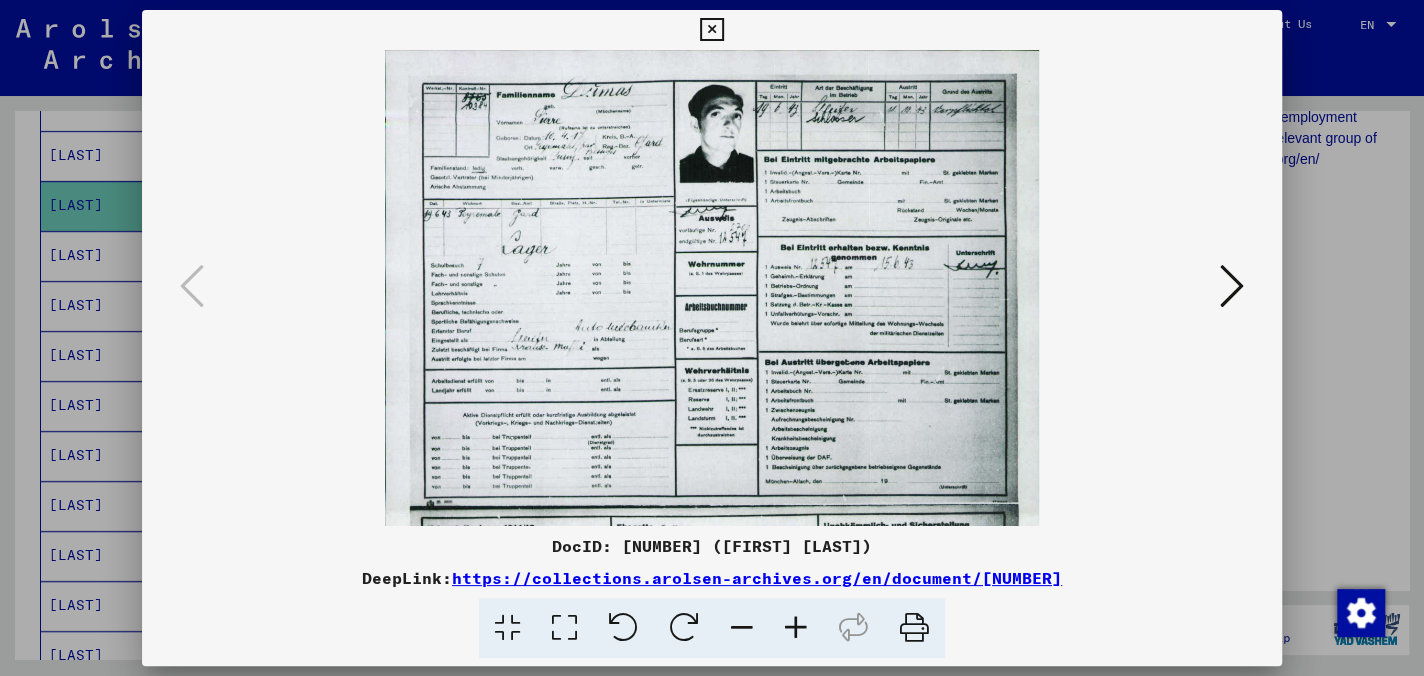 click at bounding box center (796, 628) 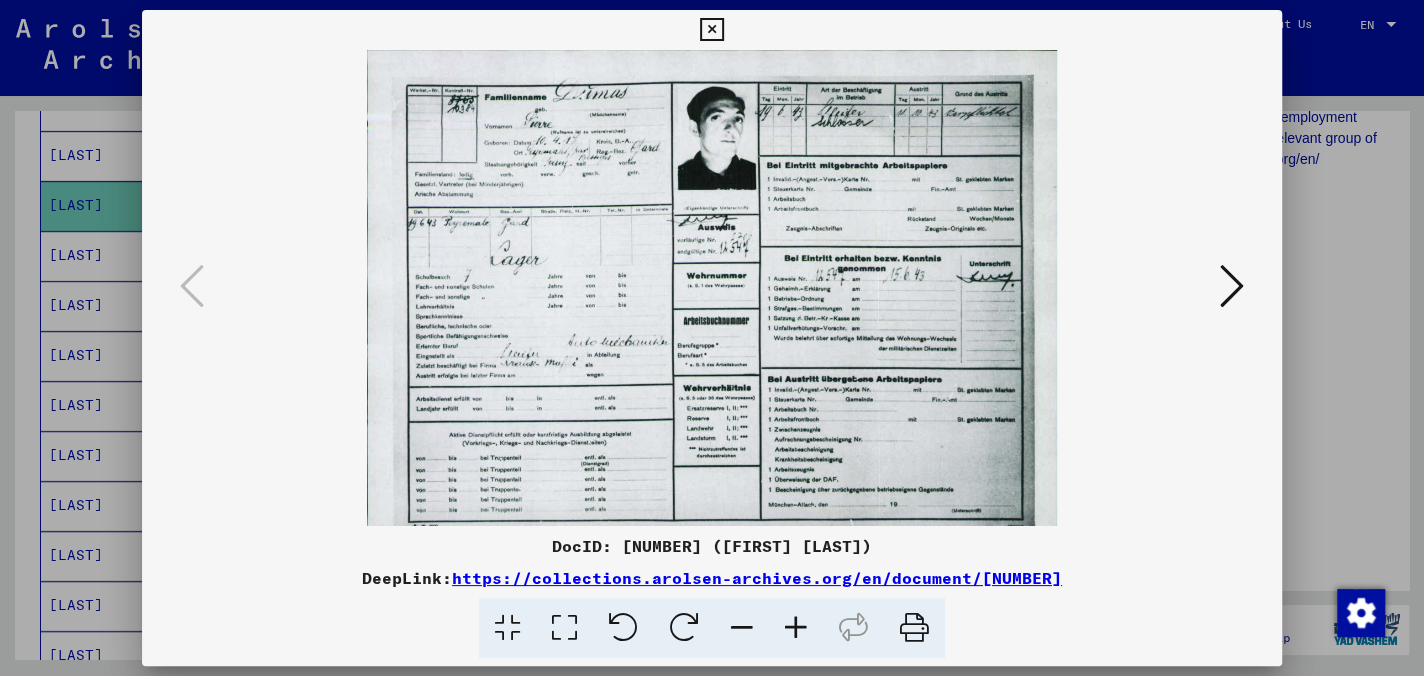 click at bounding box center [796, 628] 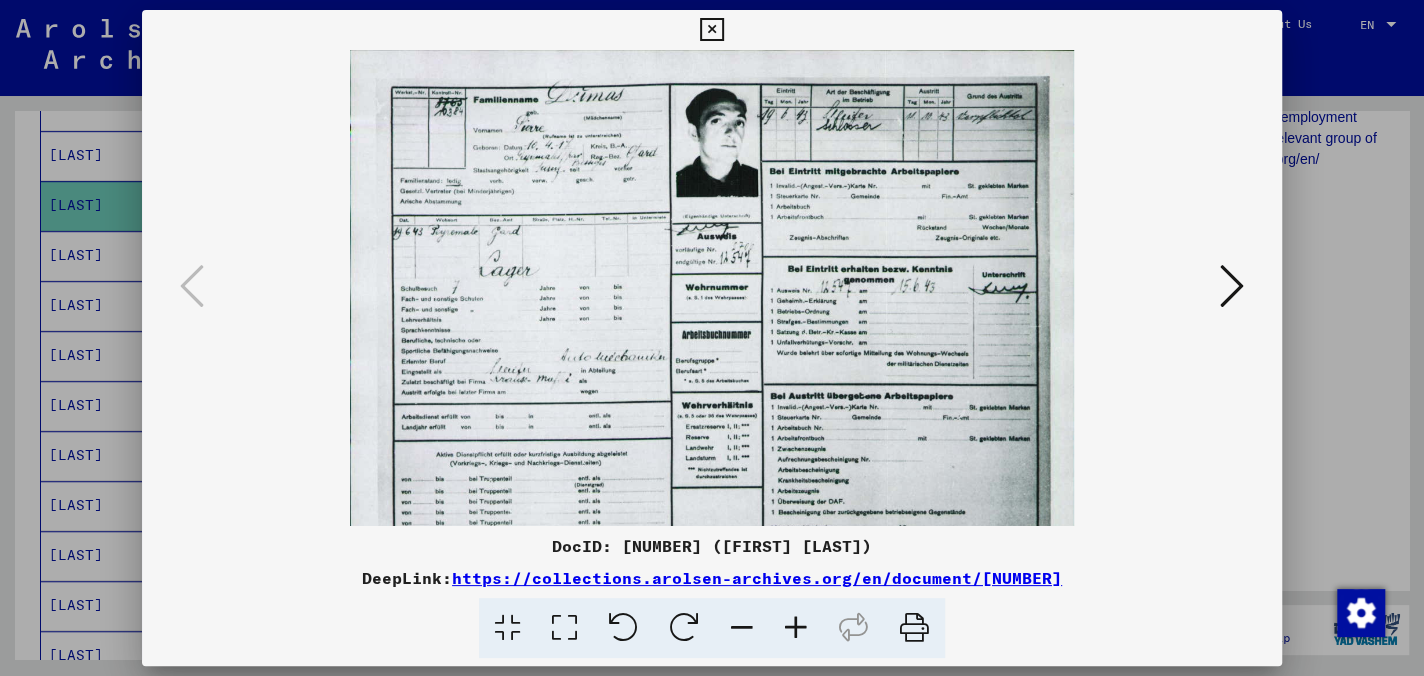 click at bounding box center [796, 628] 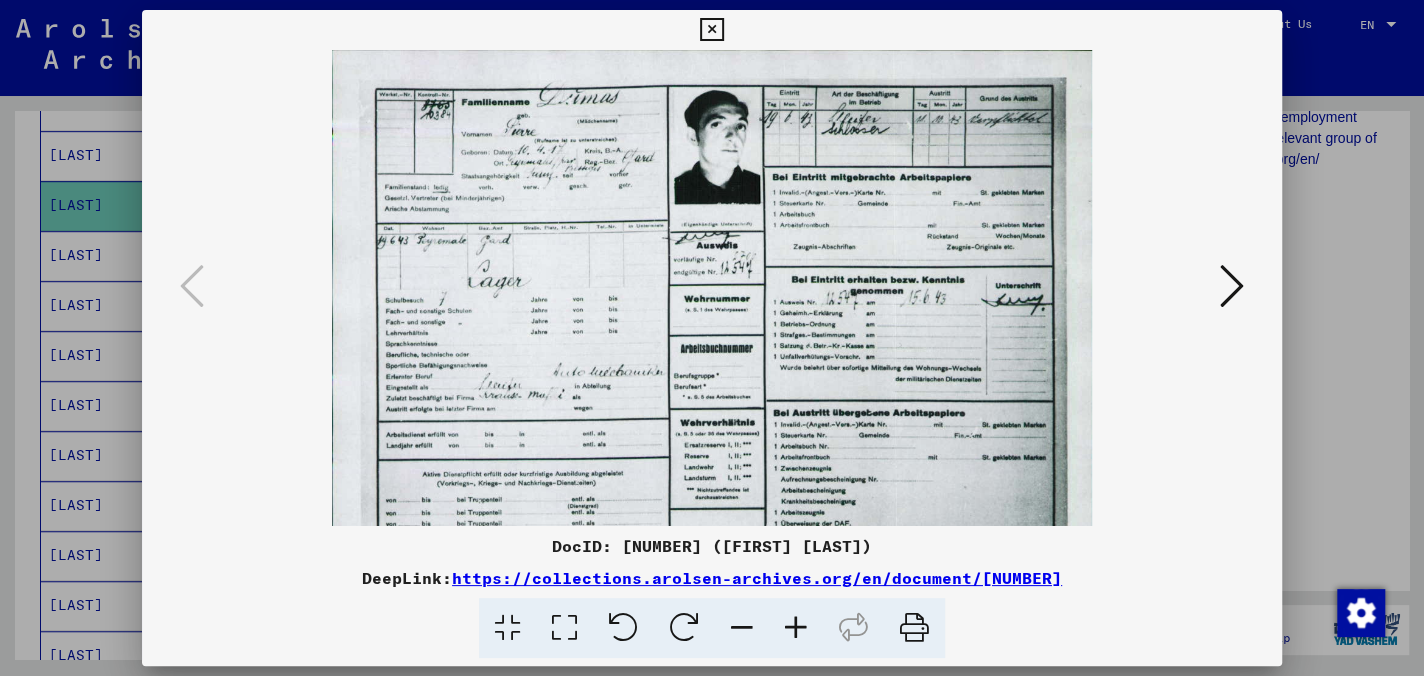 click at bounding box center (796, 628) 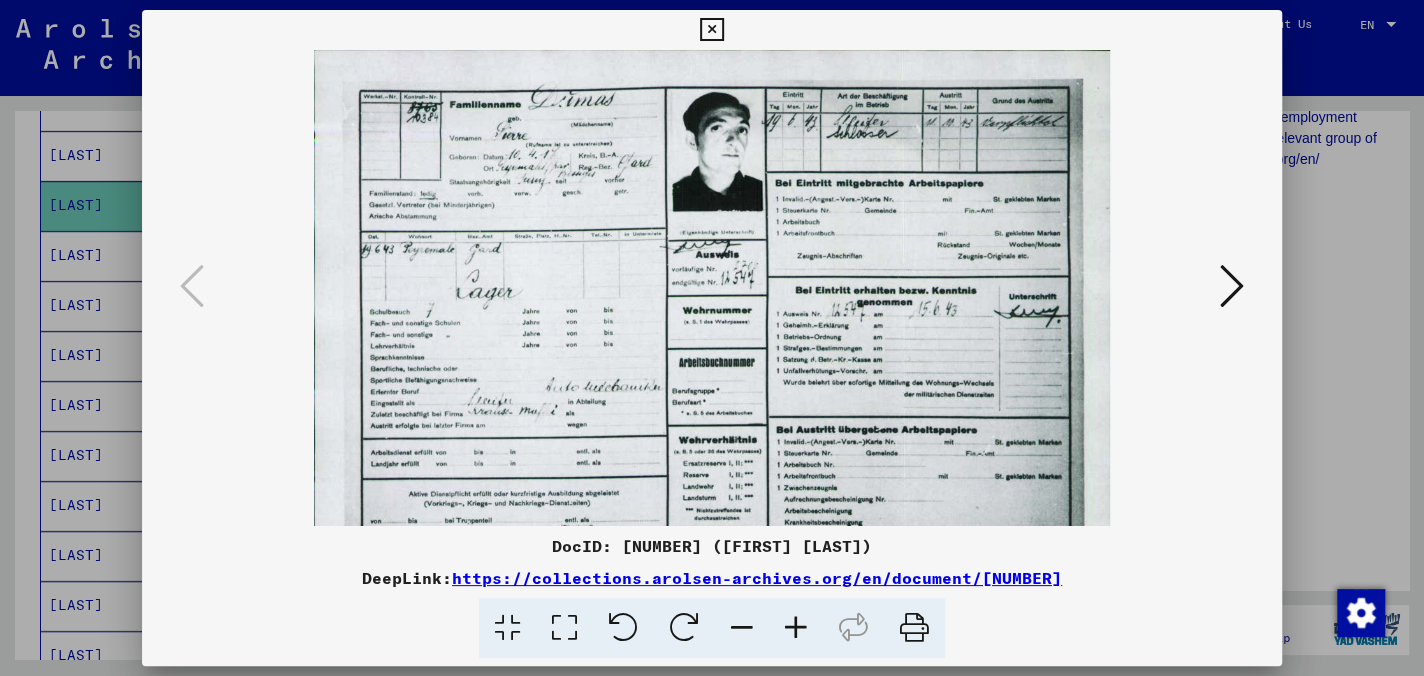 click at bounding box center (796, 628) 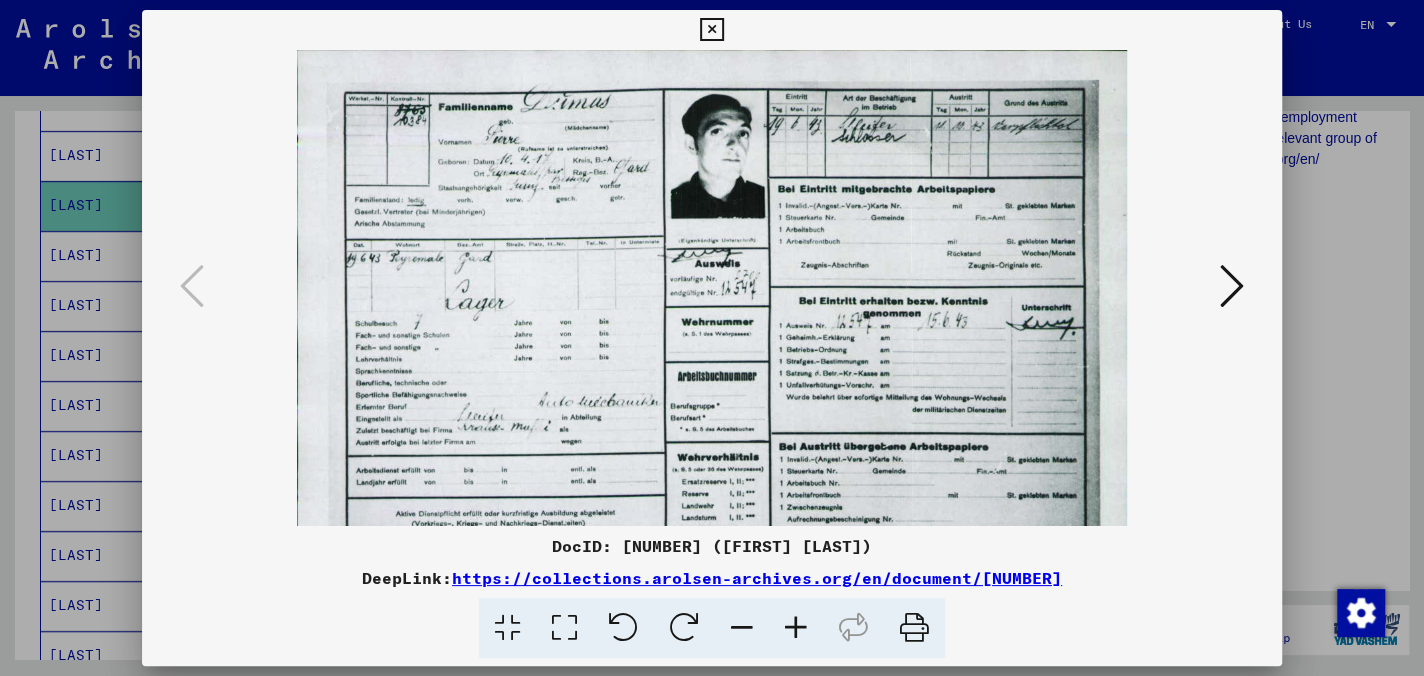 click at bounding box center [796, 628] 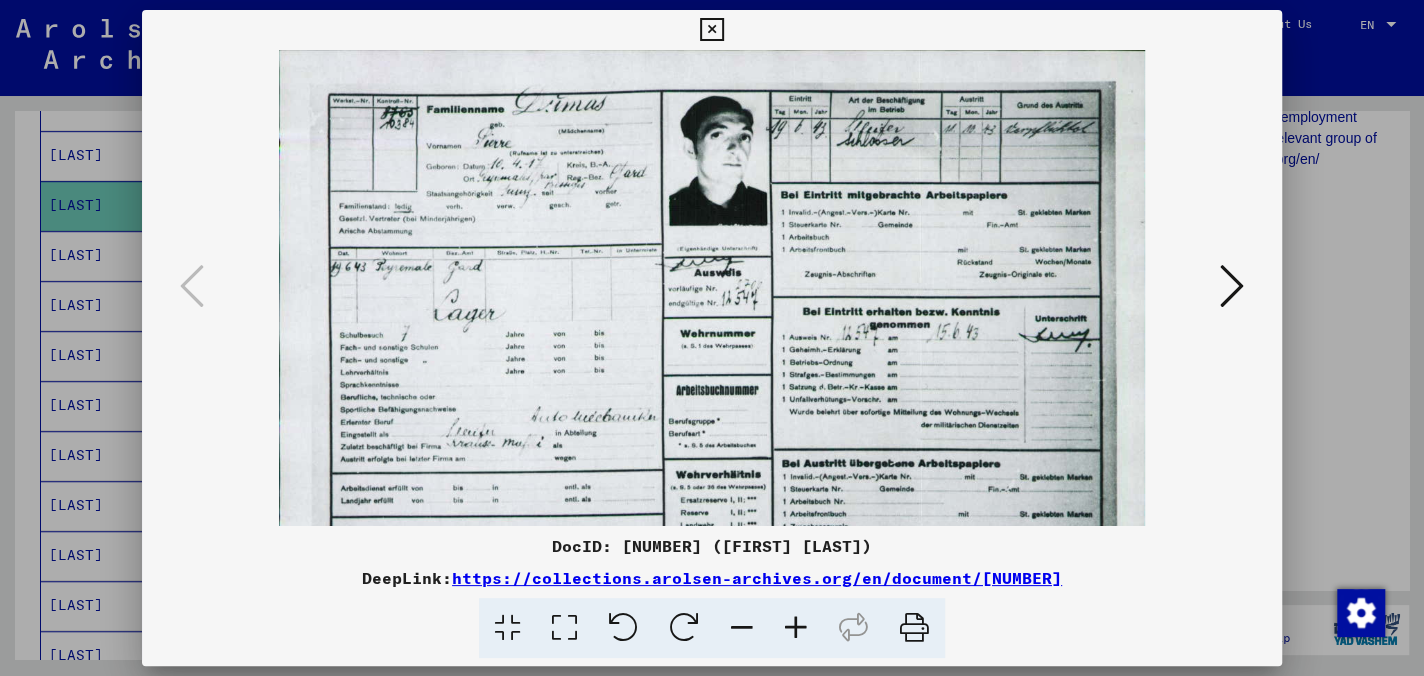 click at bounding box center [796, 628] 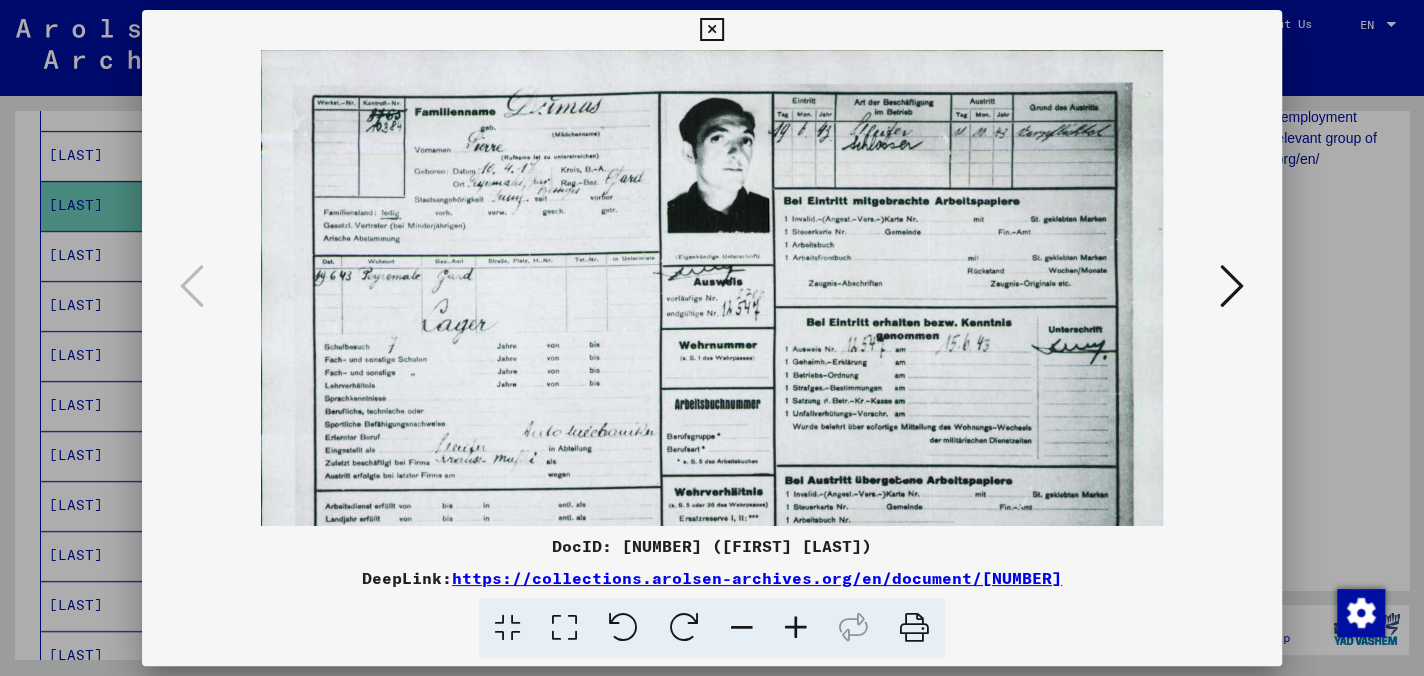 click at bounding box center (711, 30) 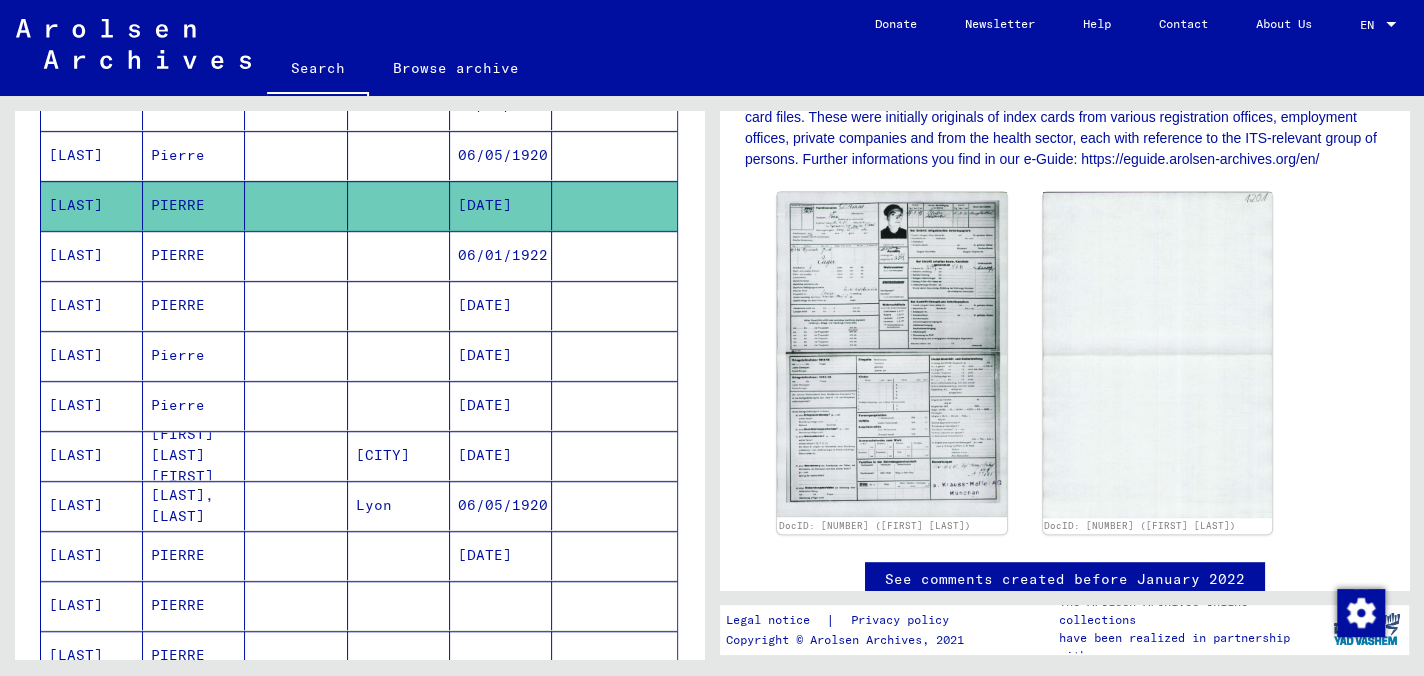 click on "Pierre" at bounding box center [194, 205] 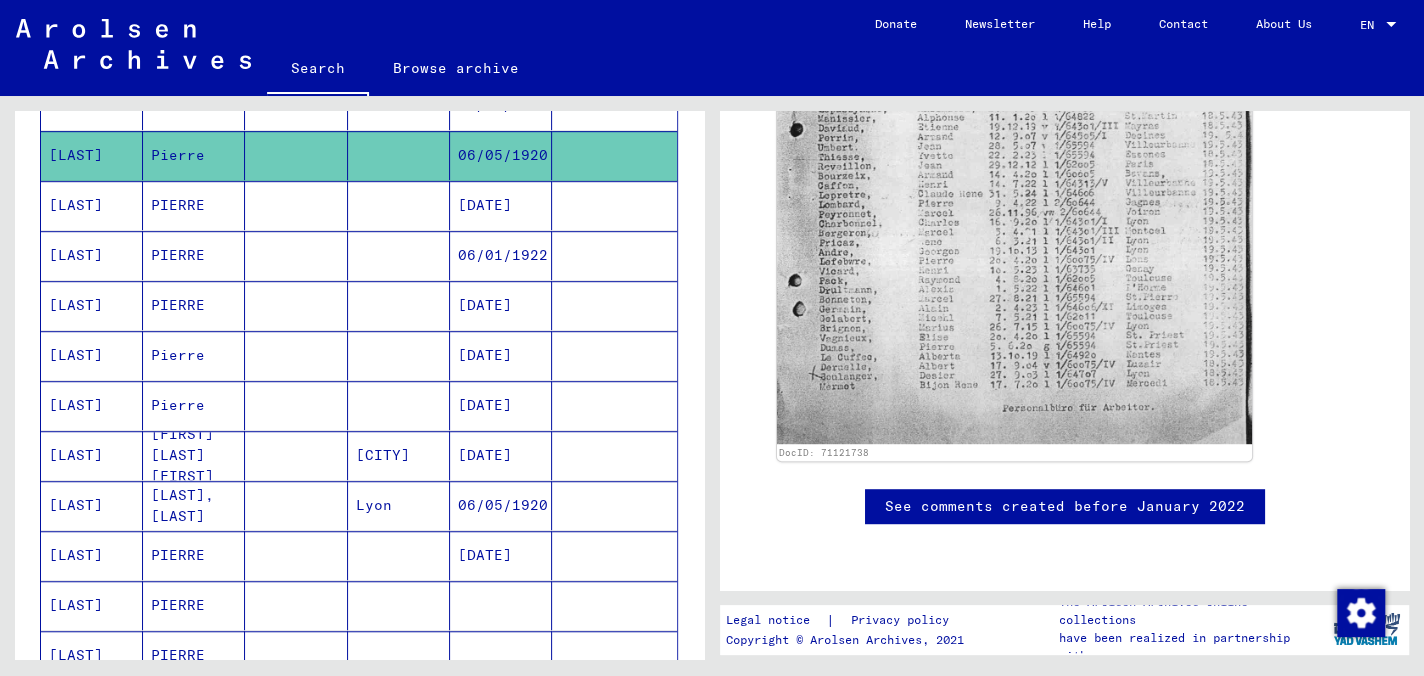 scroll, scrollTop: 348, scrollLeft: 0, axis: vertical 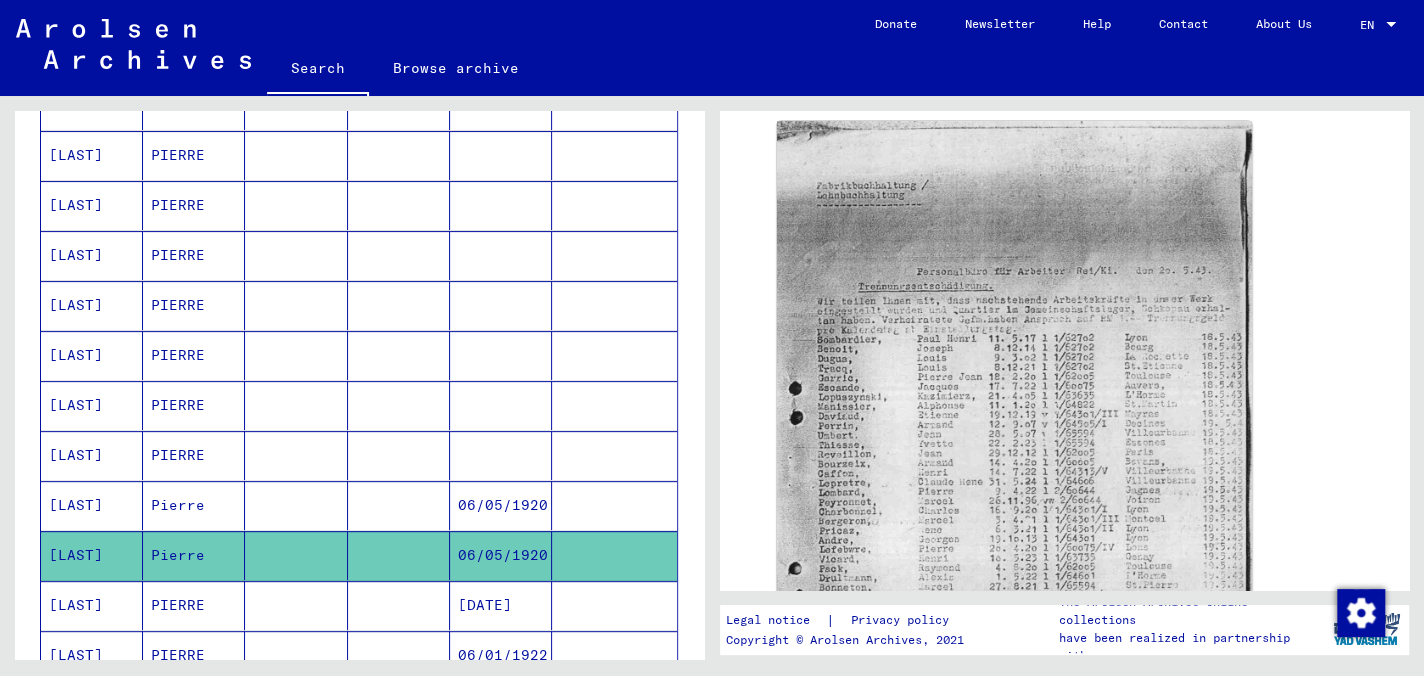 click on "Pierre" at bounding box center [194, 555] 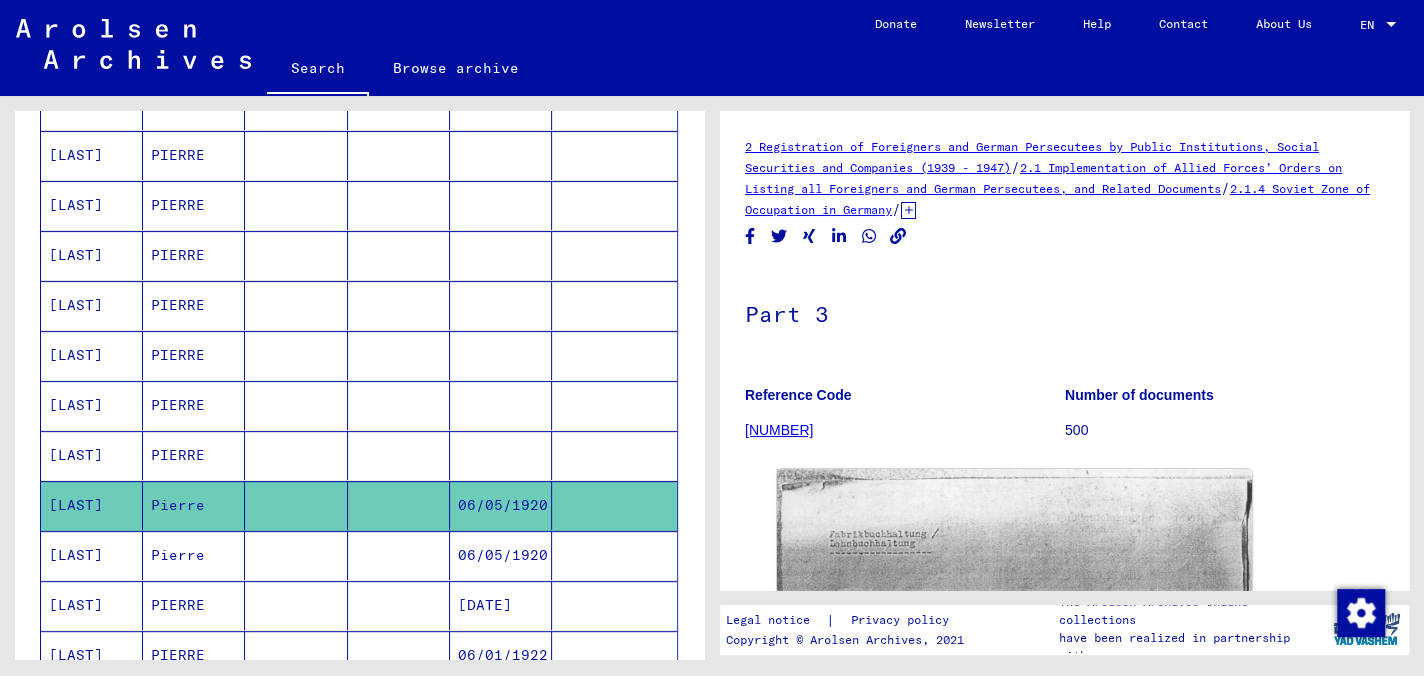 click on "PIERRE" at bounding box center (194, 505) 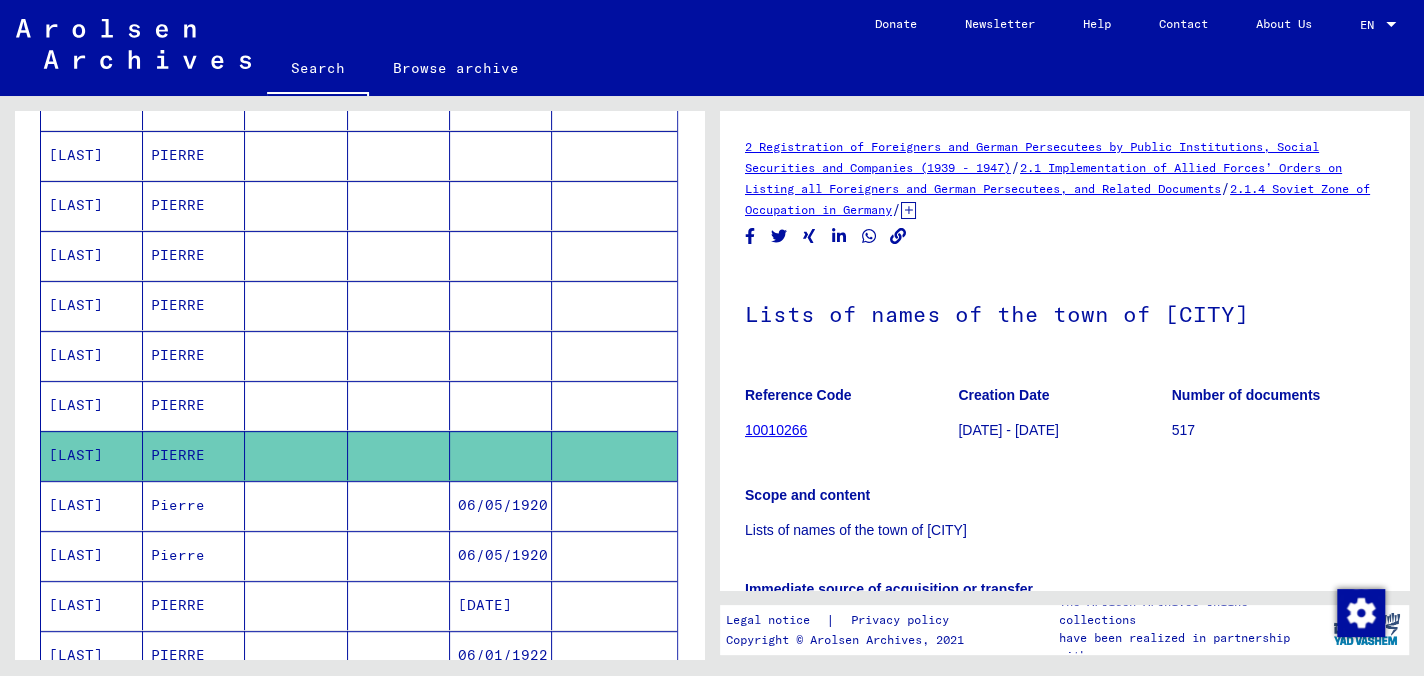 click on "PIERRE" at bounding box center [194, 305] 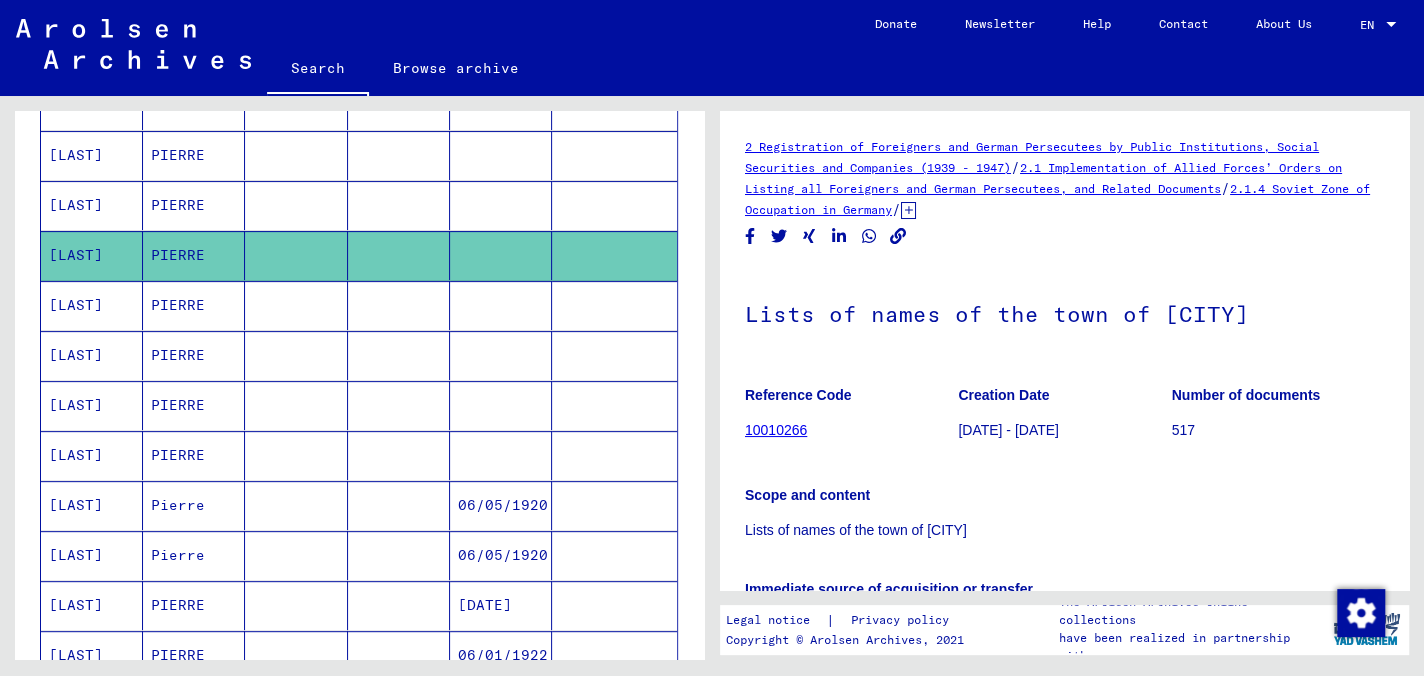 click on "PIERRE" at bounding box center (194, 205) 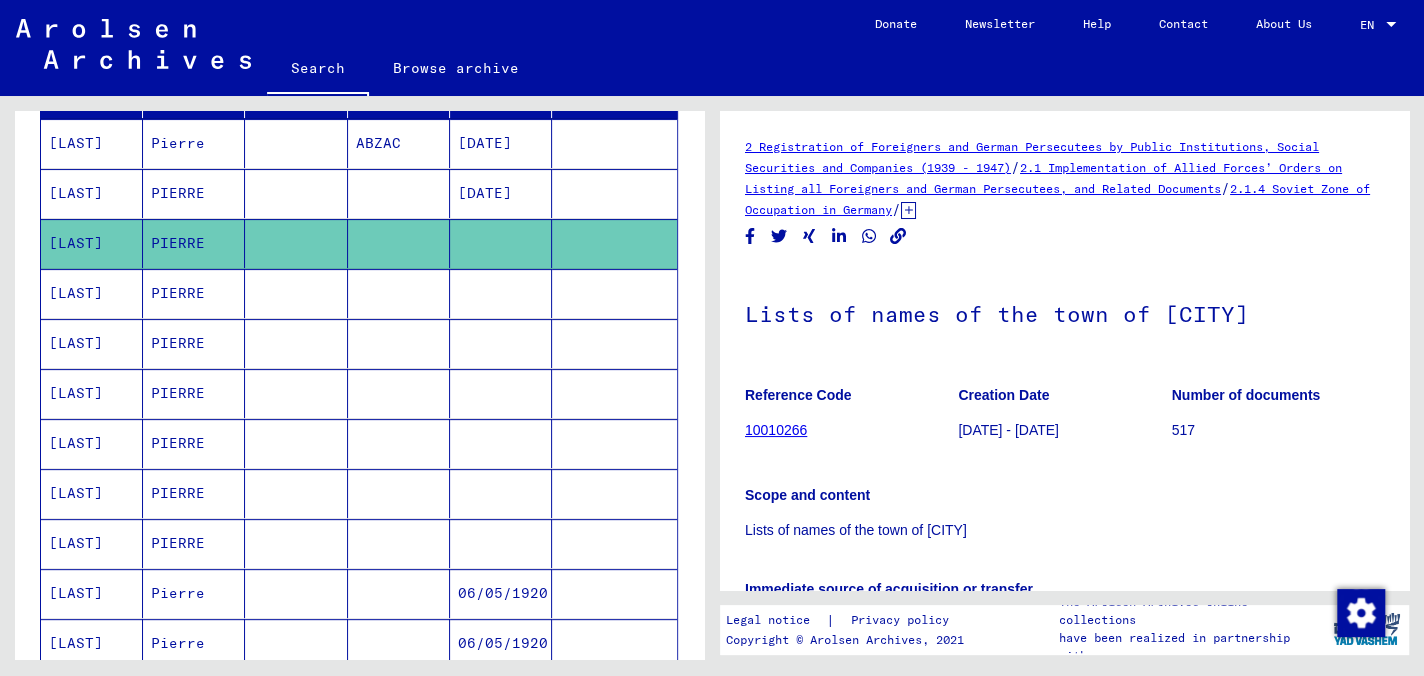 scroll, scrollTop: 174, scrollLeft: 0, axis: vertical 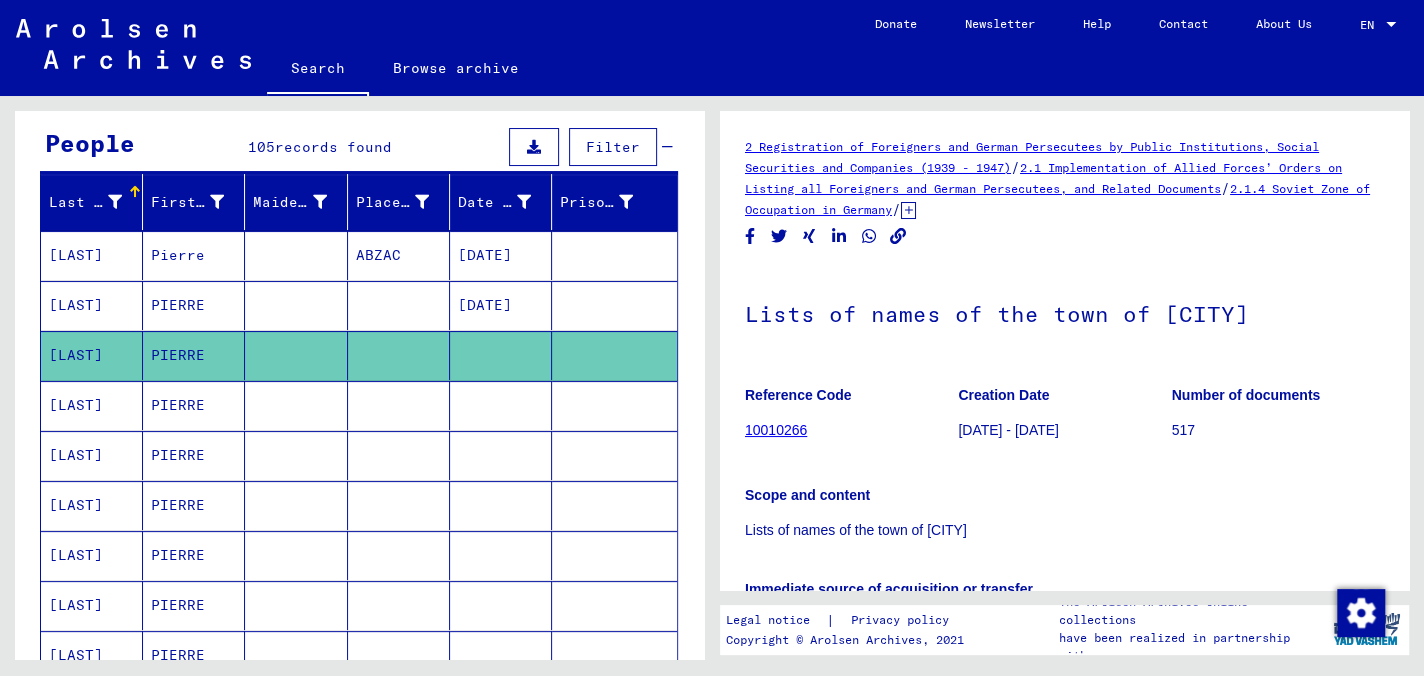click on "Pierre" at bounding box center (194, 305) 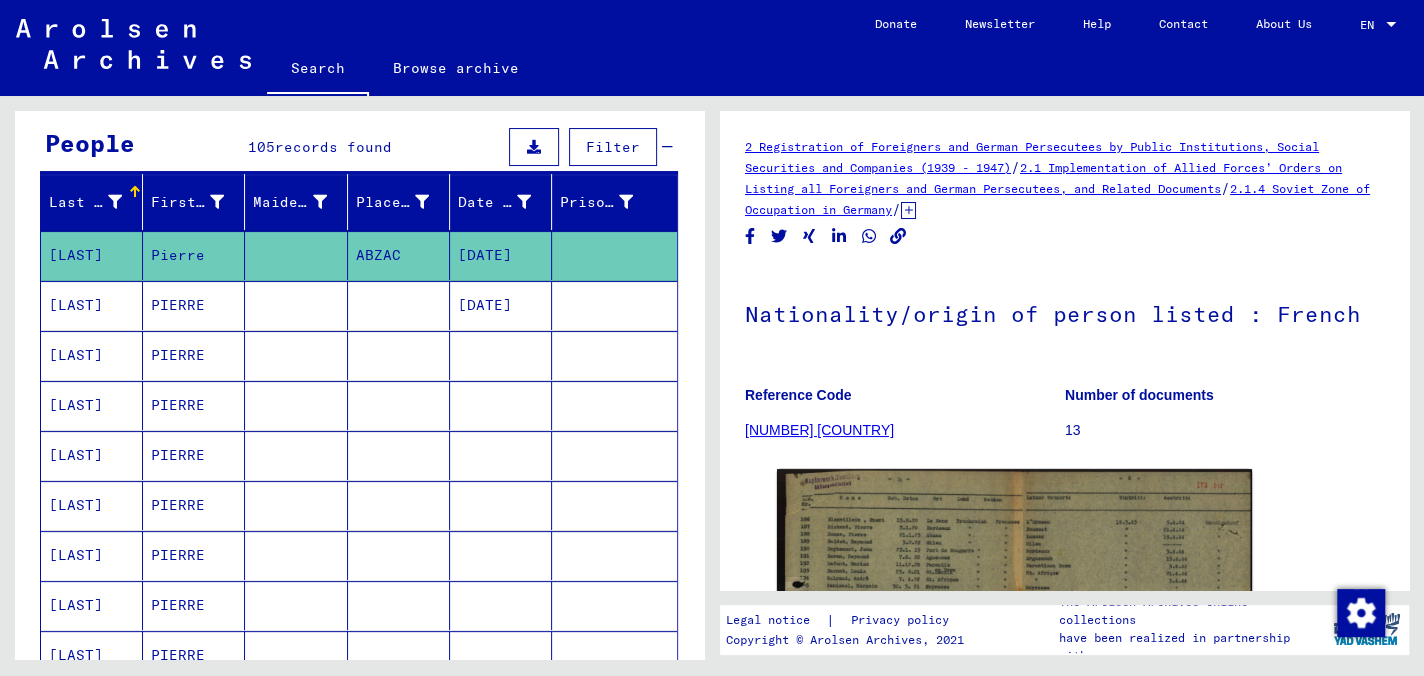 click on "PIERRE" at bounding box center [194, 355] 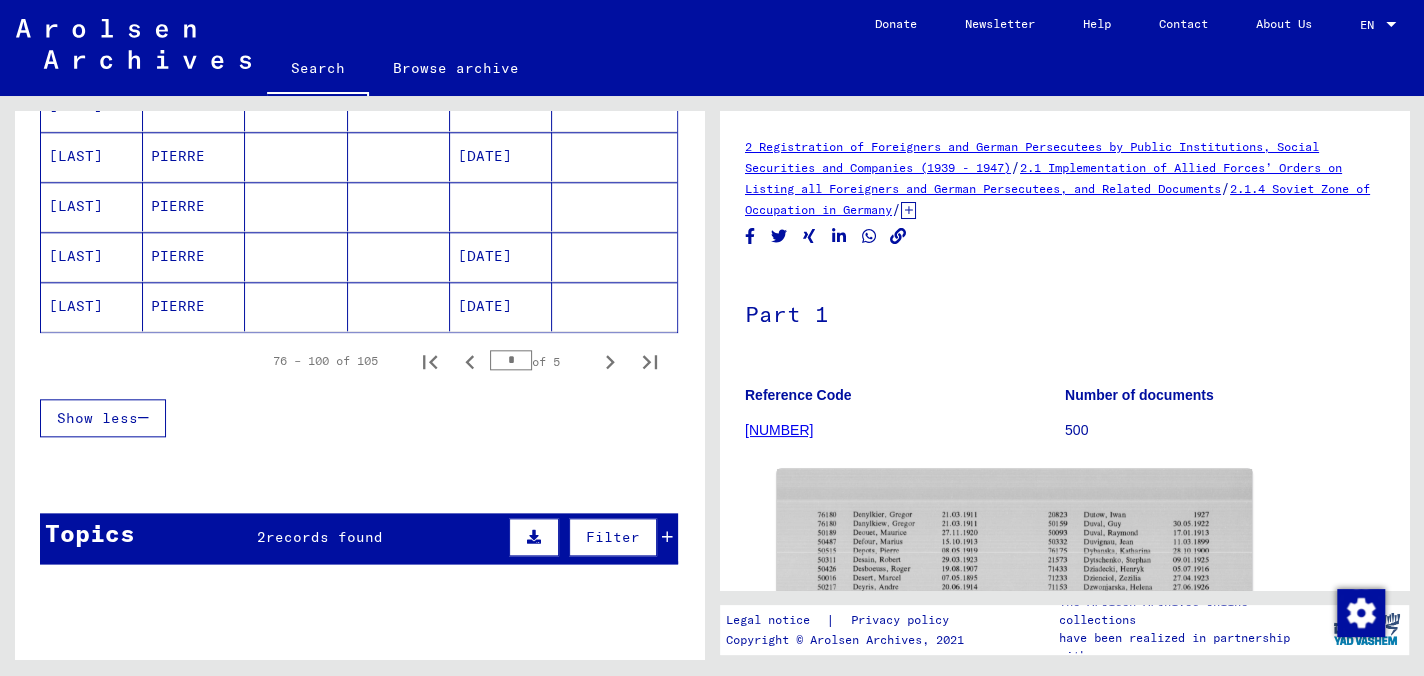 scroll, scrollTop: 1474, scrollLeft: 0, axis: vertical 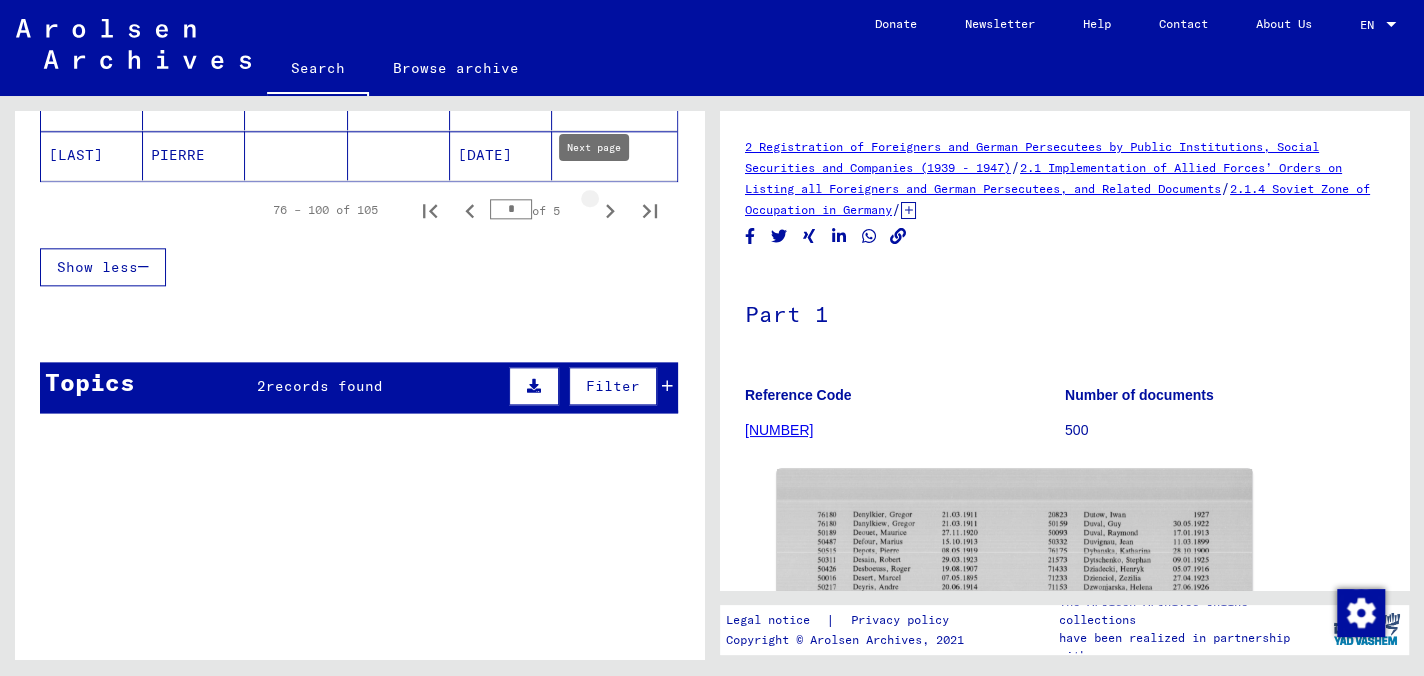 click 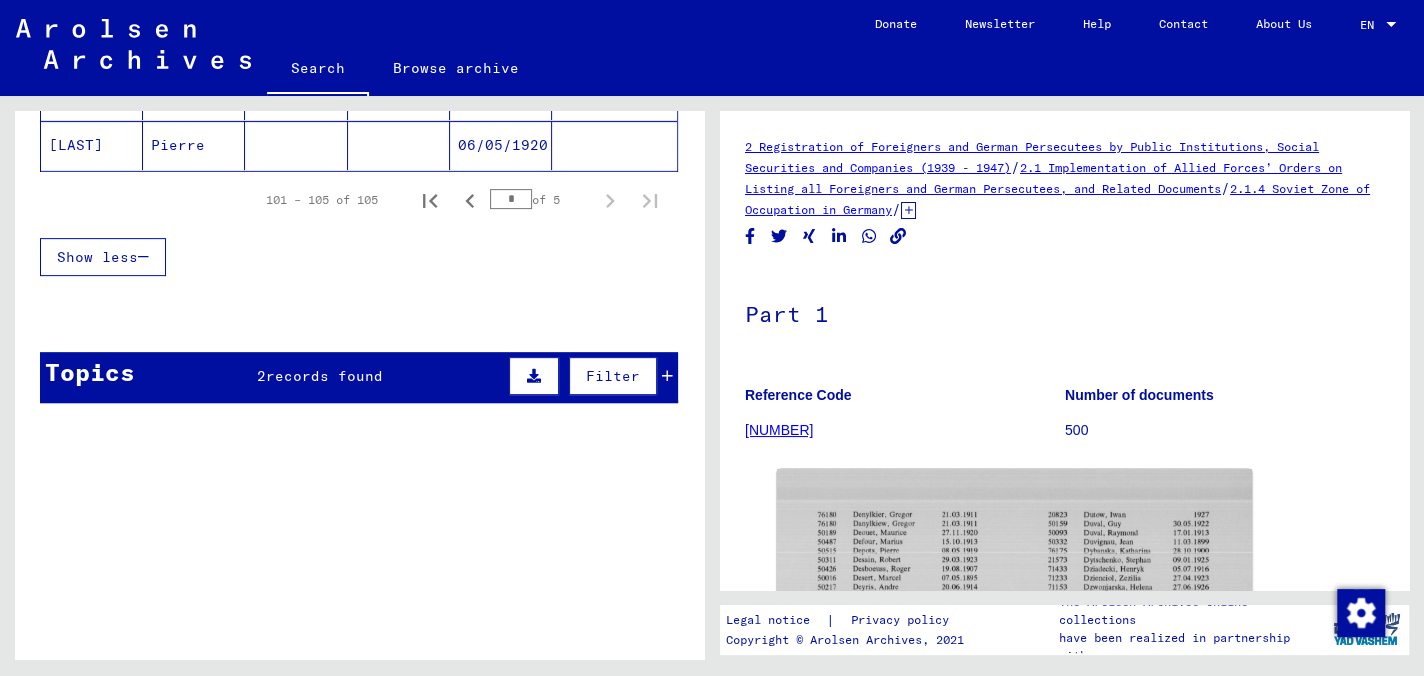 click on "Pierre" 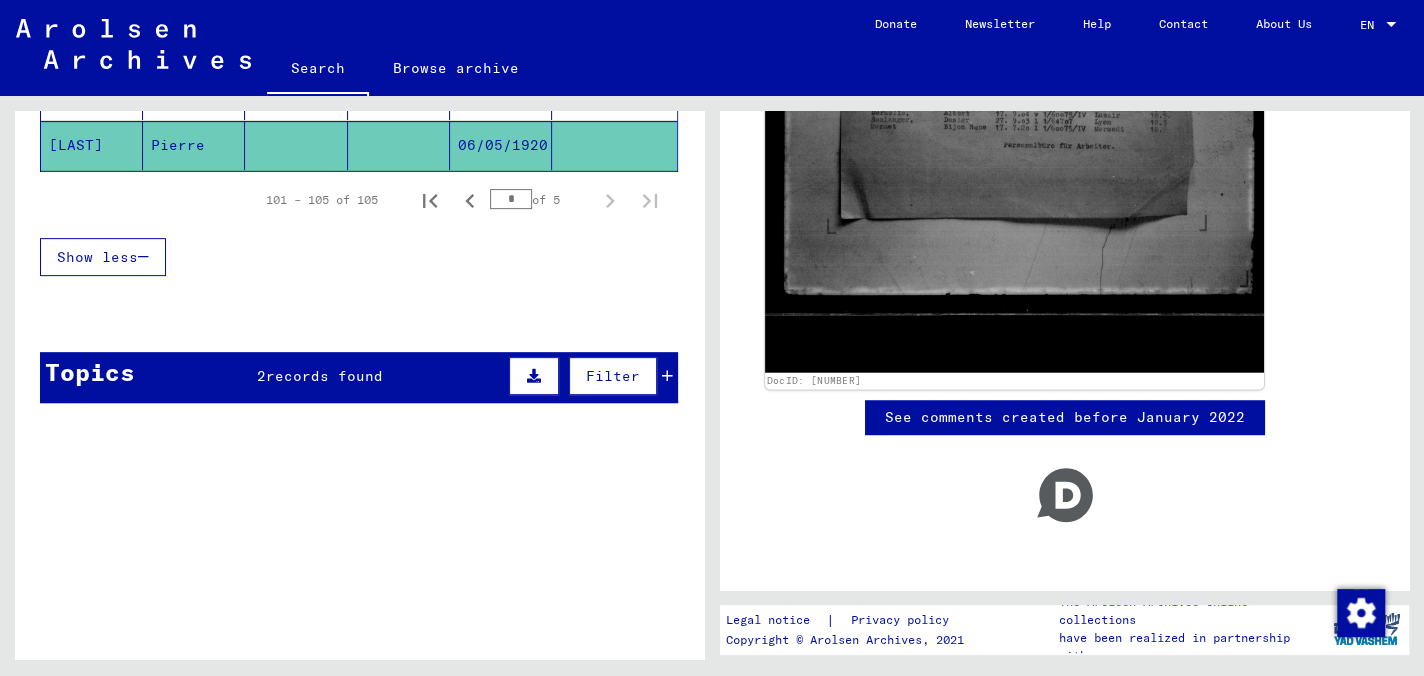 scroll, scrollTop: 502, scrollLeft: 0, axis: vertical 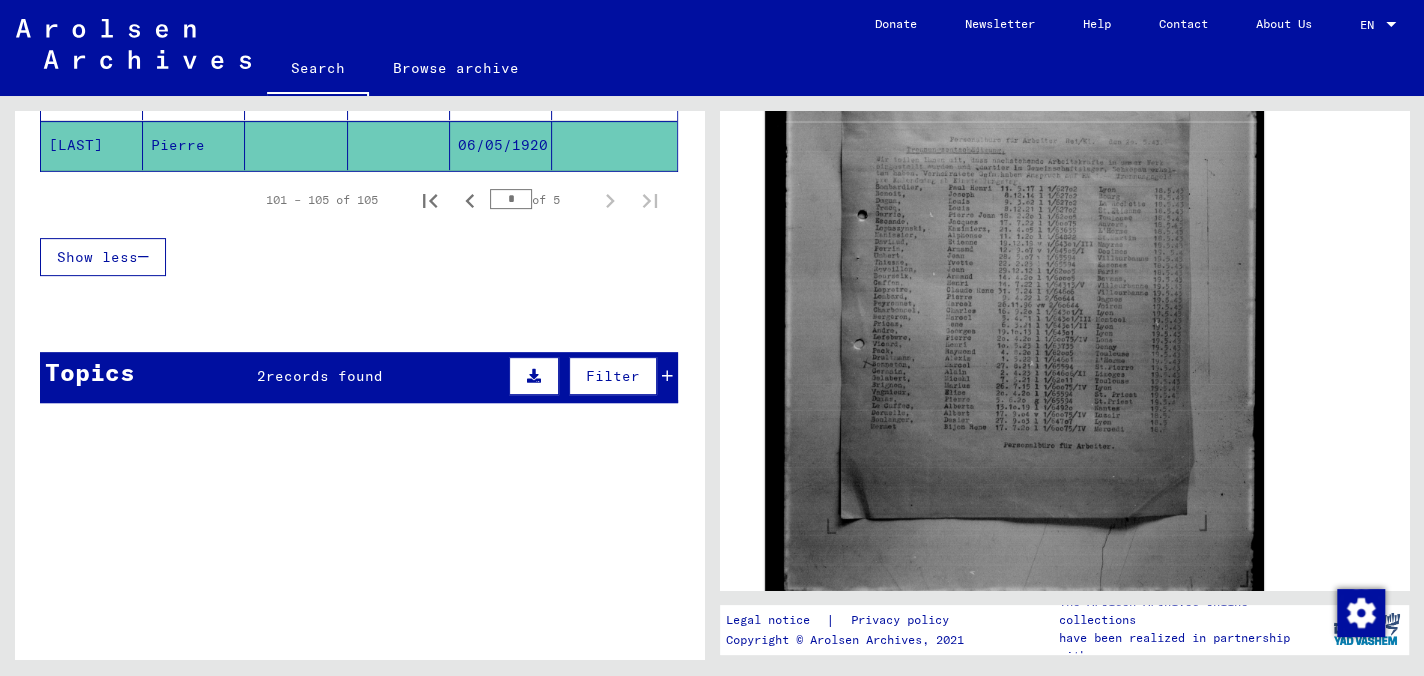 click 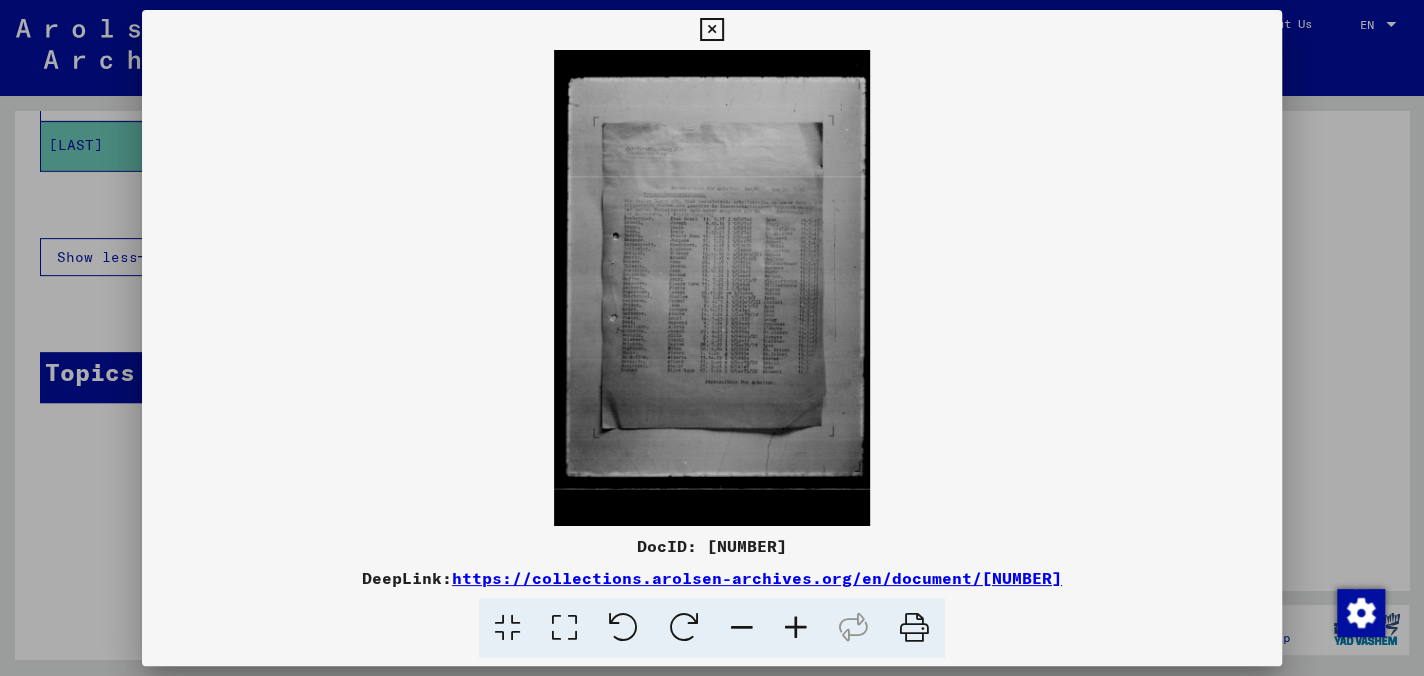 click at bounding box center (796, 628) 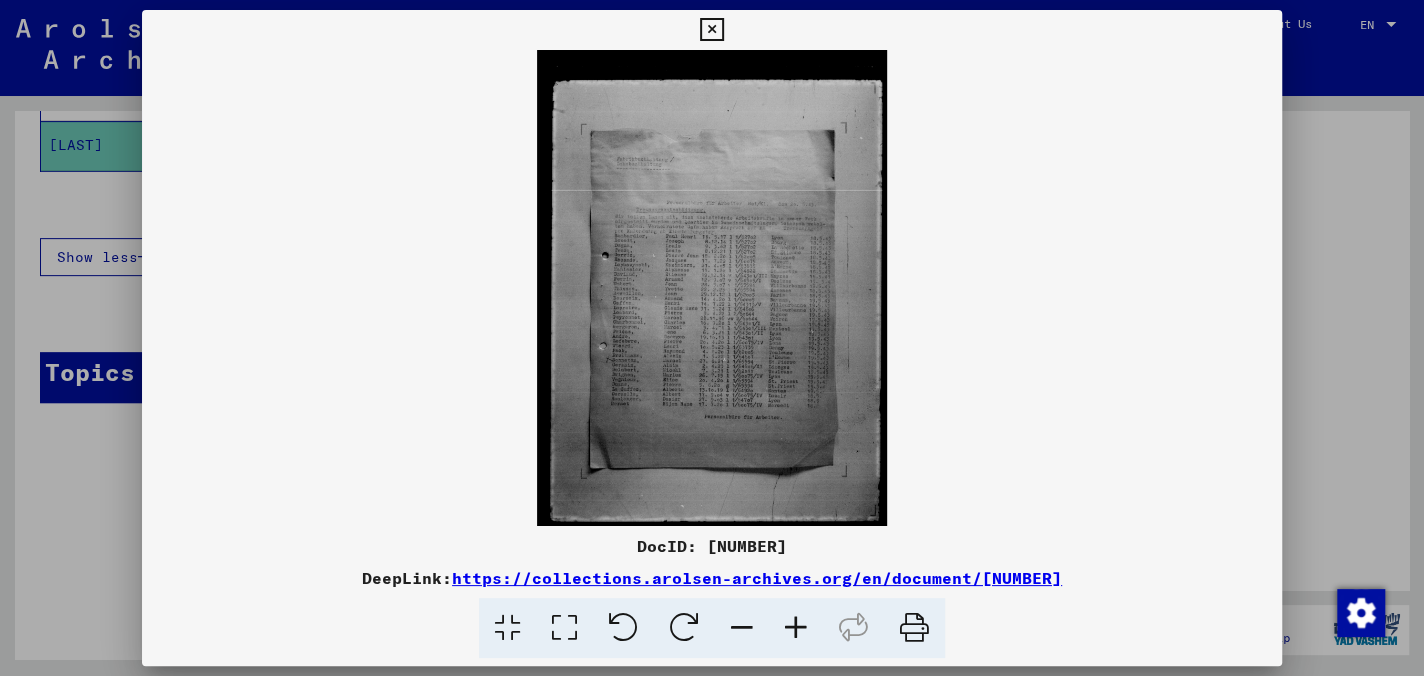 click at bounding box center (796, 628) 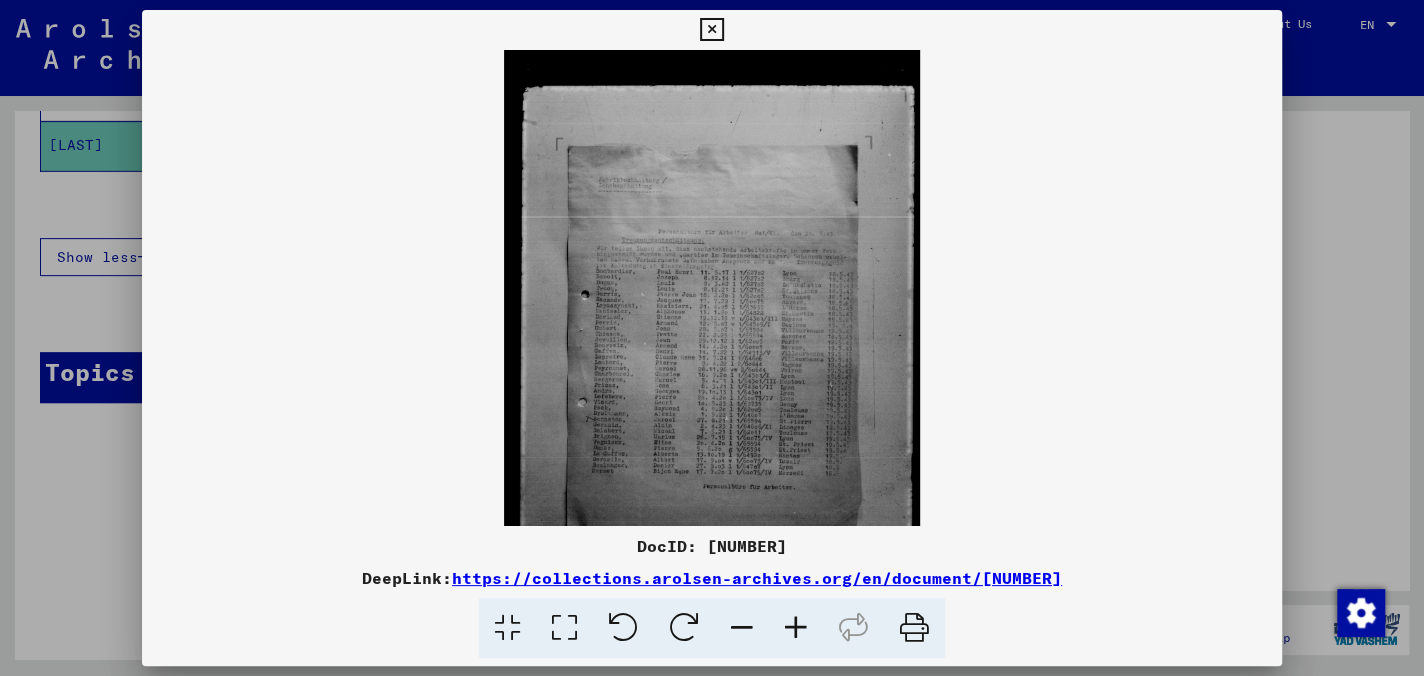 click at bounding box center (796, 628) 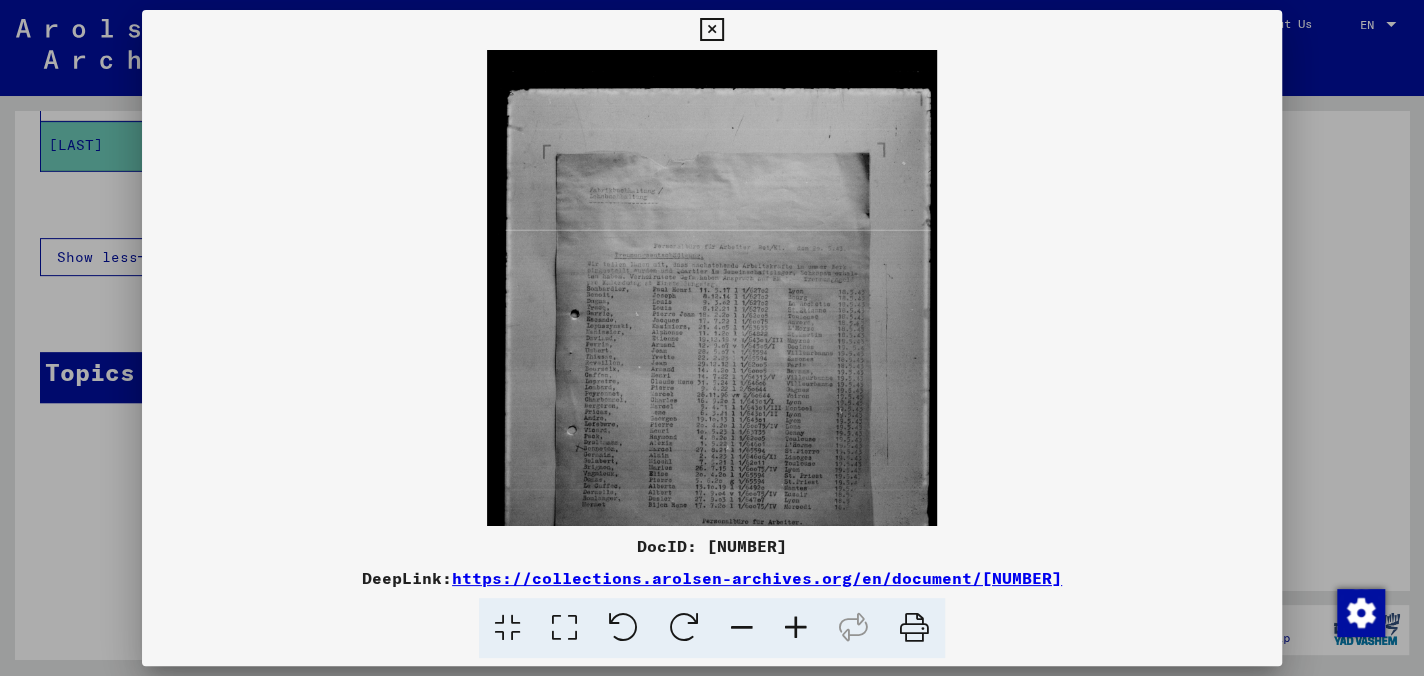 click at bounding box center [796, 628] 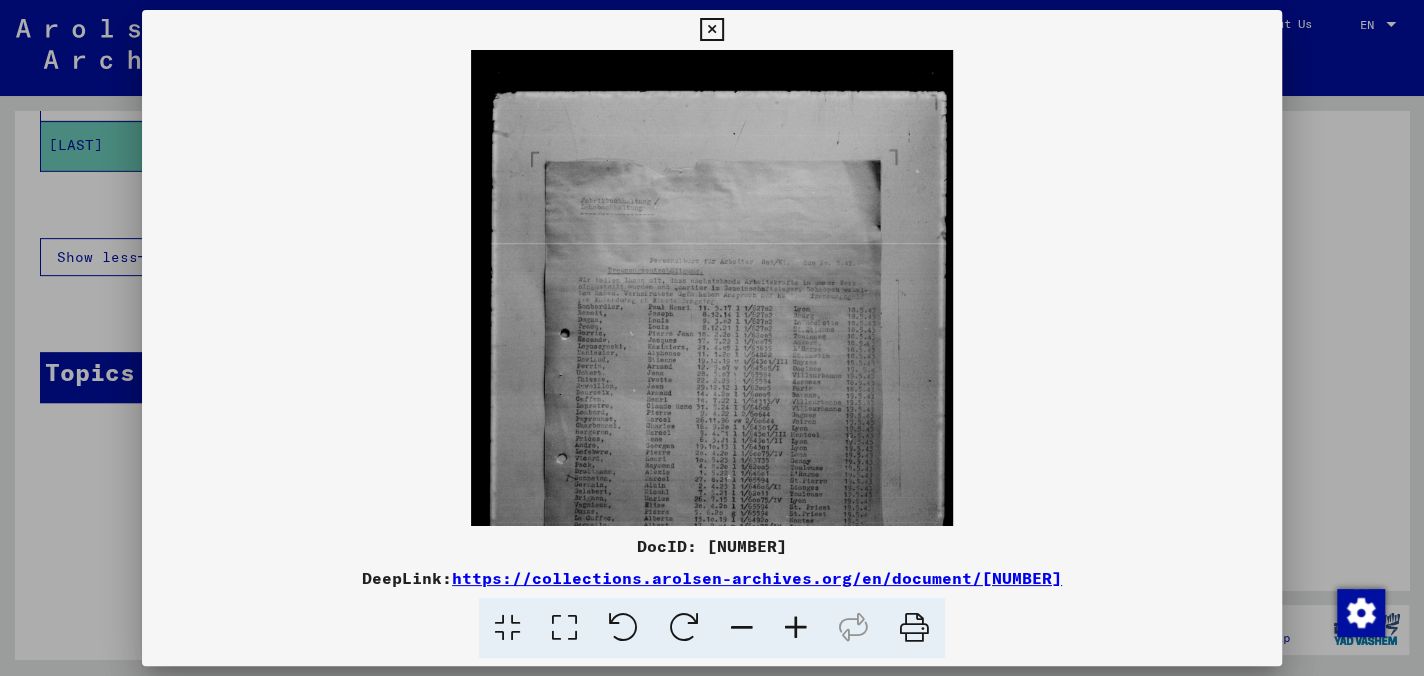 click at bounding box center (796, 628) 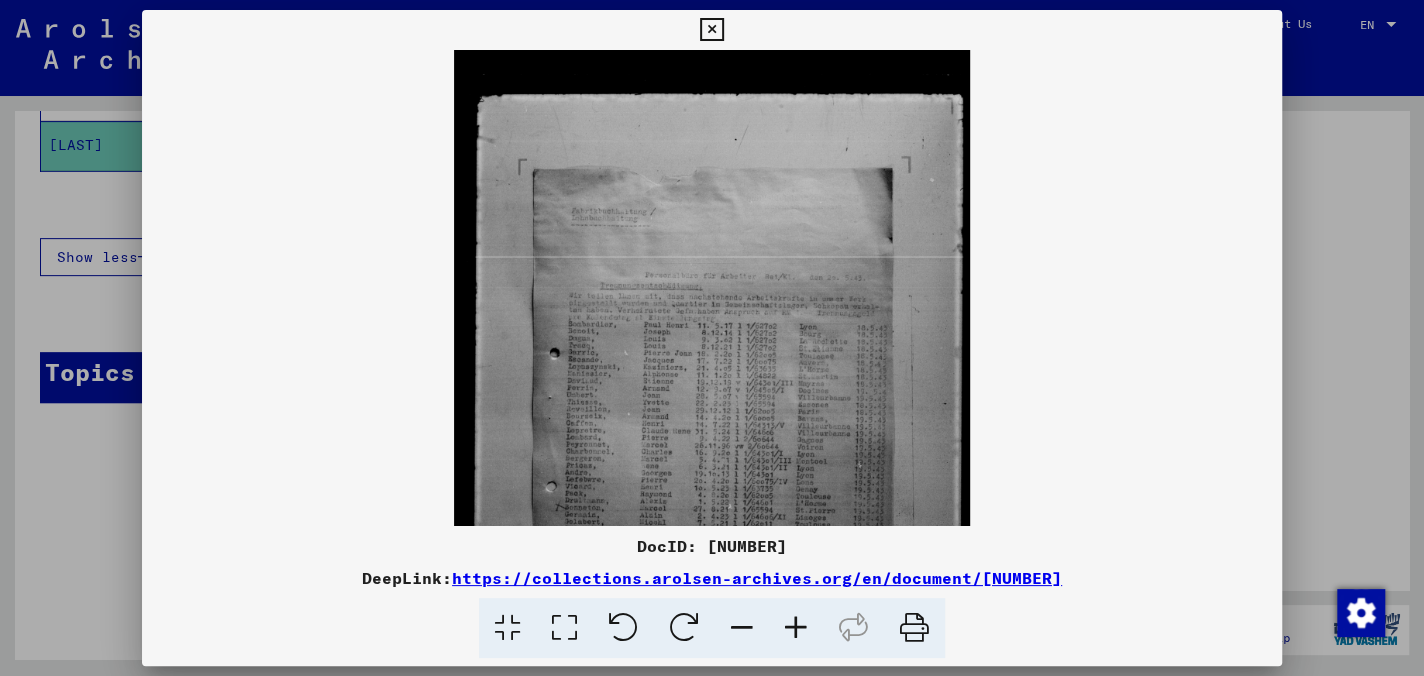 click at bounding box center [796, 628] 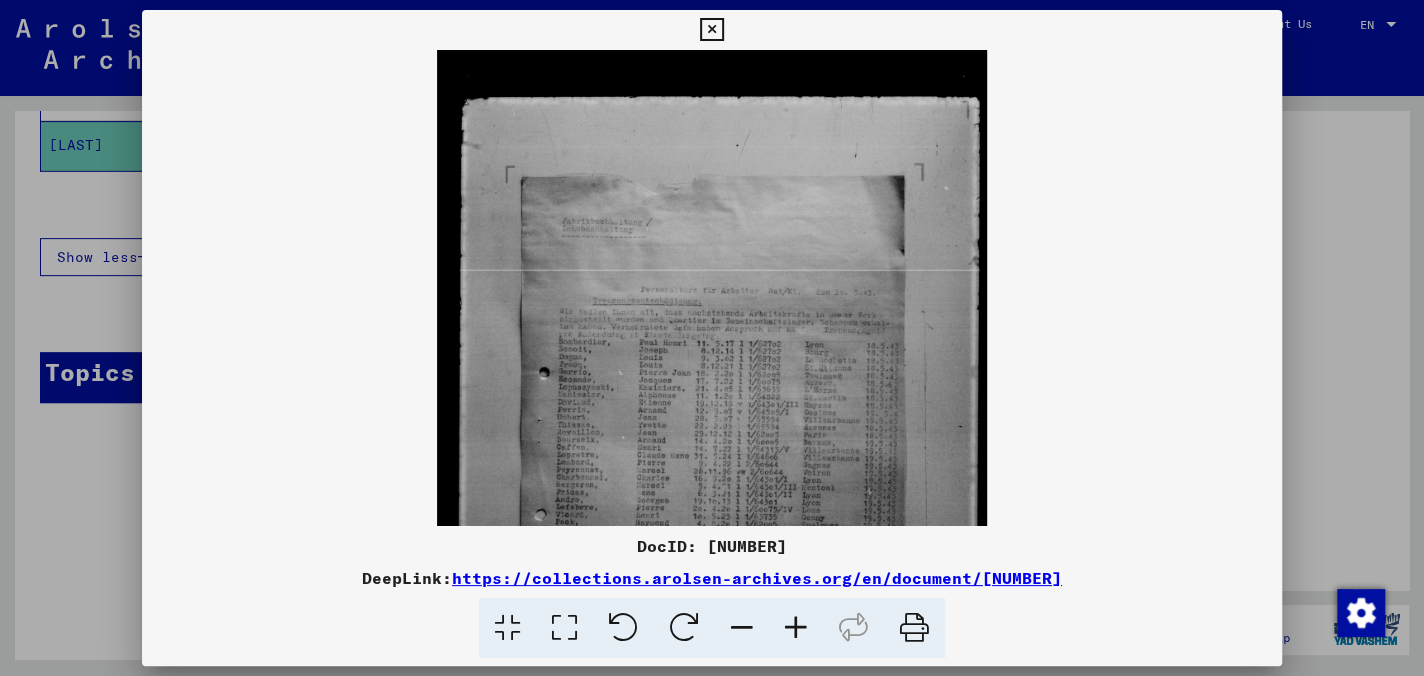 click at bounding box center [796, 628] 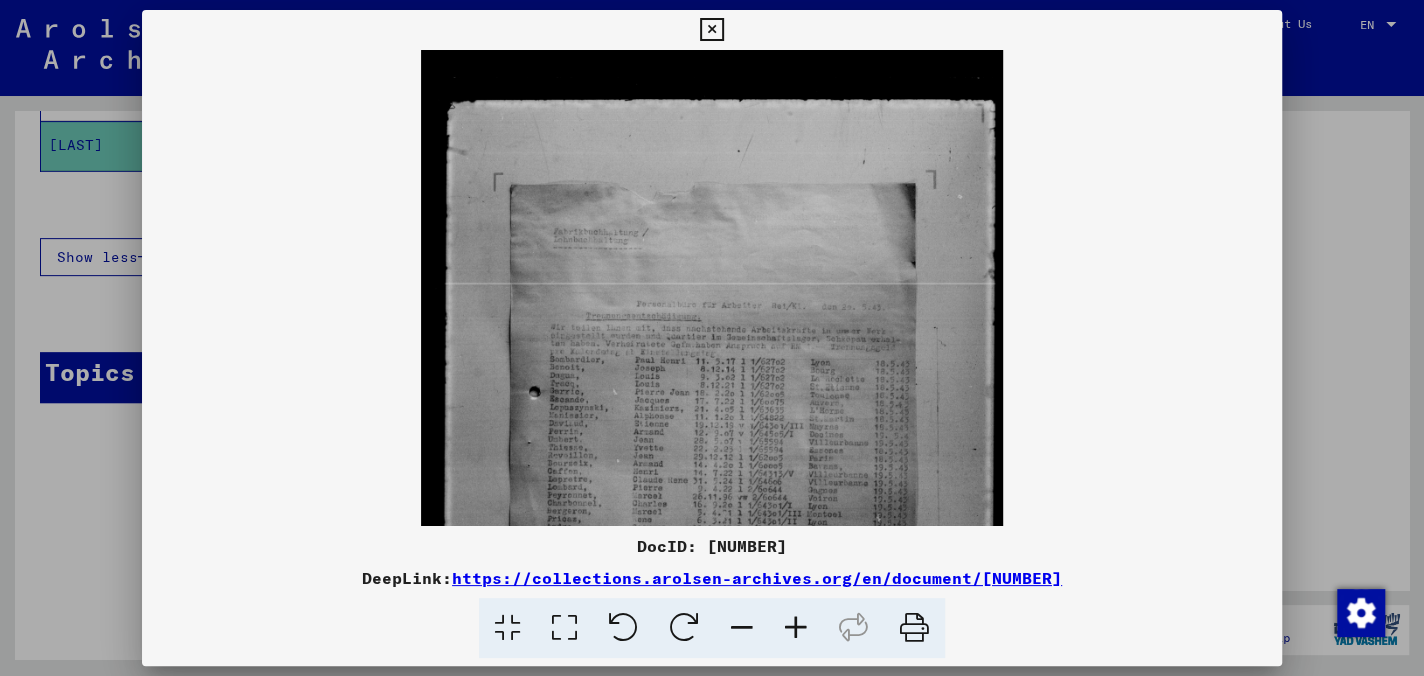 click at bounding box center (796, 628) 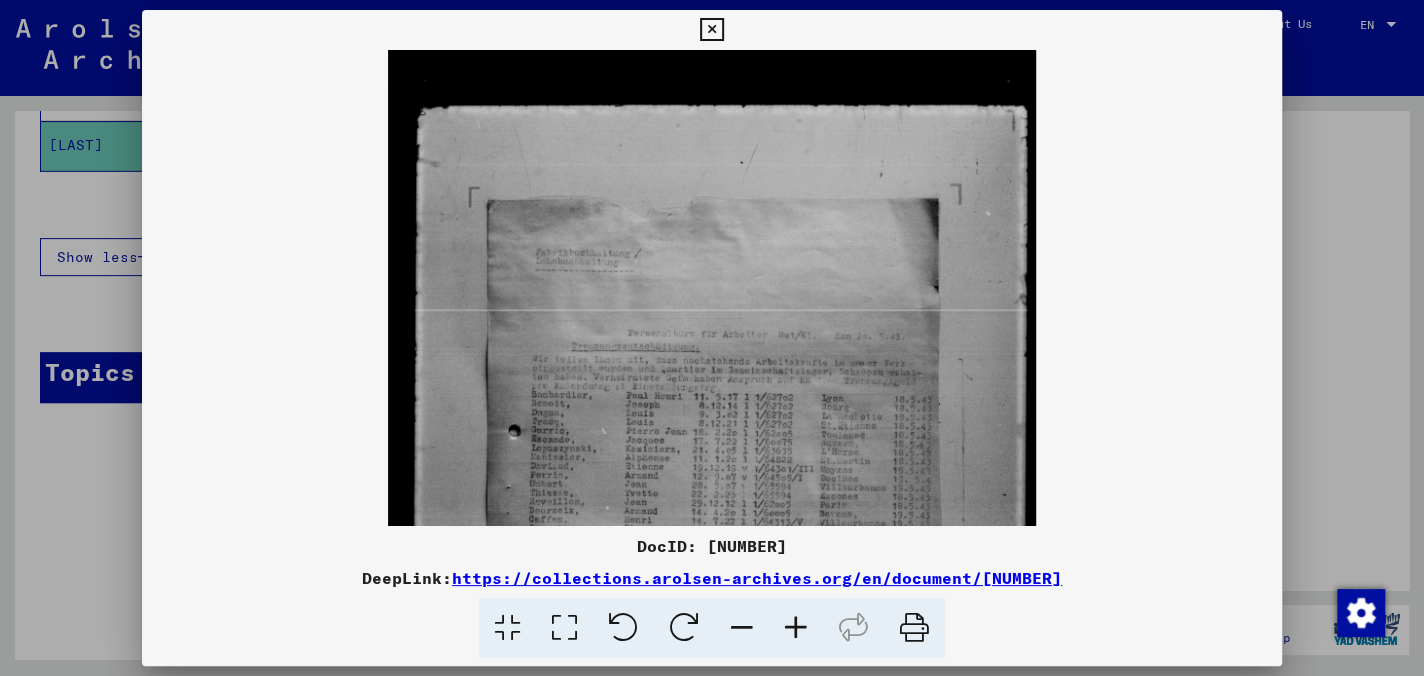 click at bounding box center (796, 628) 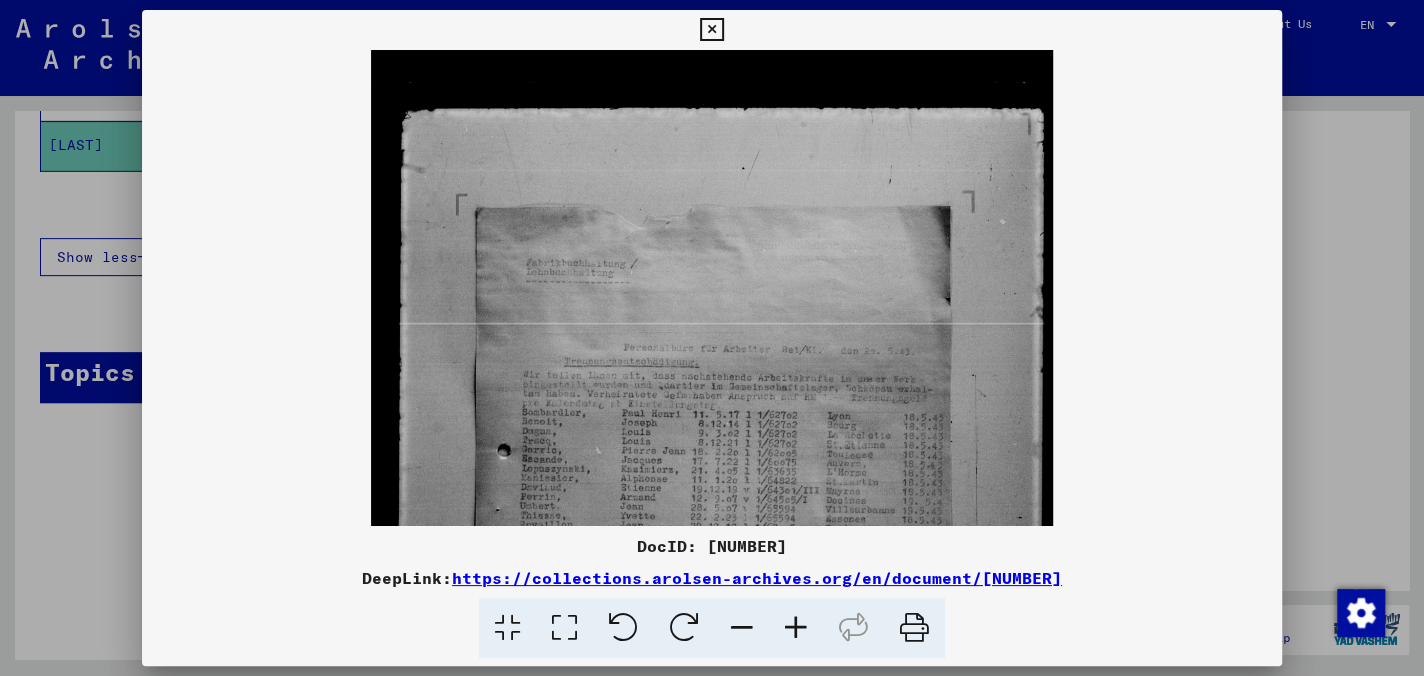 click at bounding box center [711, 30] 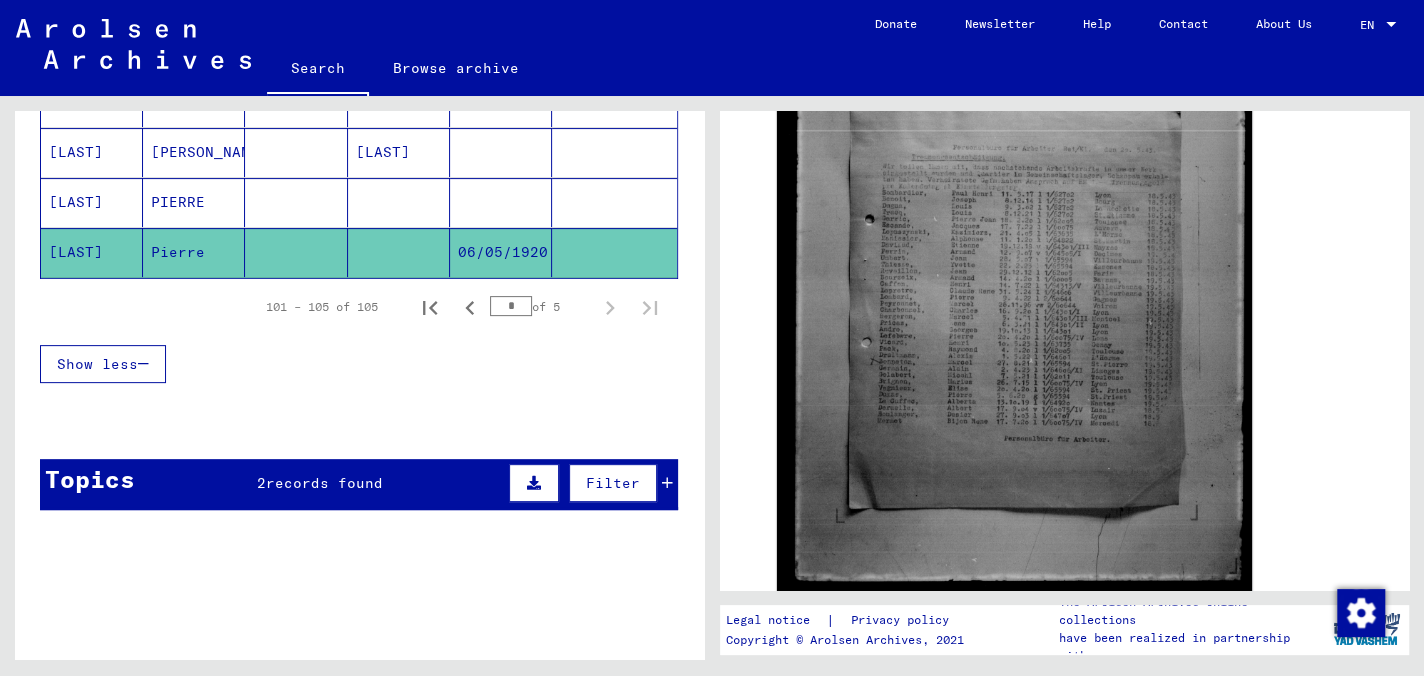 scroll, scrollTop: 184, scrollLeft: 0, axis: vertical 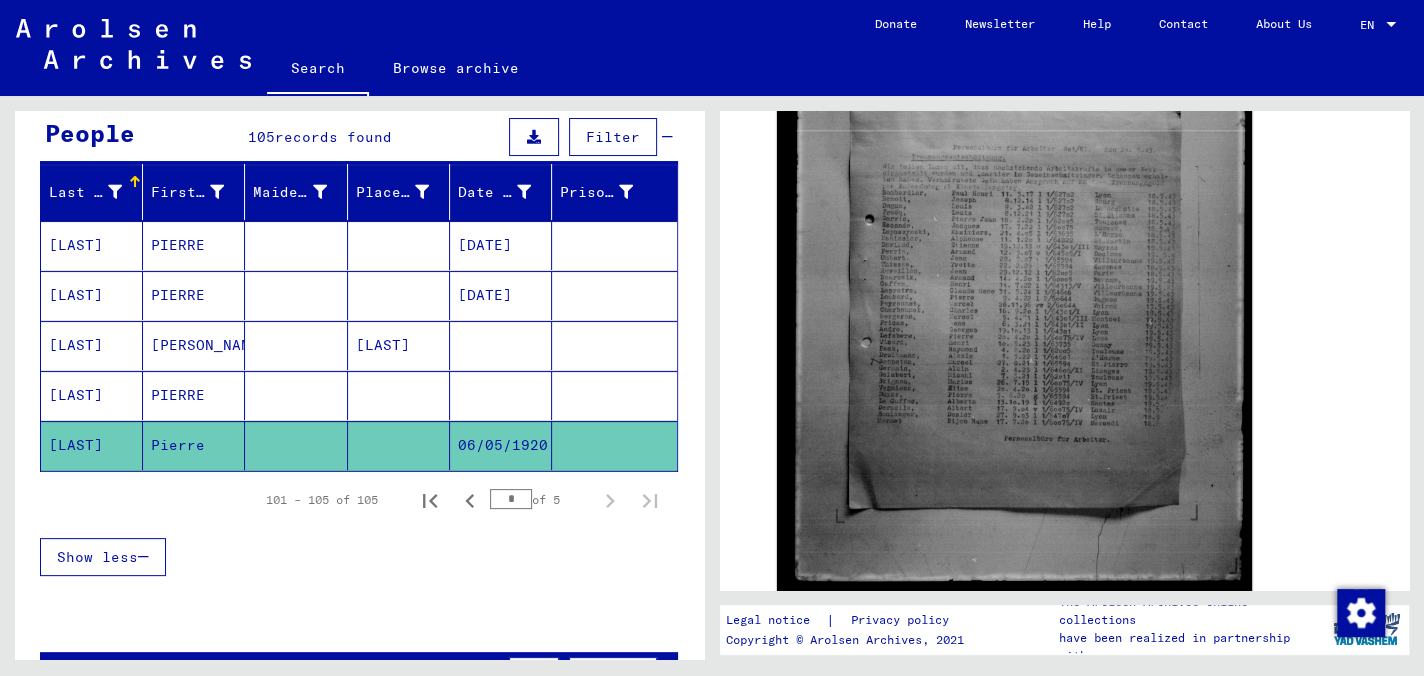 click on "PIERRE" at bounding box center [194, 445] 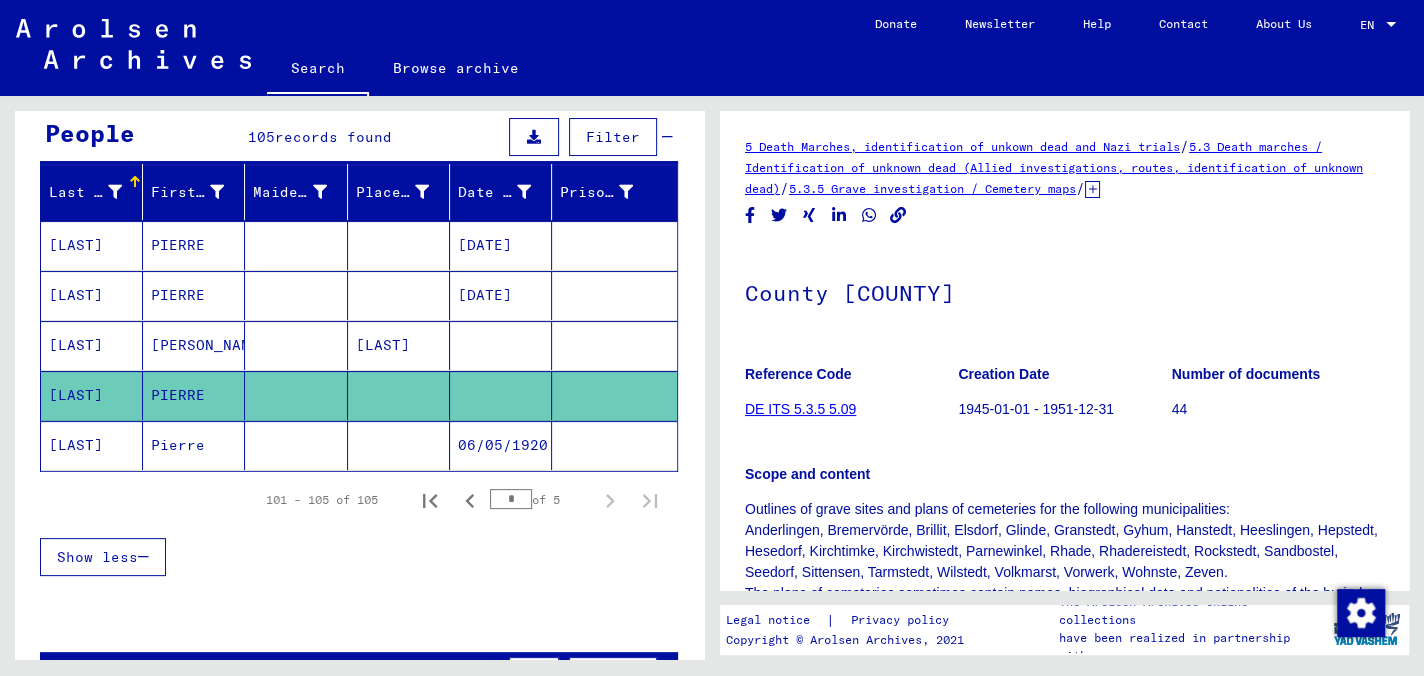 scroll, scrollTop: 500, scrollLeft: 0, axis: vertical 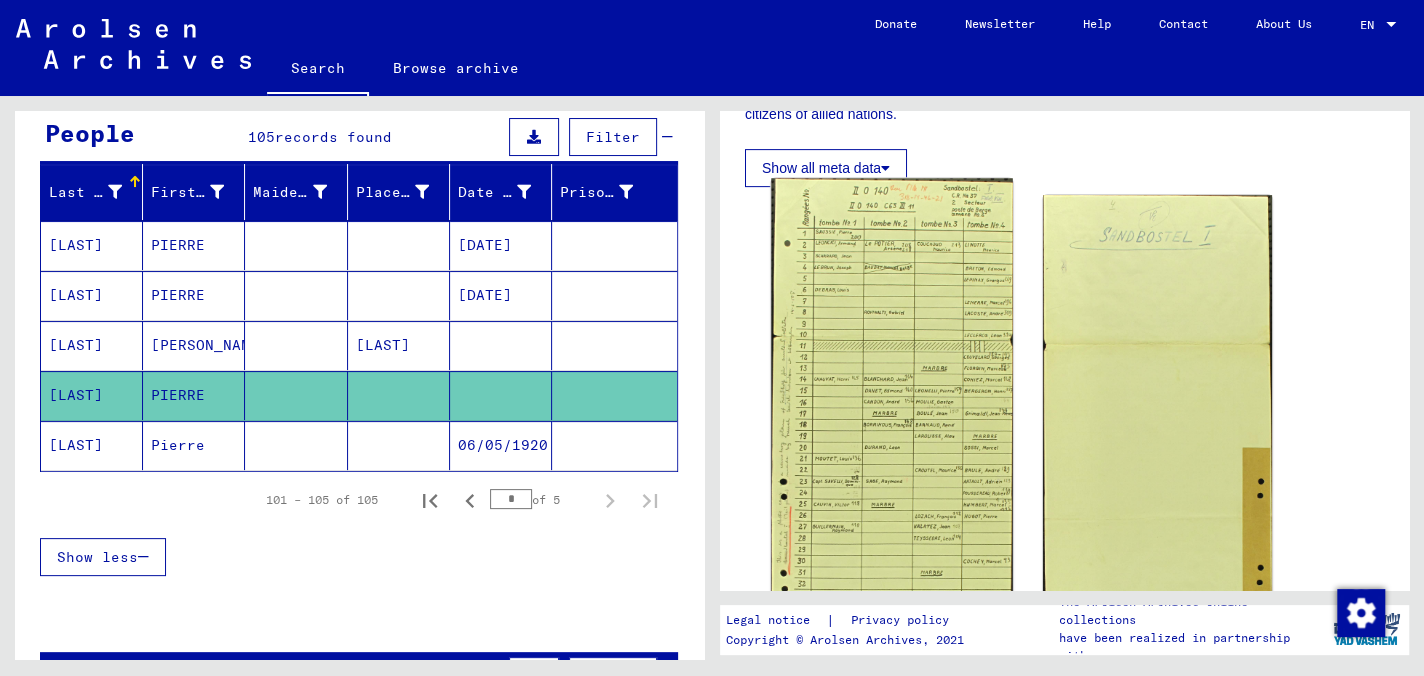 click 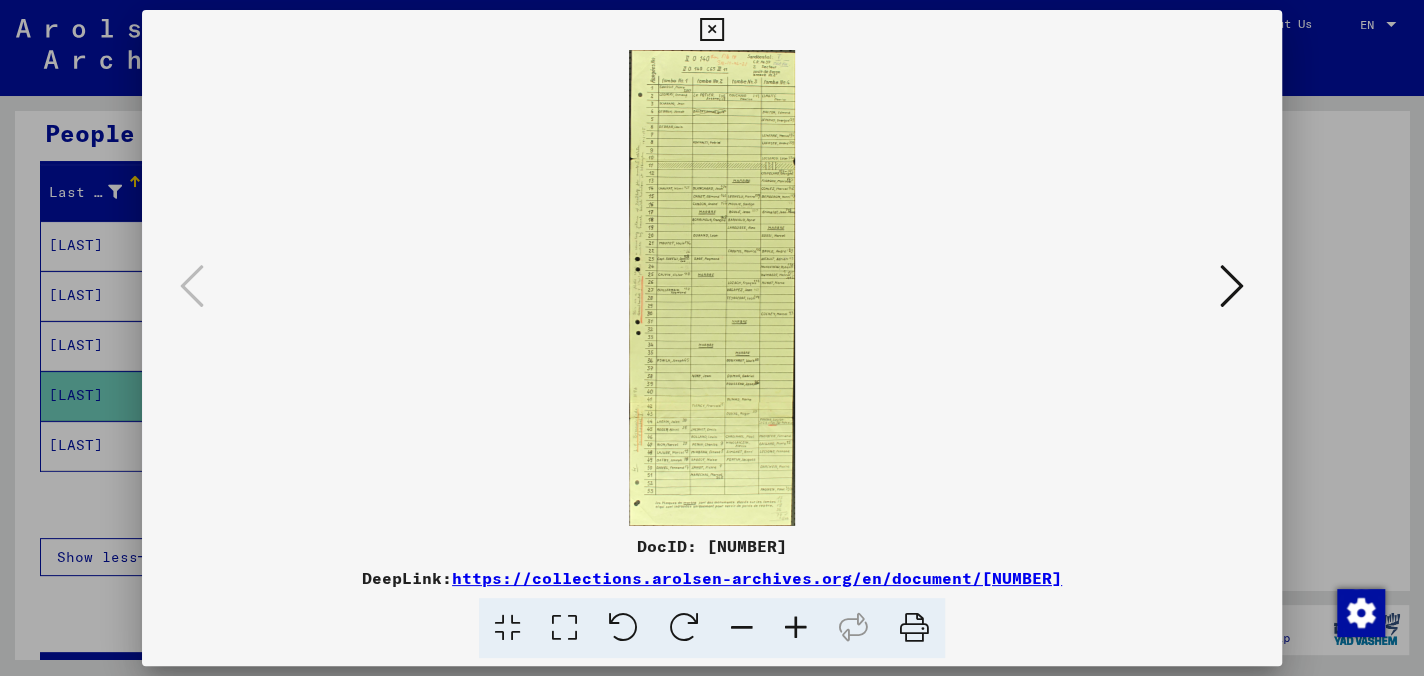 click at bounding box center (796, 628) 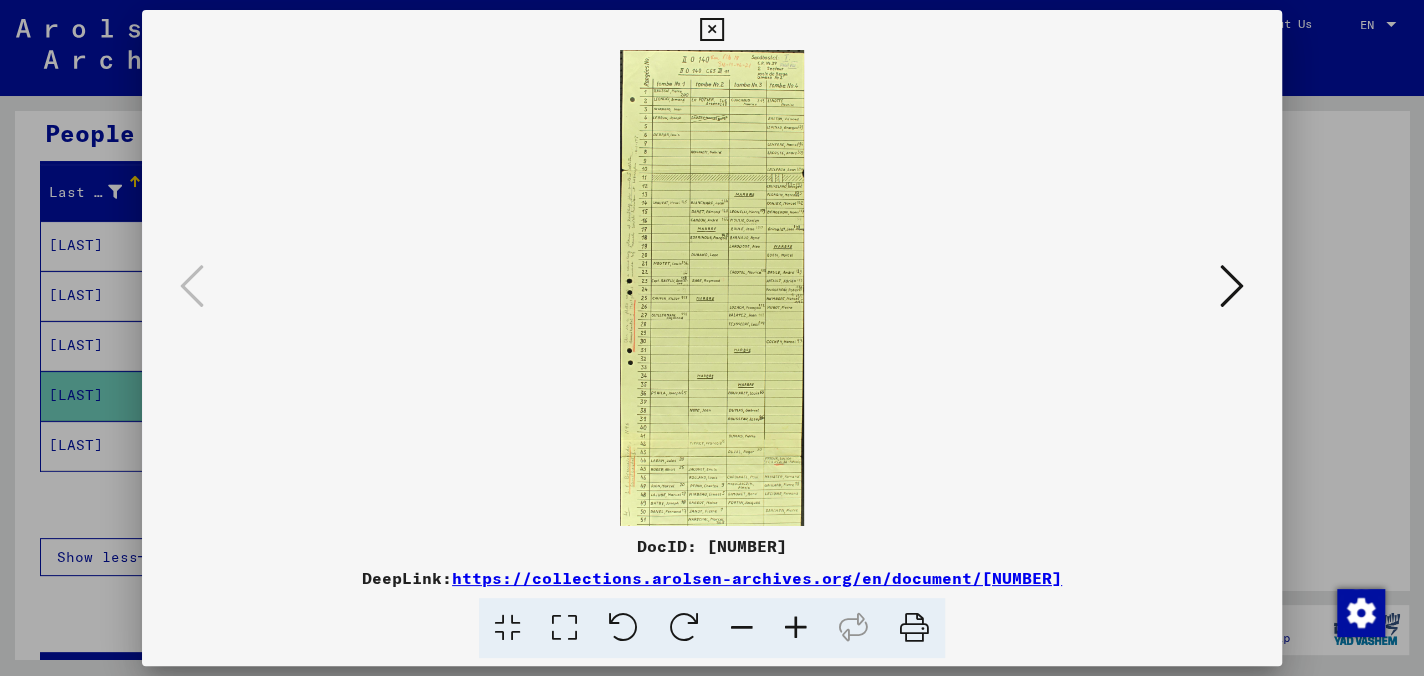 click at bounding box center (796, 628) 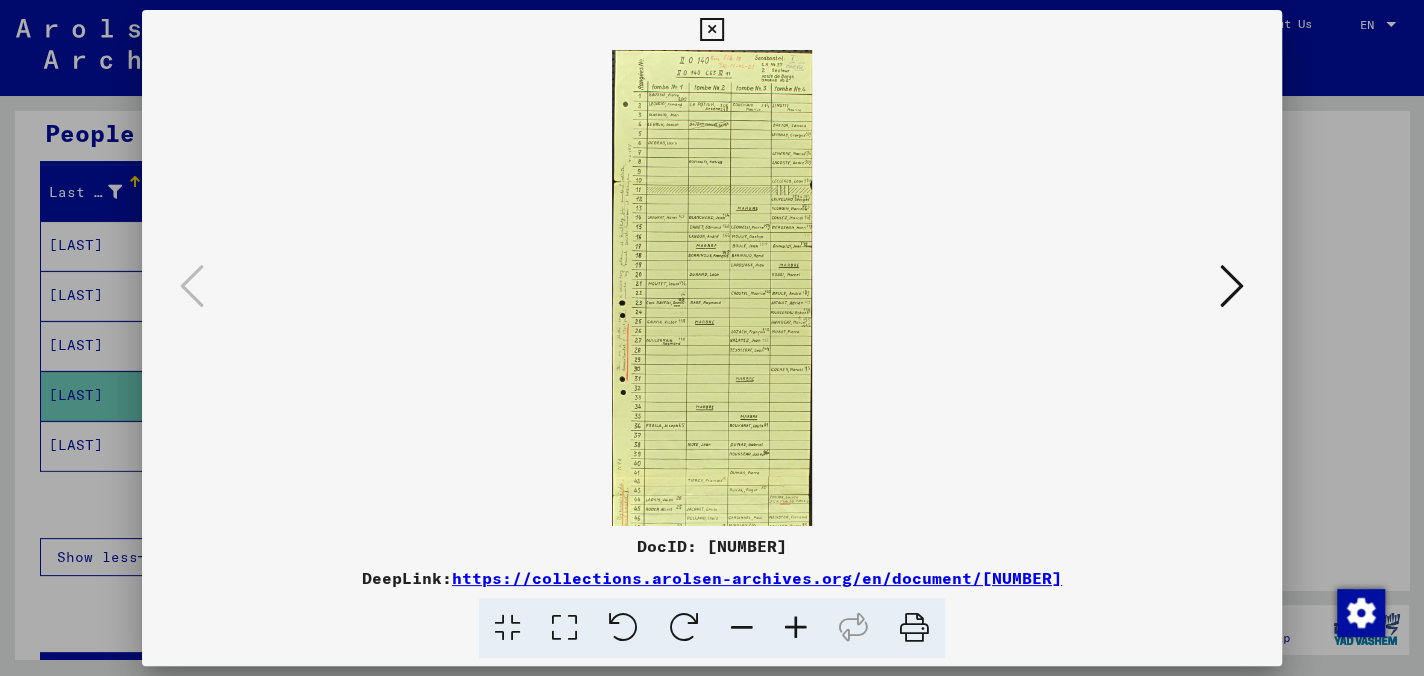click at bounding box center [796, 628] 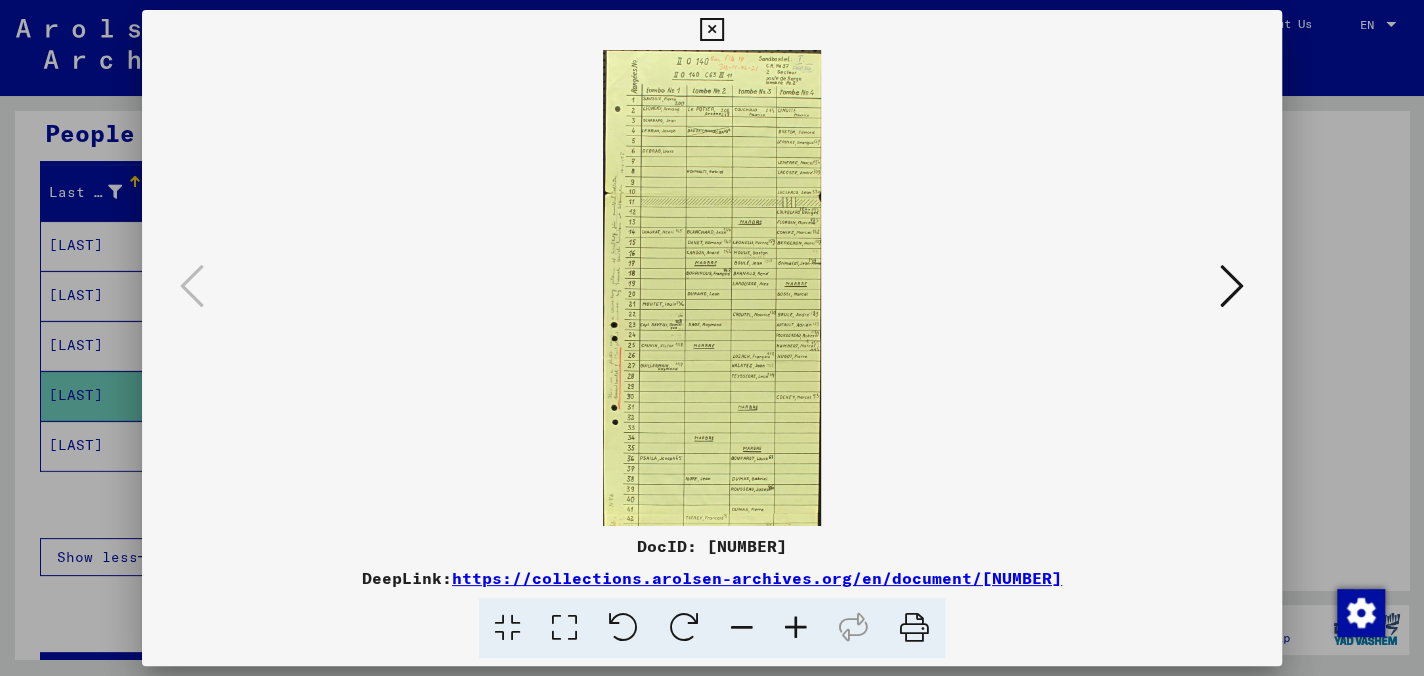 click at bounding box center [796, 628] 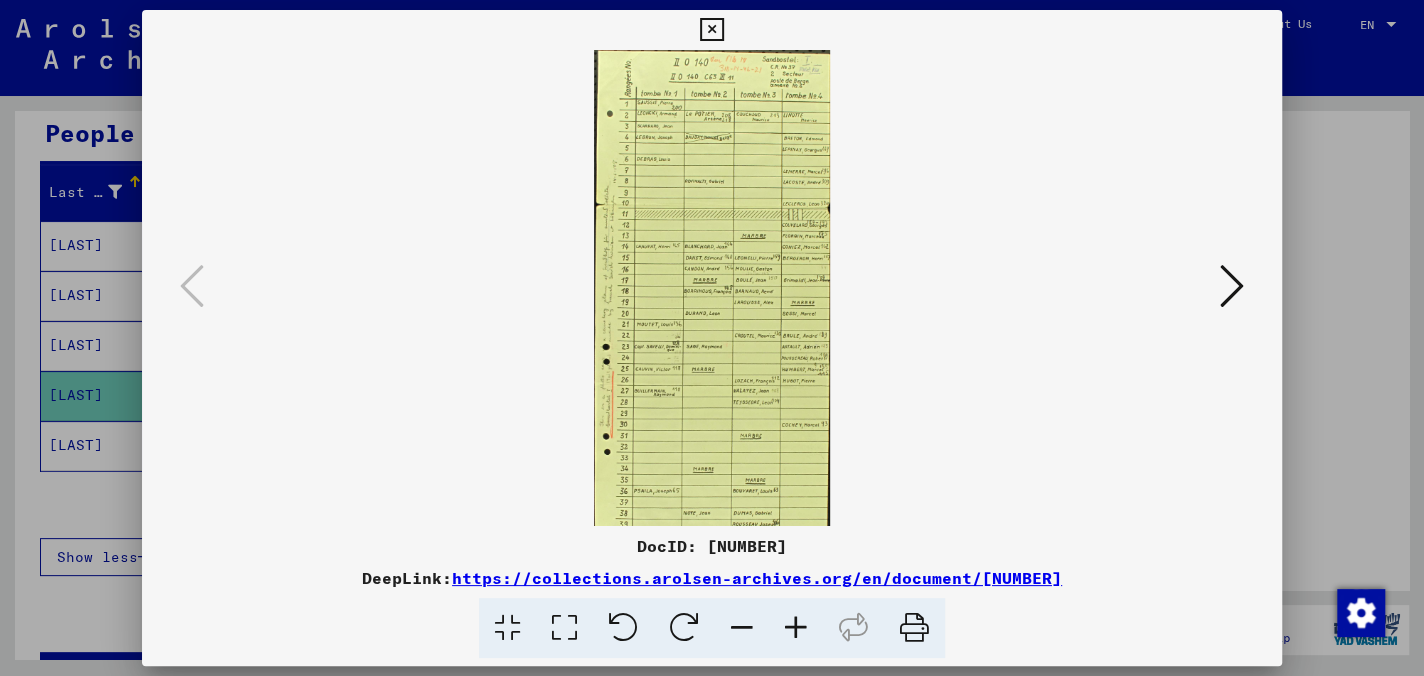 click at bounding box center (796, 628) 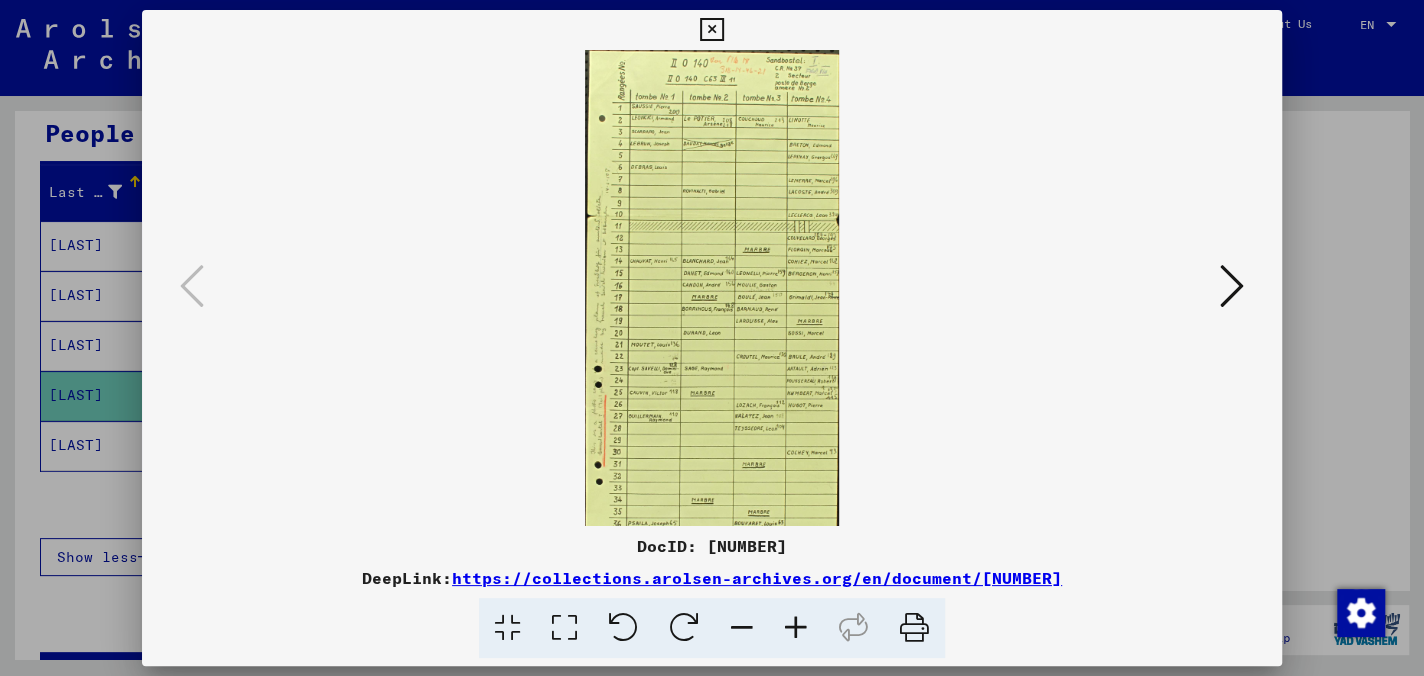 click at bounding box center (796, 628) 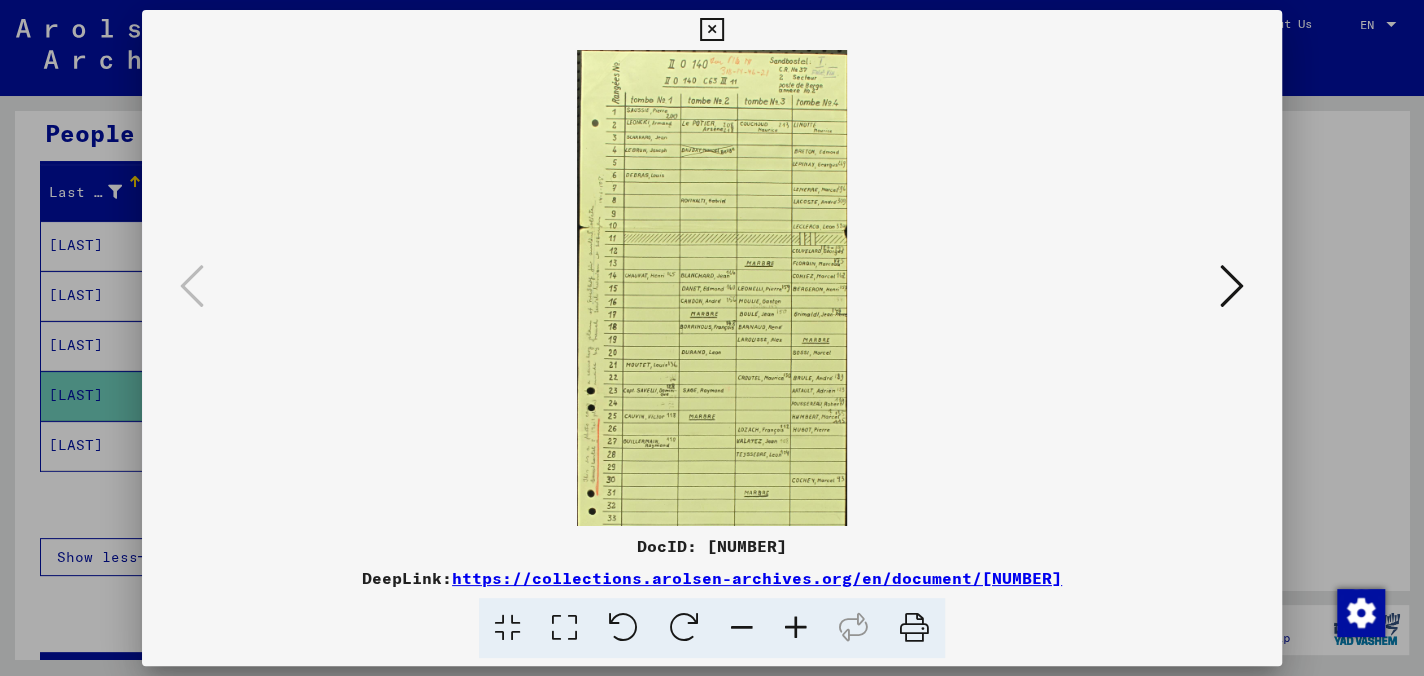 click at bounding box center (796, 628) 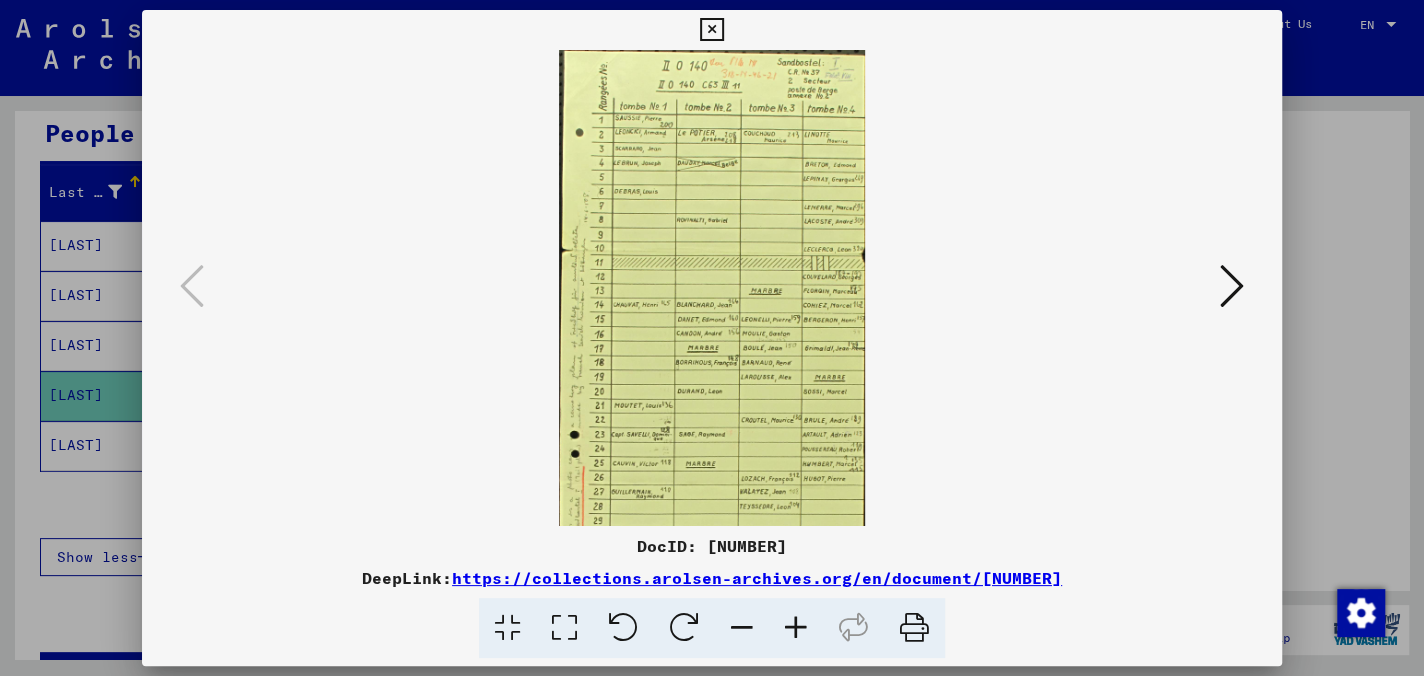 click at bounding box center (796, 628) 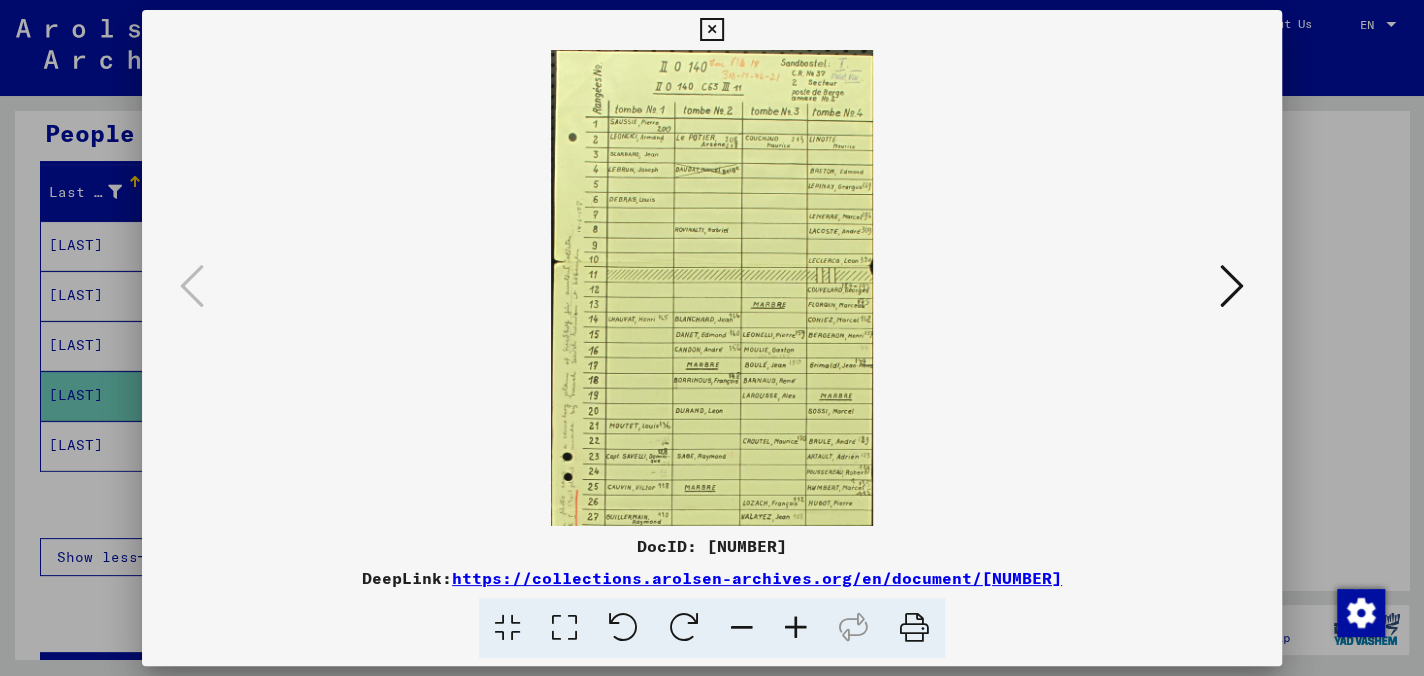 click at bounding box center (796, 628) 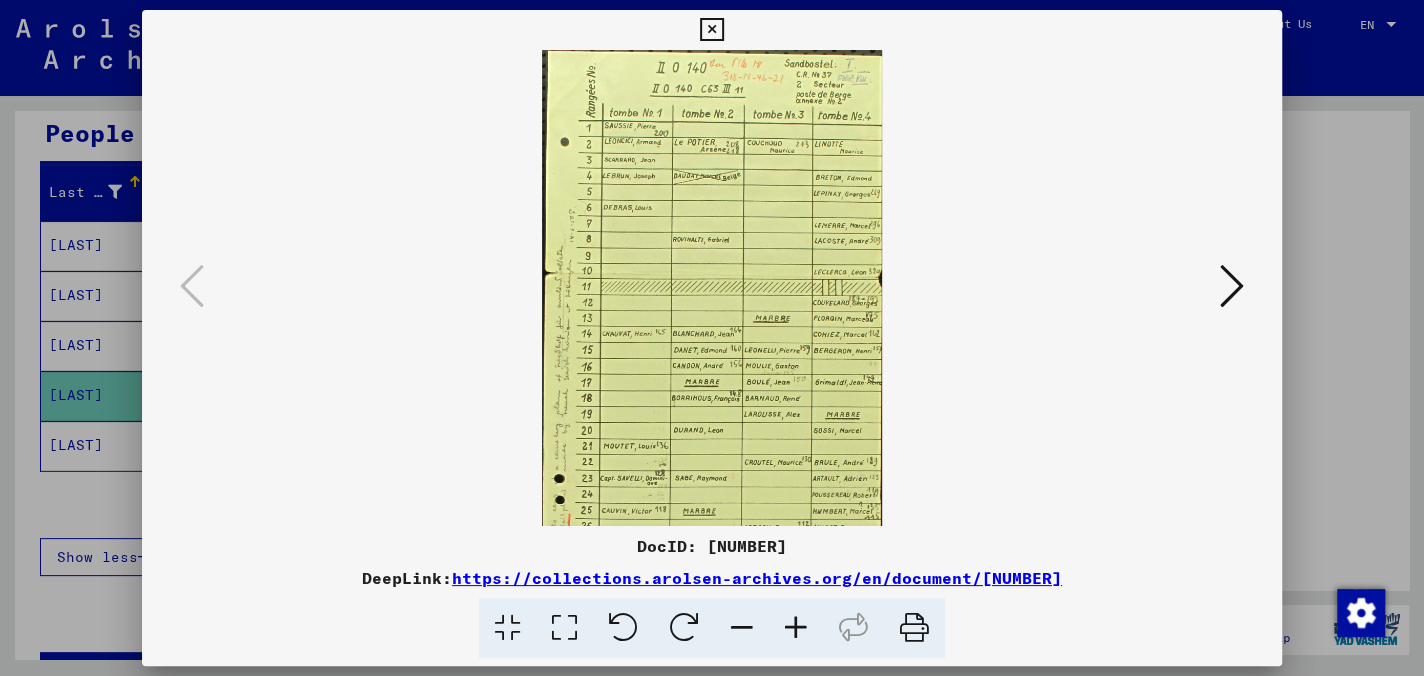 click at bounding box center (796, 628) 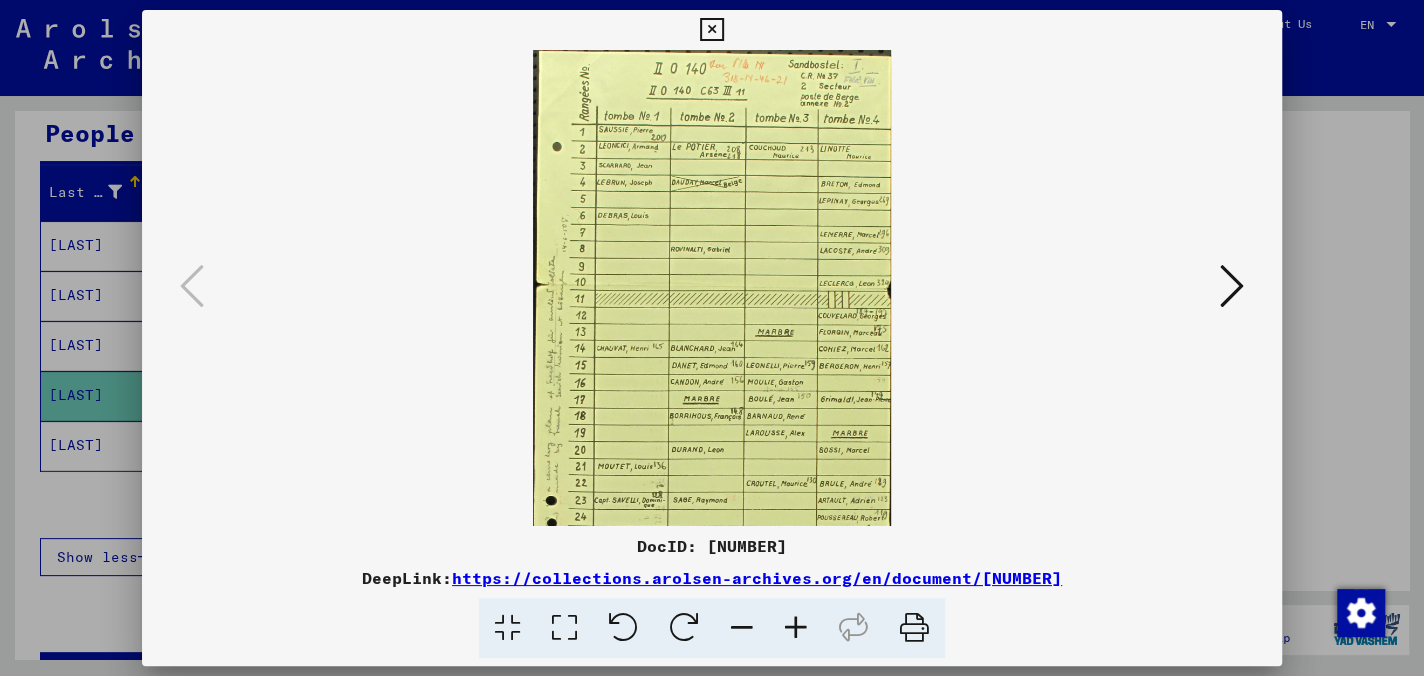 click at bounding box center (796, 628) 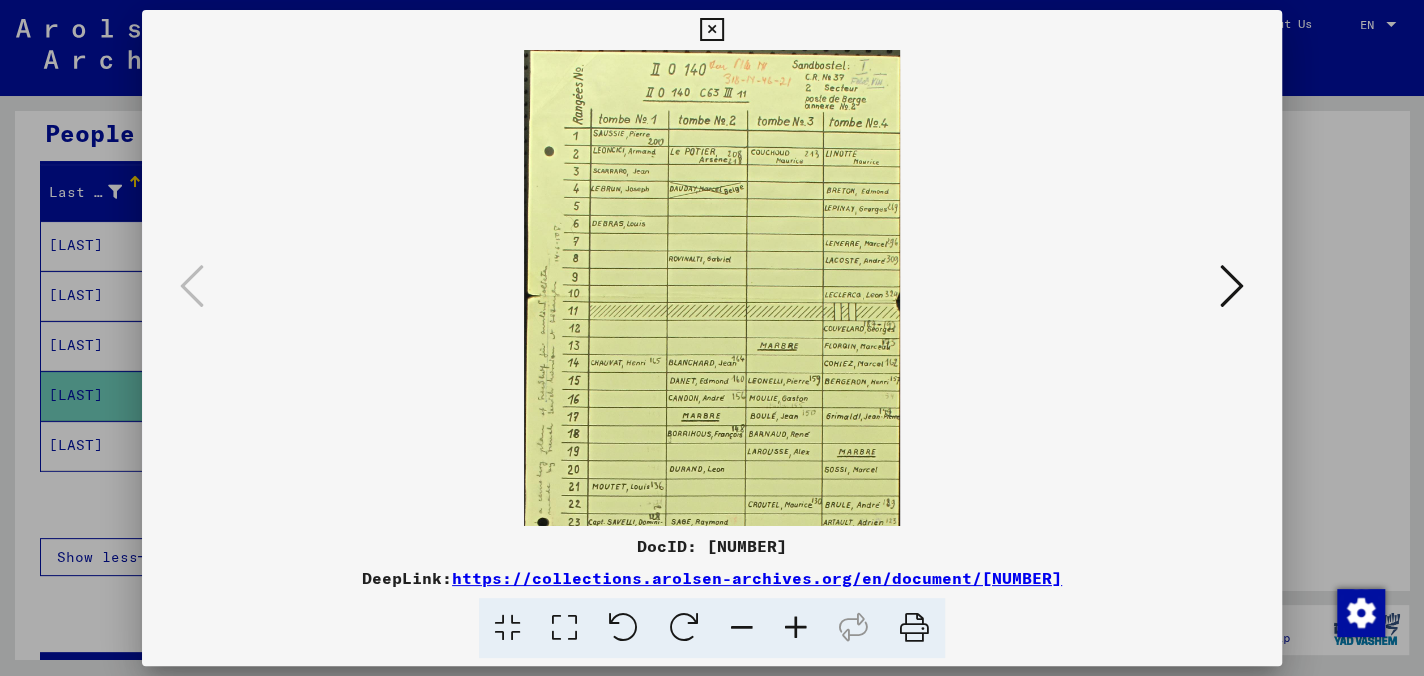 click at bounding box center [796, 628] 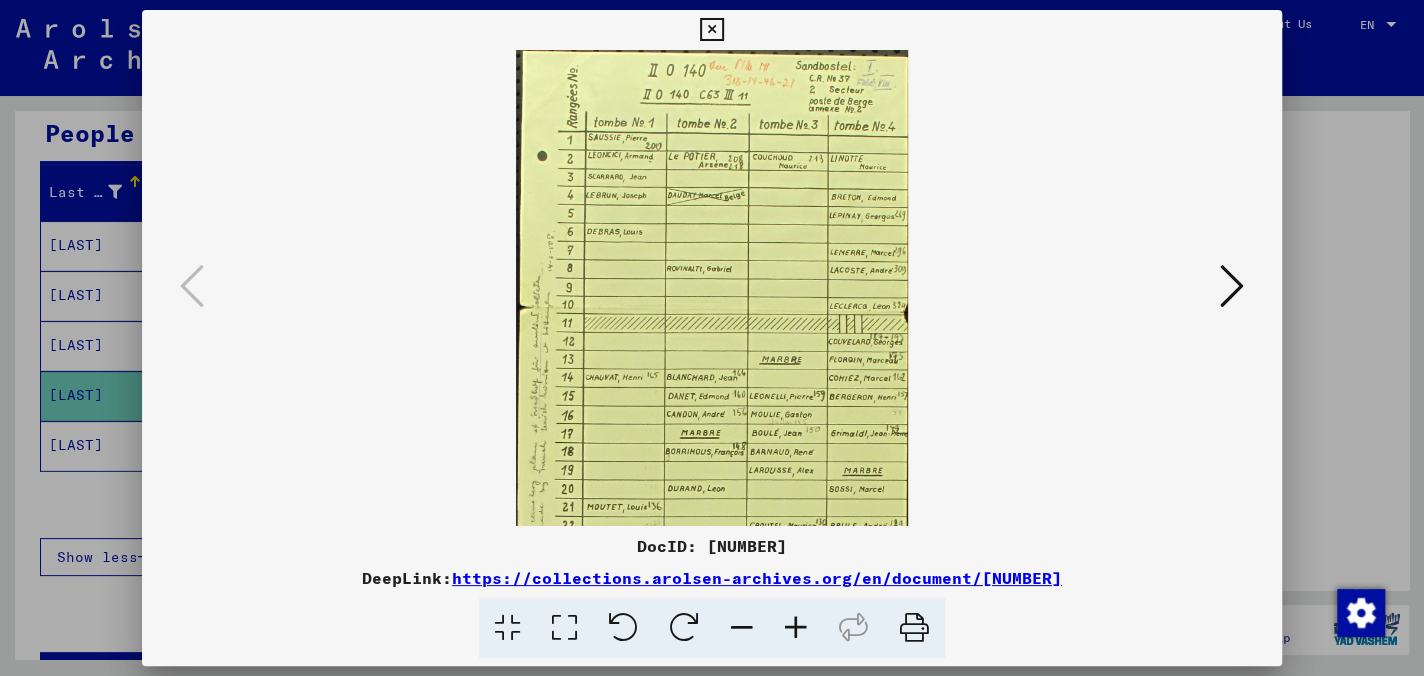 click at bounding box center [796, 628] 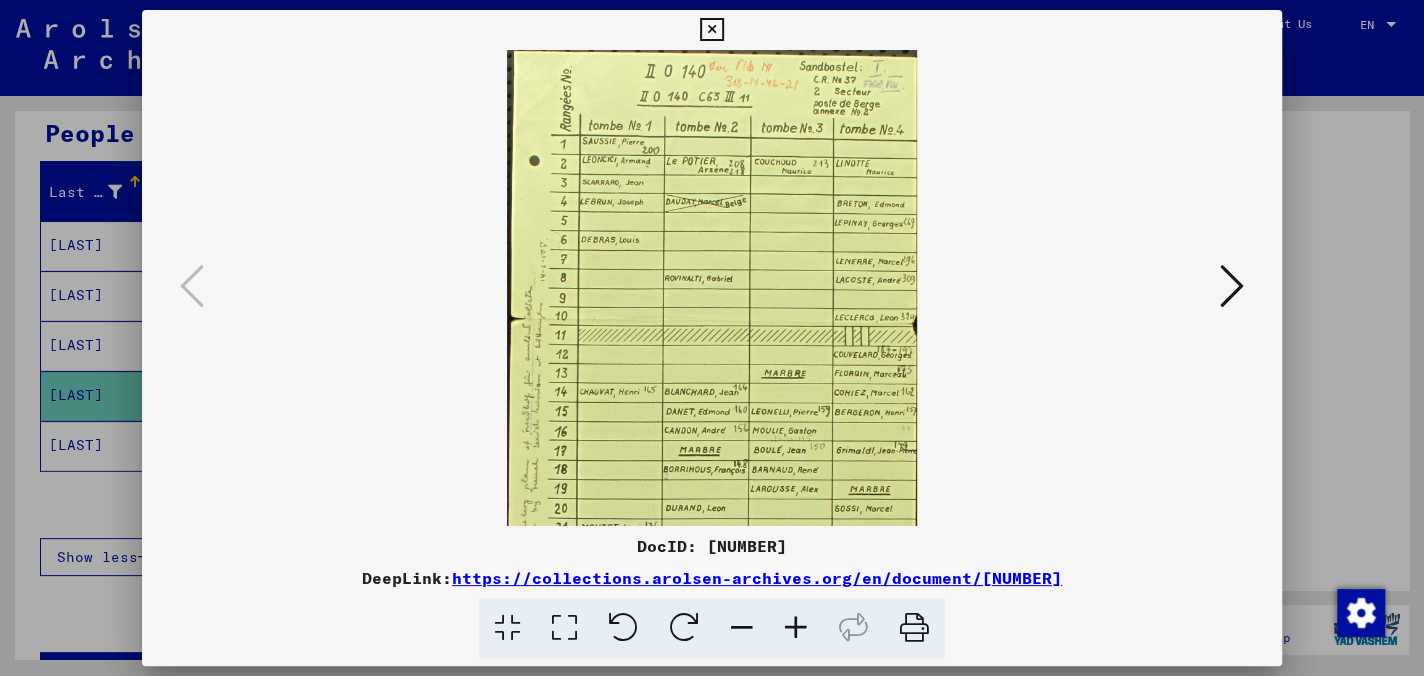 click at bounding box center [796, 628] 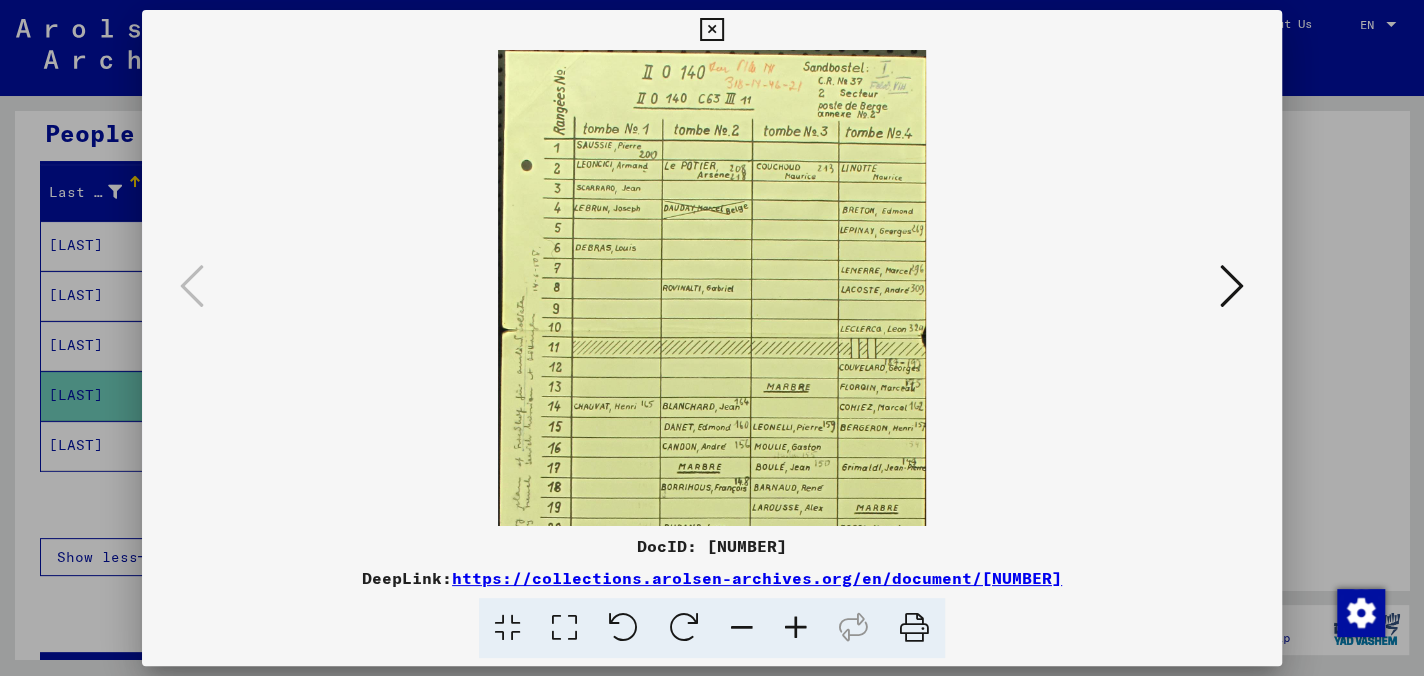 click at bounding box center [796, 628] 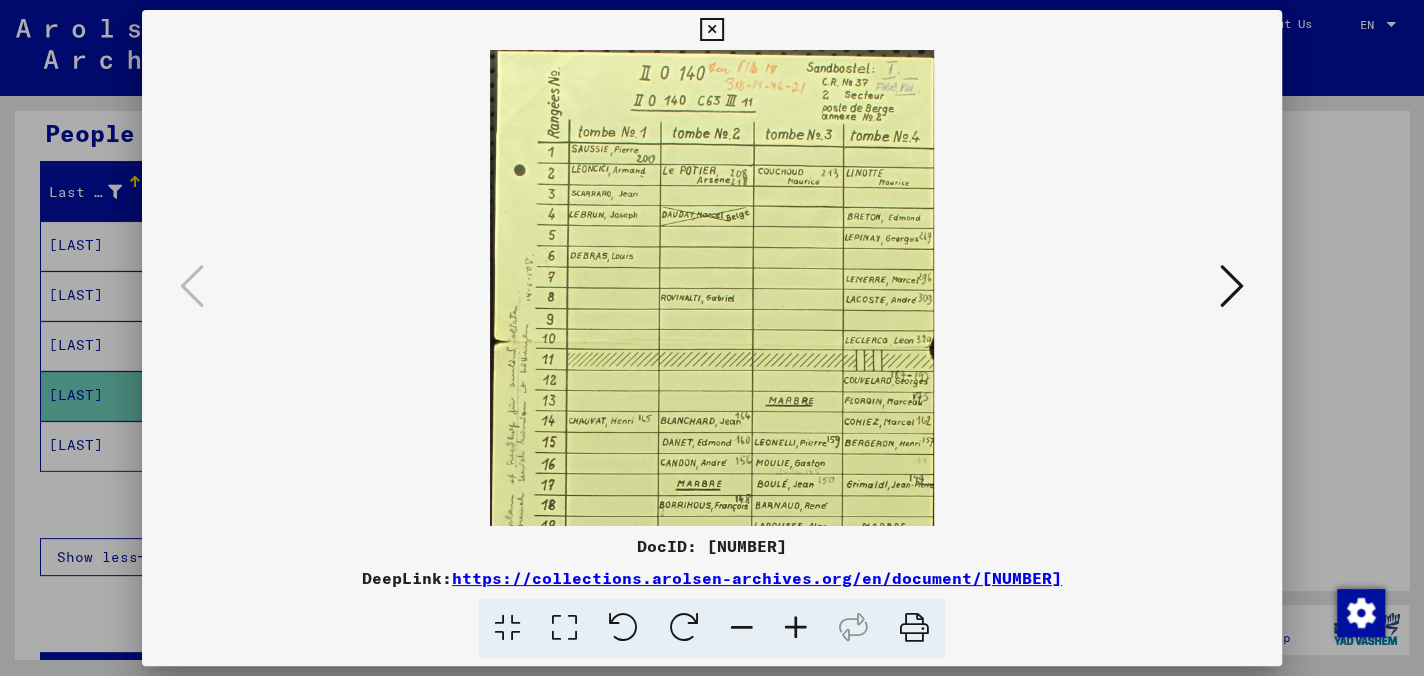 click at bounding box center [796, 628] 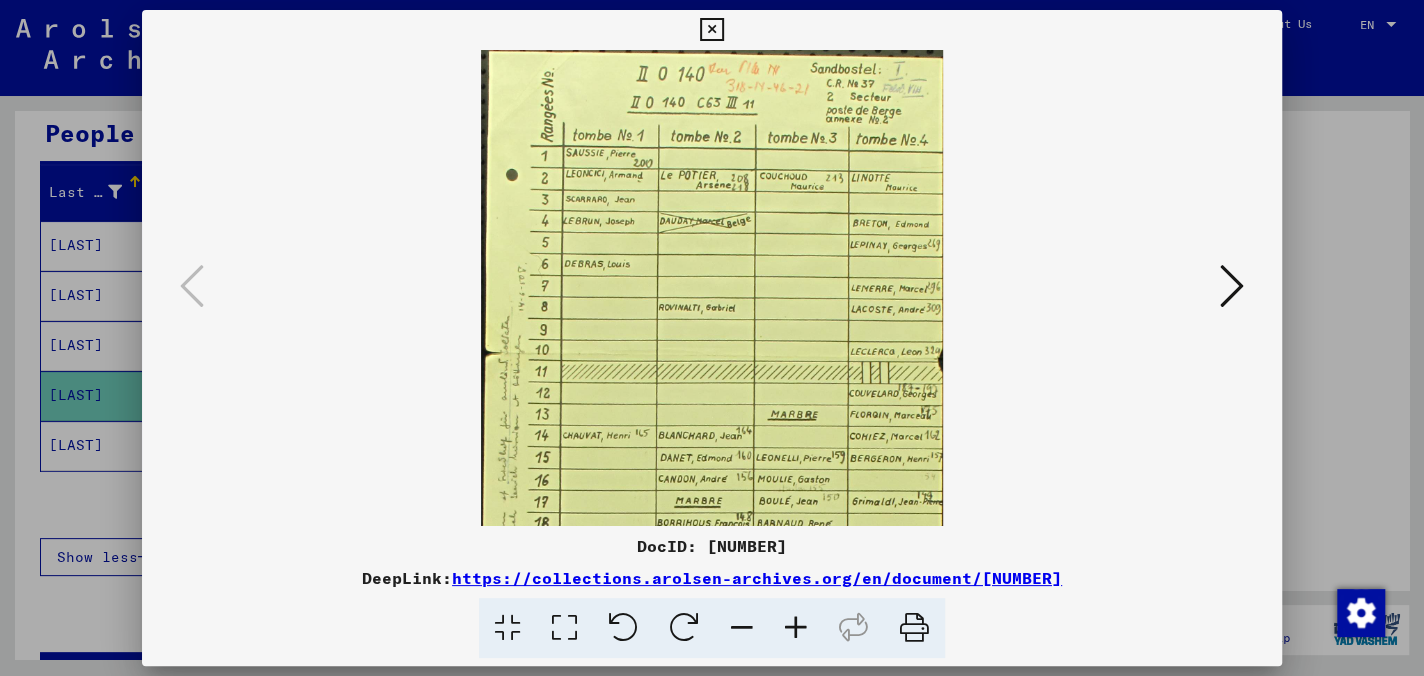 click at bounding box center (796, 628) 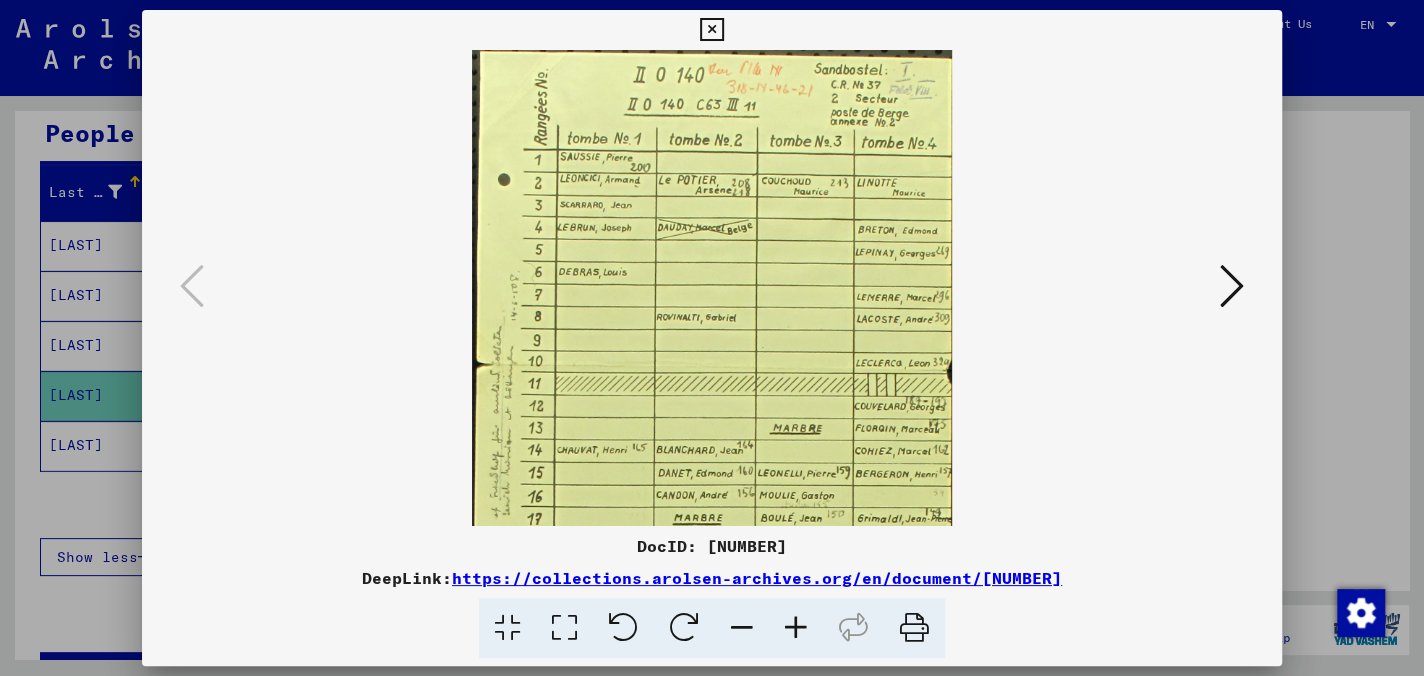 click at bounding box center (796, 628) 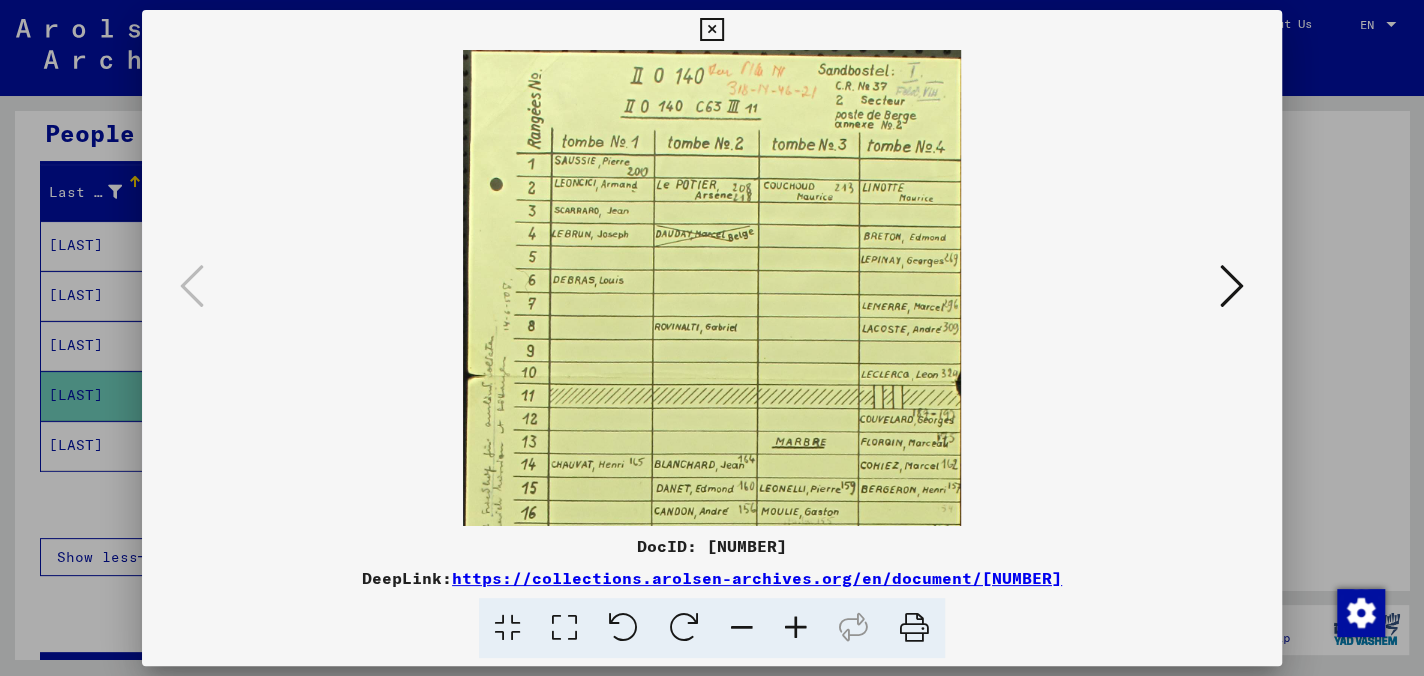click at bounding box center (796, 628) 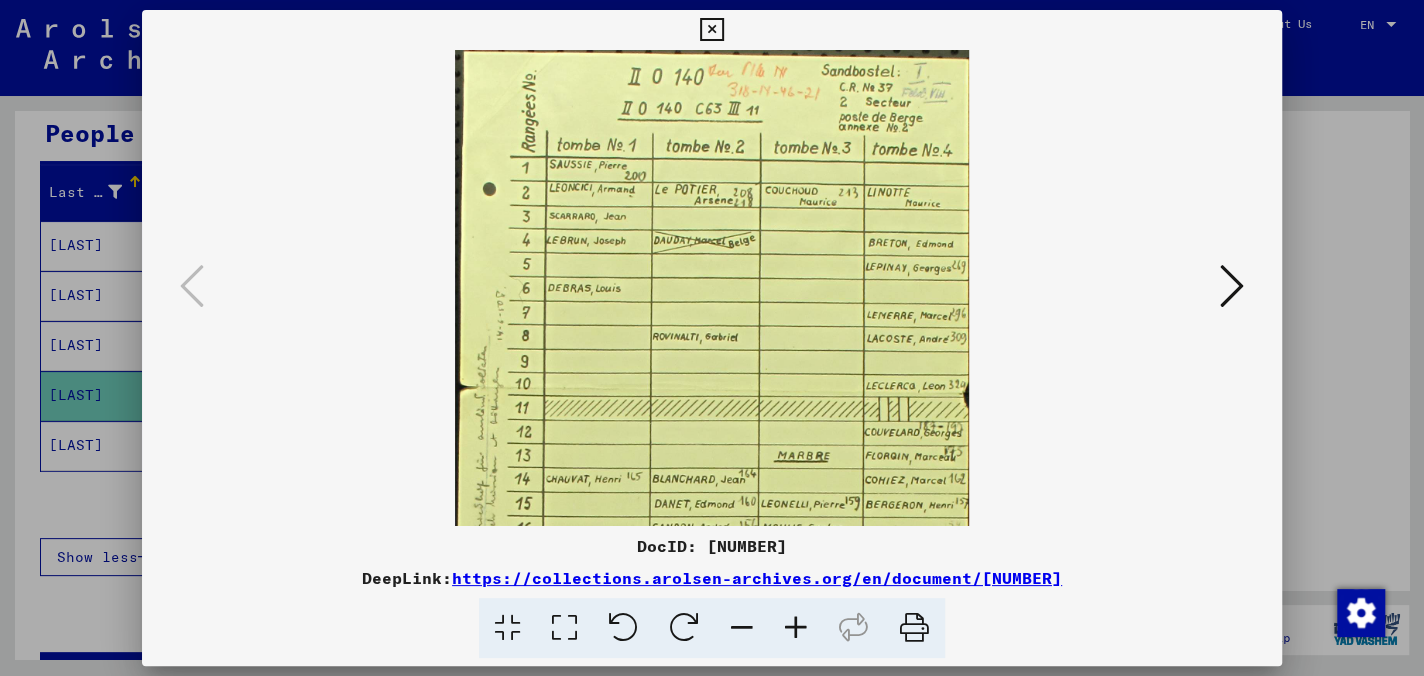 click at bounding box center [796, 628] 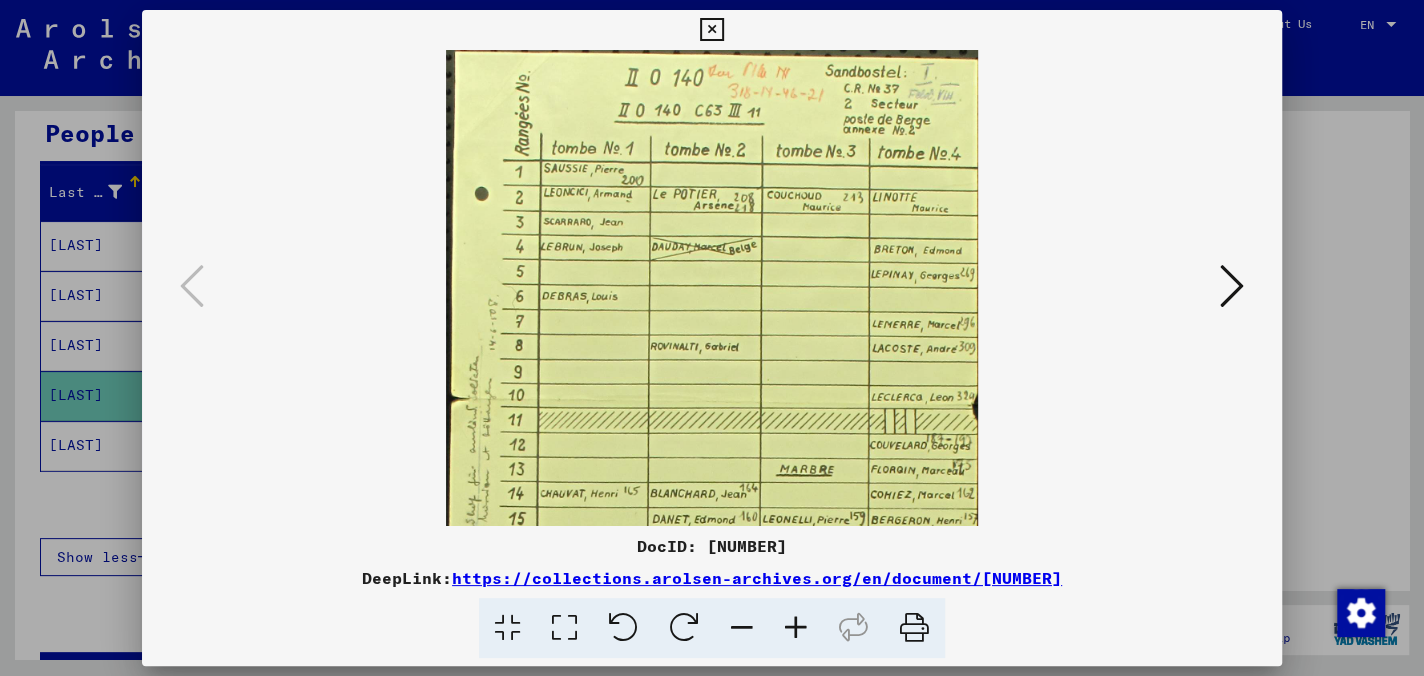 click at bounding box center (796, 628) 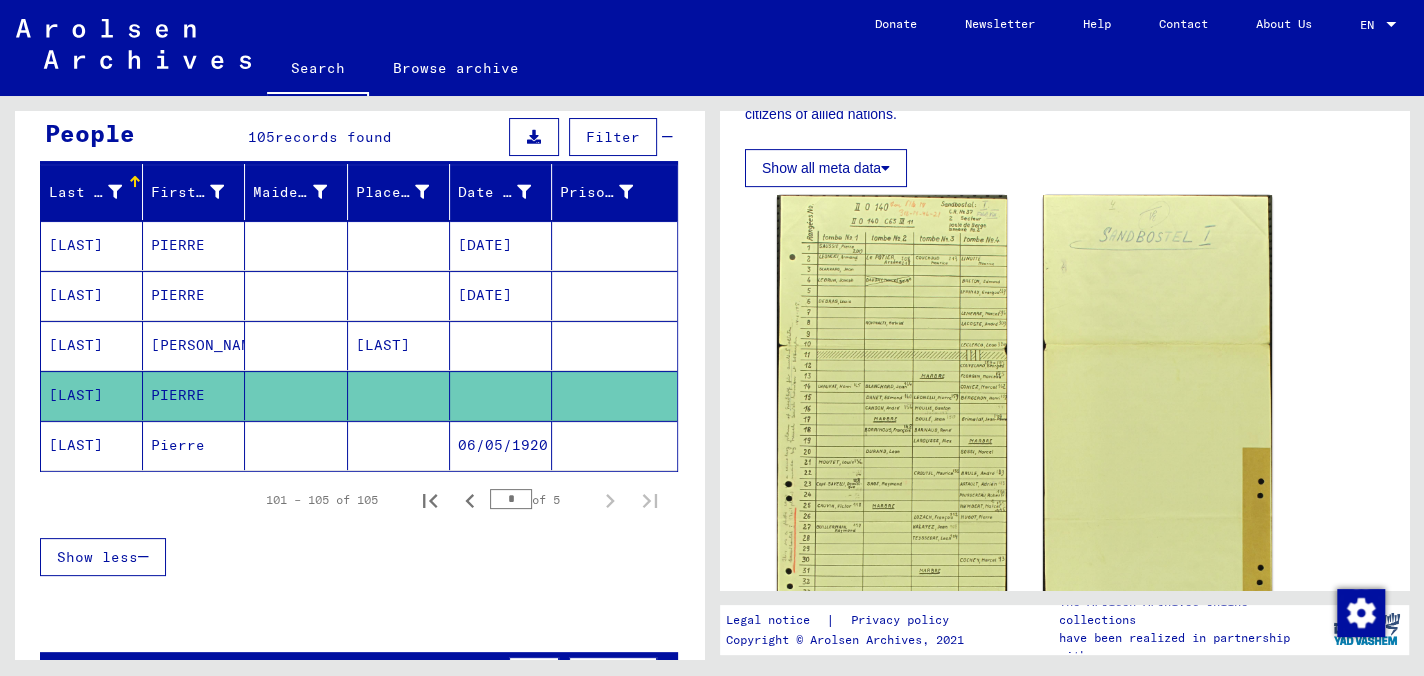 click on "[PERSON_NAME]" at bounding box center (194, 395) 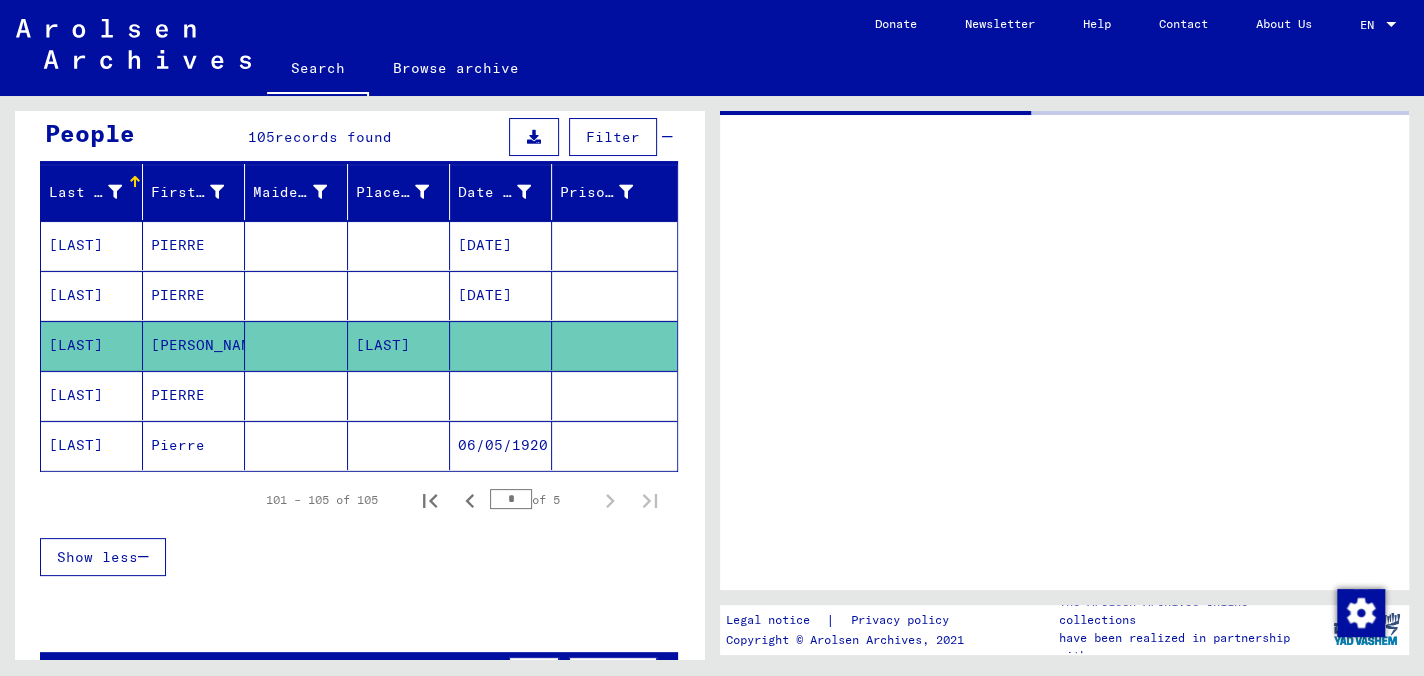 scroll, scrollTop: 0, scrollLeft: 0, axis: both 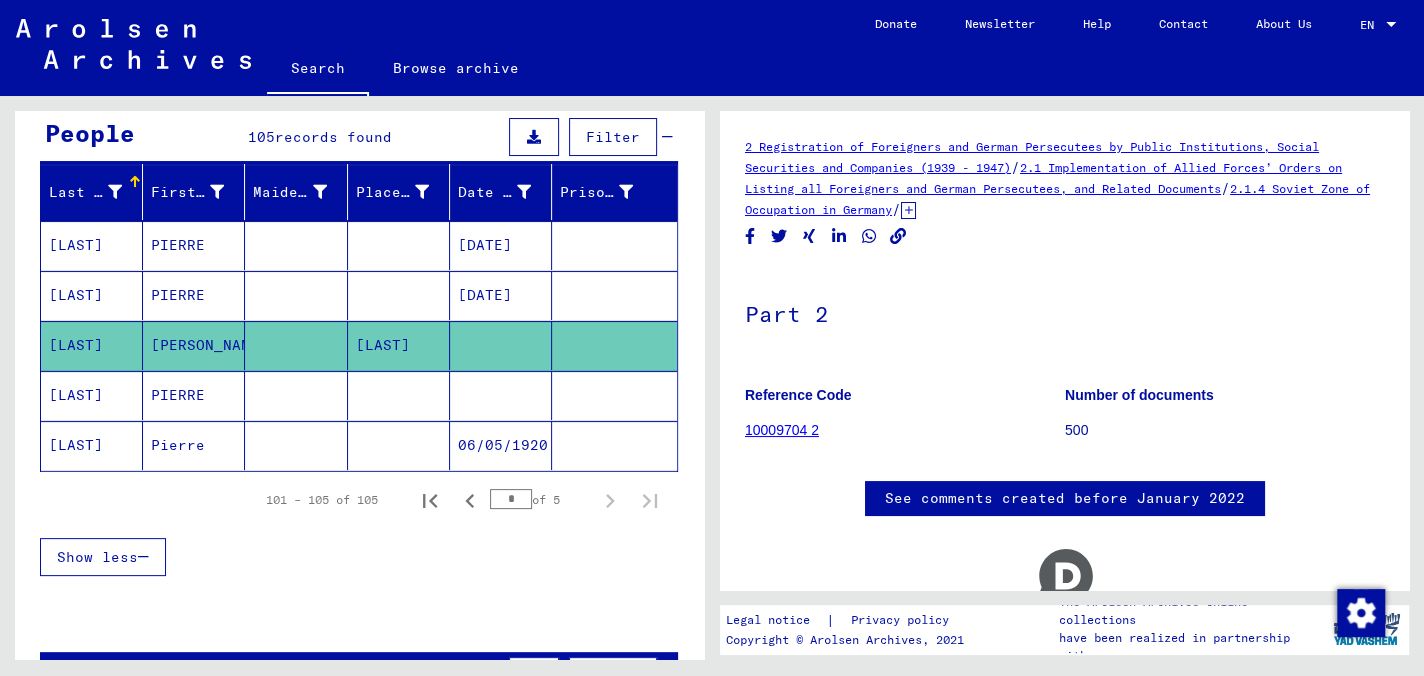click on "PIERRE" at bounding box center (194, 345) 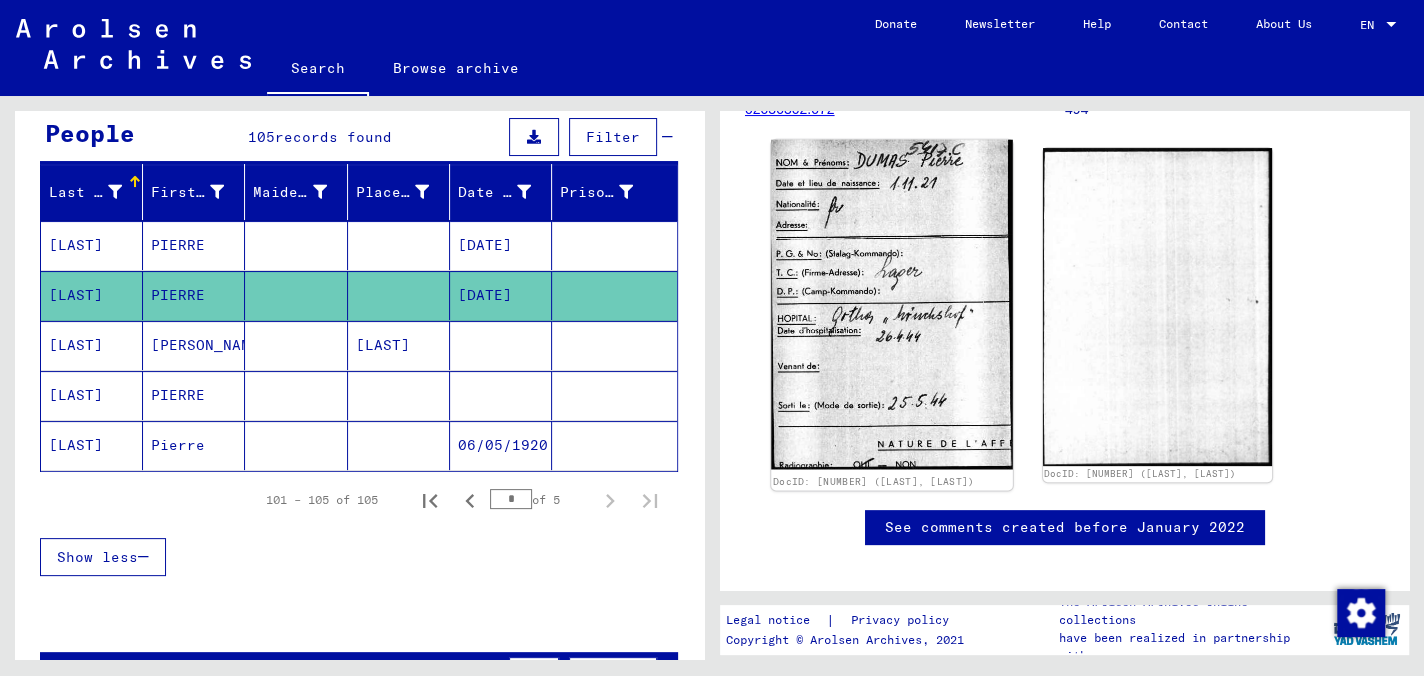 scroll, scrollTop: 100, scrollLeft: 0, axis: vertical 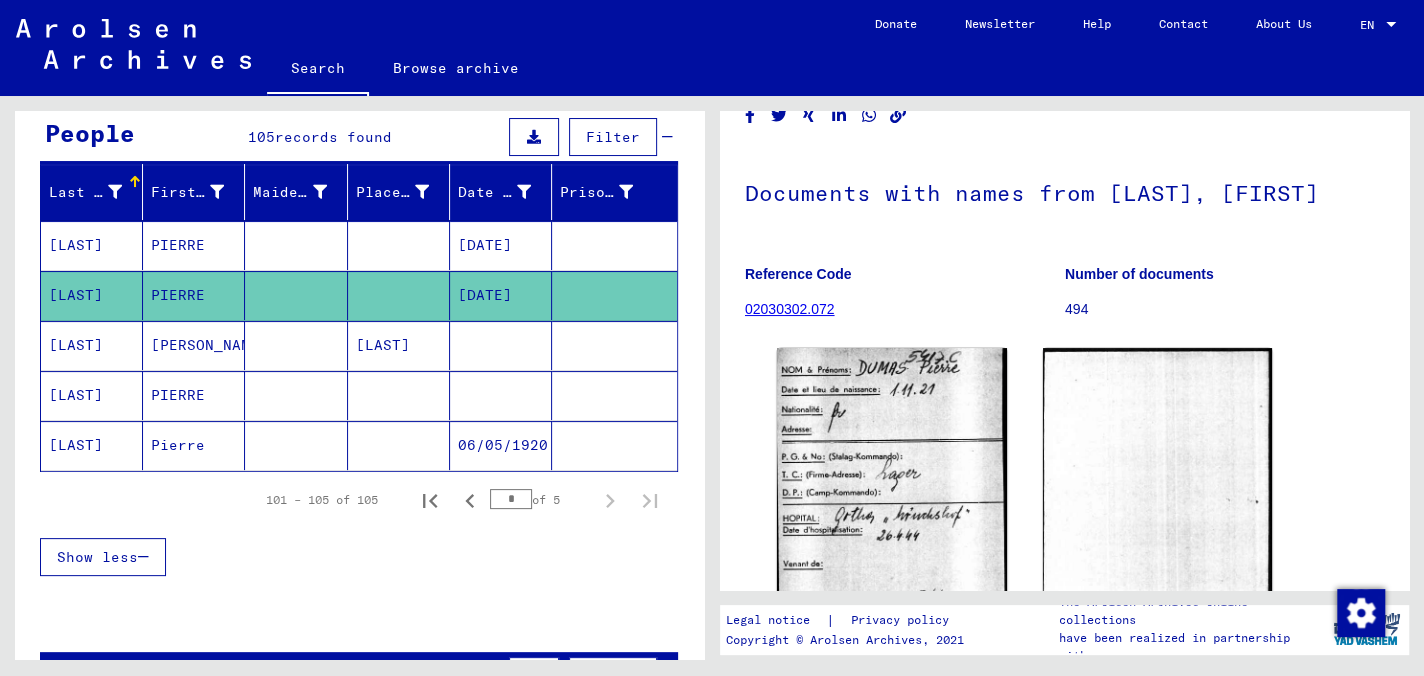 click on "PIERRE" at bounding box center [194, 295] 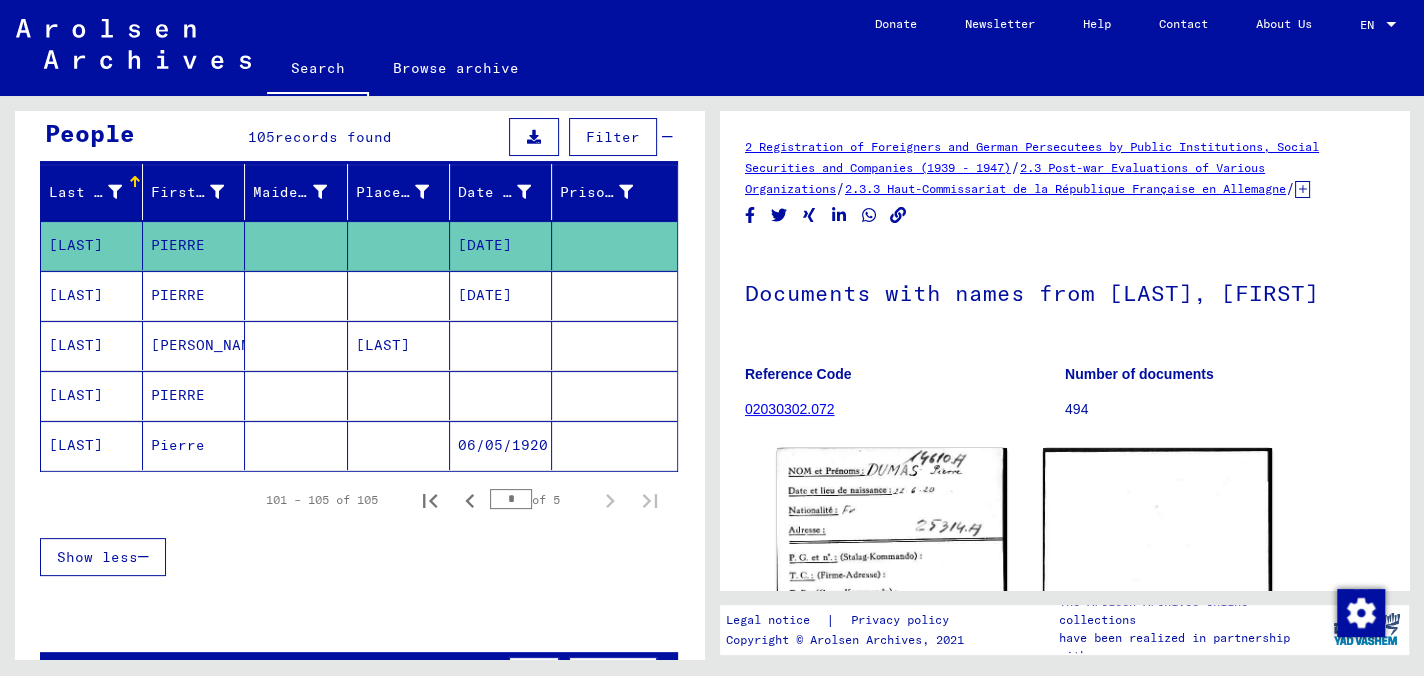 scroll, scrollTop: 200, scrollLeft: 0, axis: vertical 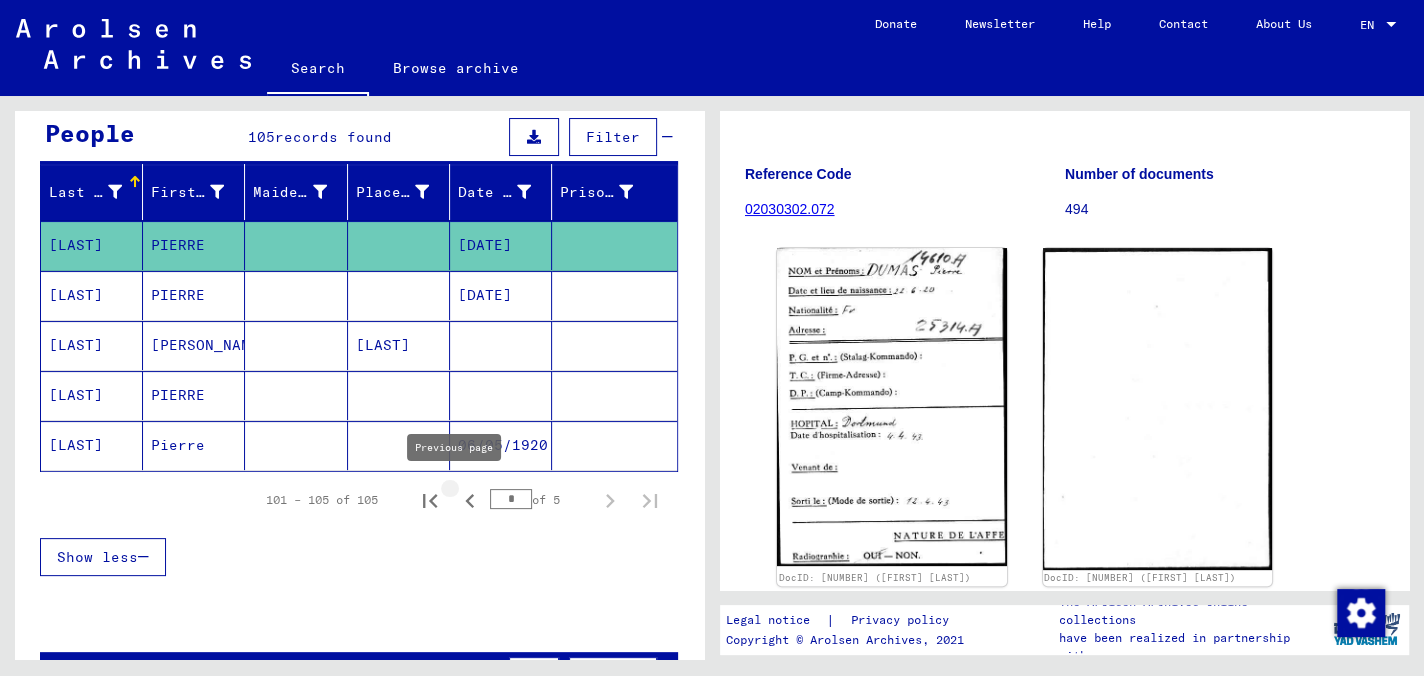 click 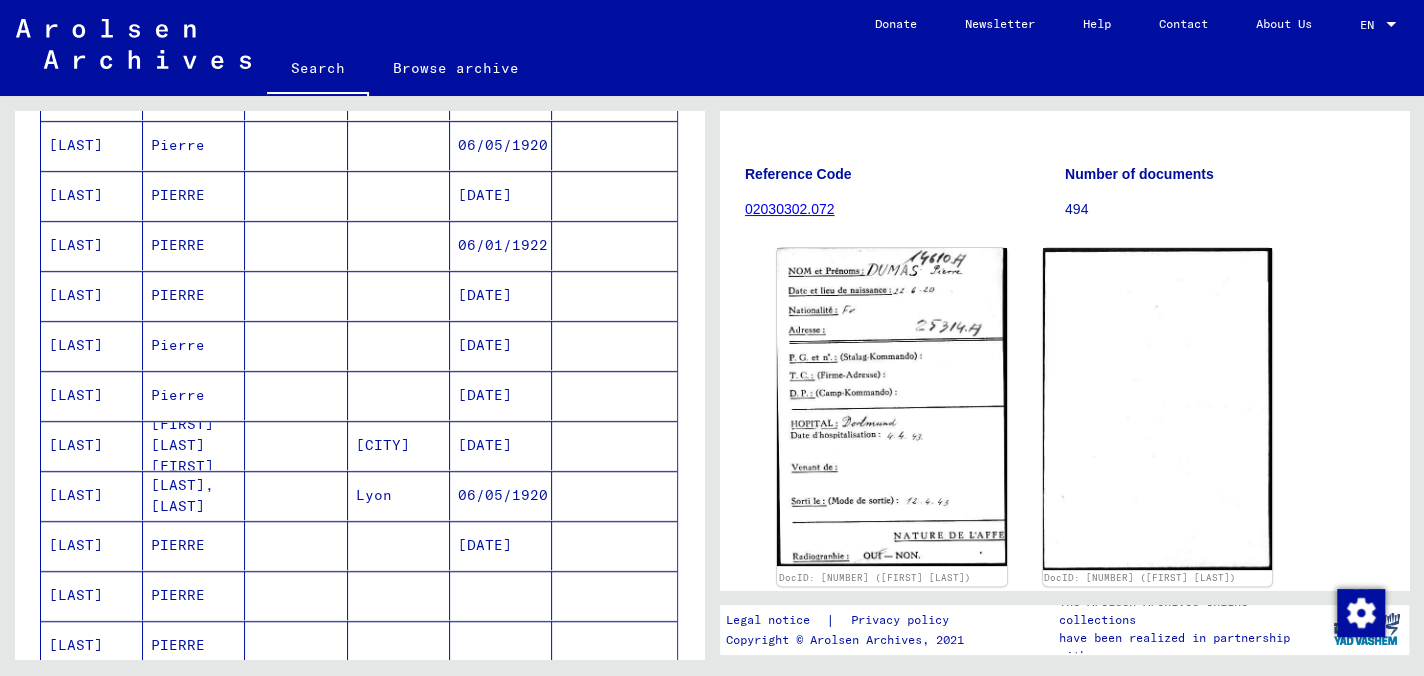 scroll, scrollTop: 1284, scrollLeft: 0, axis: vertical 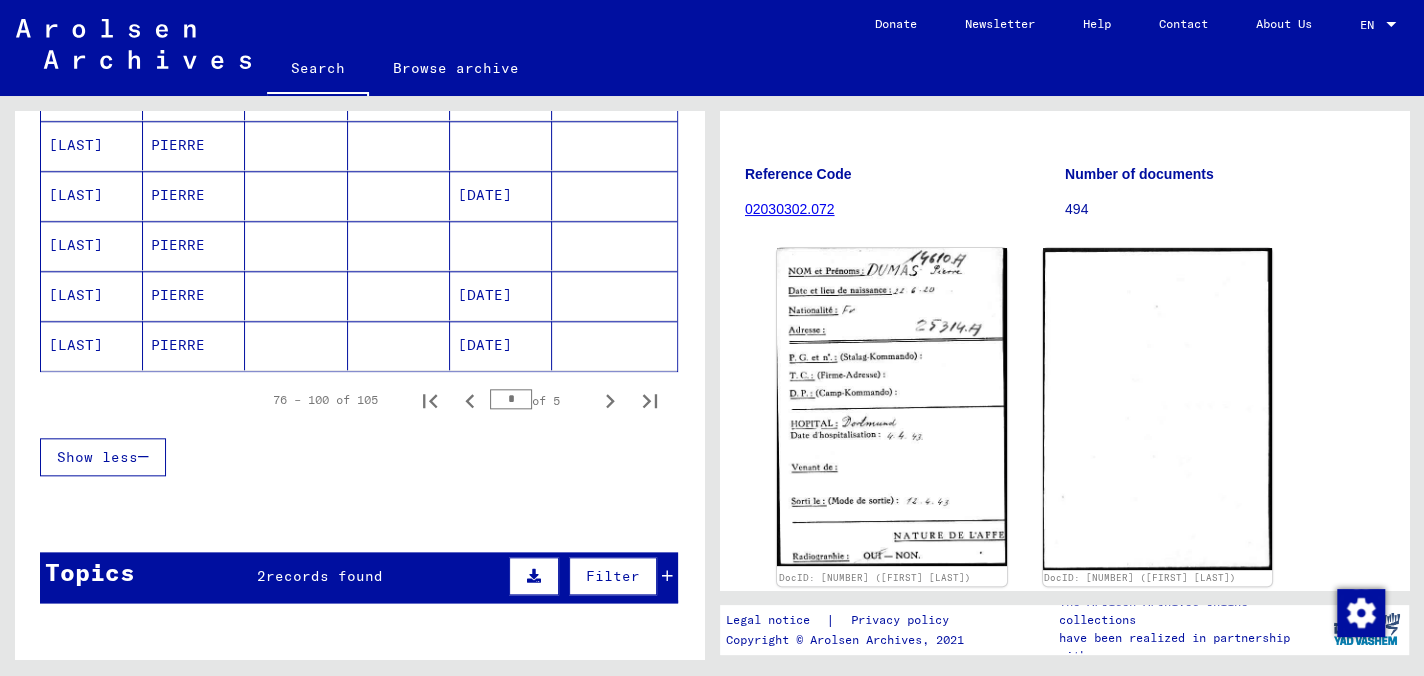 click on "PIERRE" 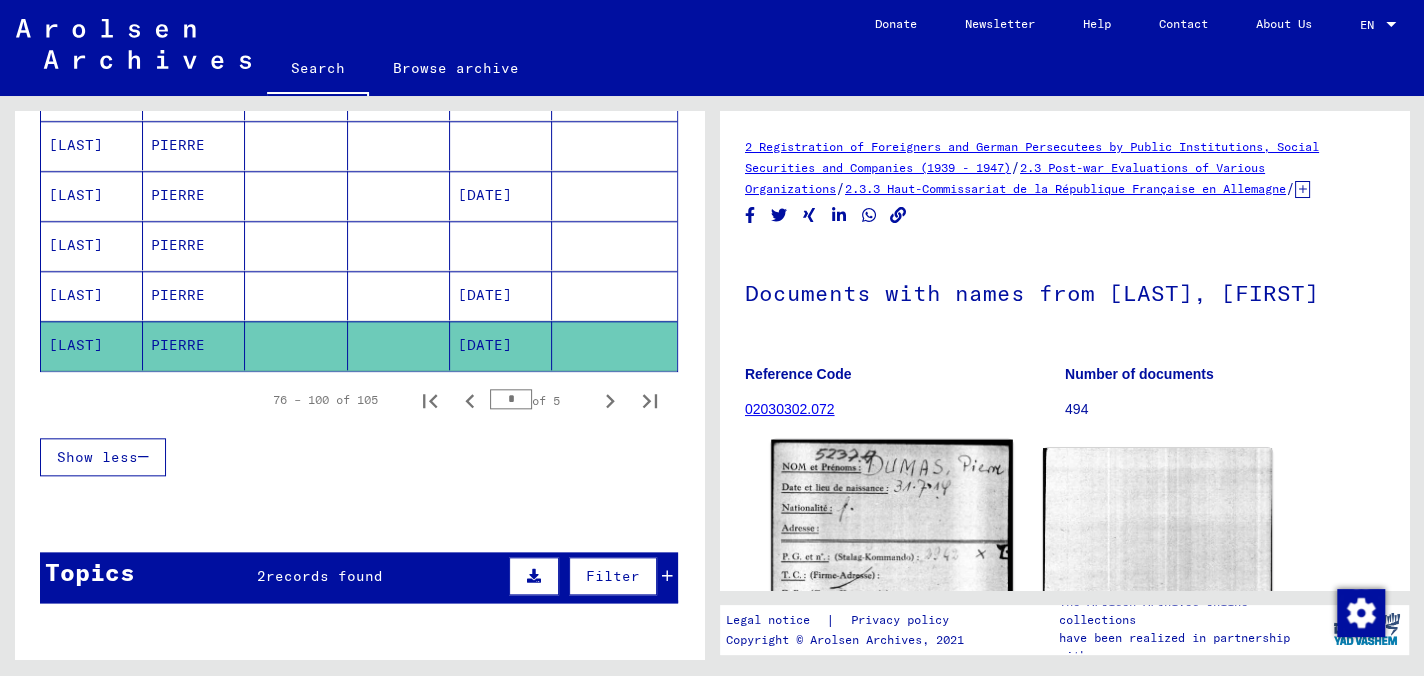 scroll, scrollTop: 200, scrollLeft: 0, axis: vertical 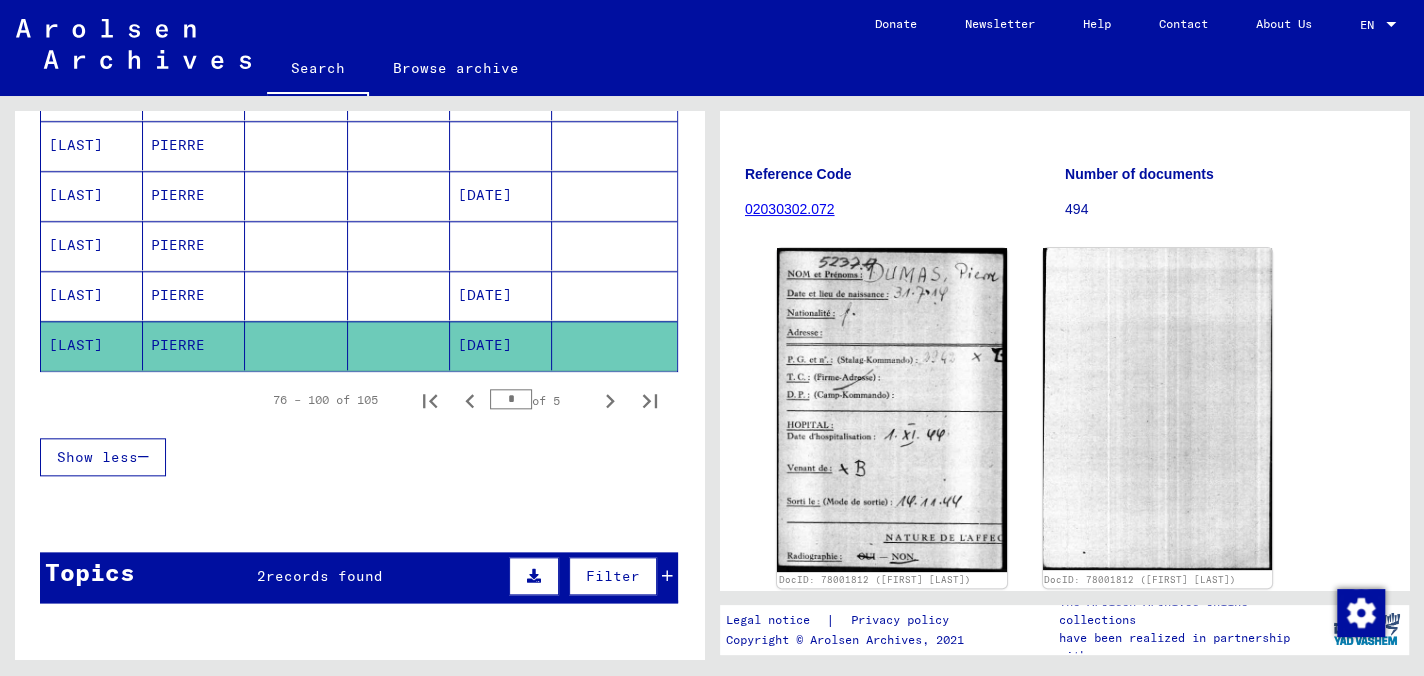 click on "PIERRE" at bounding box center [194, 345] 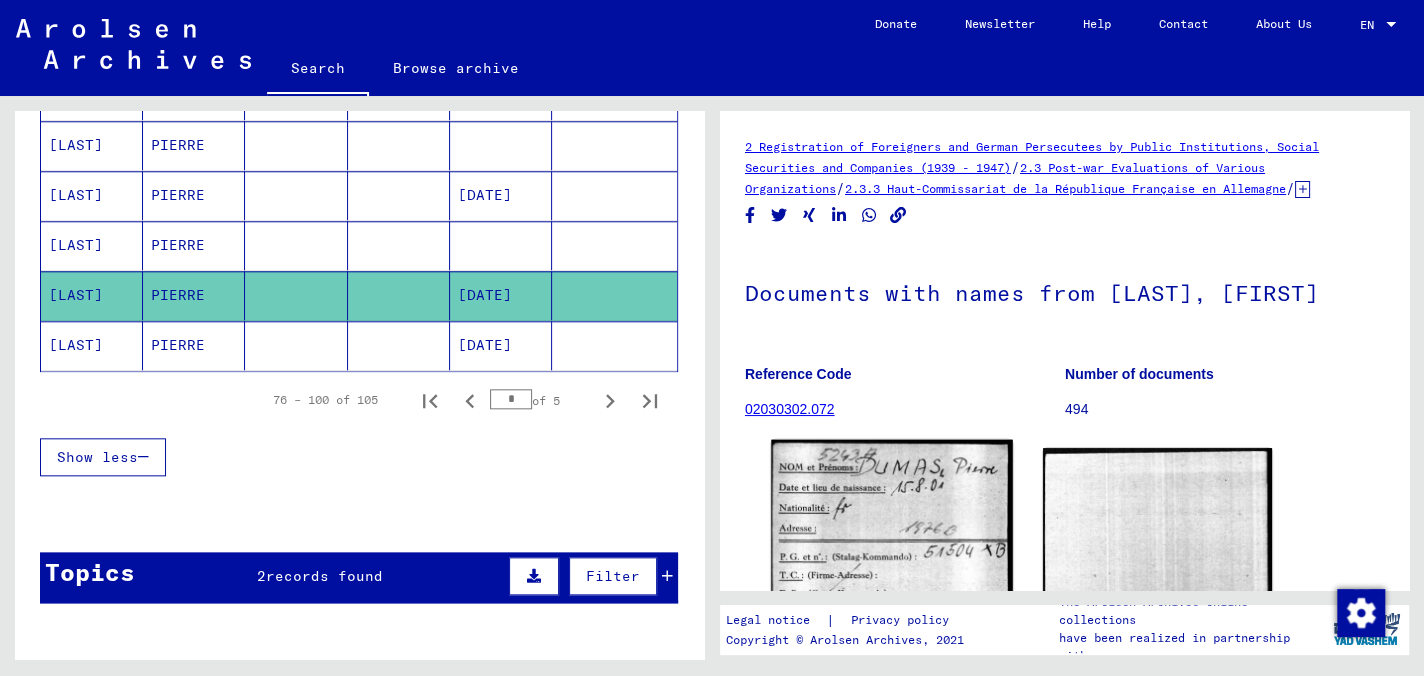 scroll, scrollTop: 368, scrollLeft: 0, axis: vertical 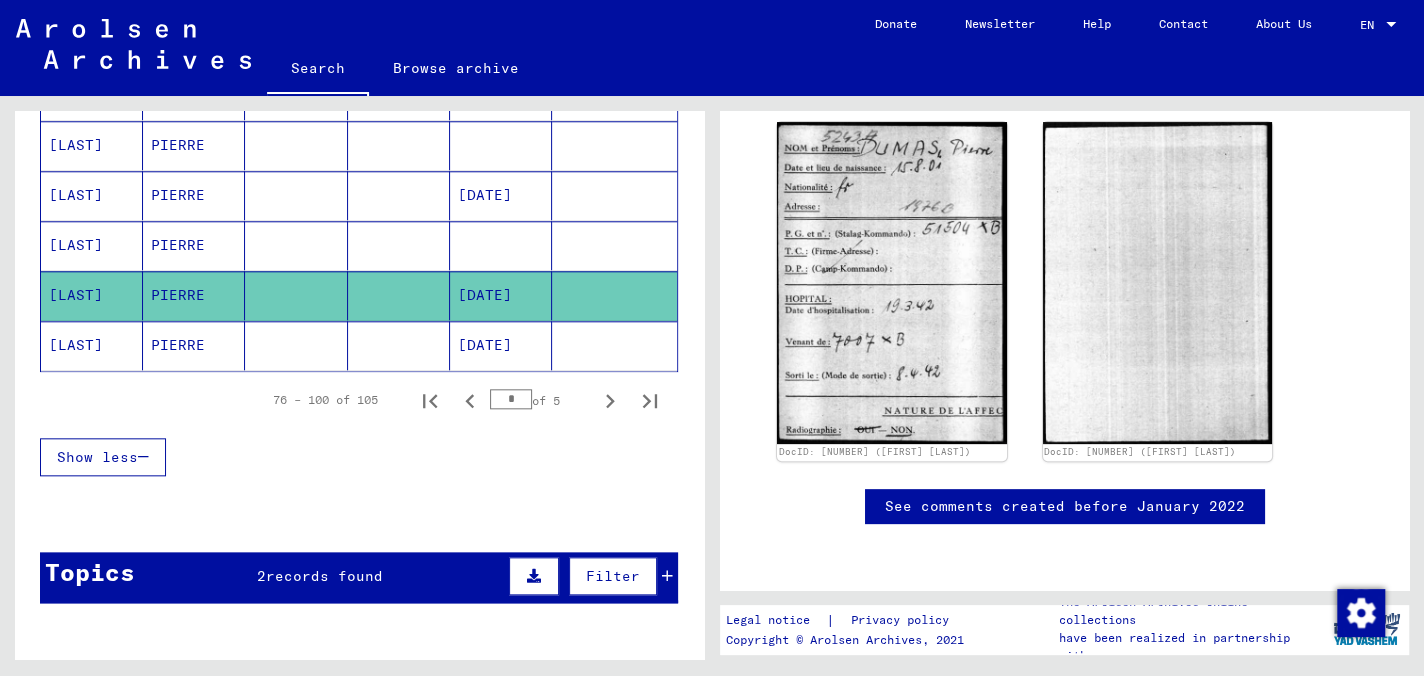 click on "PIERRE" at bounding box center [194, 295] 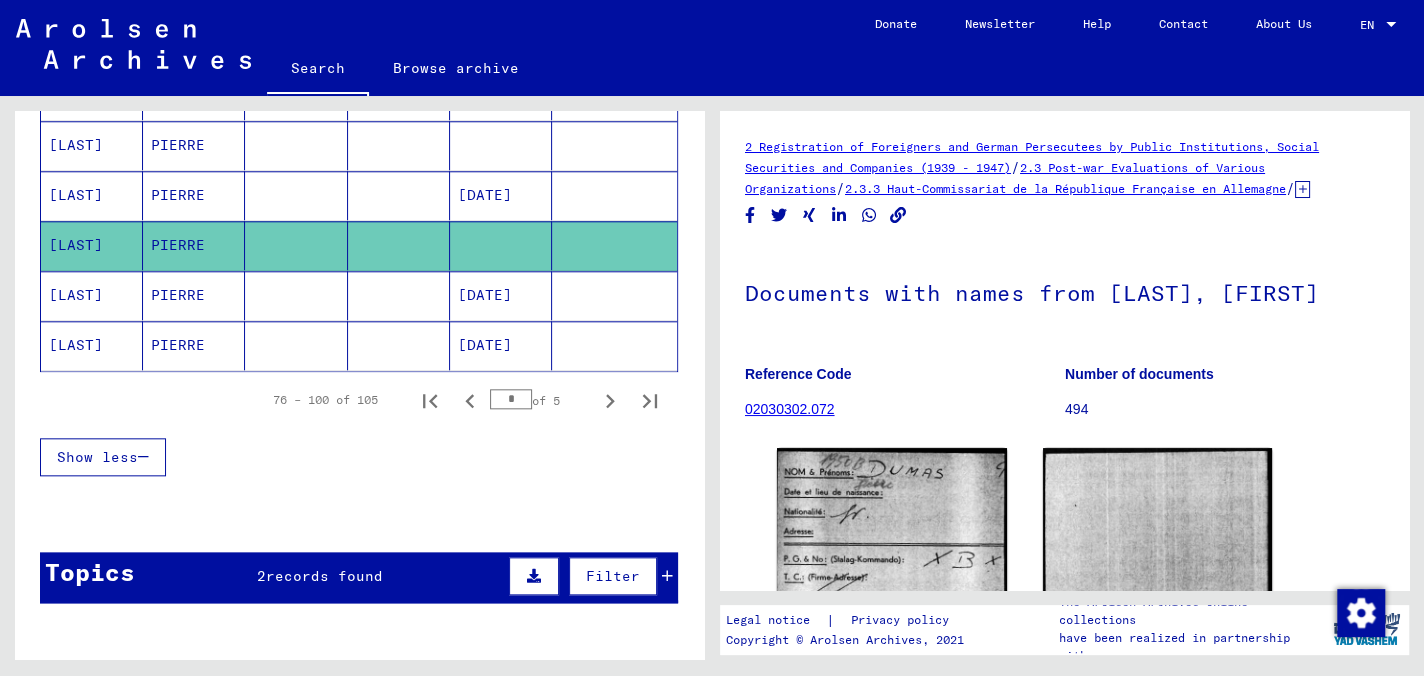 scroll, scrollTop: 200, scrollLeft: 0, axis: vertical 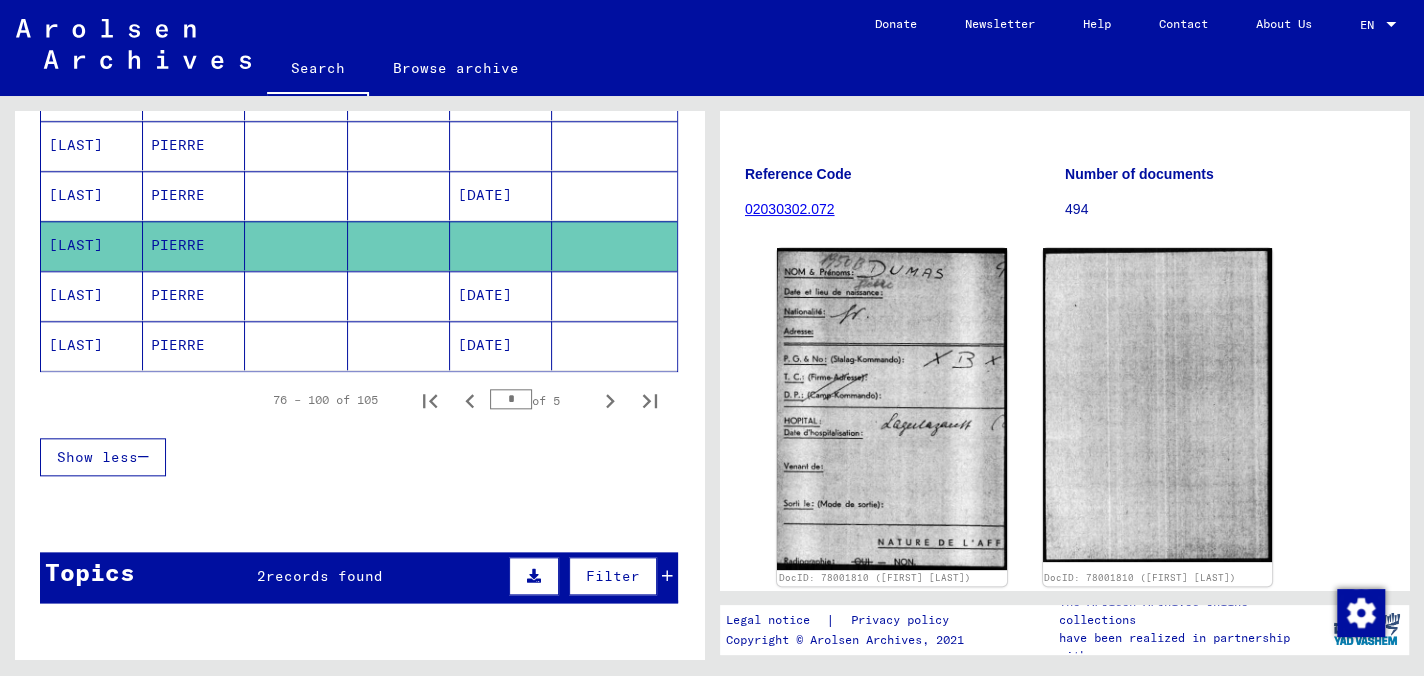 click on "PIERRE" at bounding box center (194, 245) 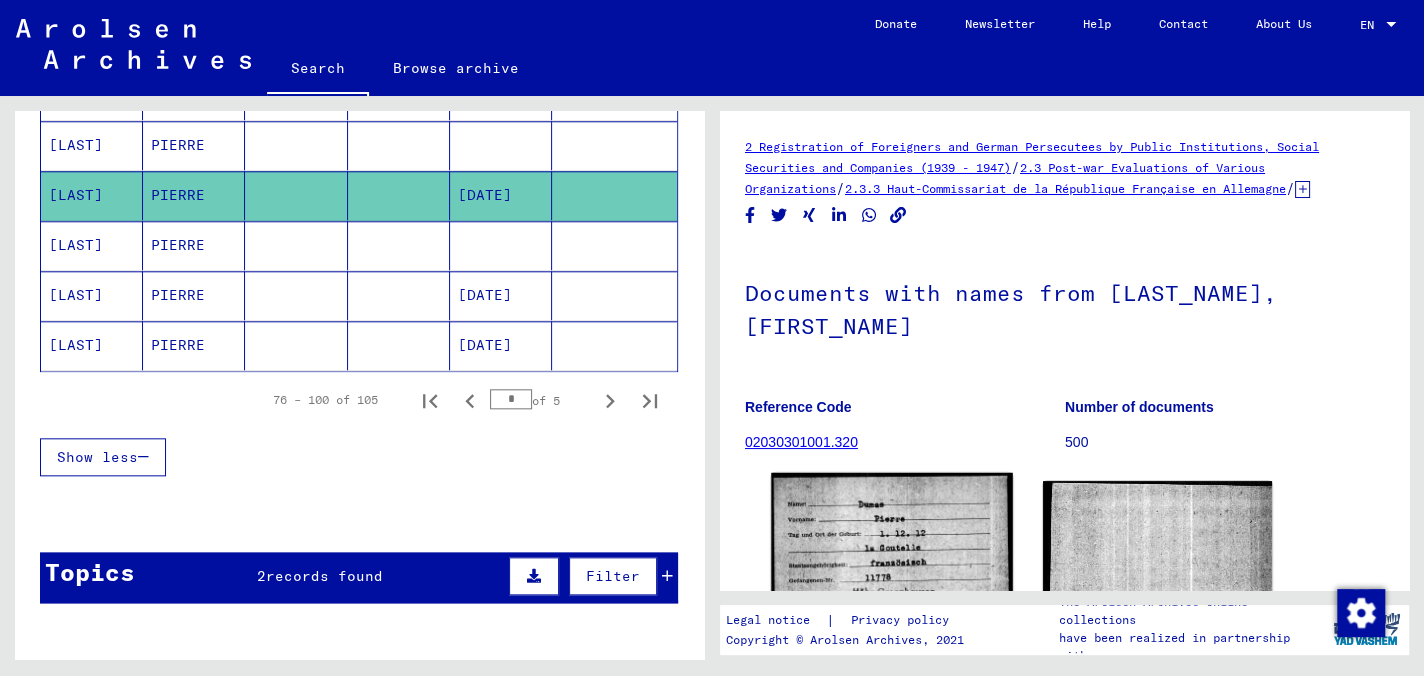 scroll, scrollTop: 300, scrollLeft: 0, axis: vertical 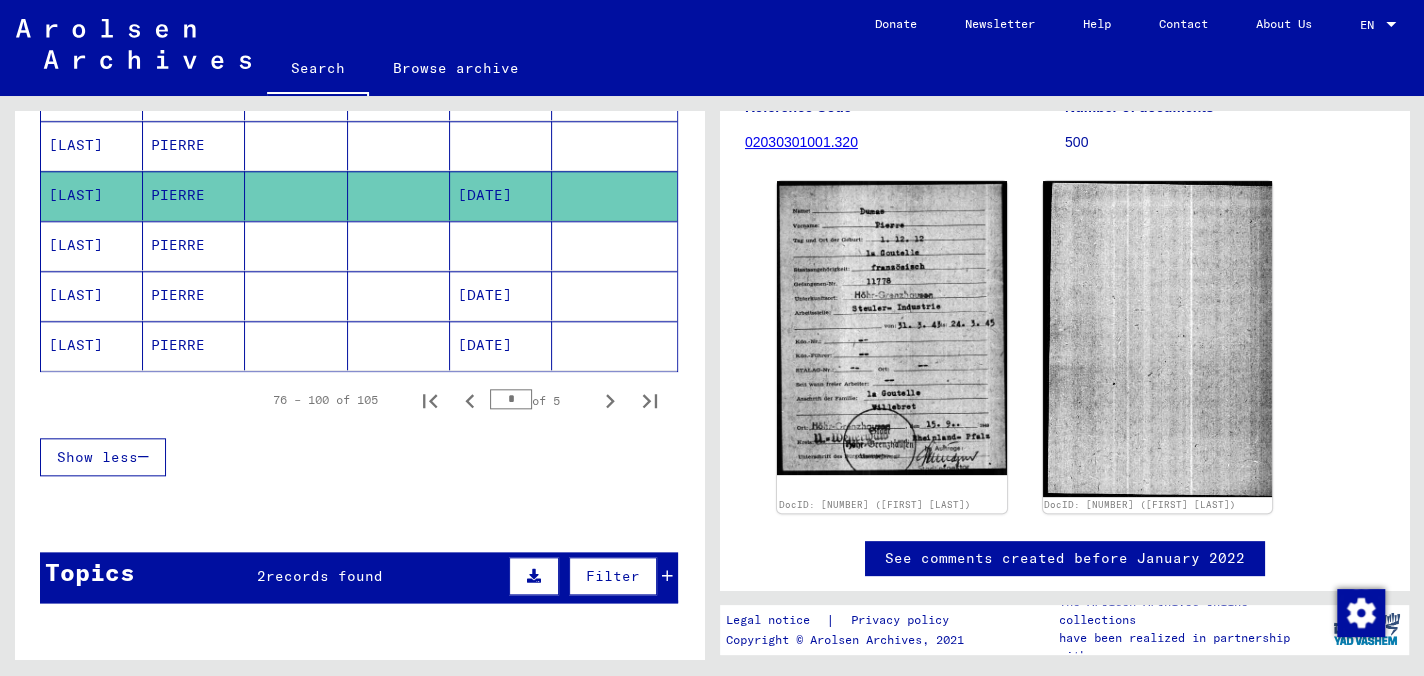 click on "PIERRE" at bounding box center (194, 195) 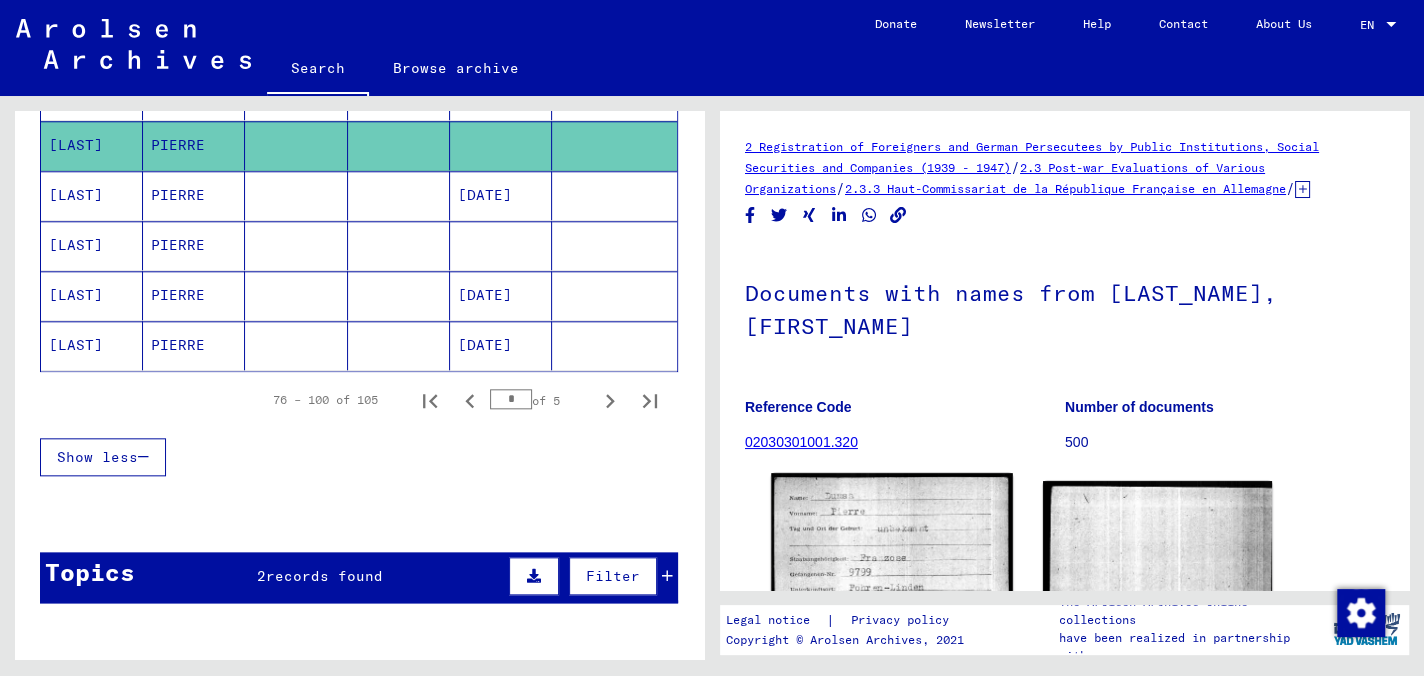 scroll, scrollTop: 200, scrollLeft: 0, axis: vertical 